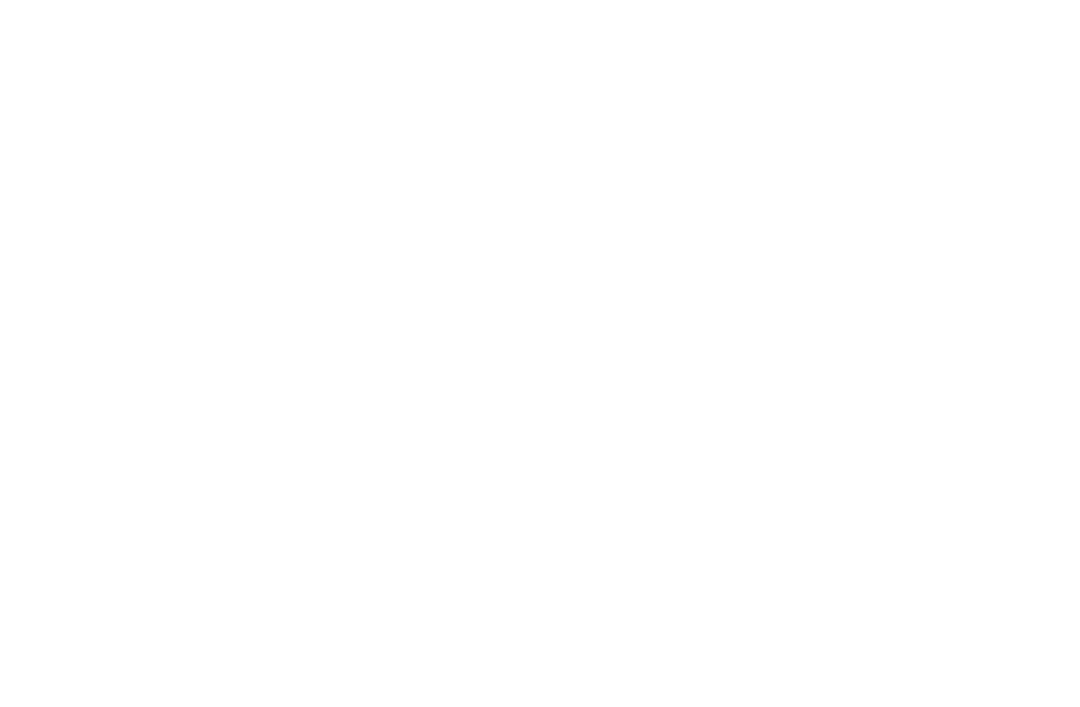 scroll, scrollTop: 0, scrollLeft: 0, axis: both 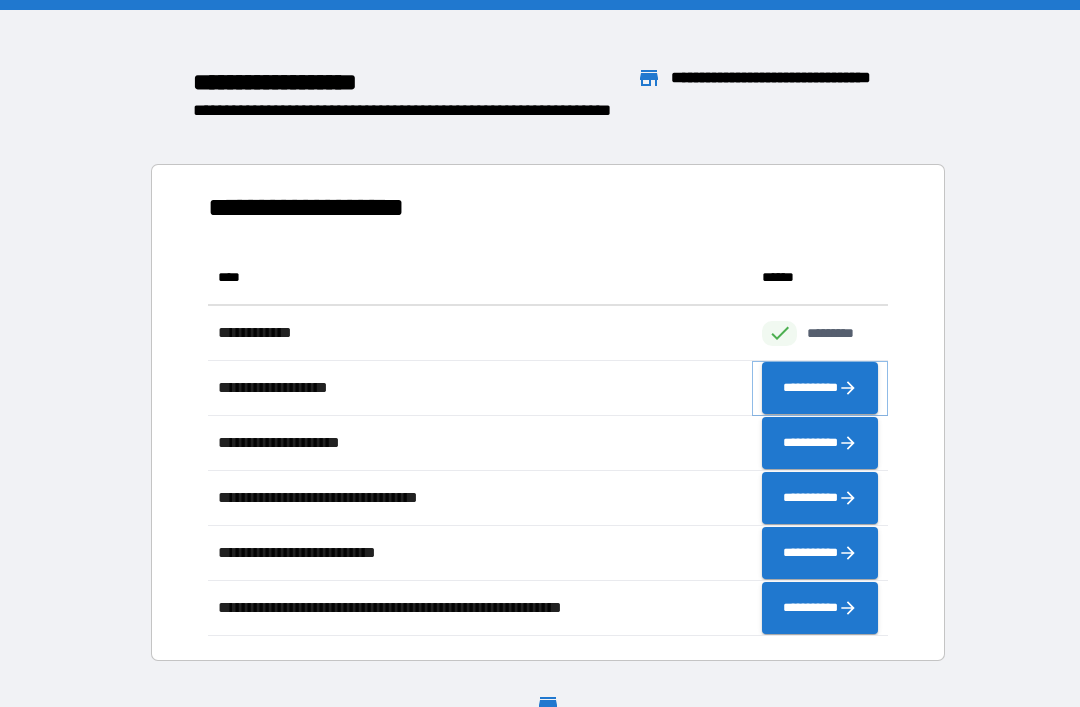 click on "**********" at bounding box center [820, 388] 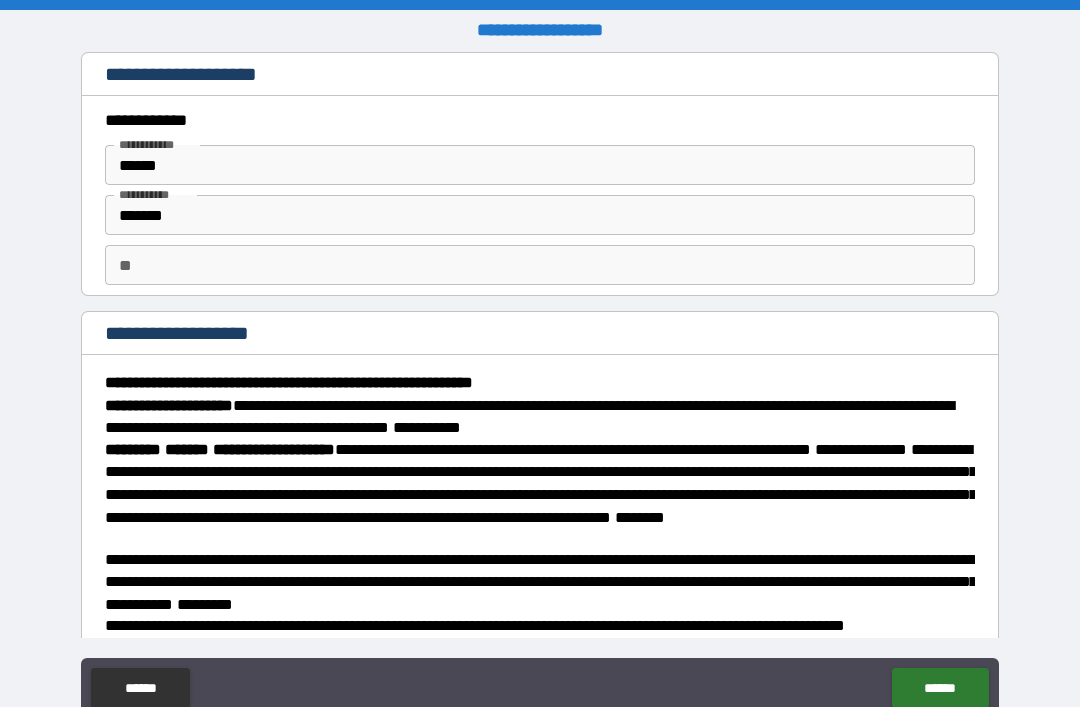 scroll, scrollTop: 0, scrollLeft: 0, axis: both 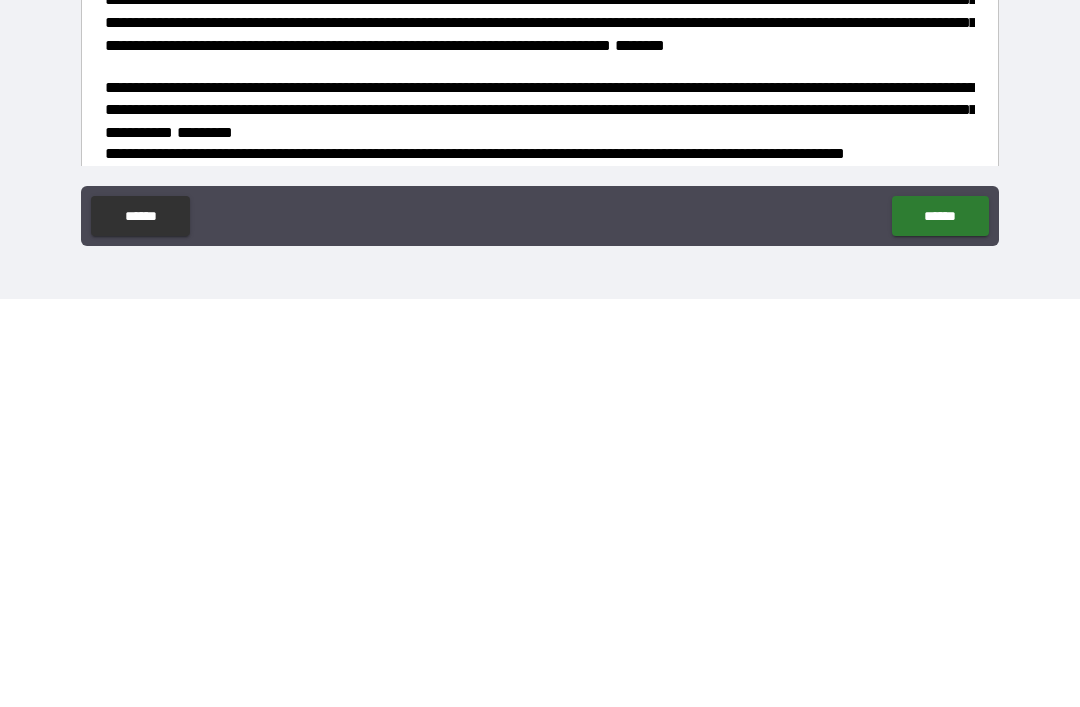 type on "*" 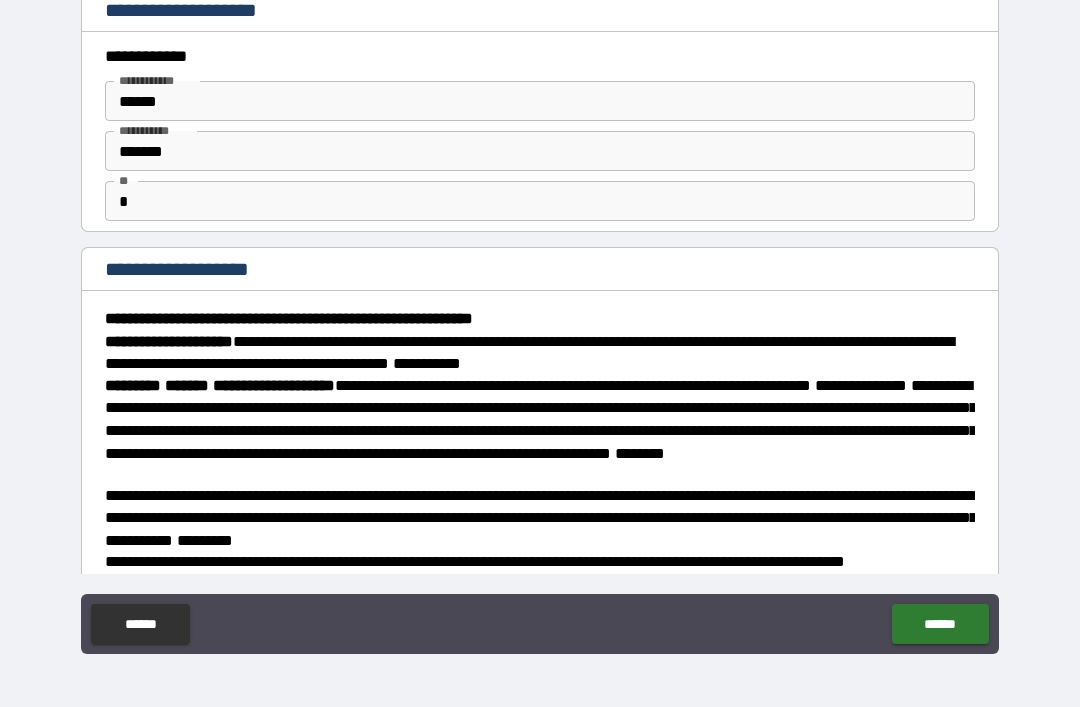 click on "******" at bounding box center (940, 624) 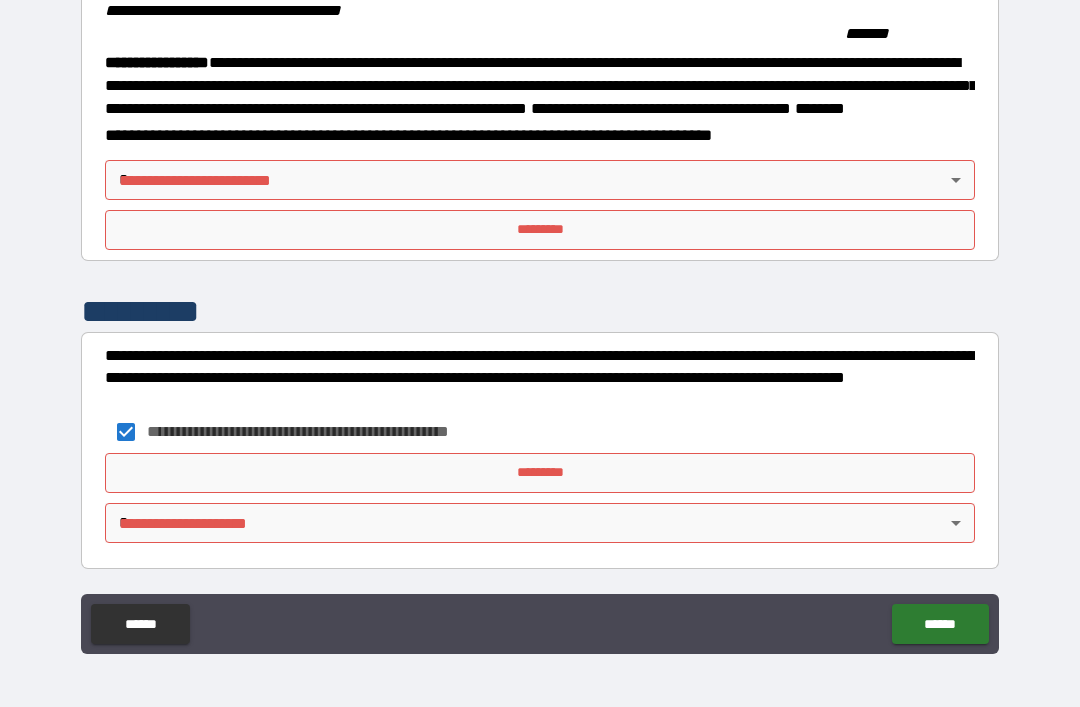 scroll, scrollTop: 2207, scrollLeft: 0, axis: vertical 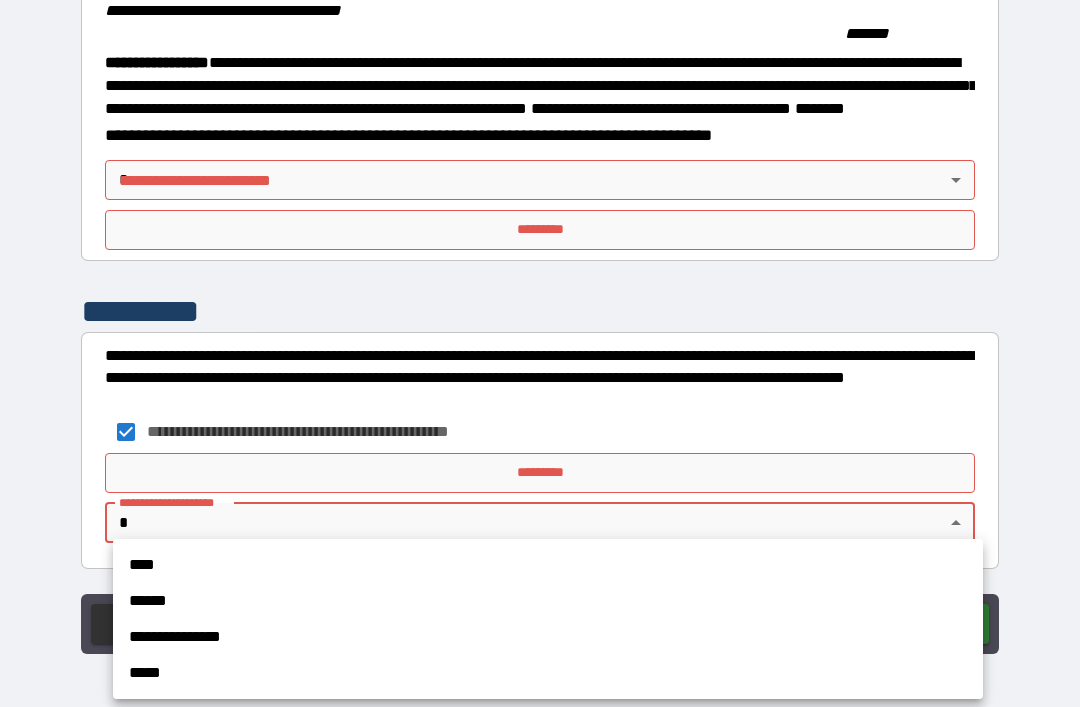 click on "****" at bounding box center (548, 565) 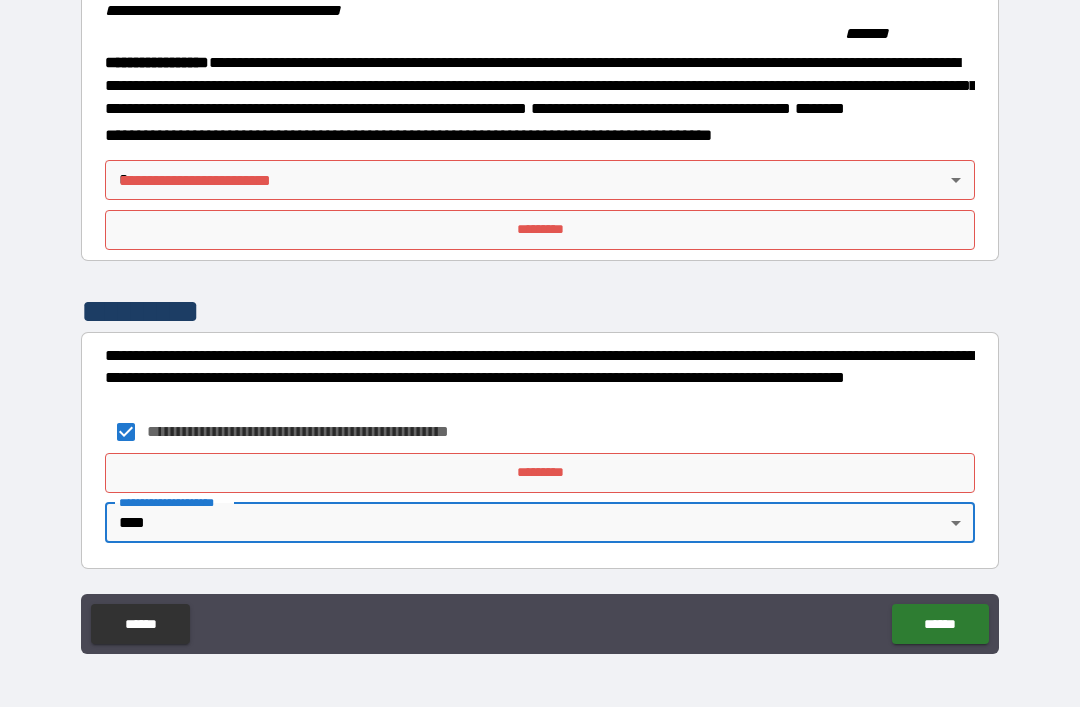 click on "**********" at bounding box center (540, 321) 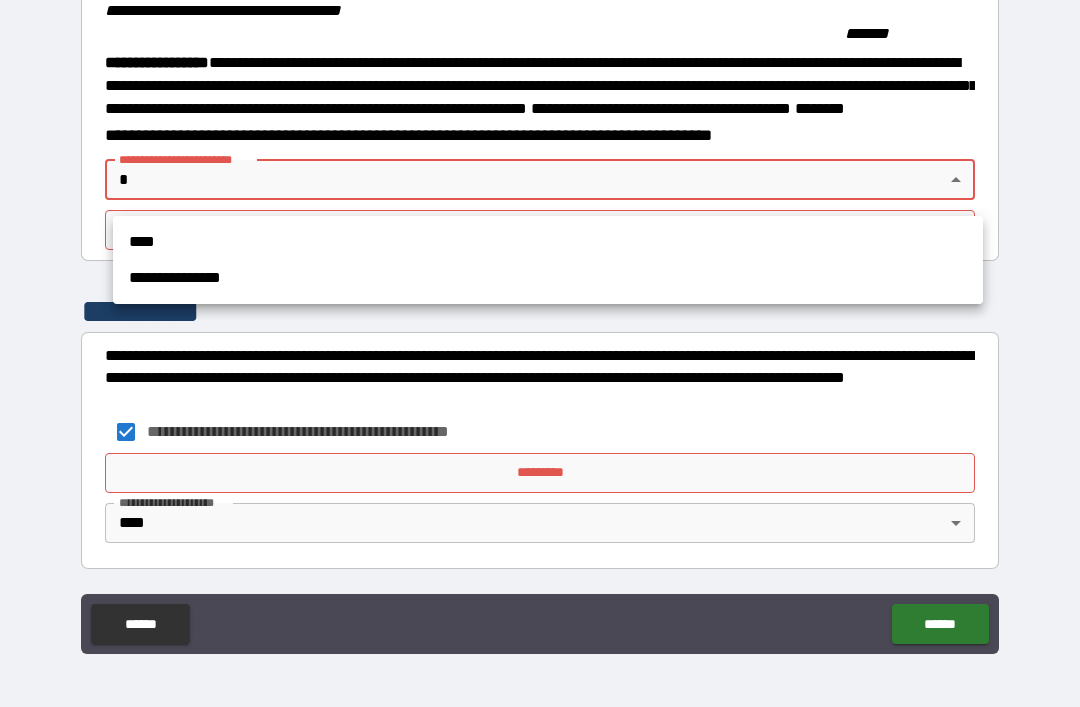 click on "****" at bounding box center (548, 242) 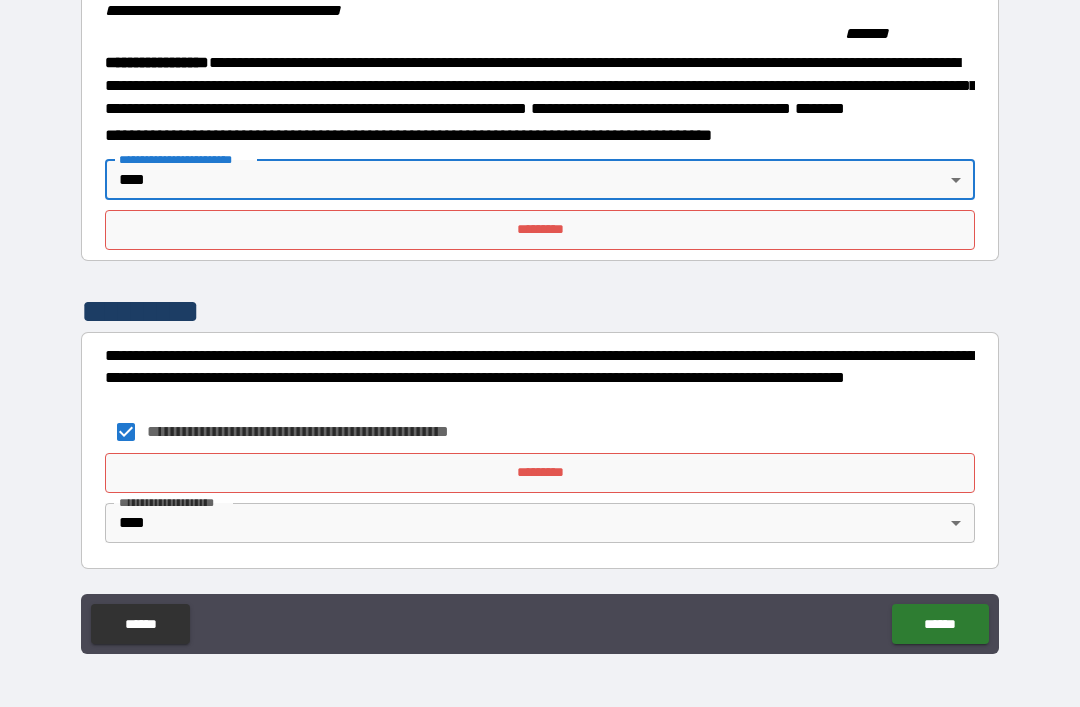 click on "*********" at bounding box center [540, 230] 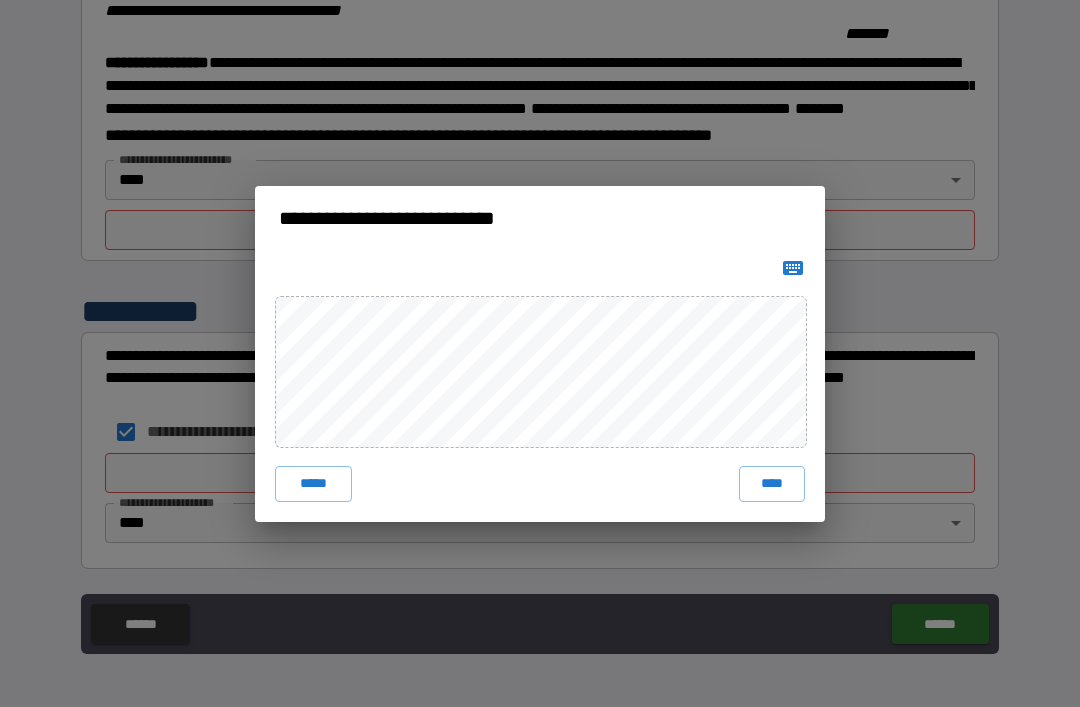 click on "****" at bounding box center (772, 484) 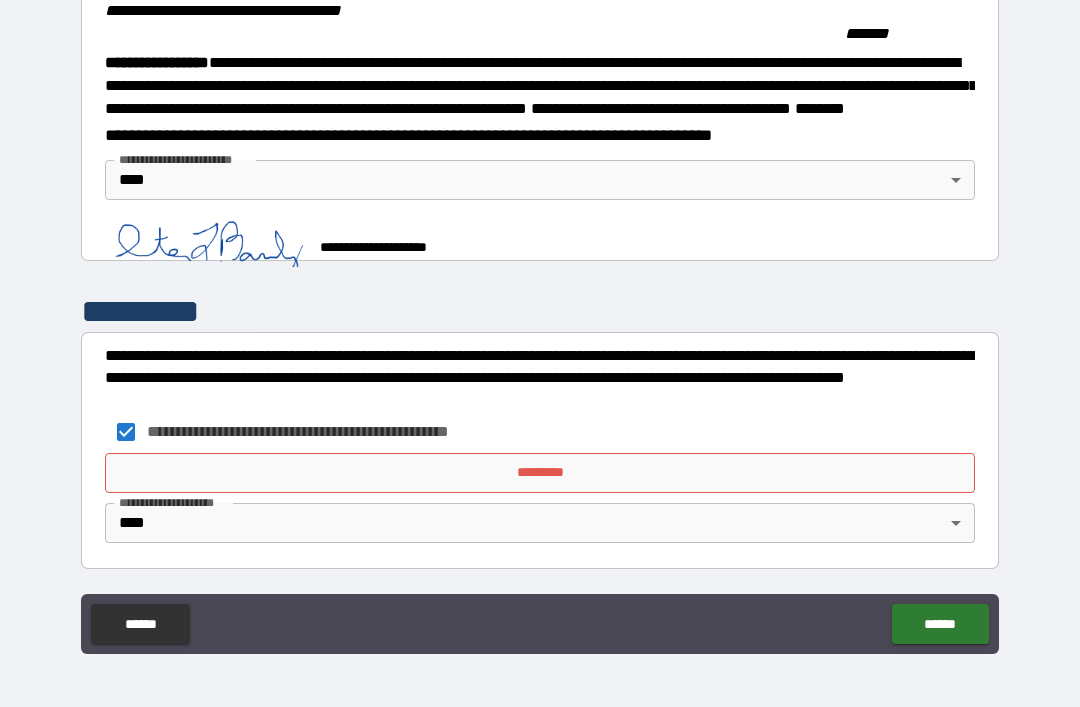 scroll, scrollTop: 2205, scrollLeft: 0, axis: vertical 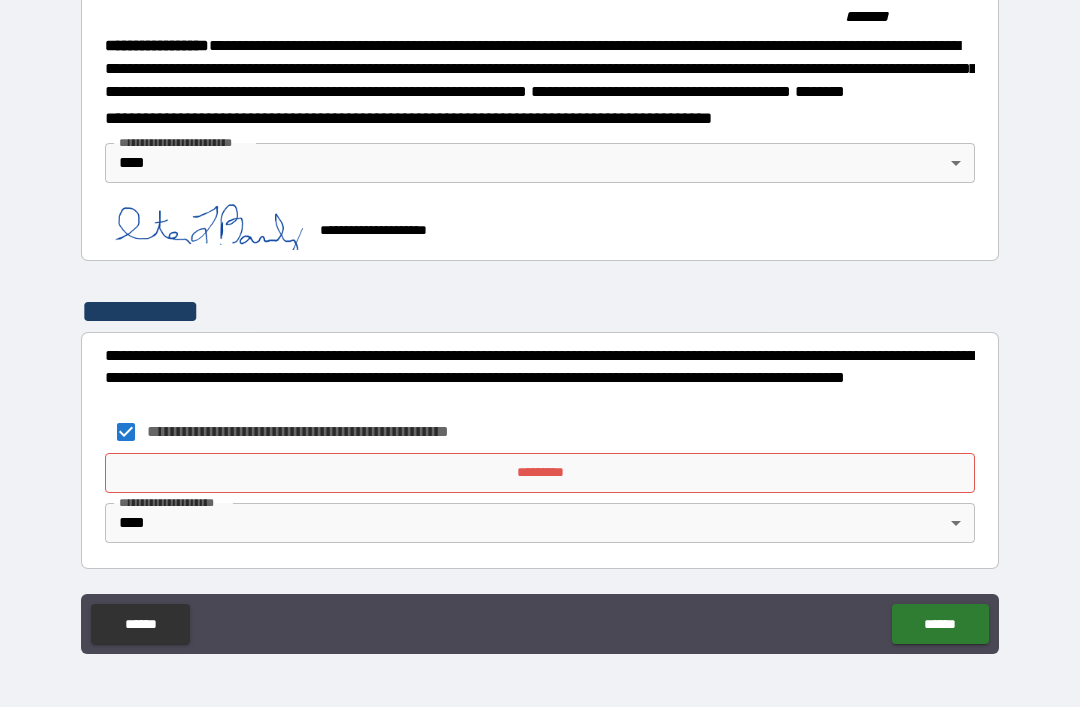 click on "*********" at bounding box center (540, 473) 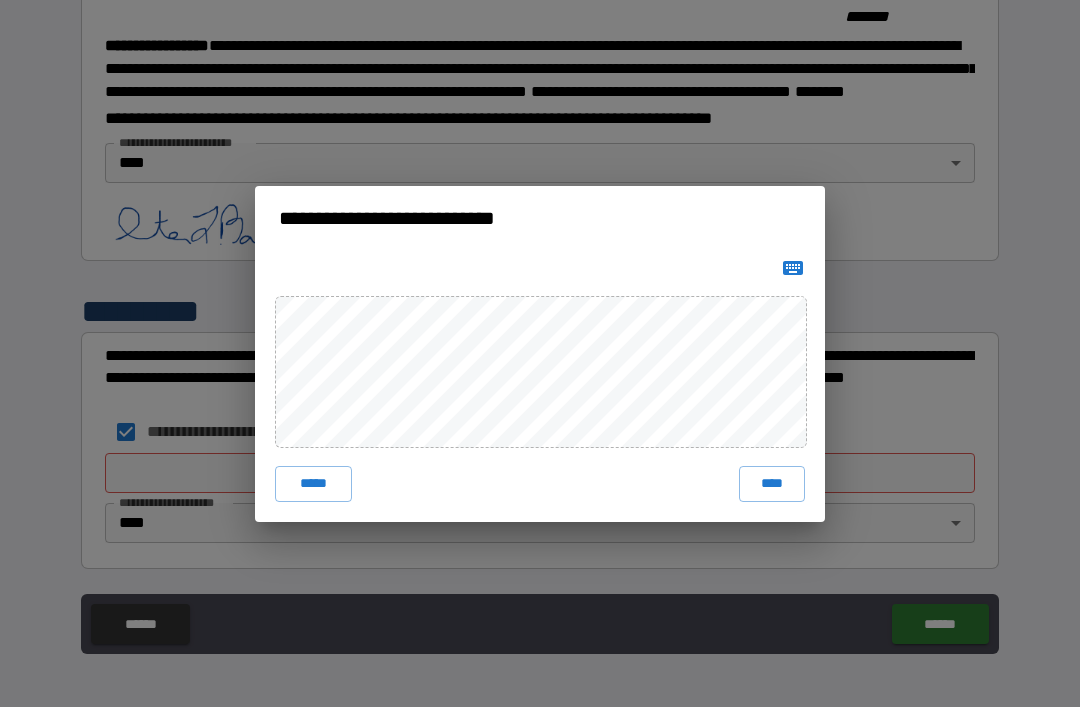 click on "****" at bounding box center (772, 484) 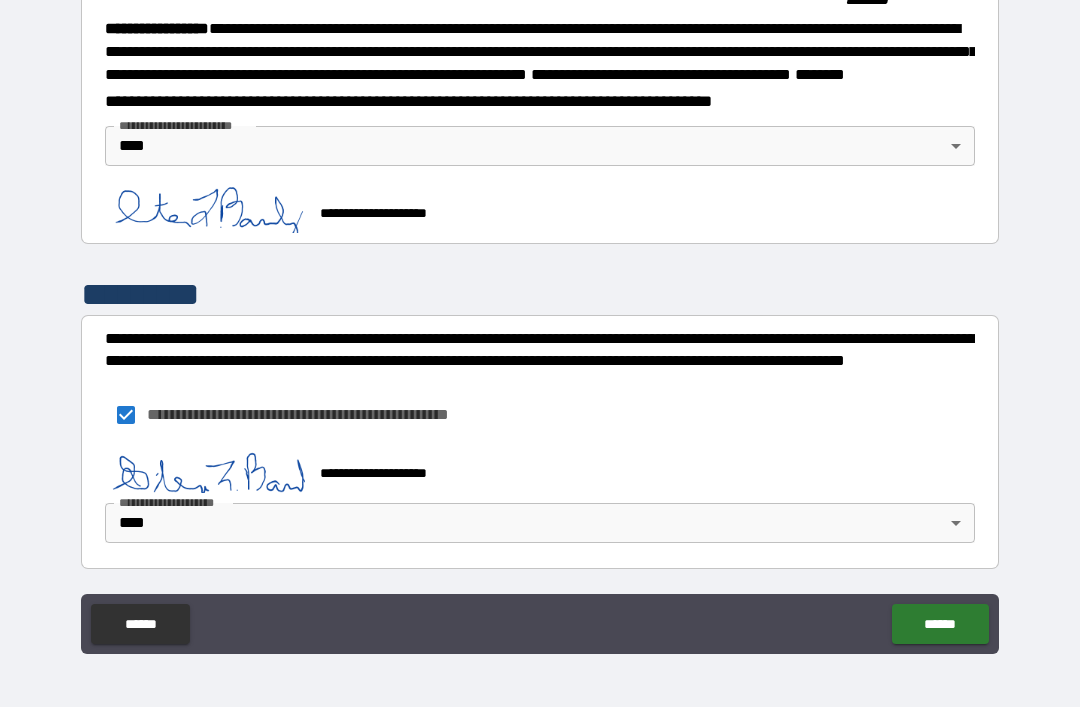 click on "******" at bounding box center (940, 624) 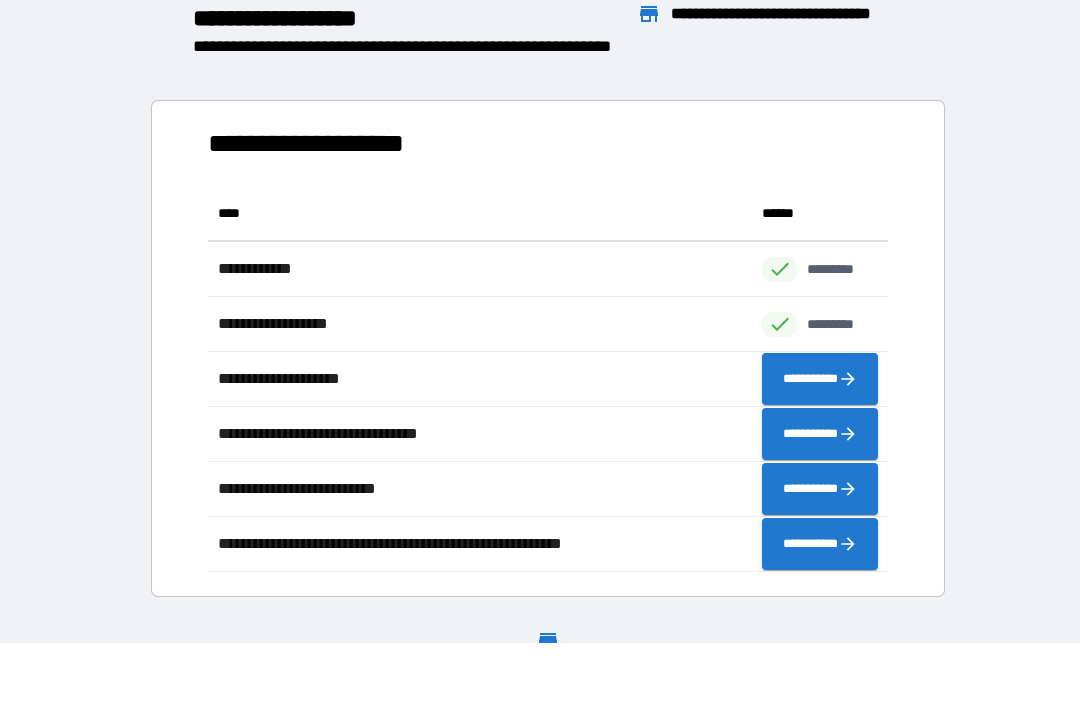 scroll, scrollTop: 1, scrollLeft: 1, axis: both 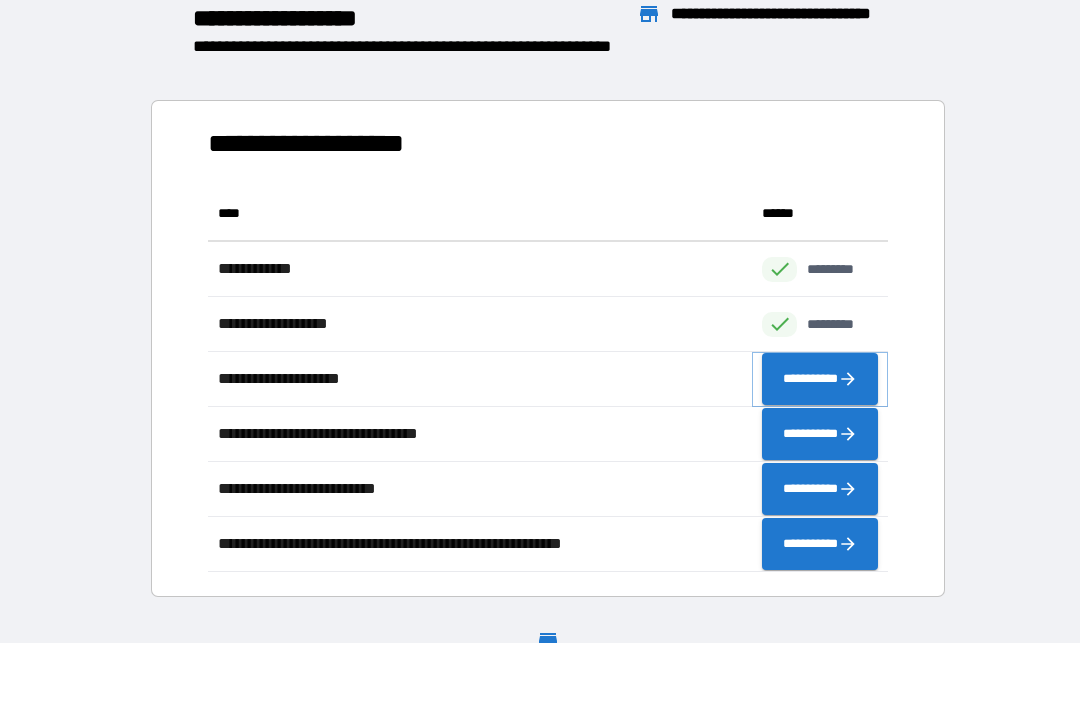 click on "**********" at bounding box center [820, 379] 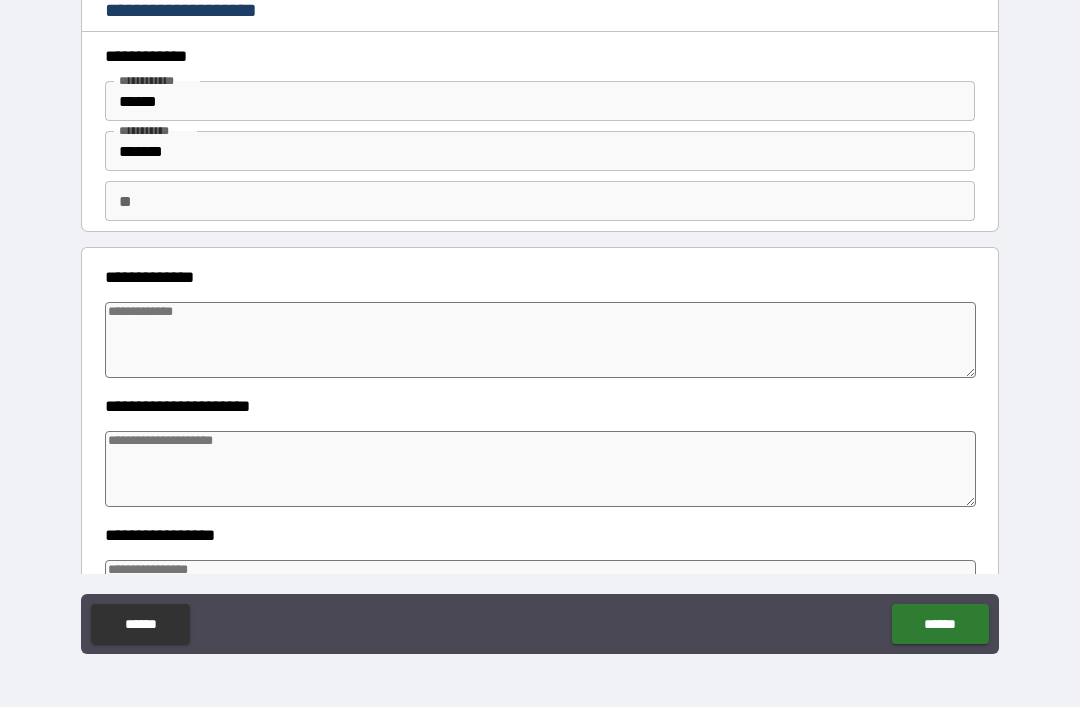 type on "*" 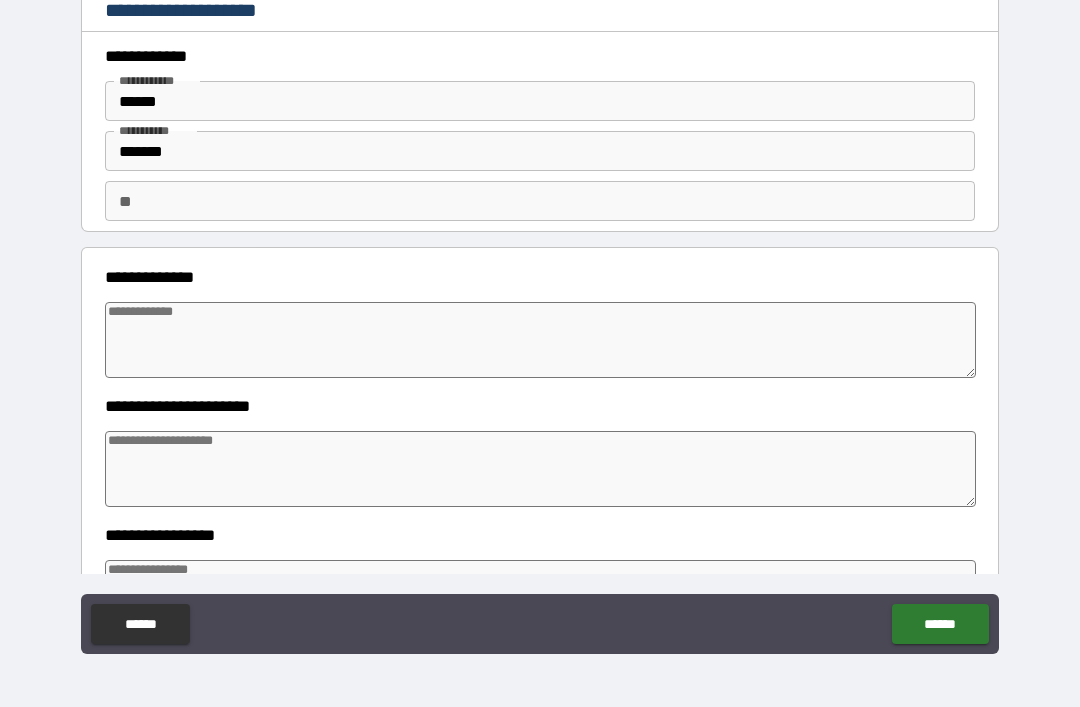 type on "*" 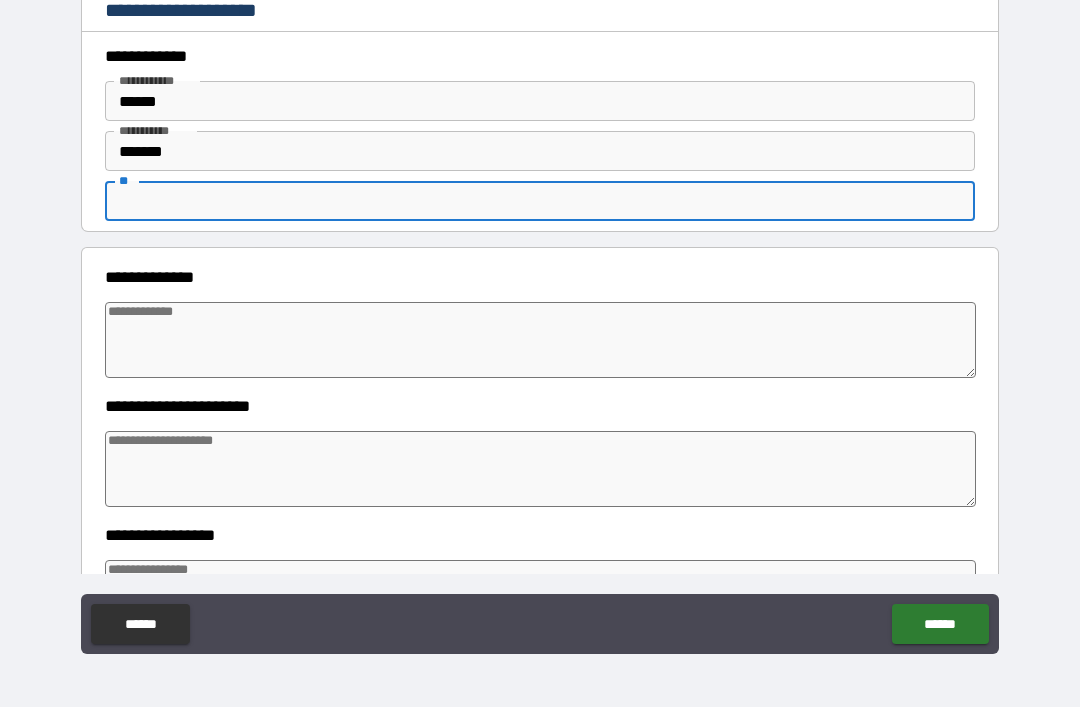 type on "*" 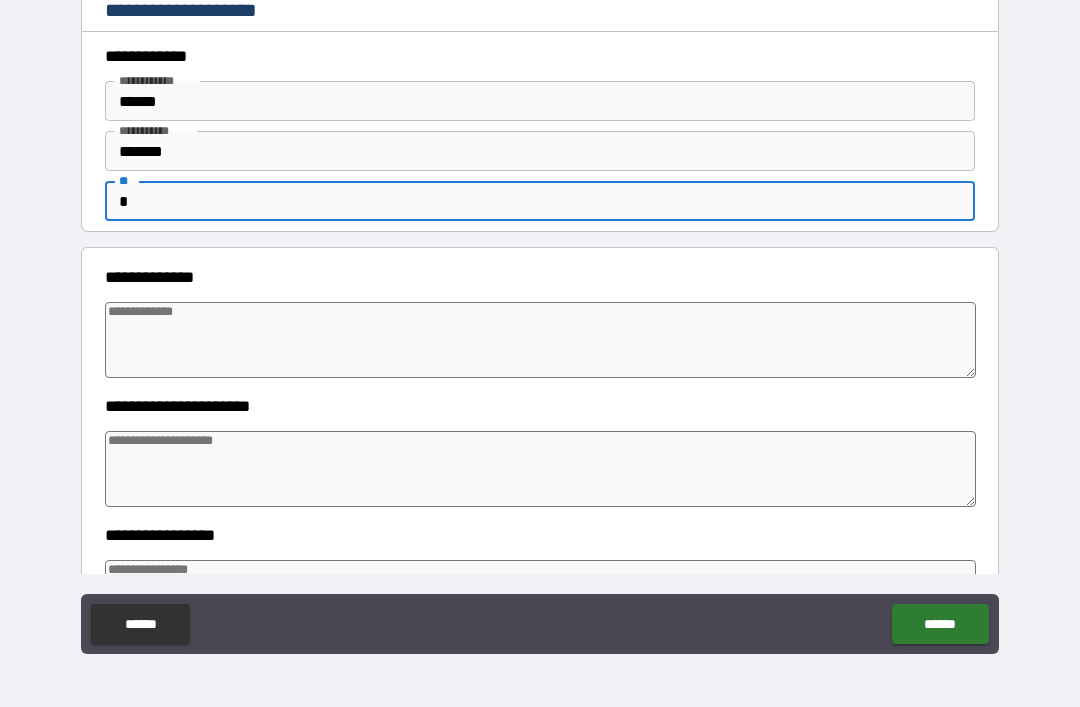 type on "*" 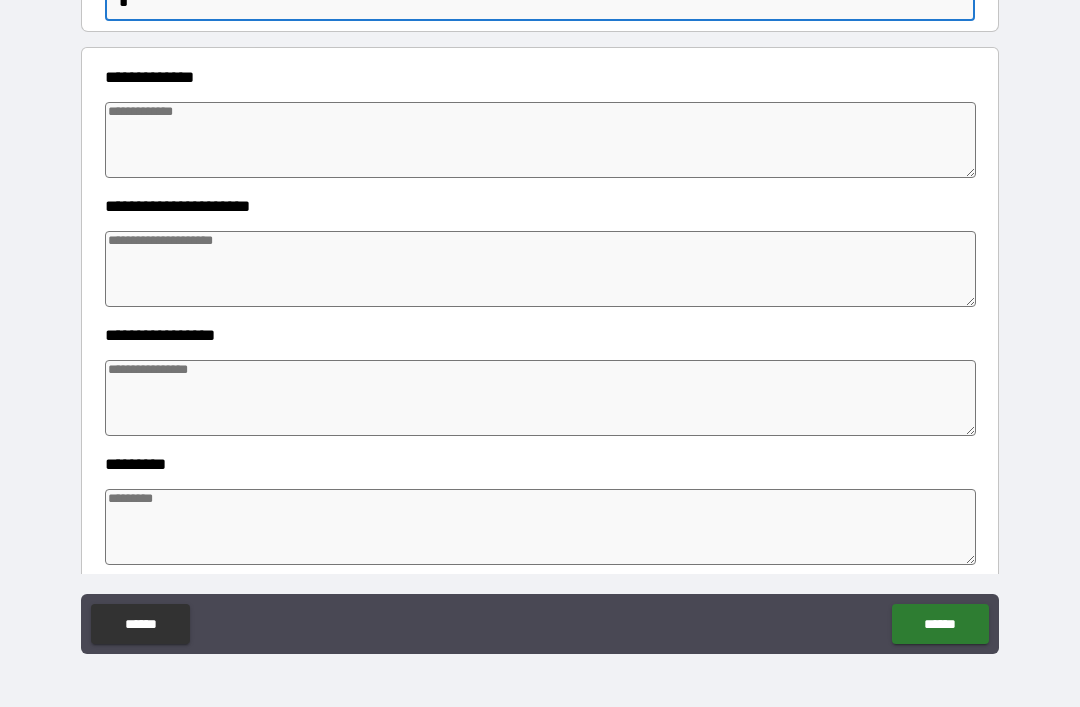 scroll, scrollTop: 202, scrollLeft: 0, axis: vertical 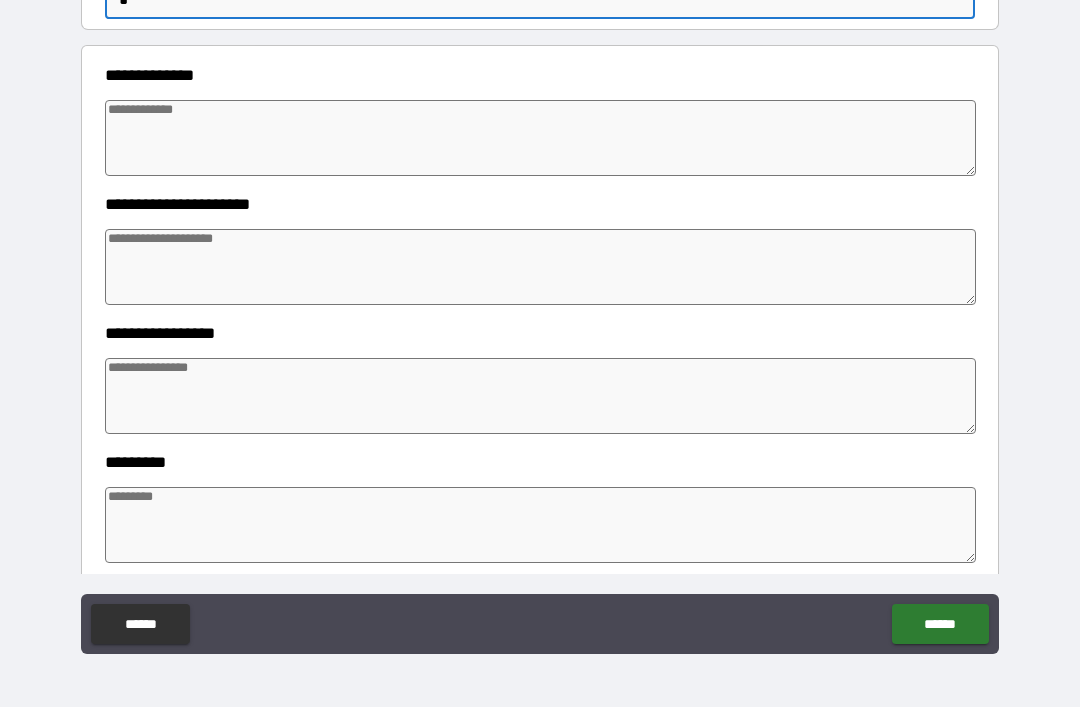 type on "*" 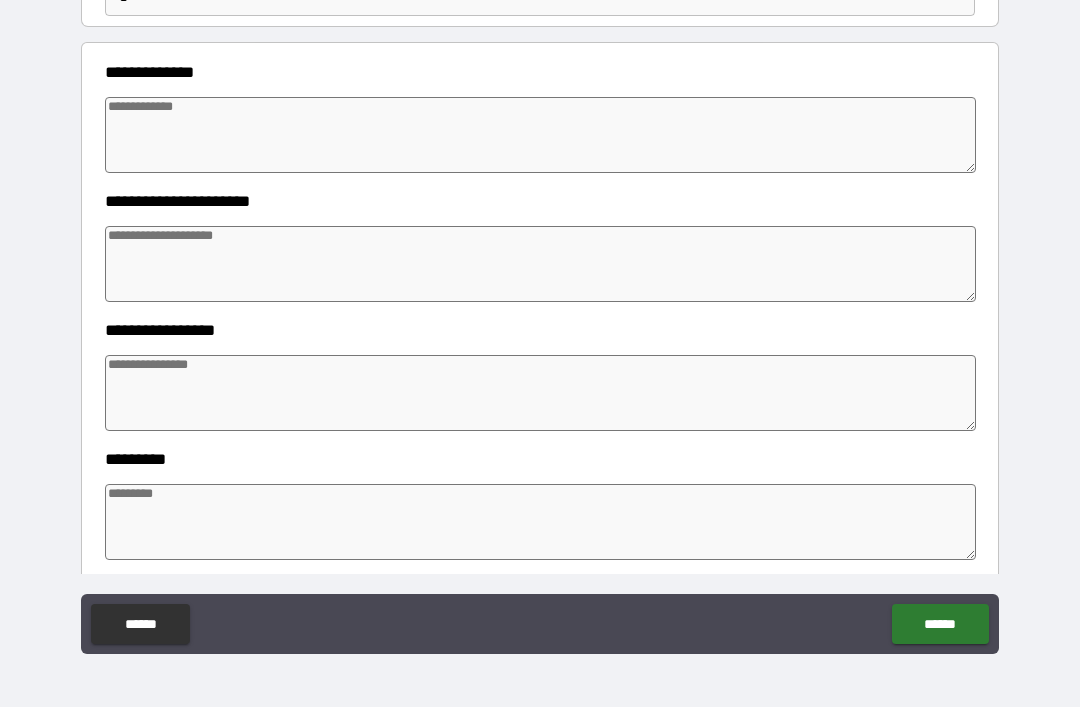 scroll, scrollTop: 194, scrollLeft: 0, axis: vertical 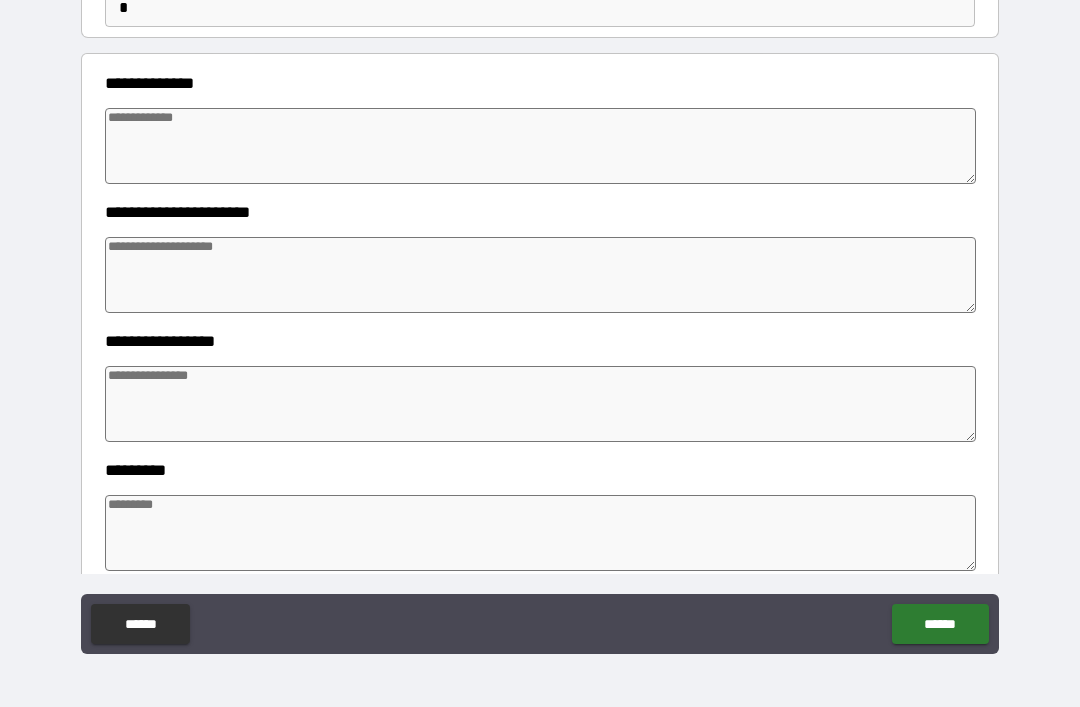 click at bounding box center (540, 146) 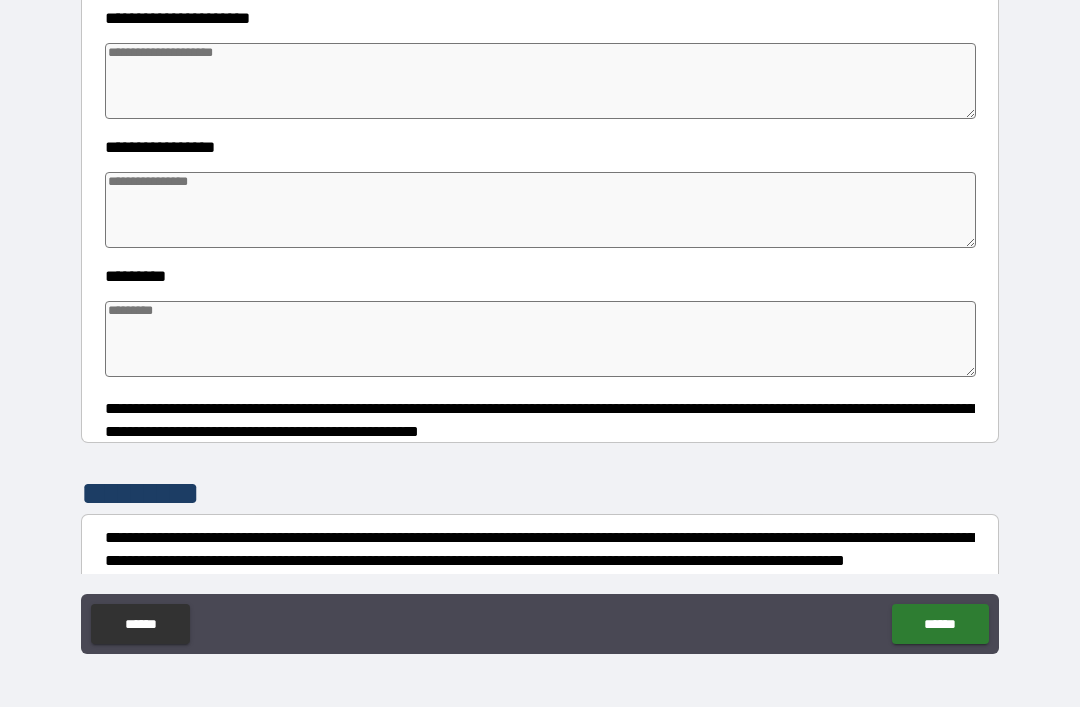 scroll, scrollTop: 385, scrollLeft: 0, axis: vertical 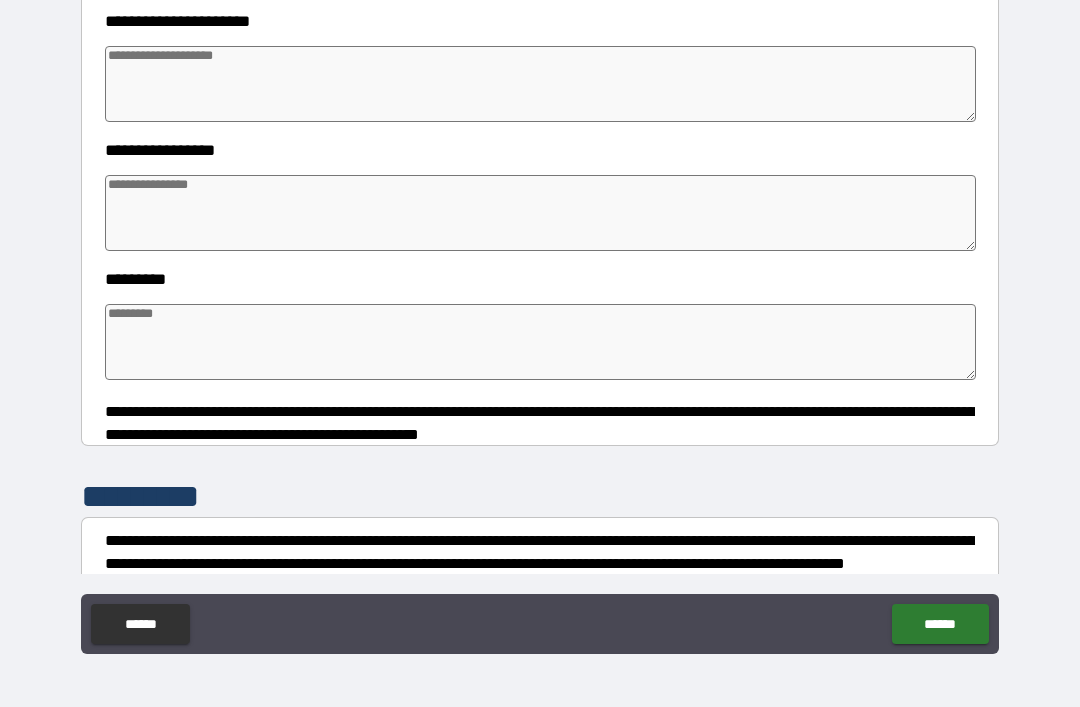 click at bounding box center [540, 84] 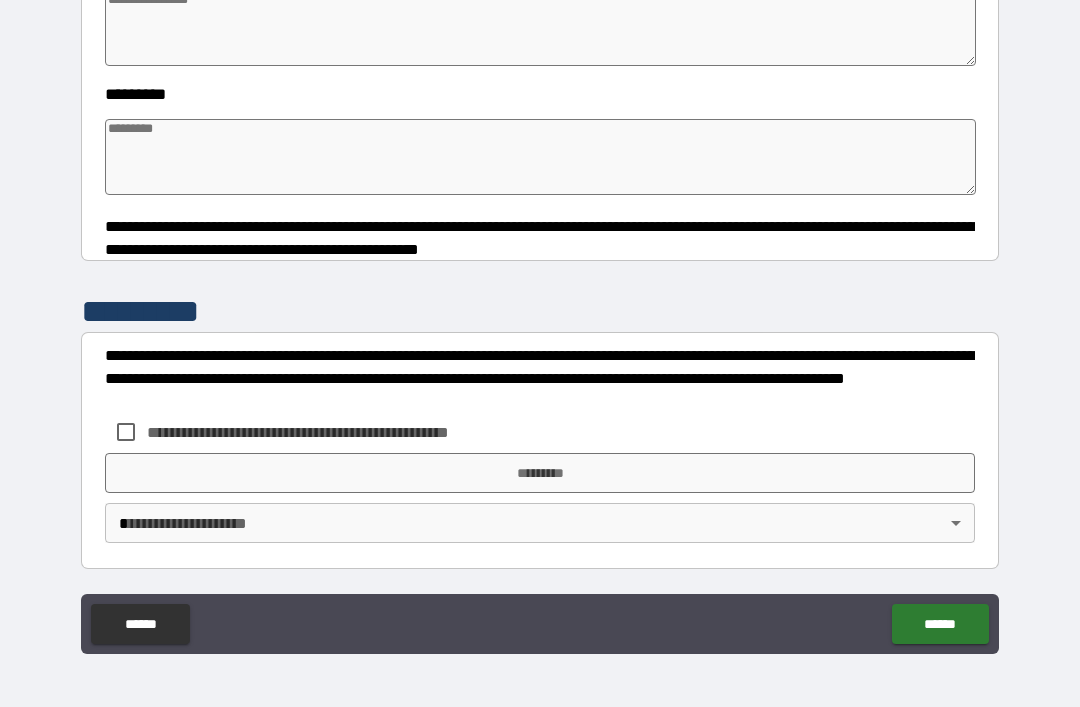 scroll, scrollTop: 570, scrollLeft: 0, axis: vertical 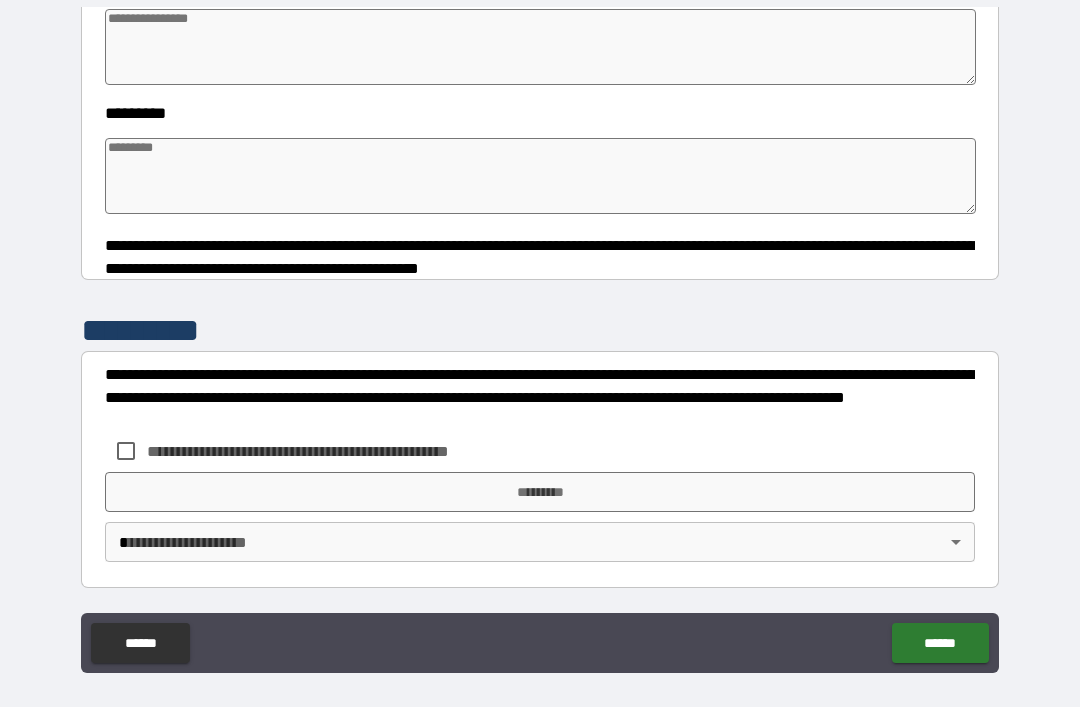 click at bounding box center (540, 176) 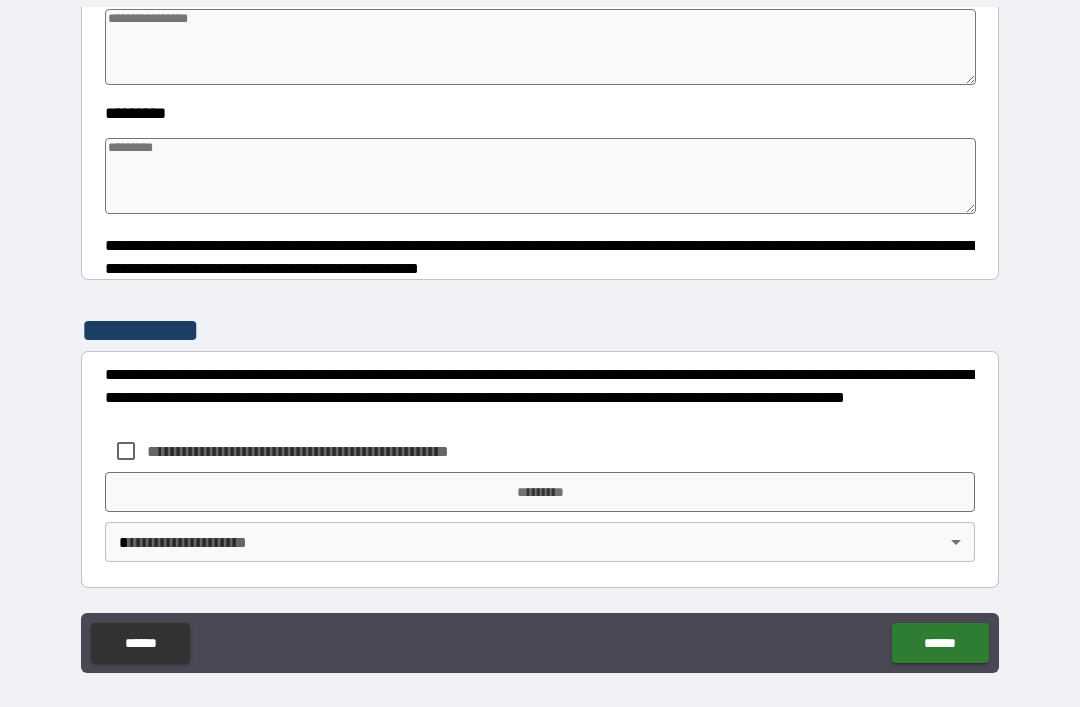 type on "*" 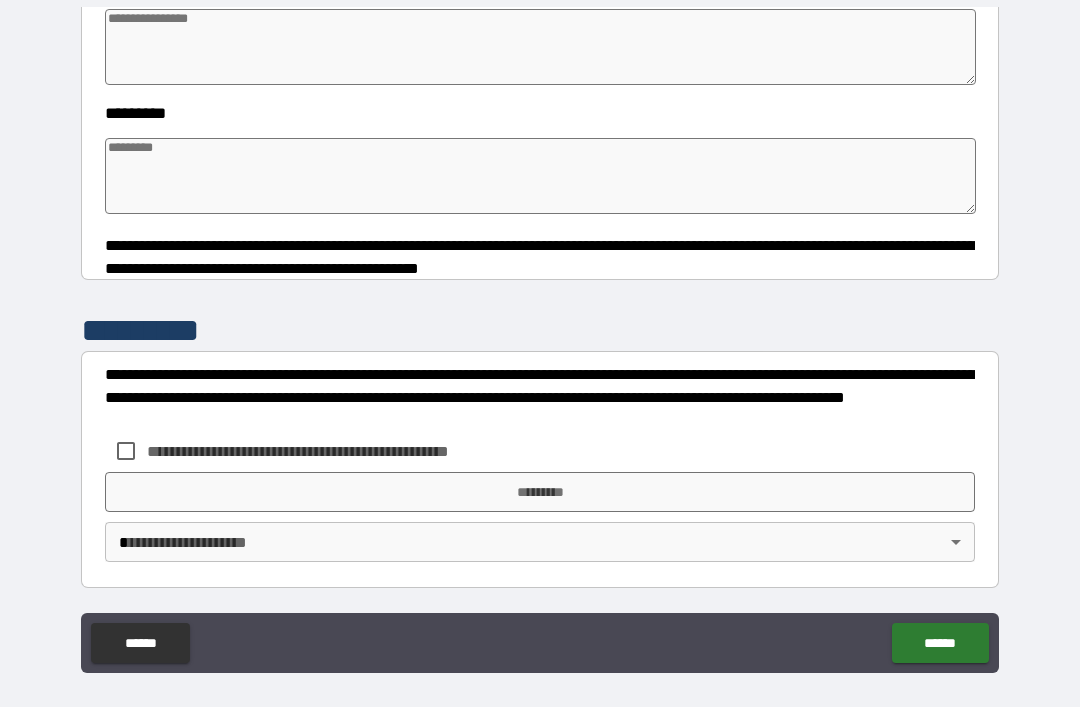 type on "*" 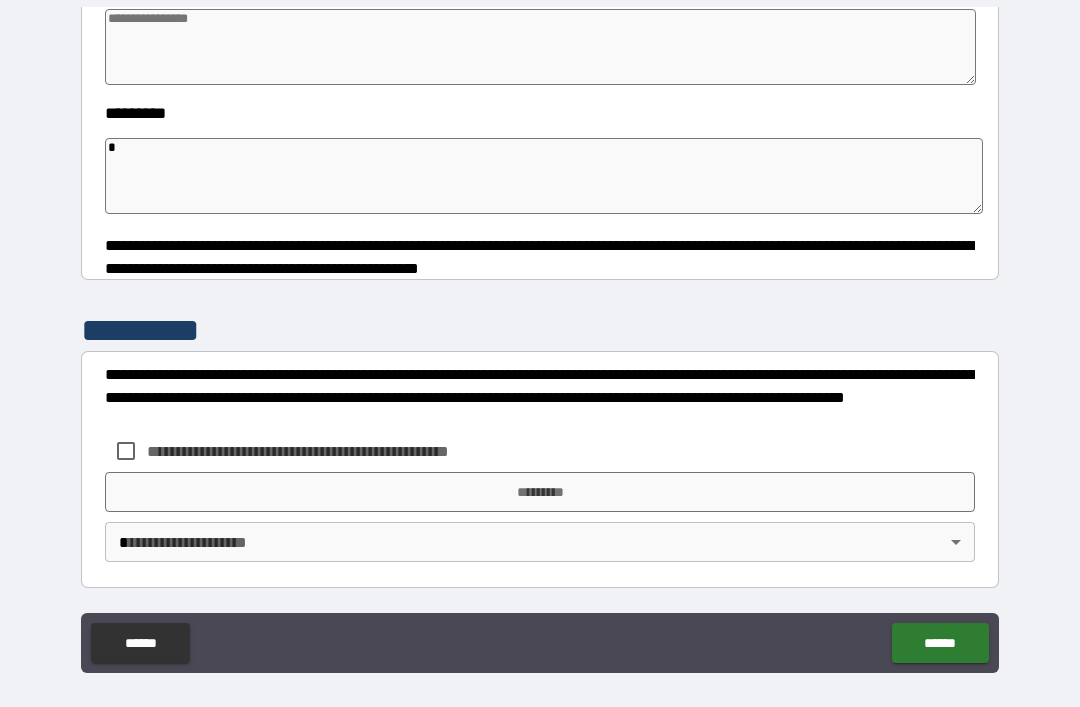 type on "*" 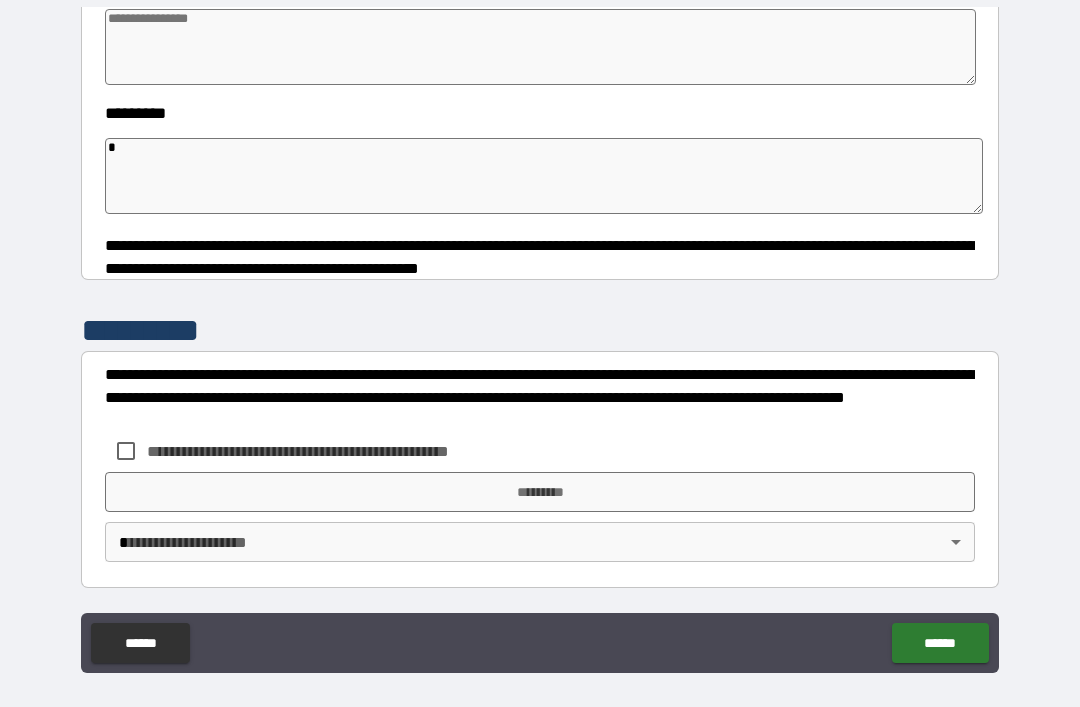 type on "*" 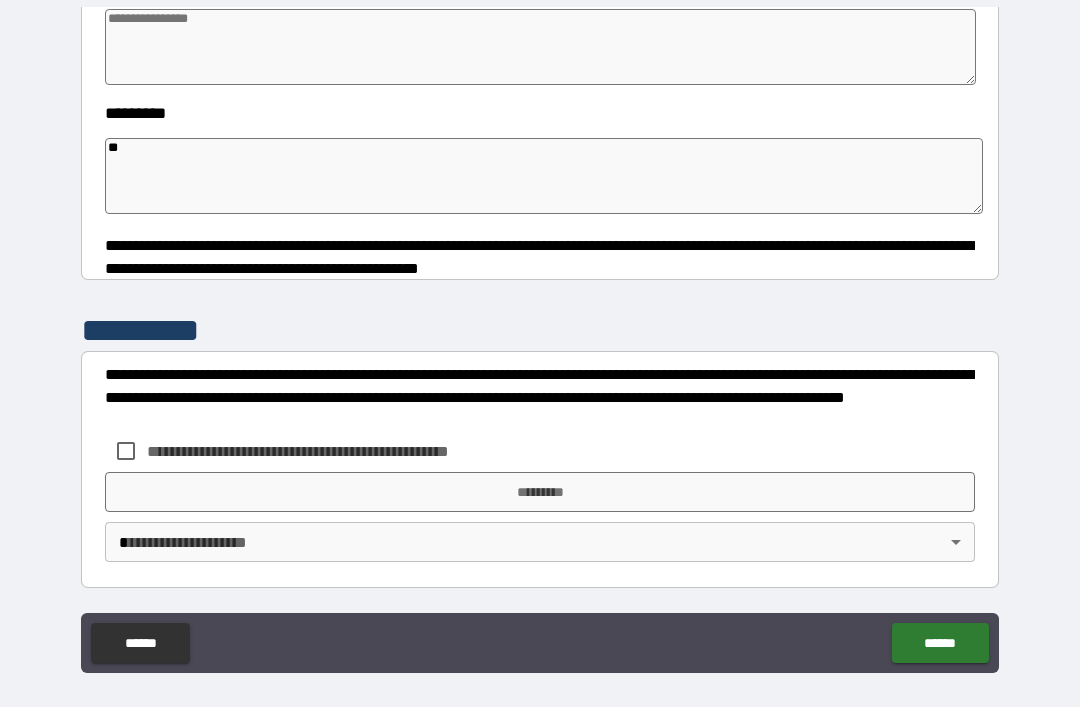 type on "*" 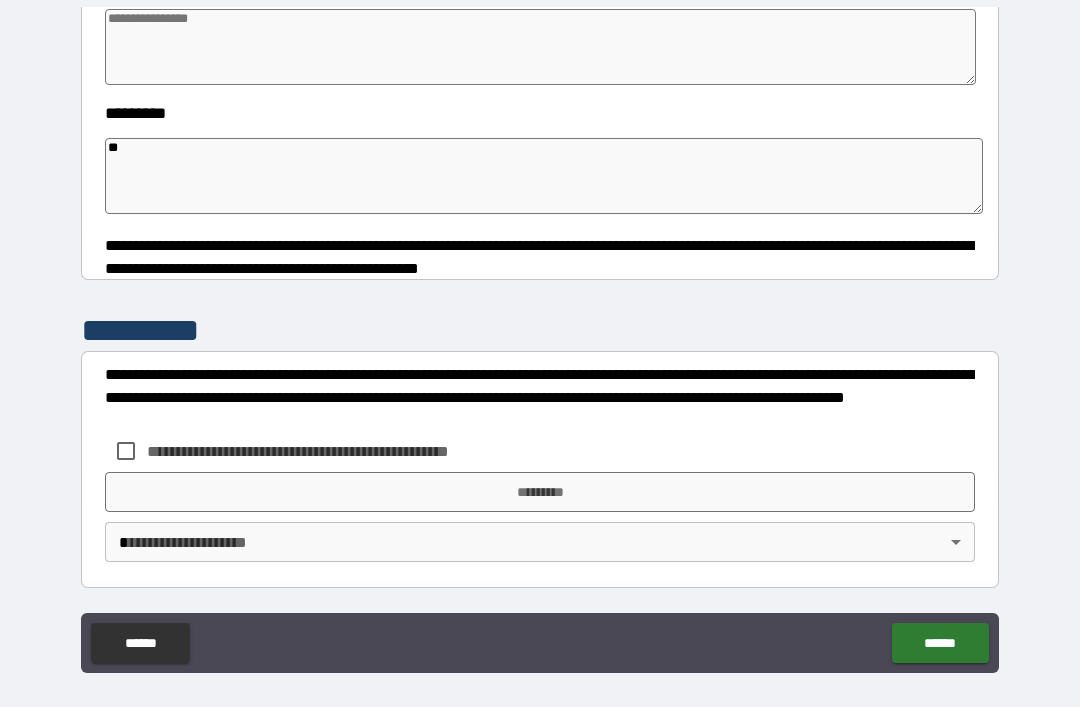 type on "*" 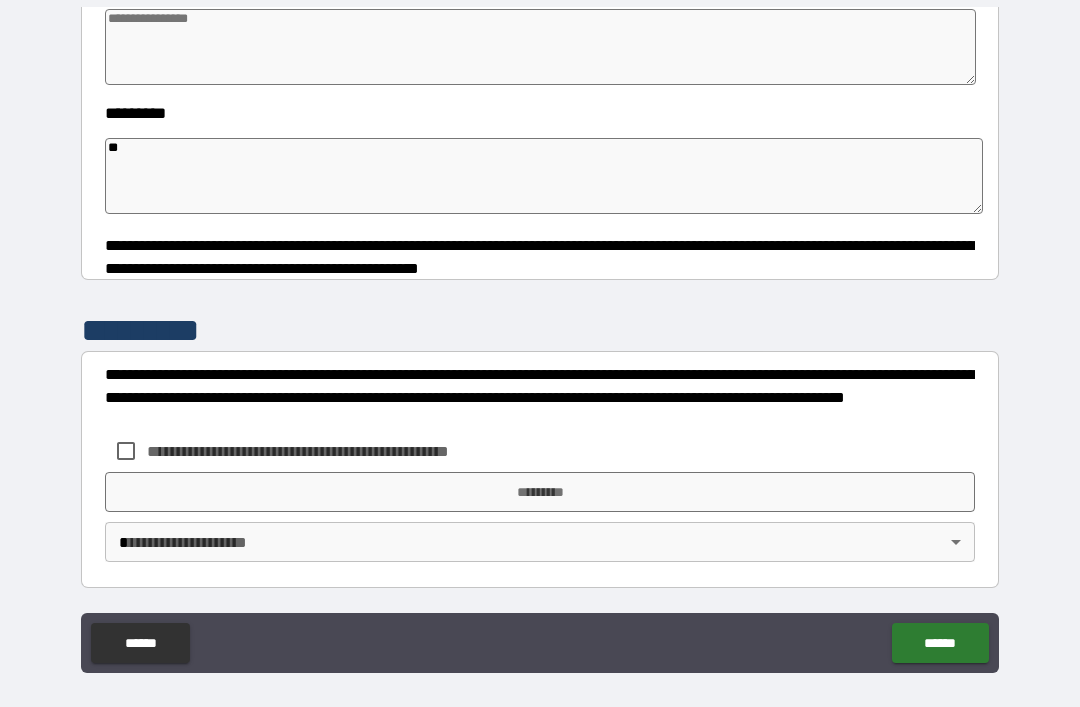 type on "*" 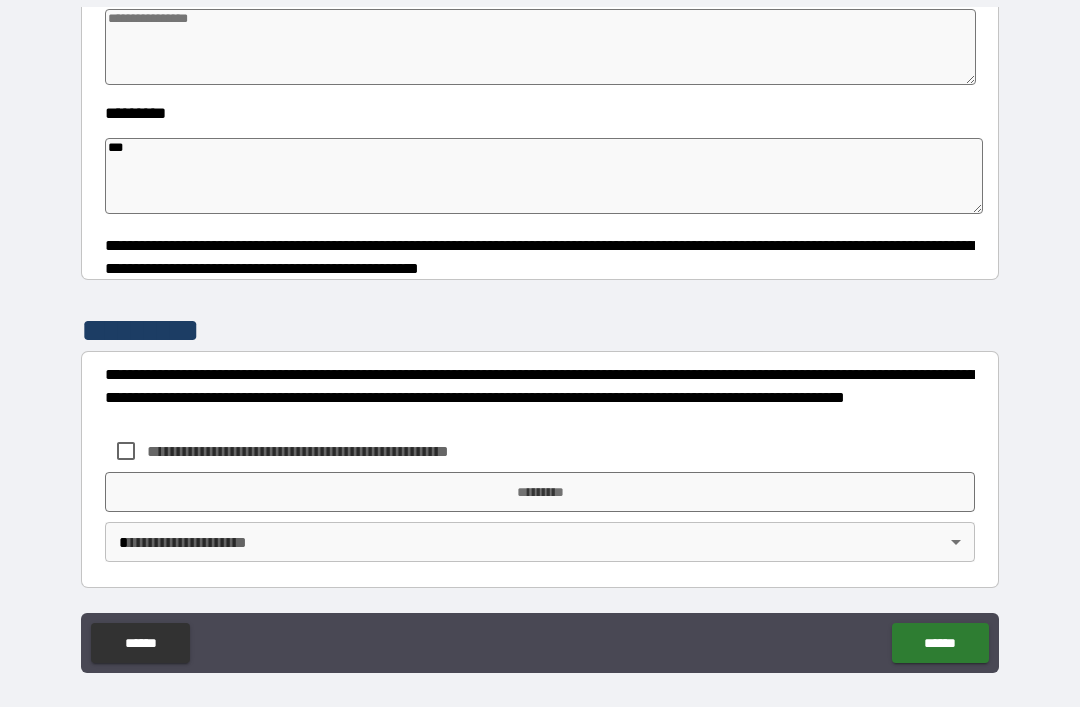 type on "*" 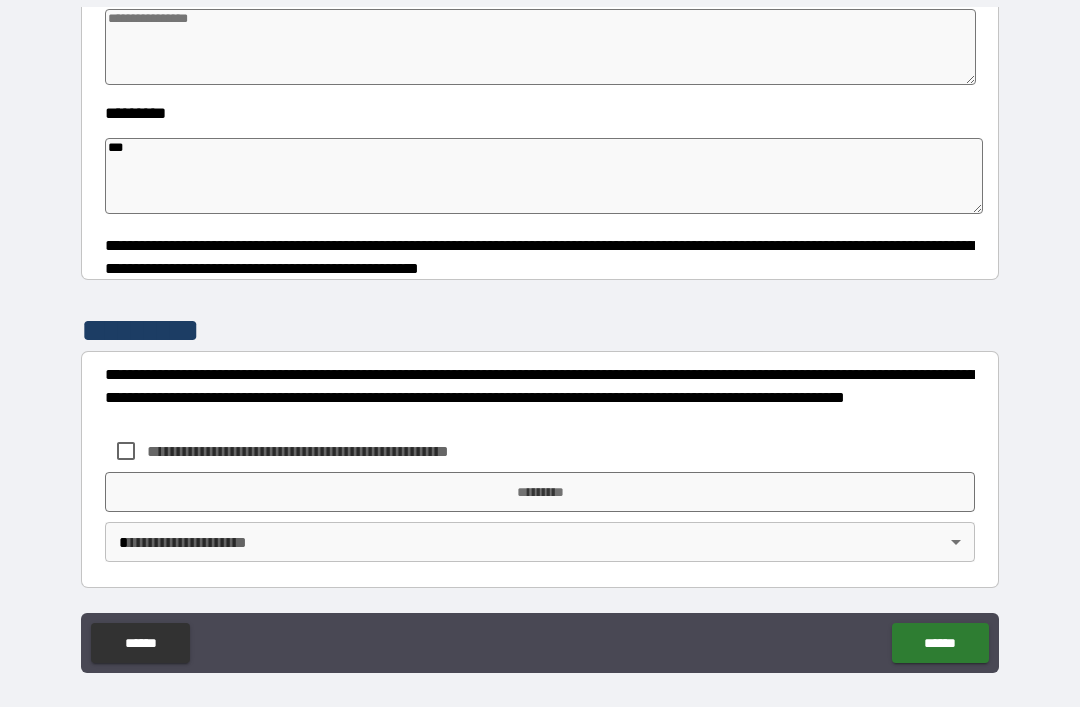 type on "*" 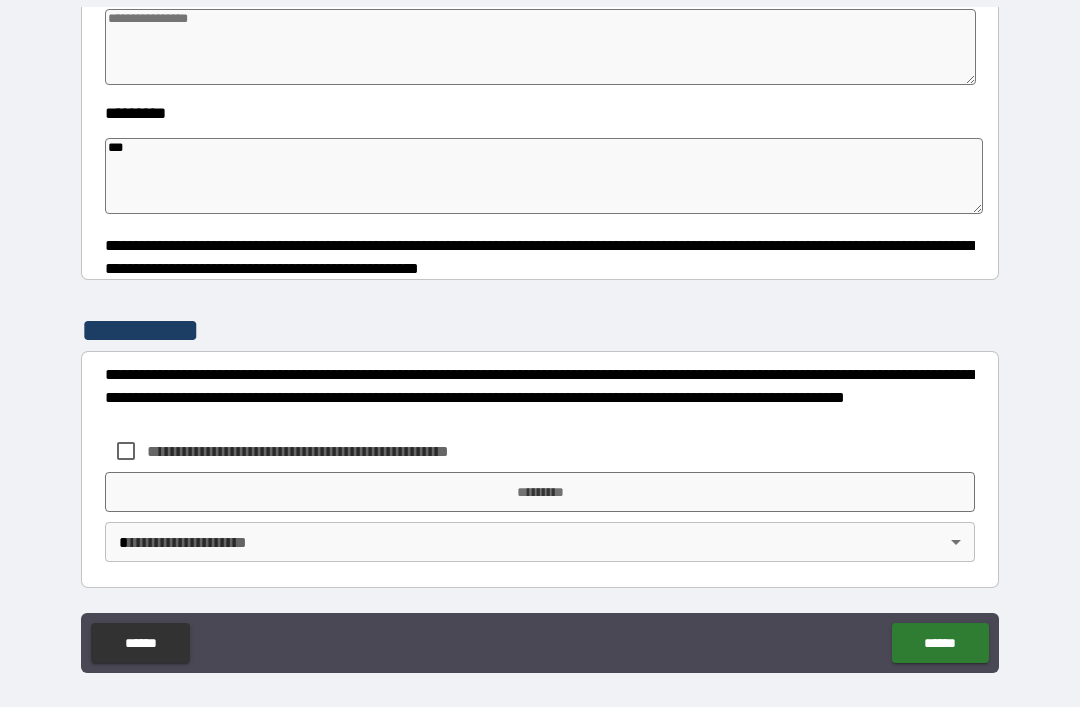 type on "*" 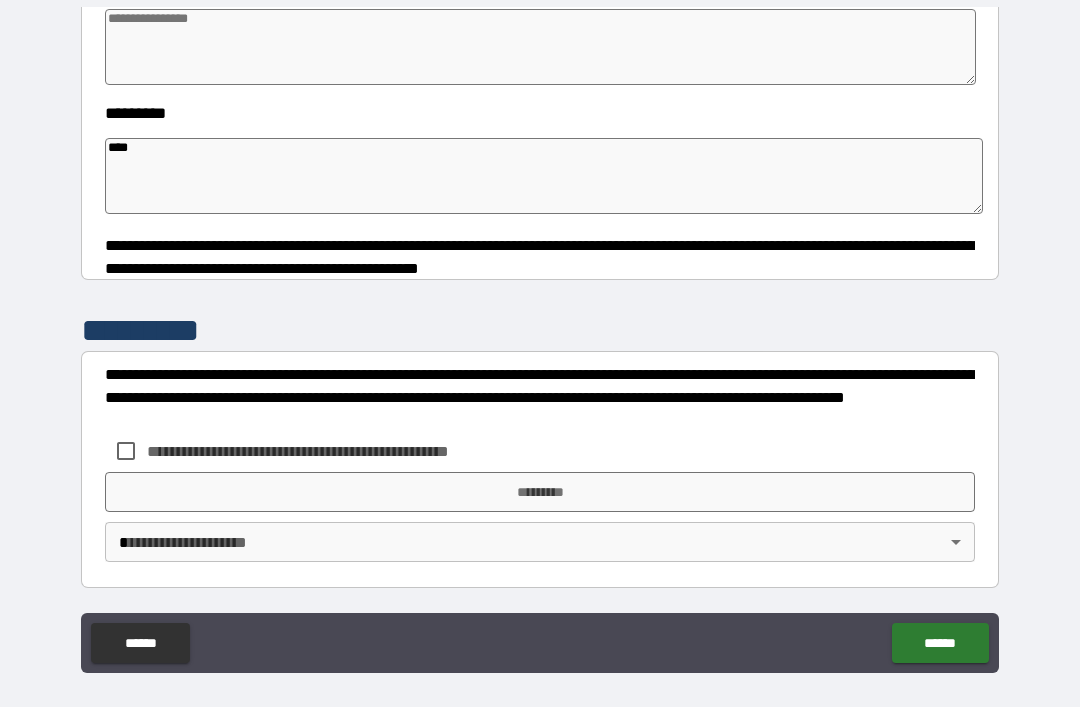 type on "*" 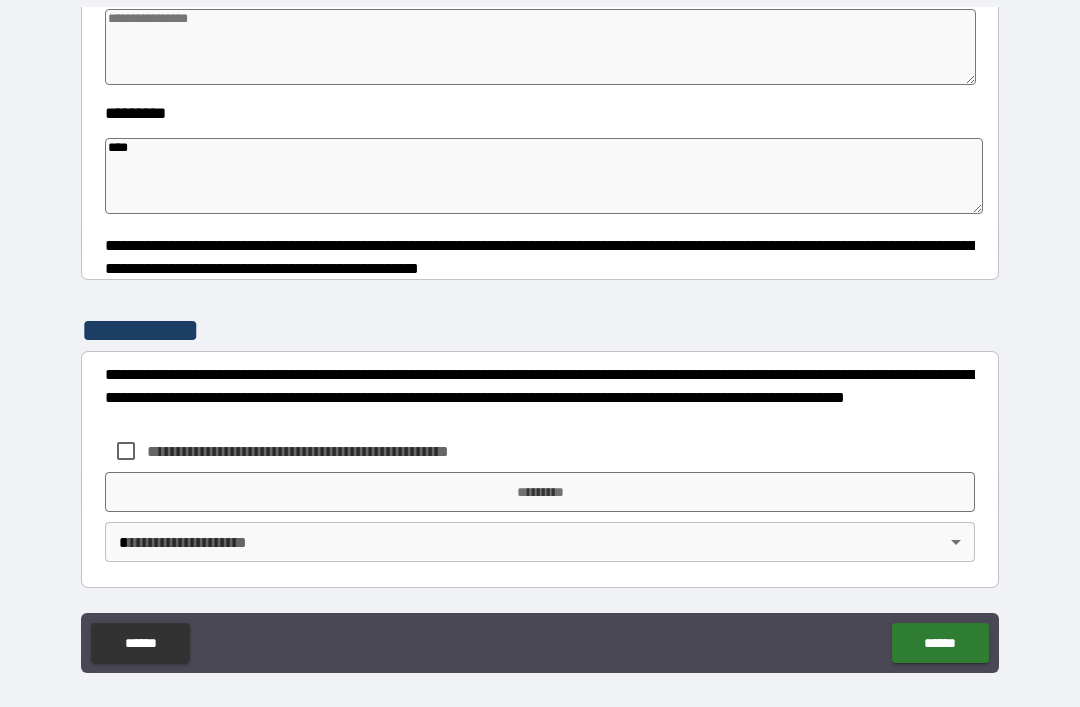 type on "*" 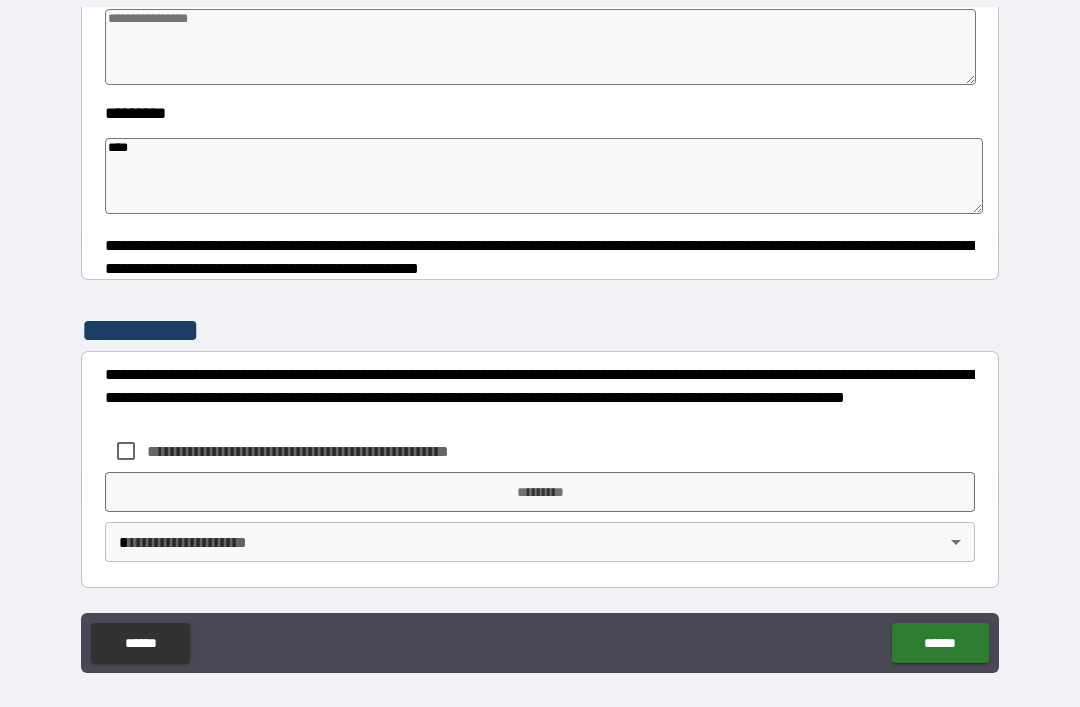 type on "*" 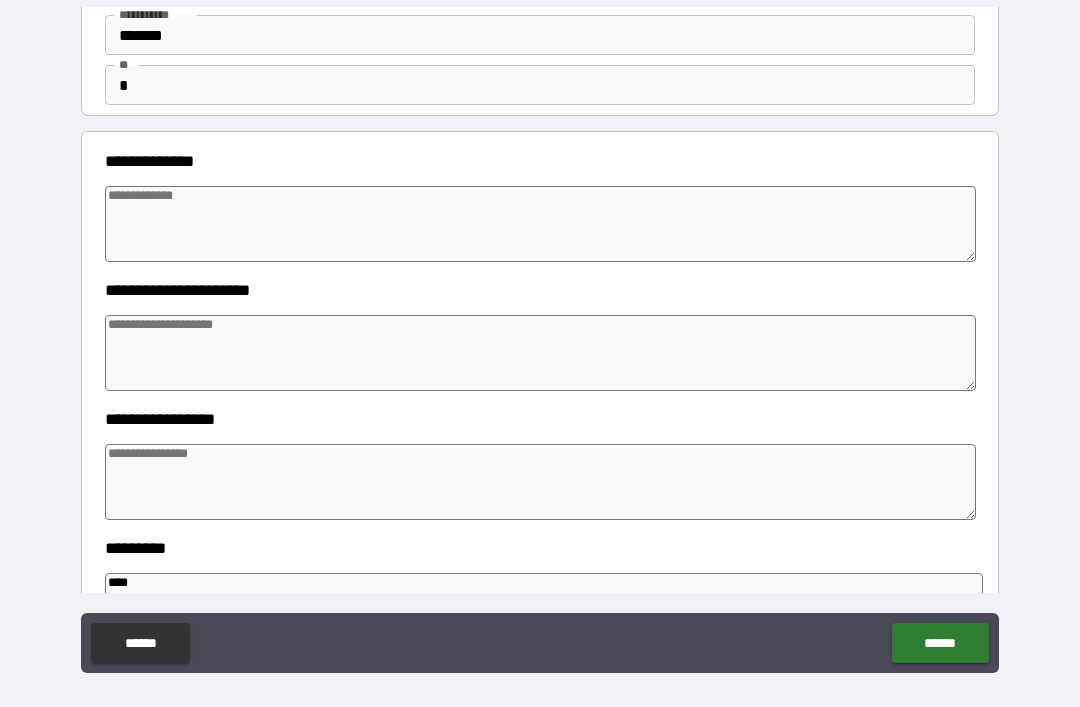 scroll, scrollTop: 133, scrollLeft: 0, axis: vertical 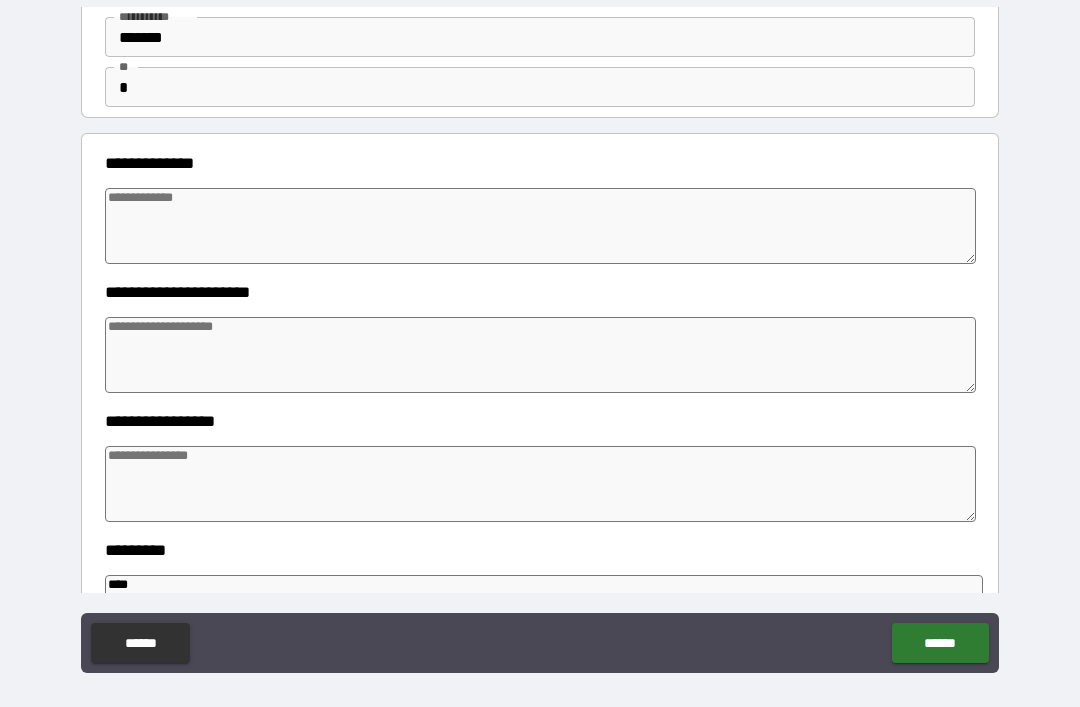 type on "****" 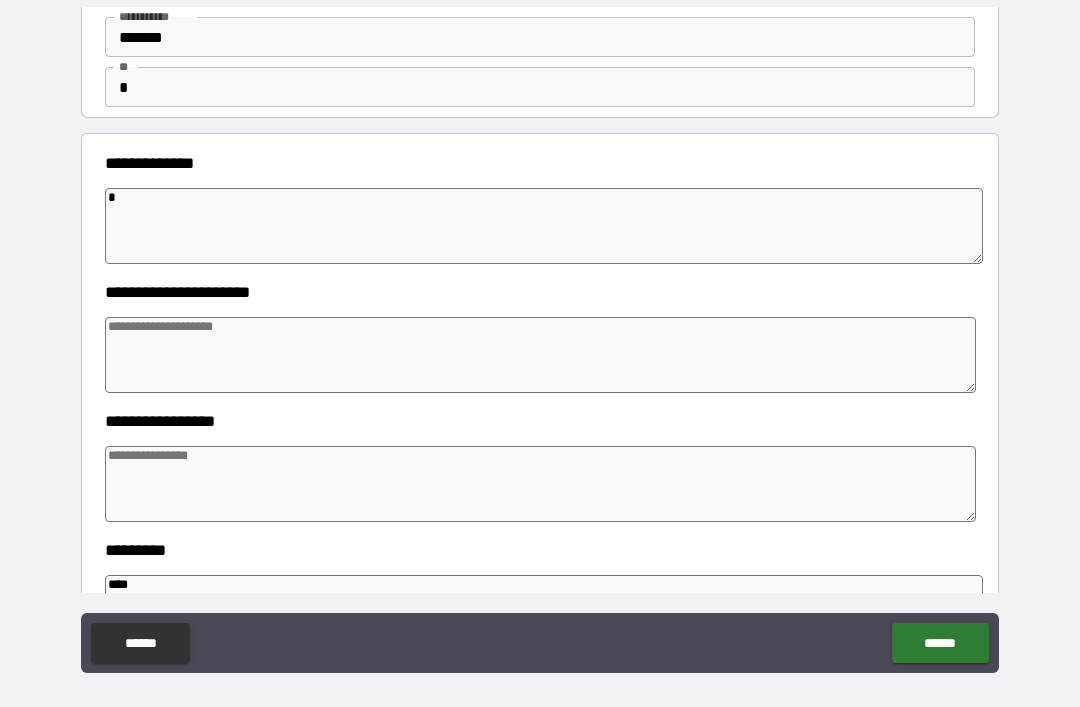 type on "*" 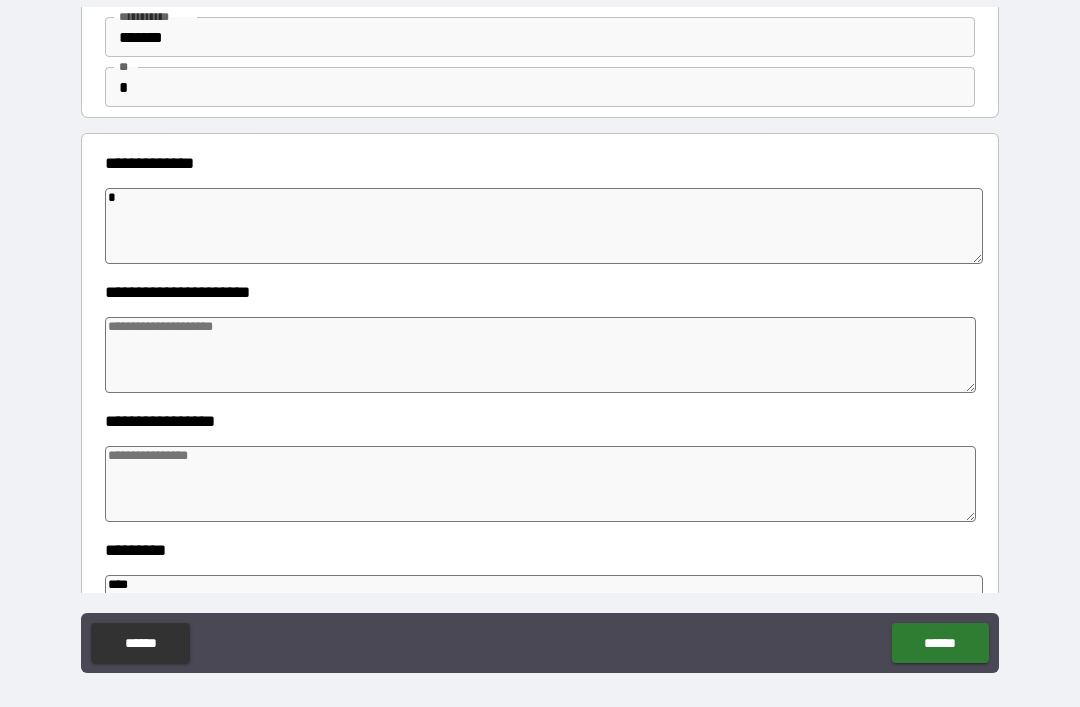 type on "*" 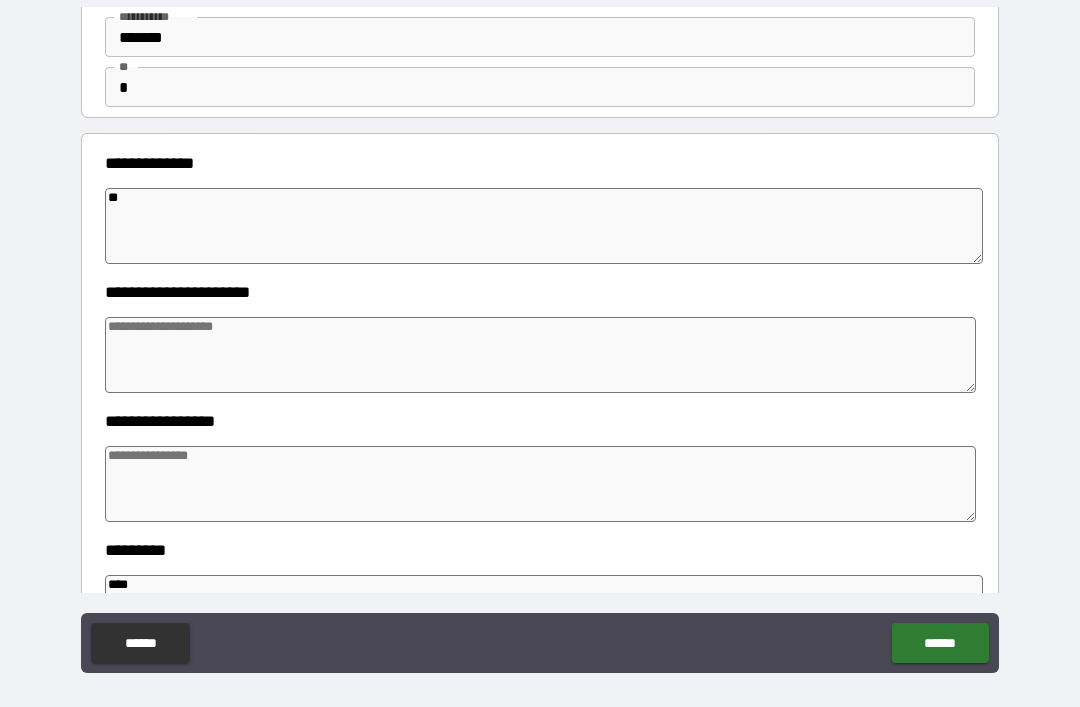 type on "*" 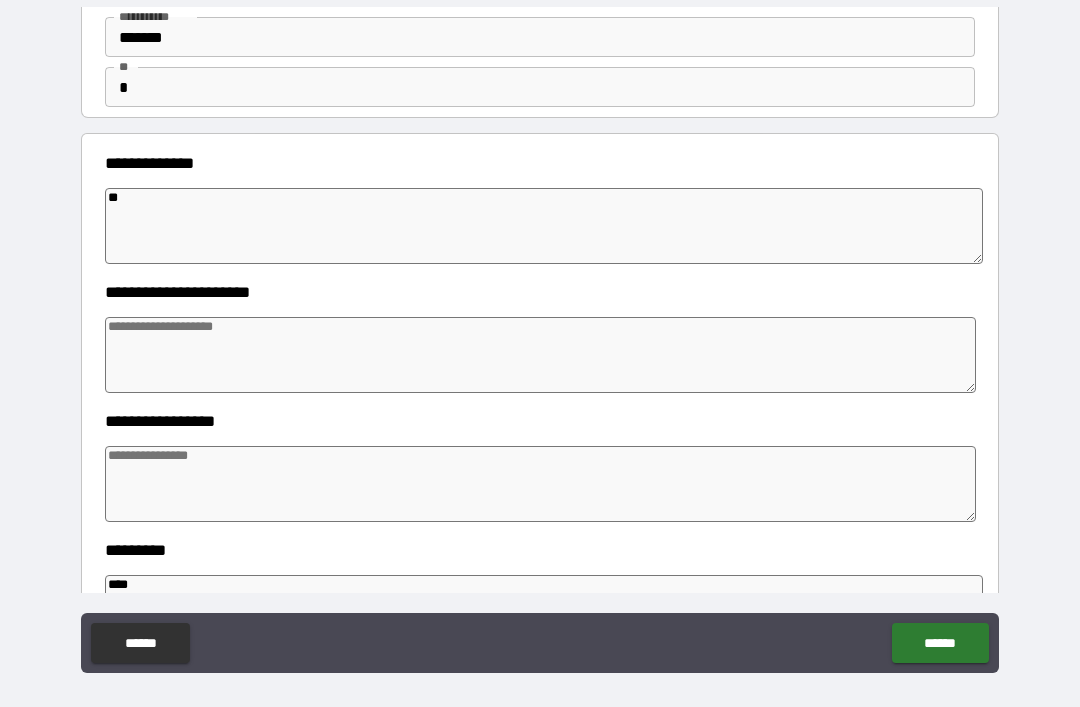 type on "*" 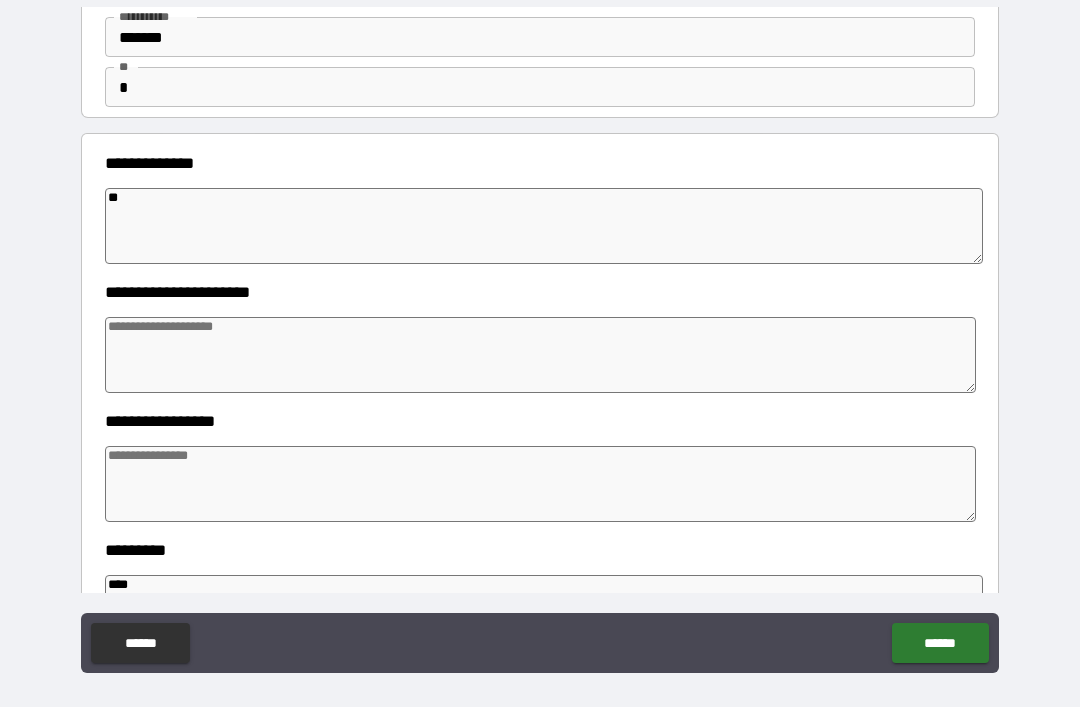 type on "*" 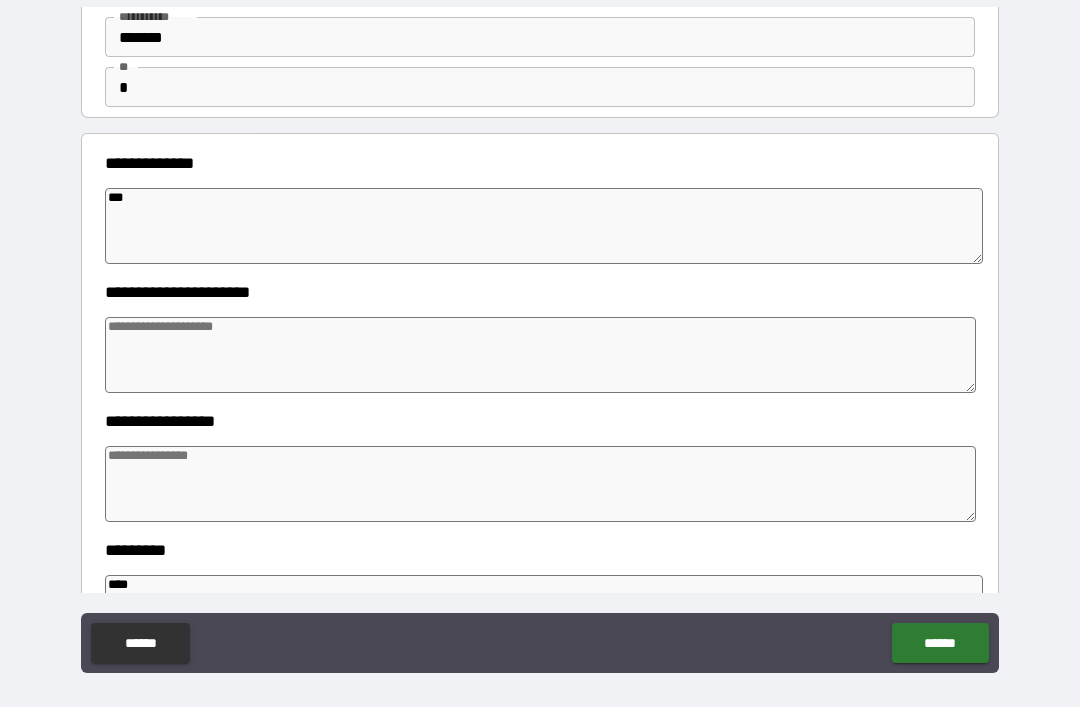 type on "*" 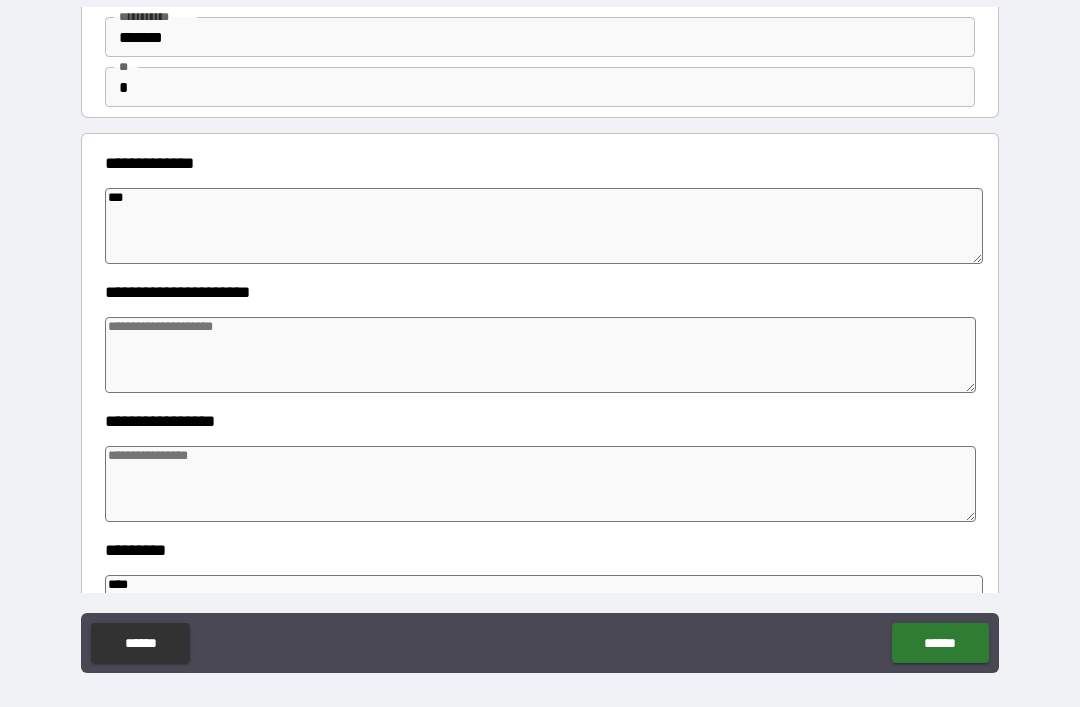 type on "*" 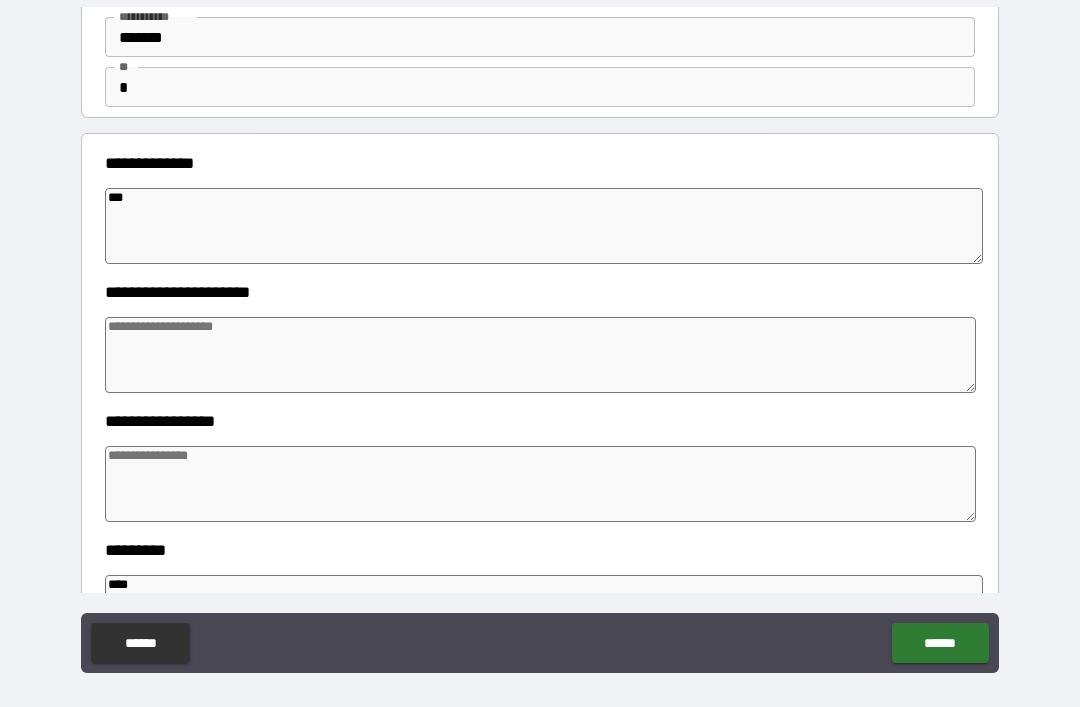 type on "*" 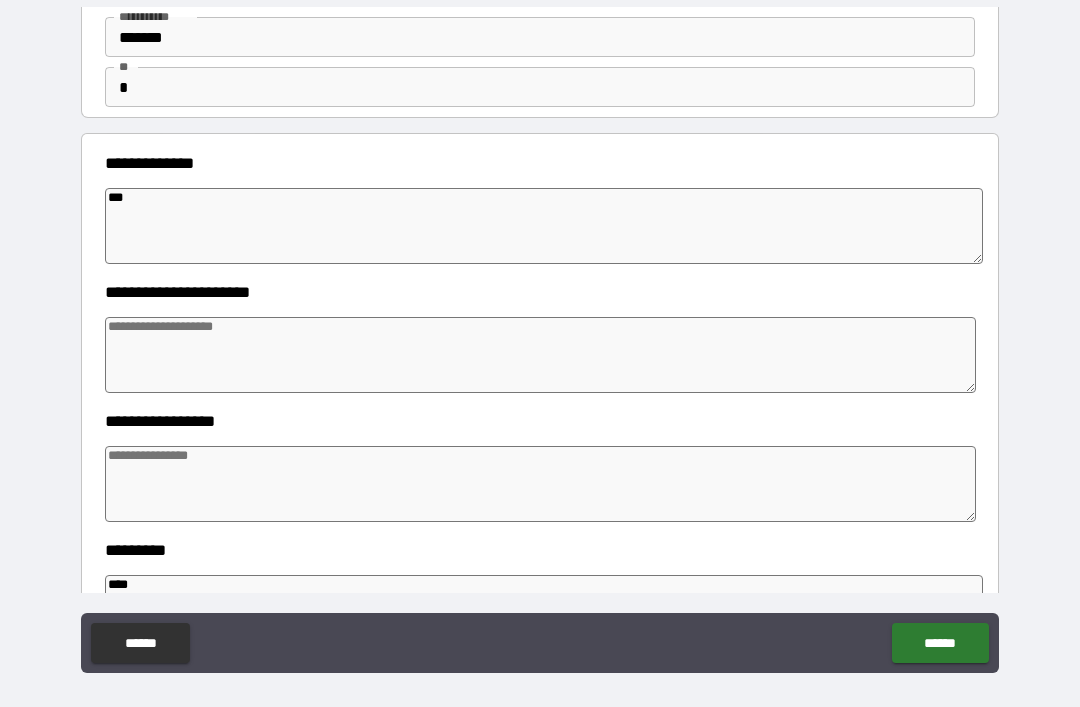 type on "*" 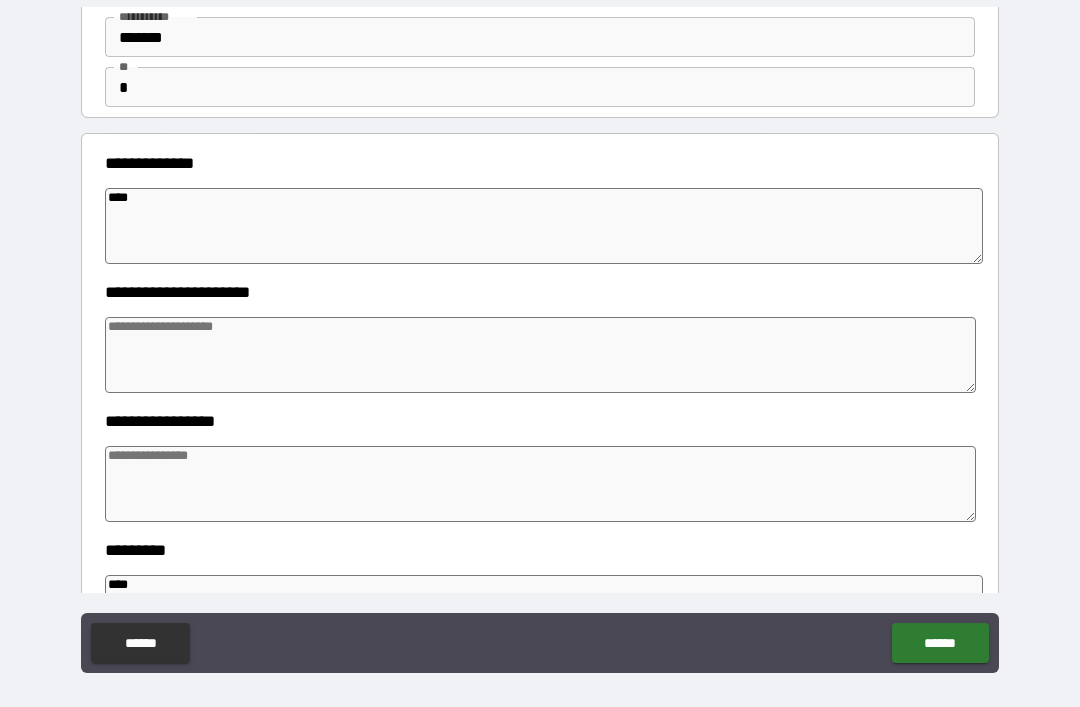type on "*" 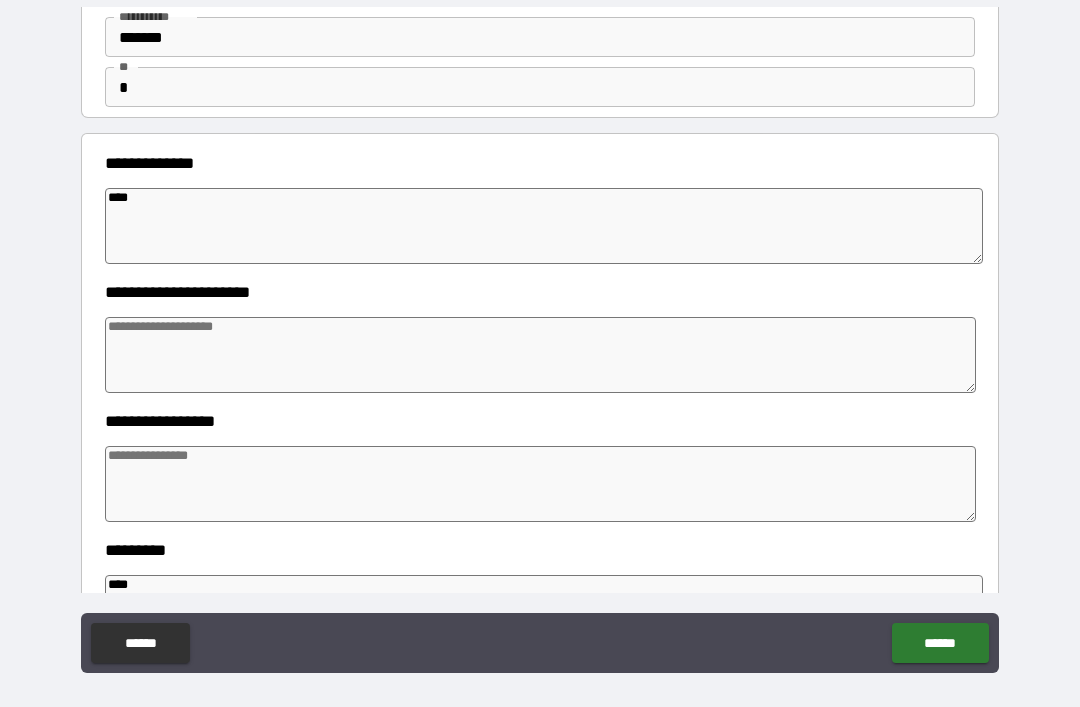 type on "*" 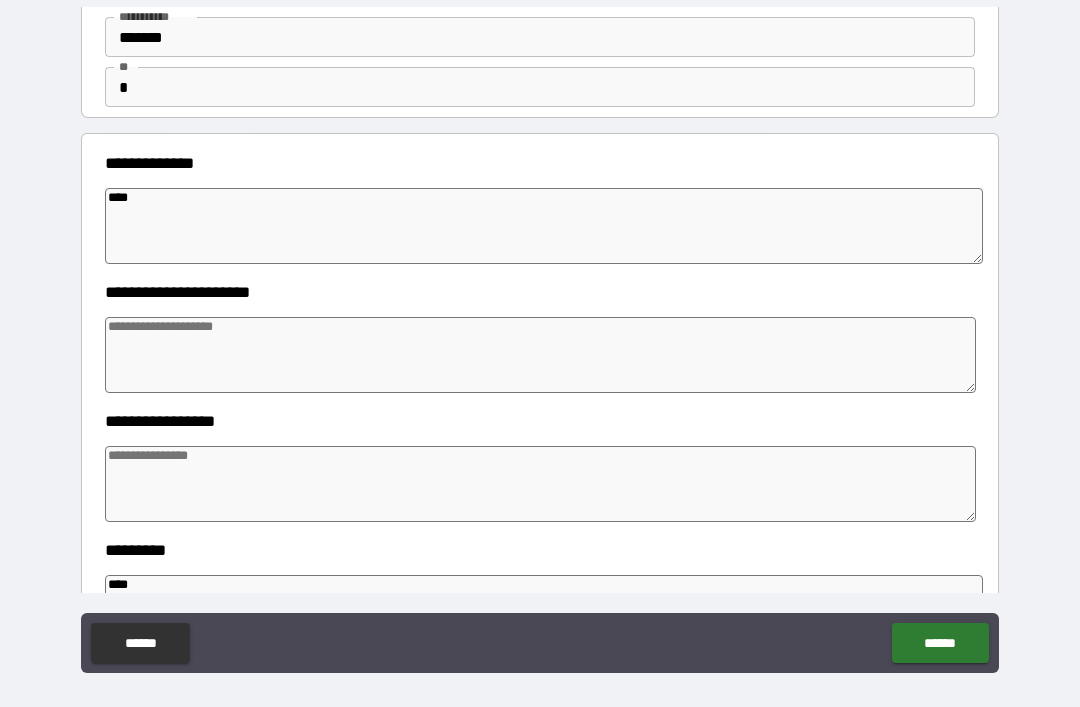 type on "*" 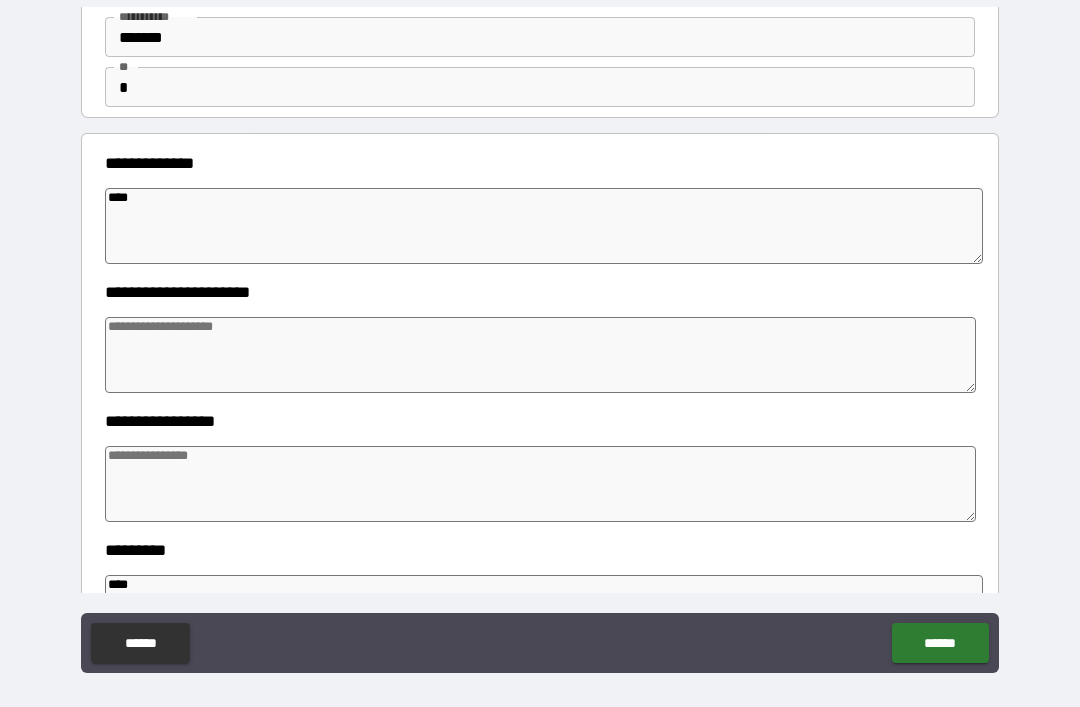 type on "*" 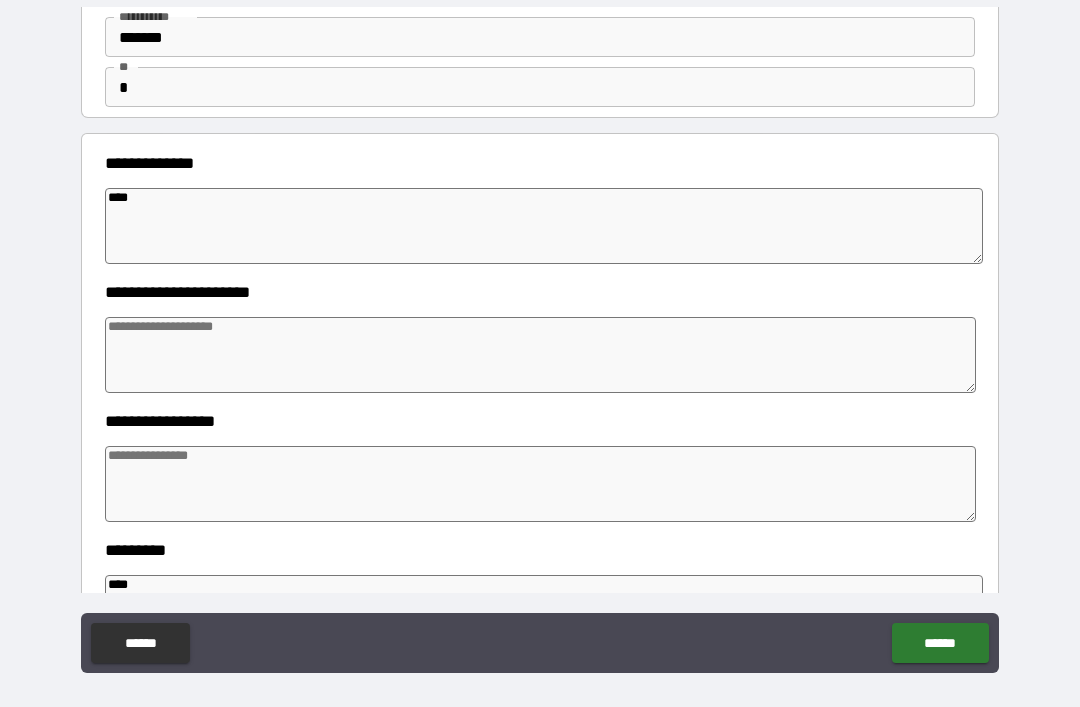 type on "*" 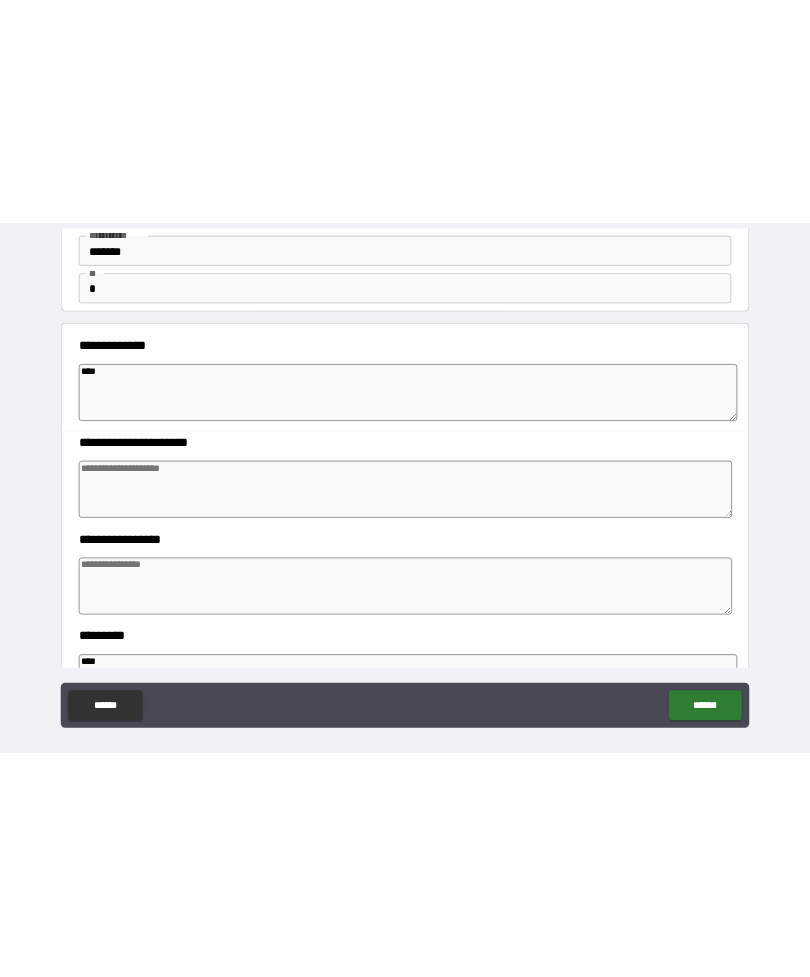 scroll, scrollTop: 0, scrollLeft: 0, axis: both 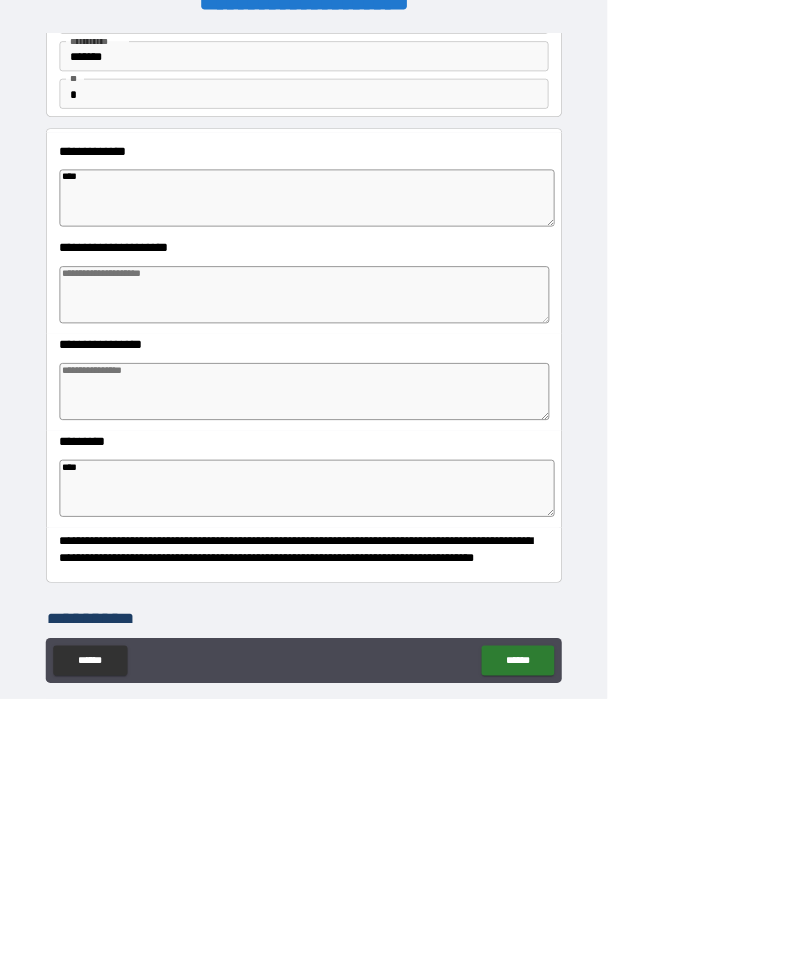 type on "*" 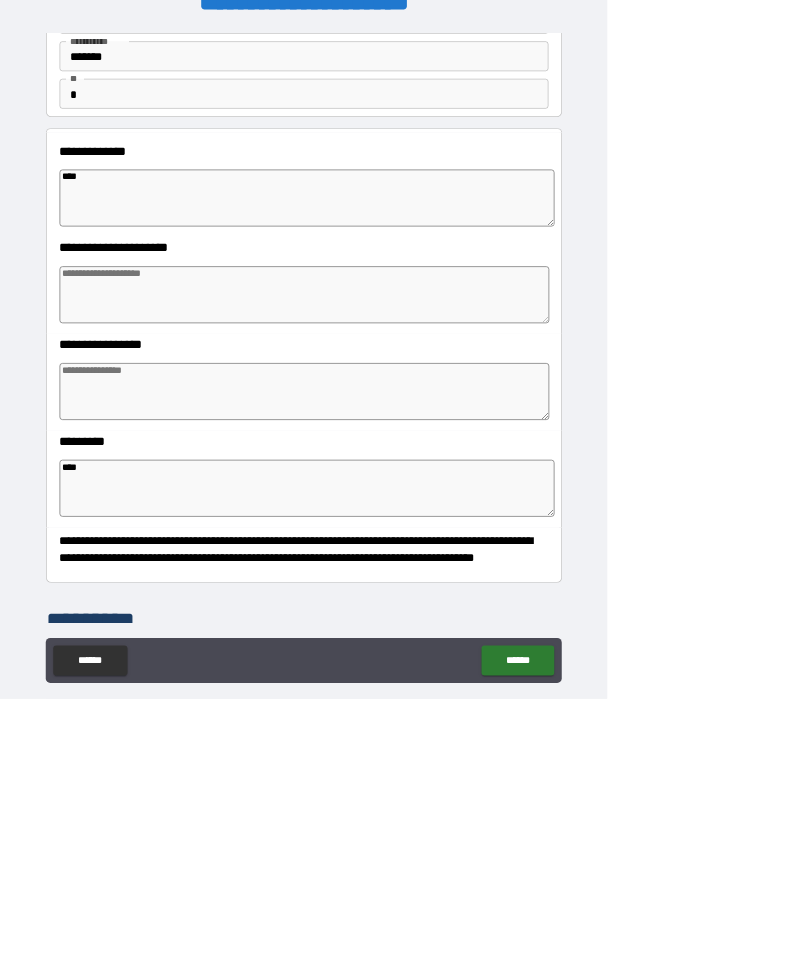 type on "*" 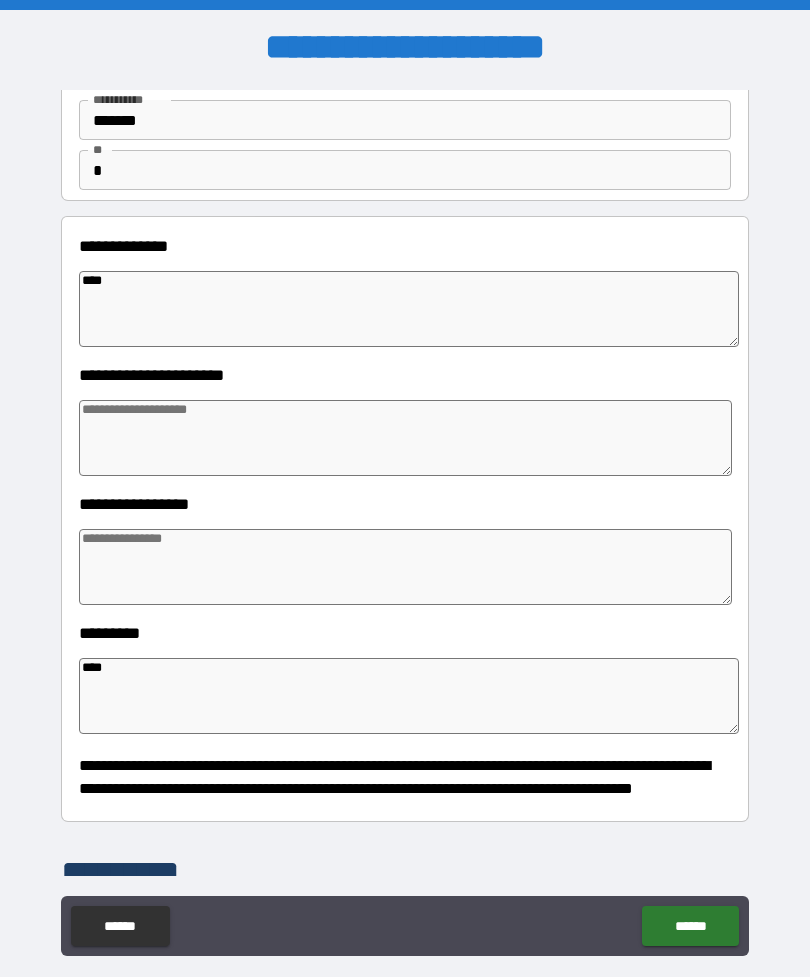 type on "*****" 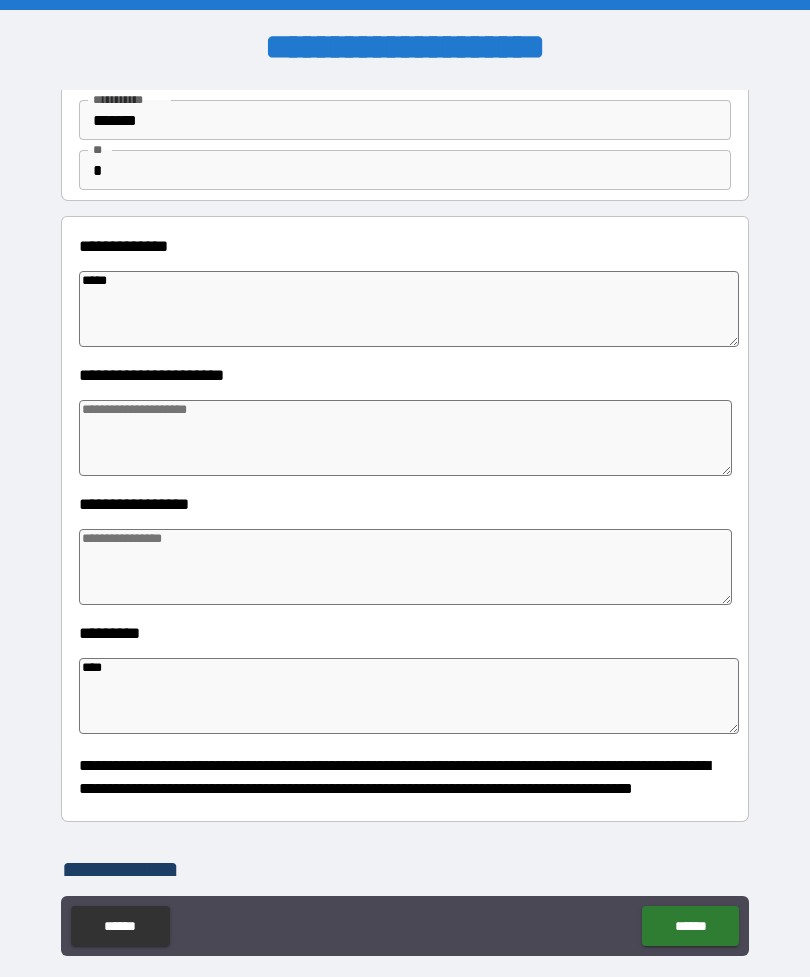 type on "*" 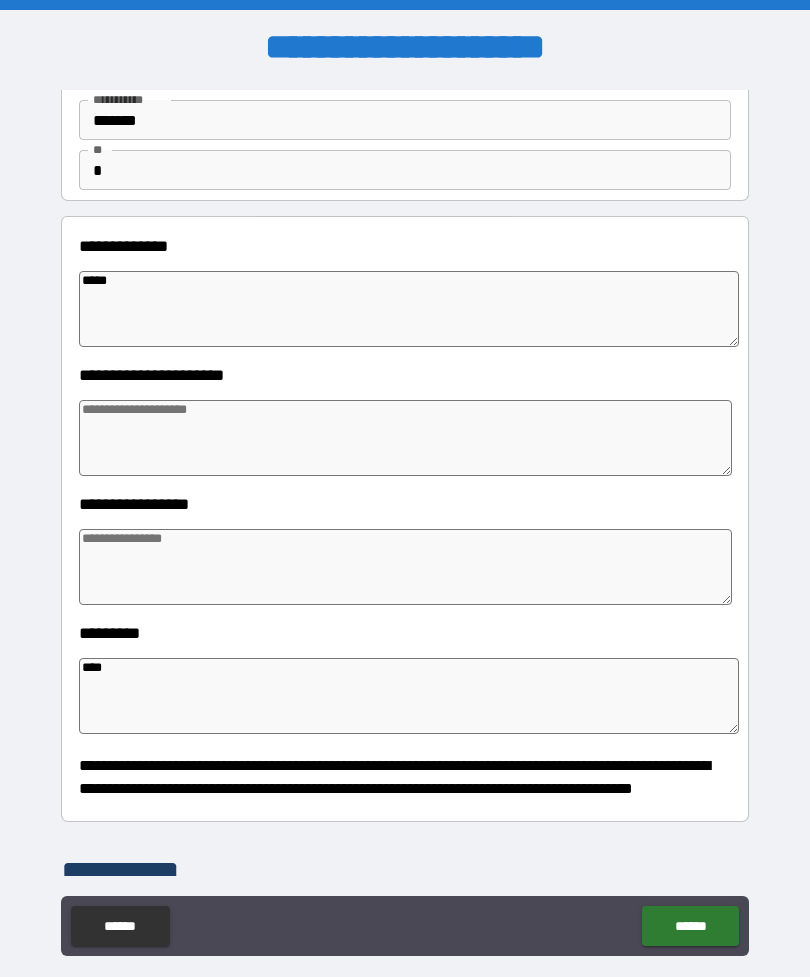 type on "*" 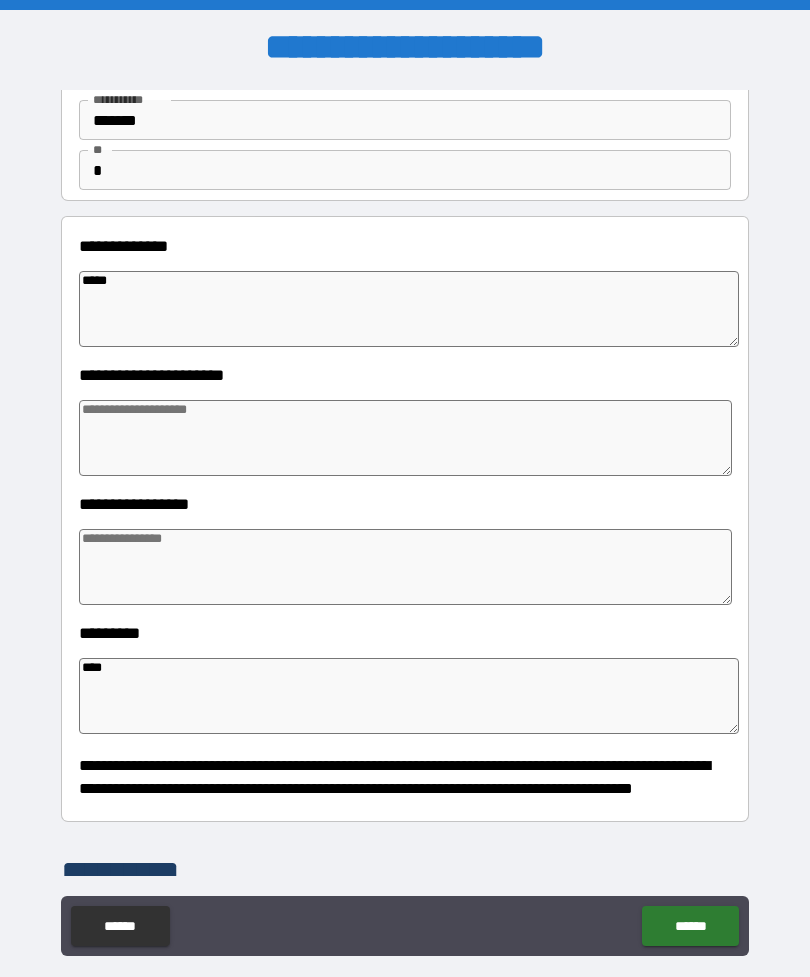 type on "*" 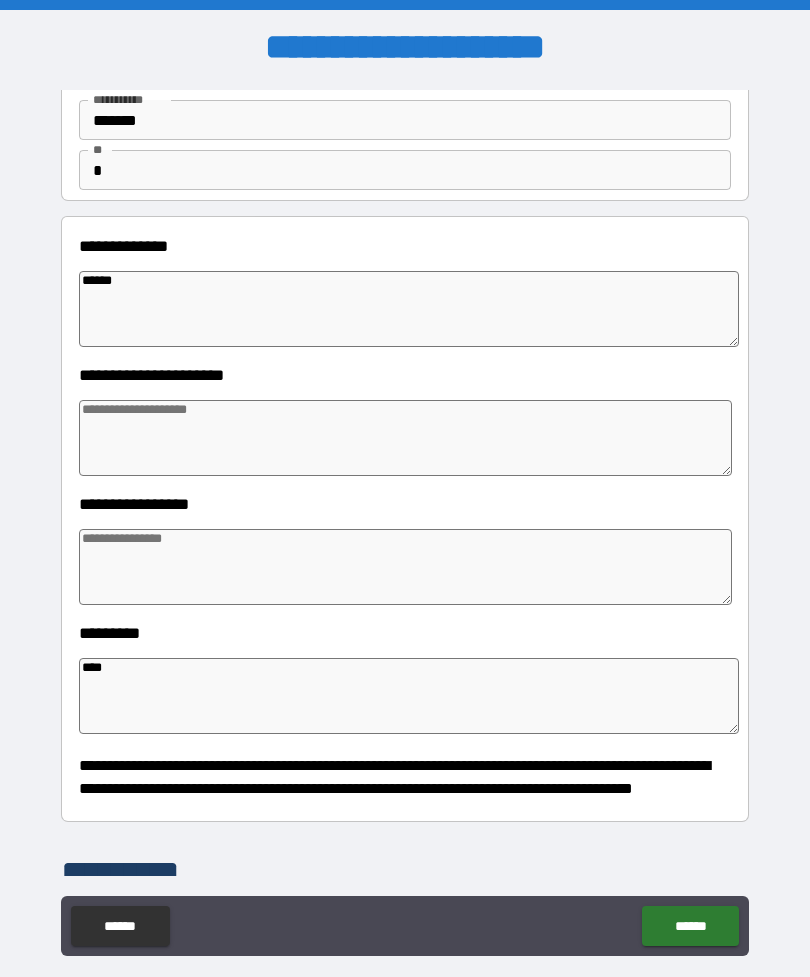 type on "*" 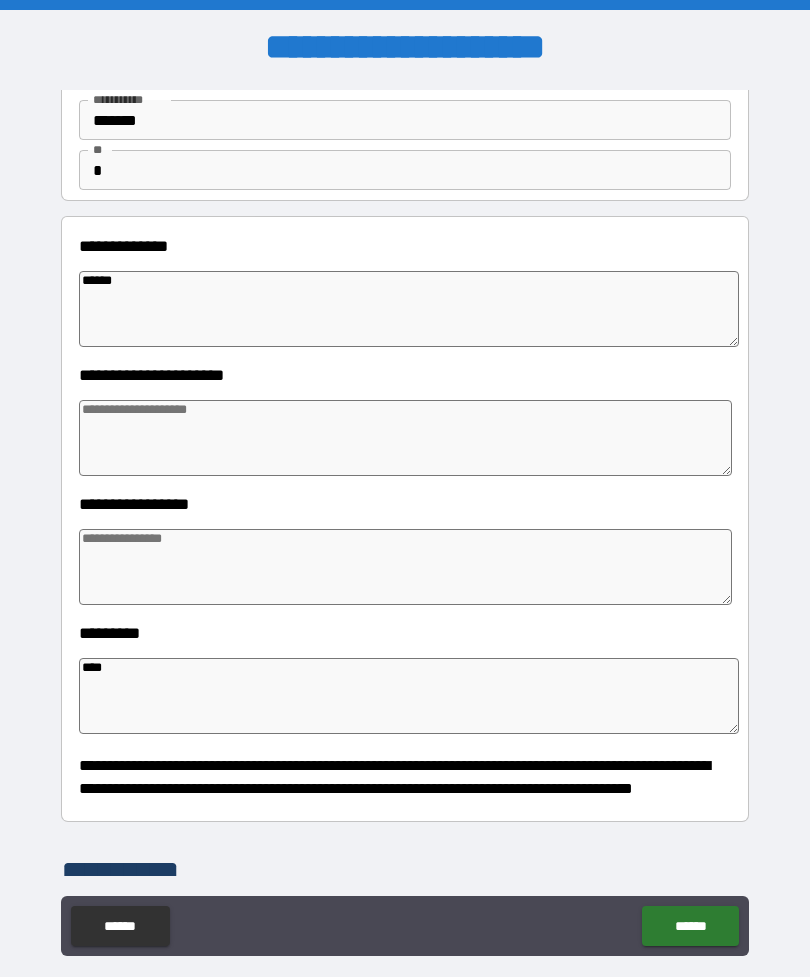 type on "*******" 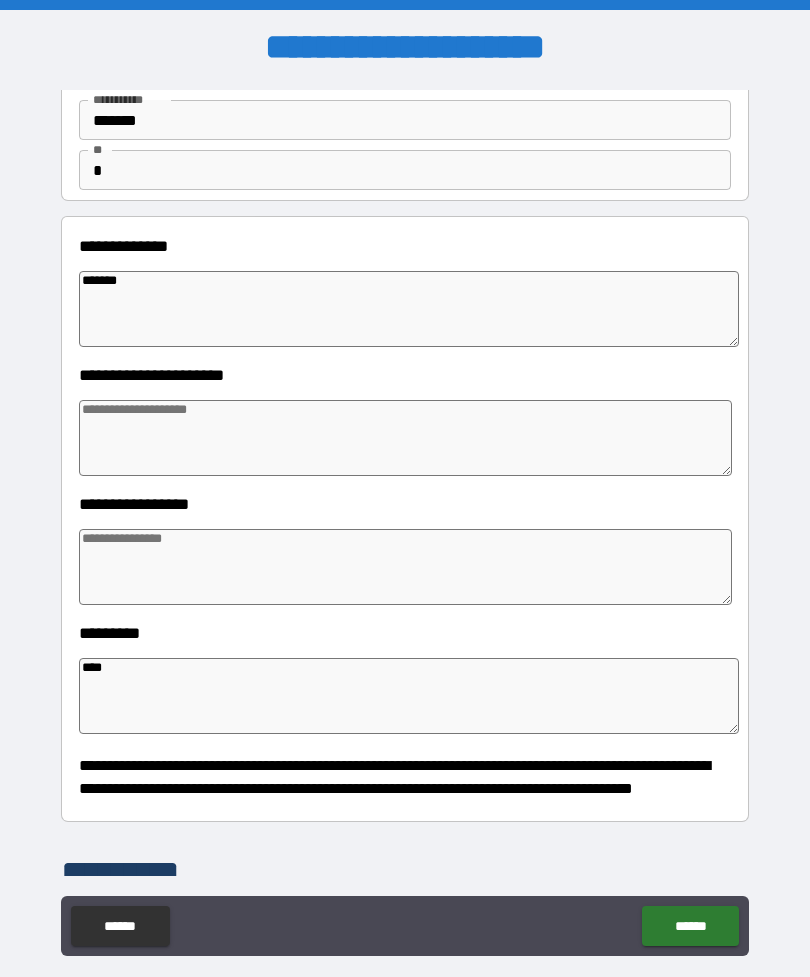 type on "*" 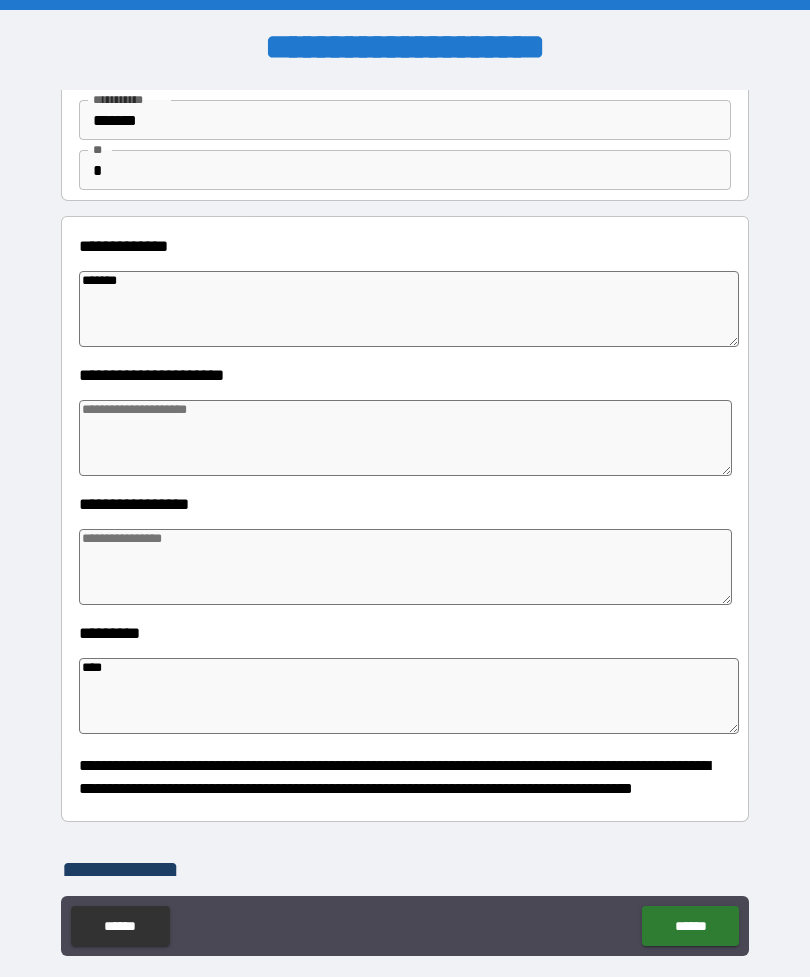 type on "********" 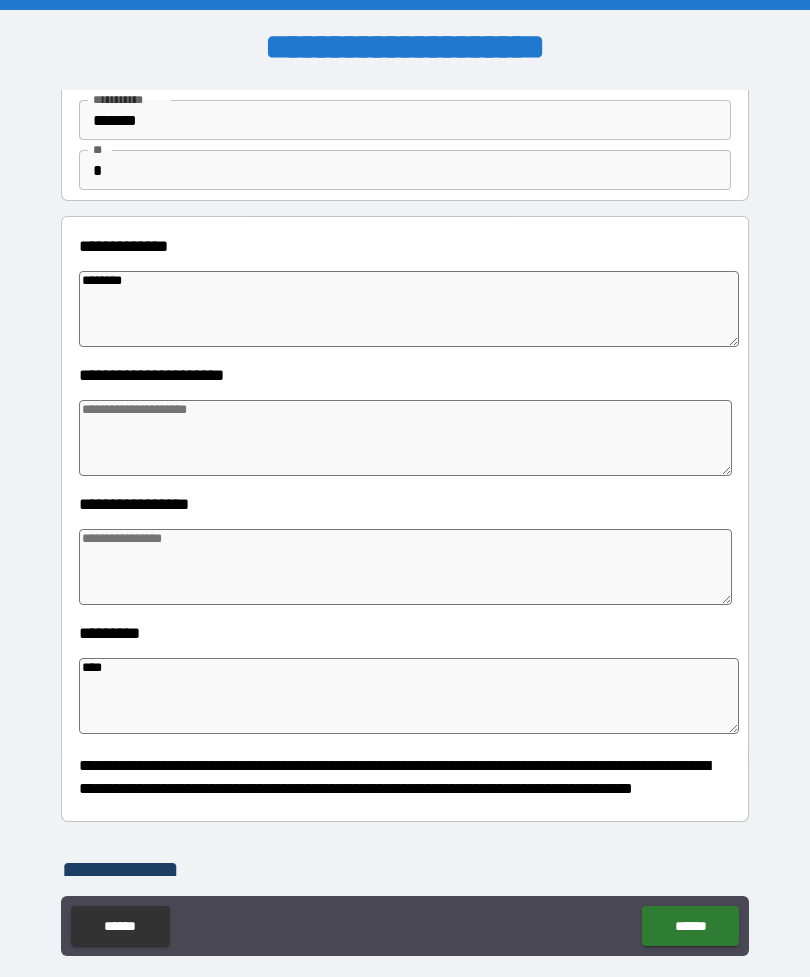 type on "*" 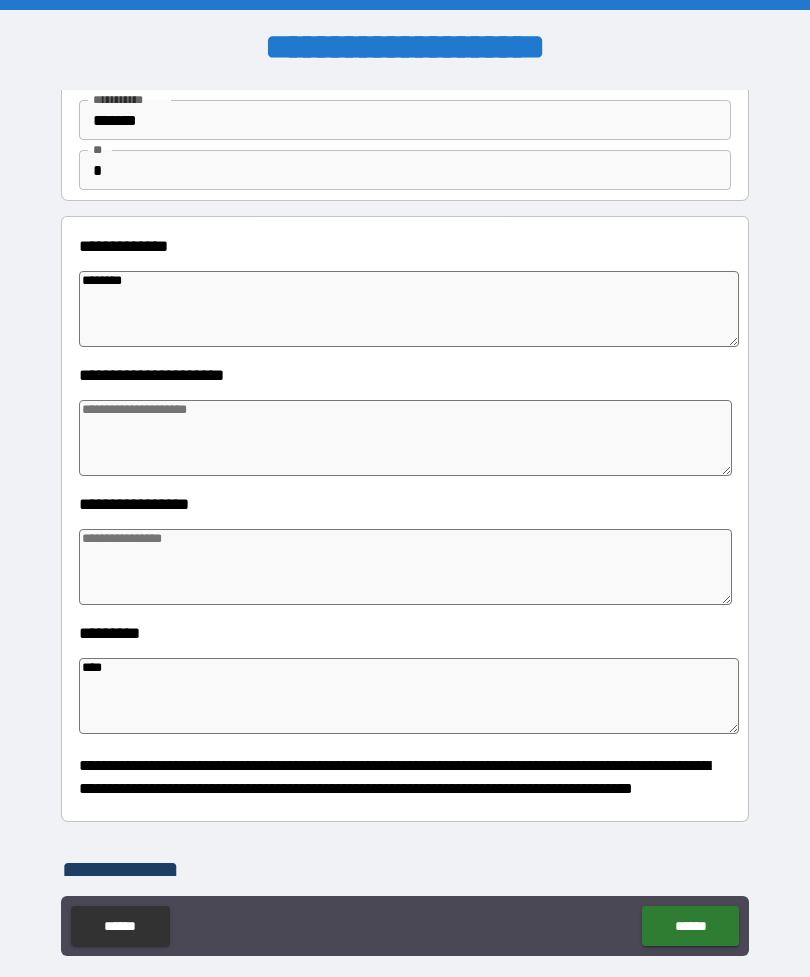 type on "*" 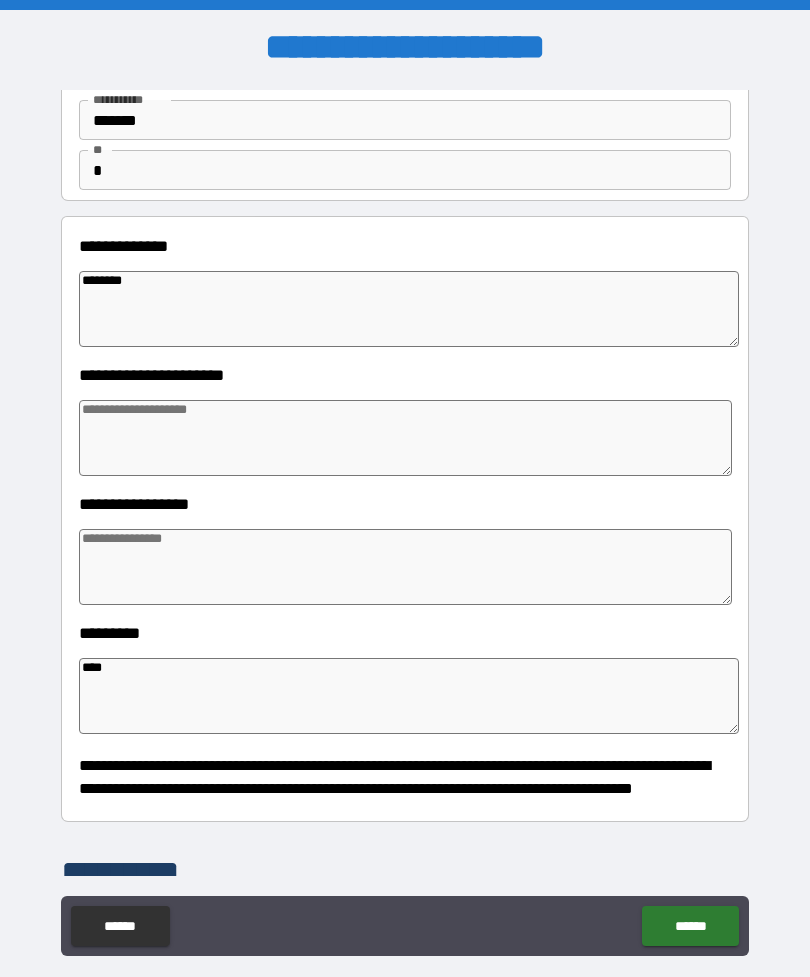 type on "*" 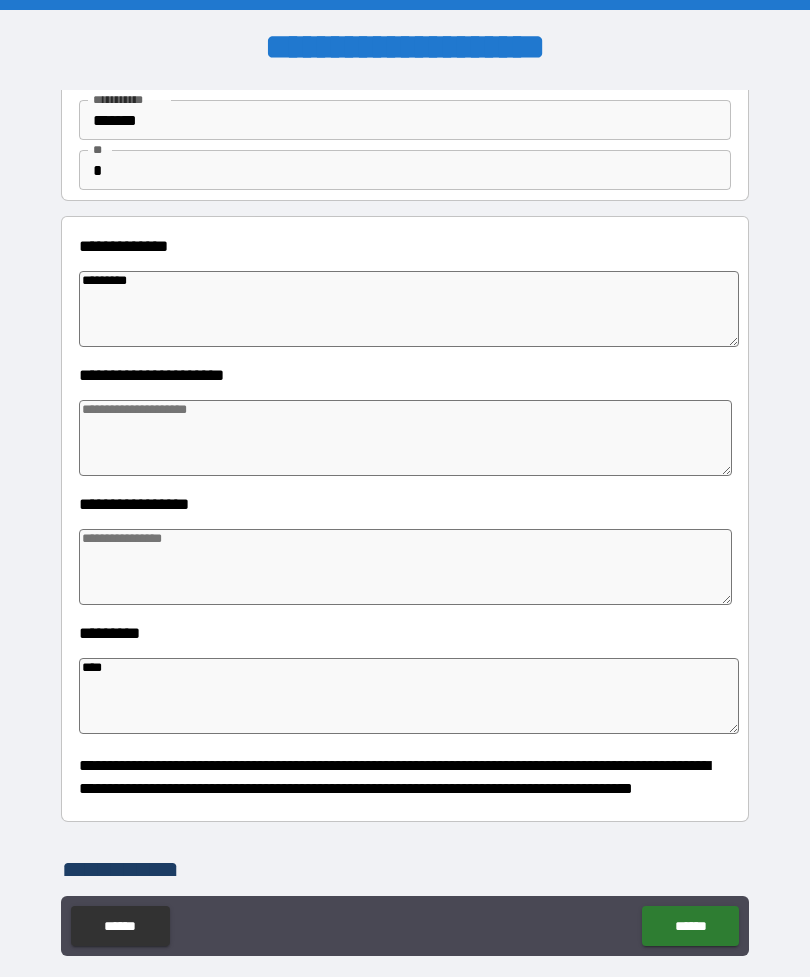 type on "*" 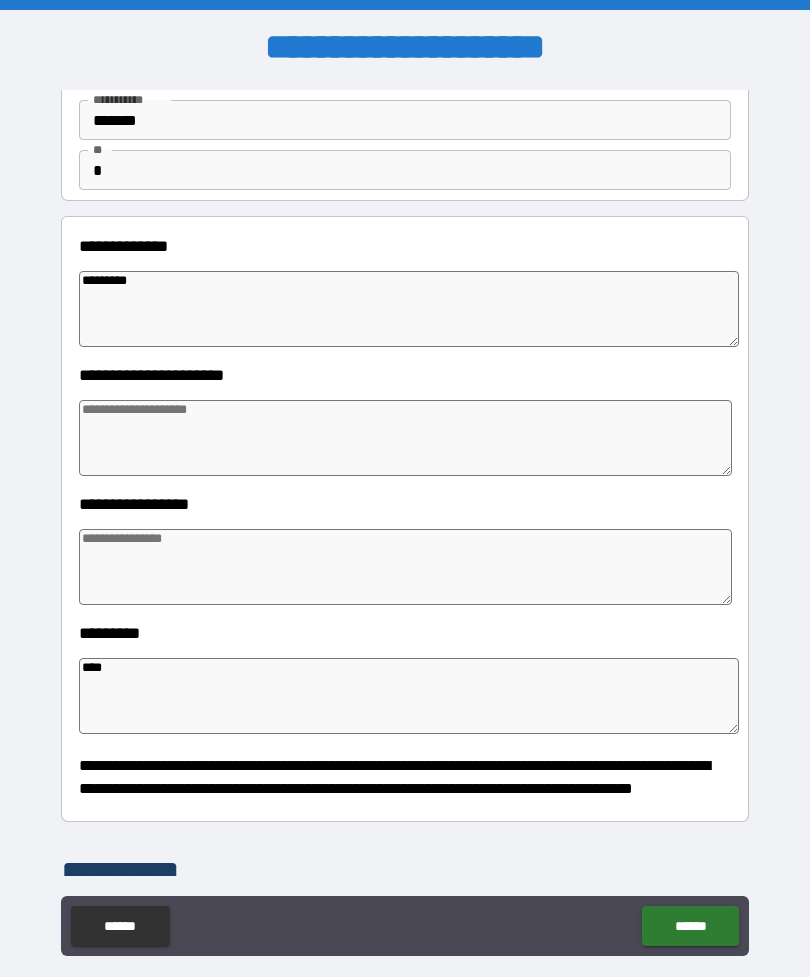 type on "*" 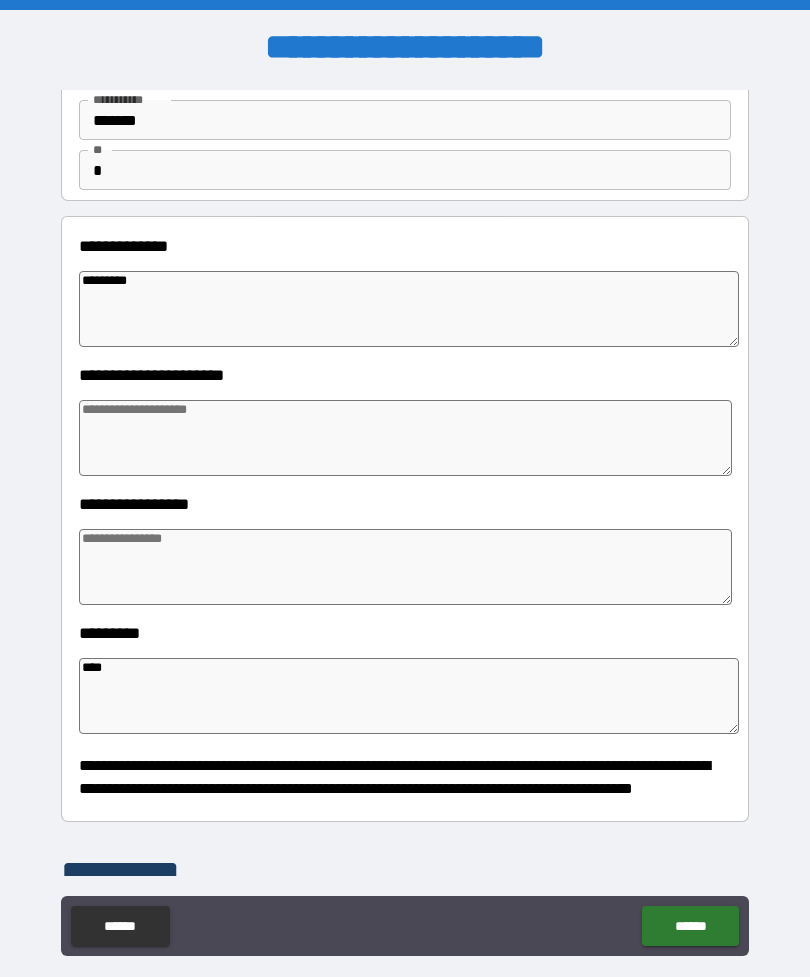 type on "*" 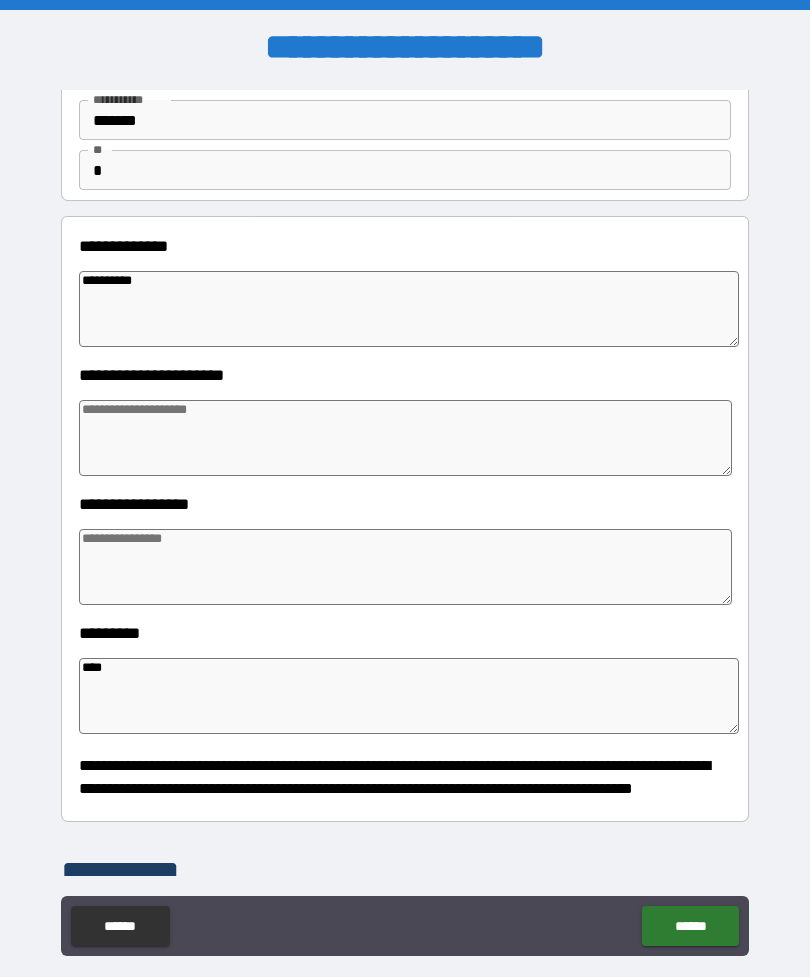 type on "*" 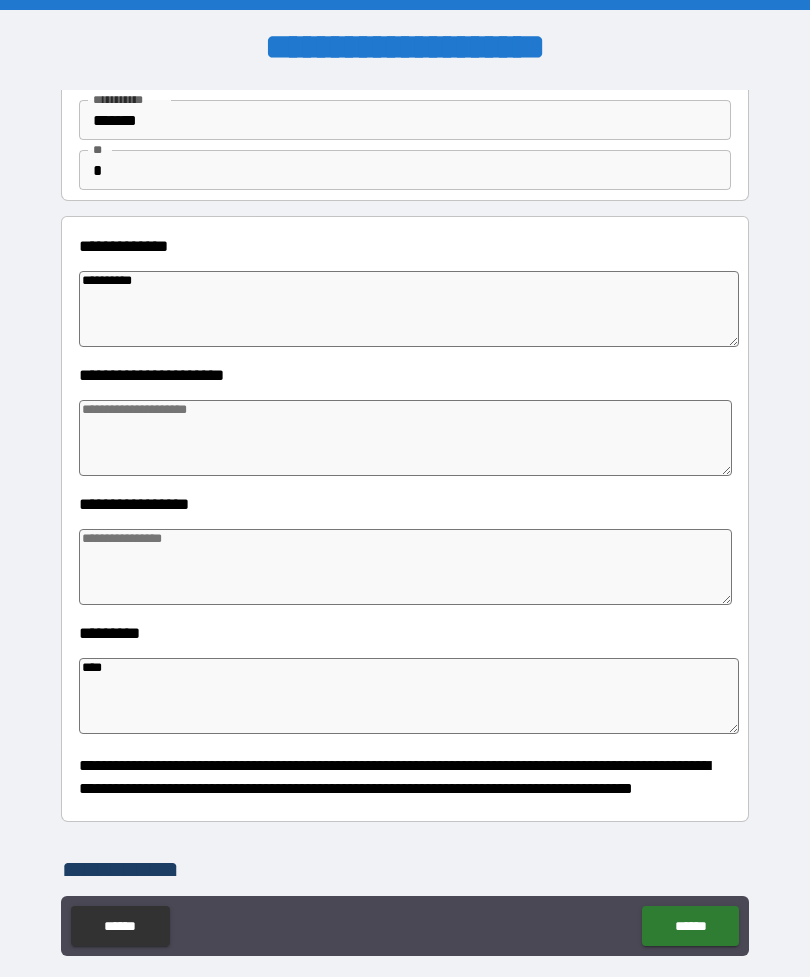 type on "*" 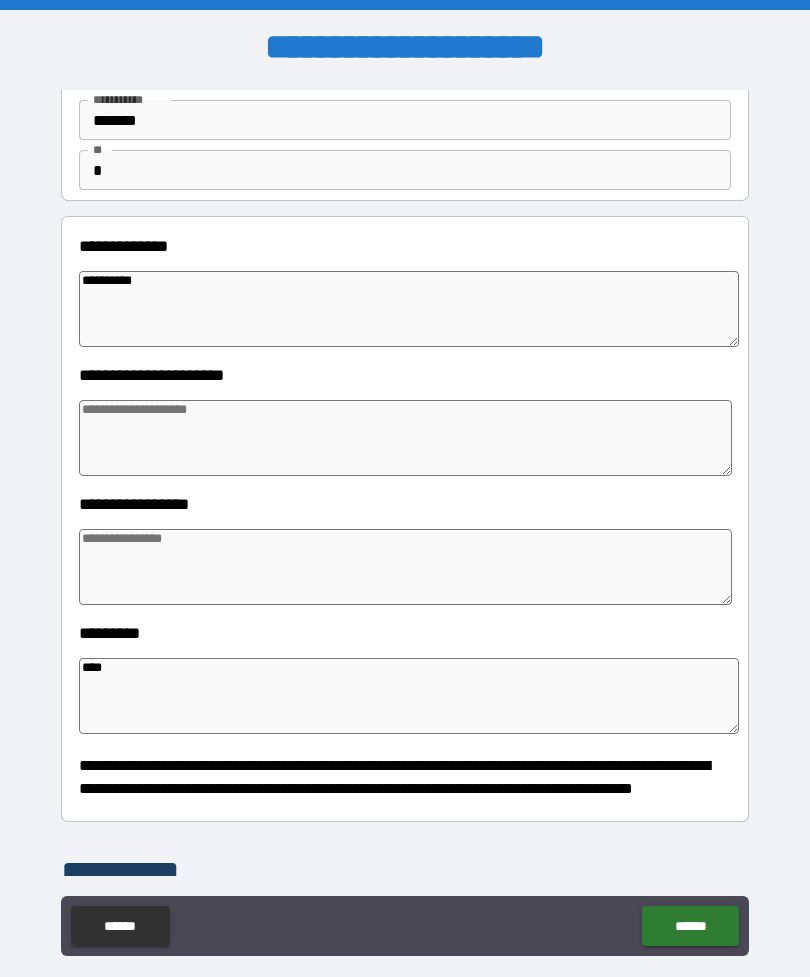 type on "*" 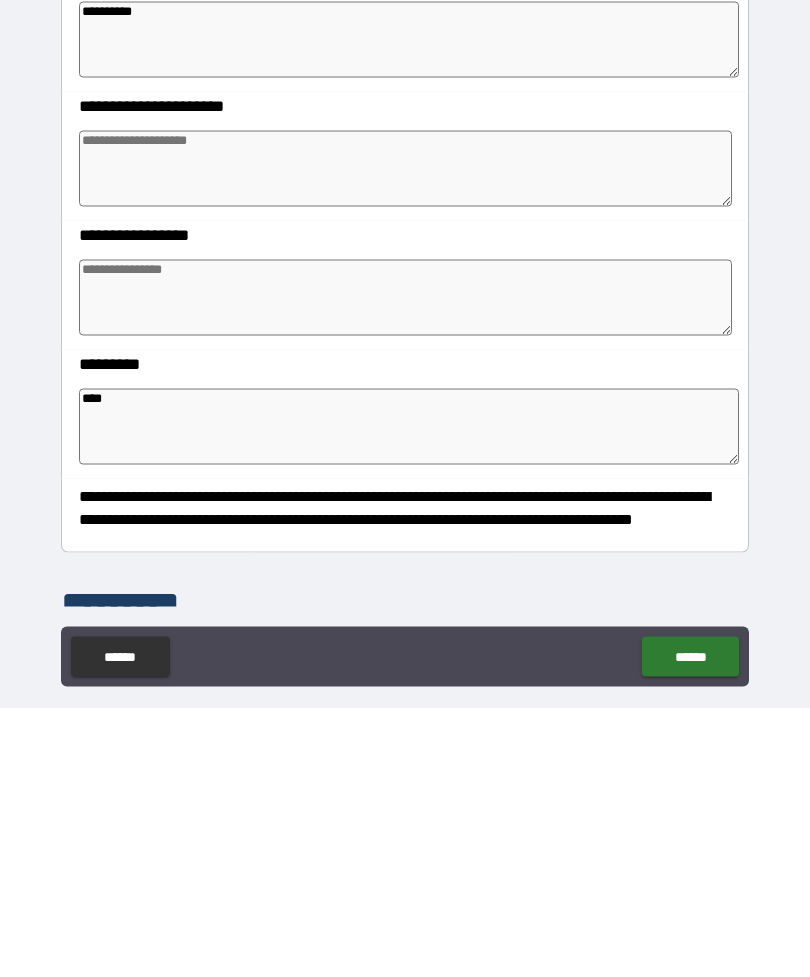 scroll, scrollTop: 64, scrollLeft: 0, axis: vertical 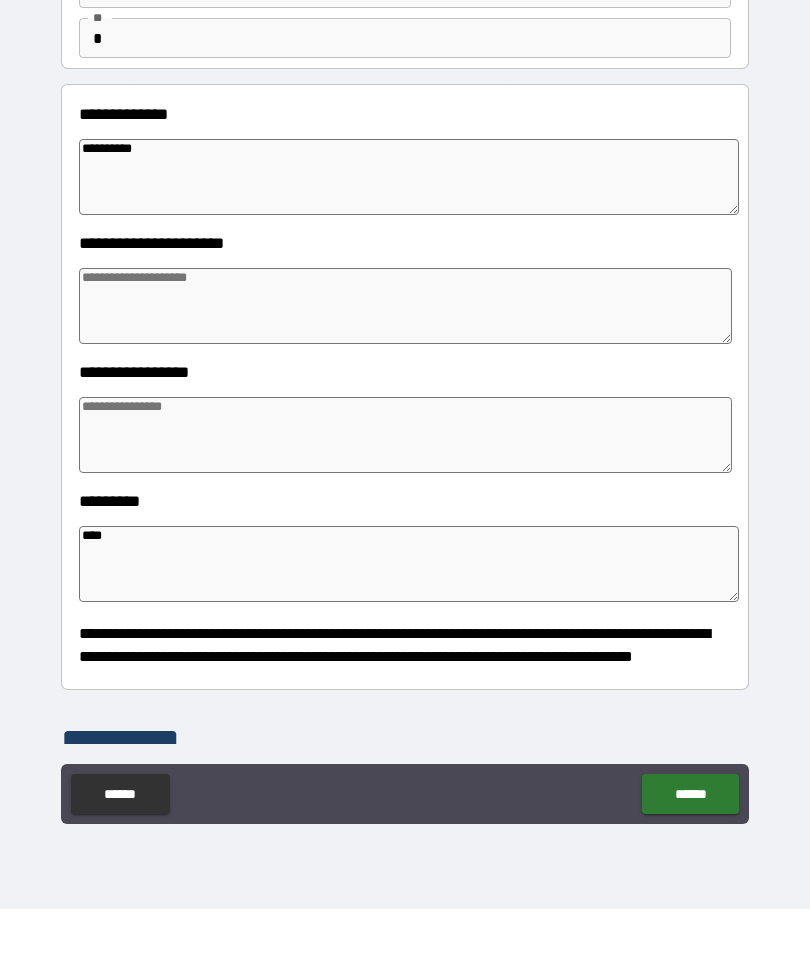 click at bounding box center [405, 374] 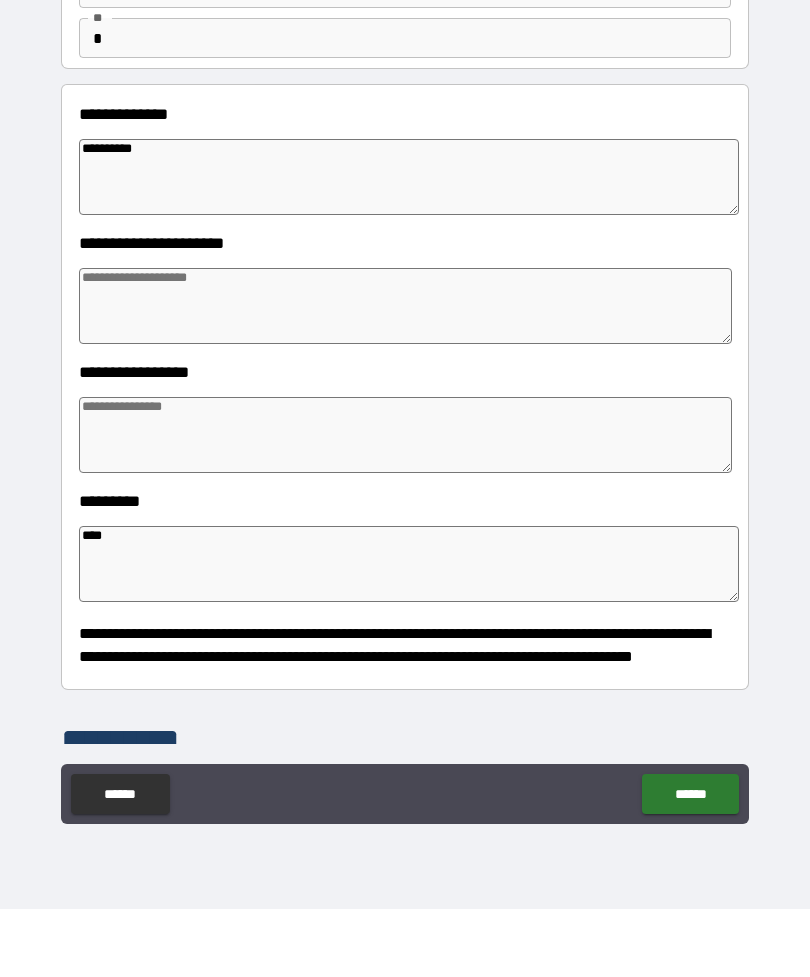 type on "*" 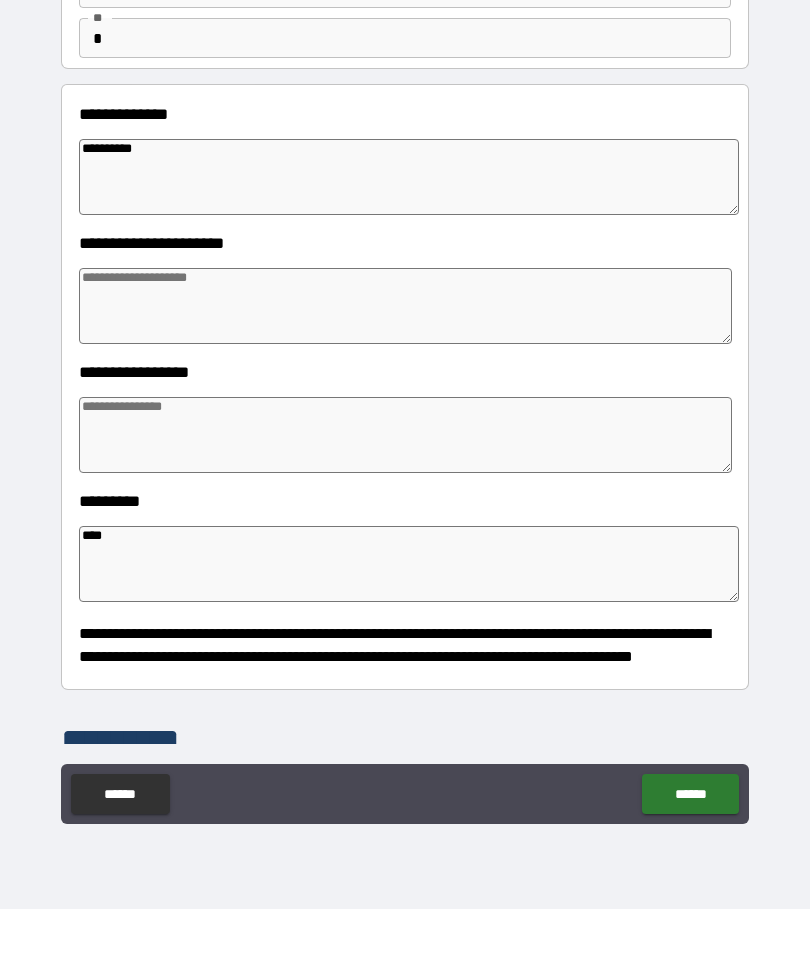 type on "*" 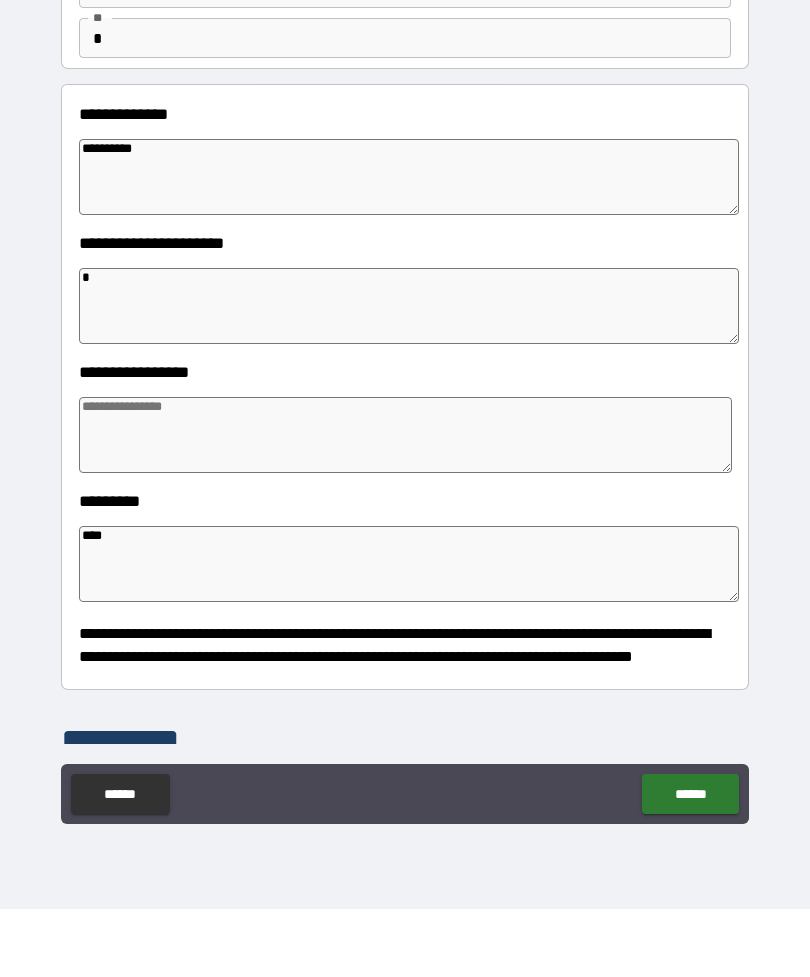 type on "*" 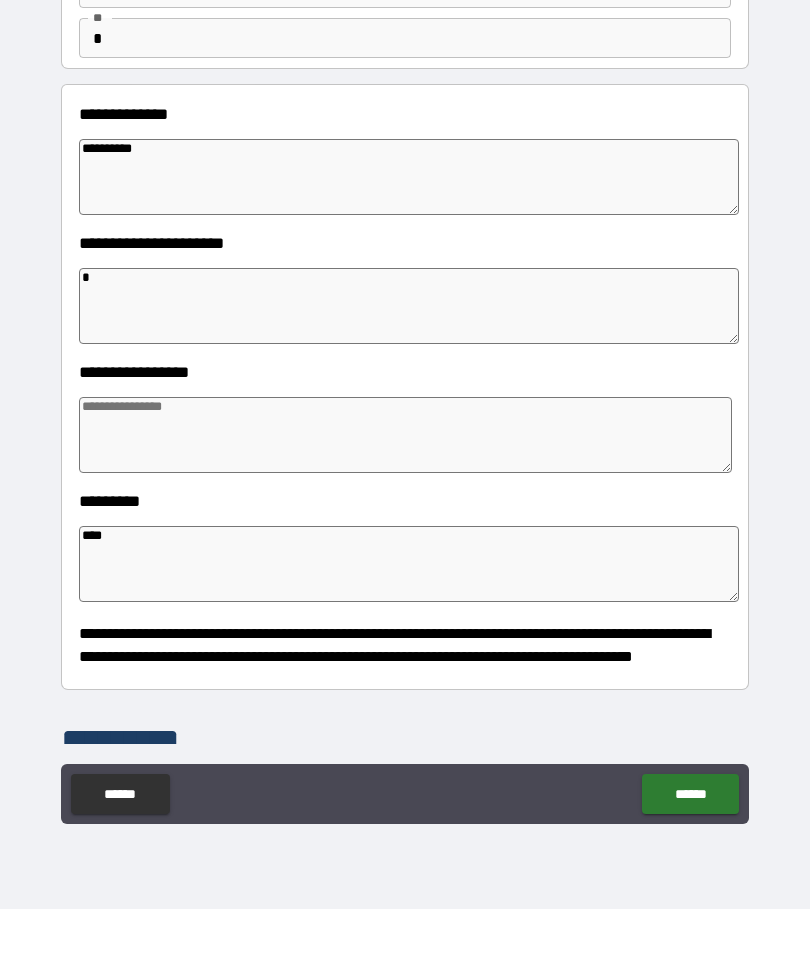 type on "*" 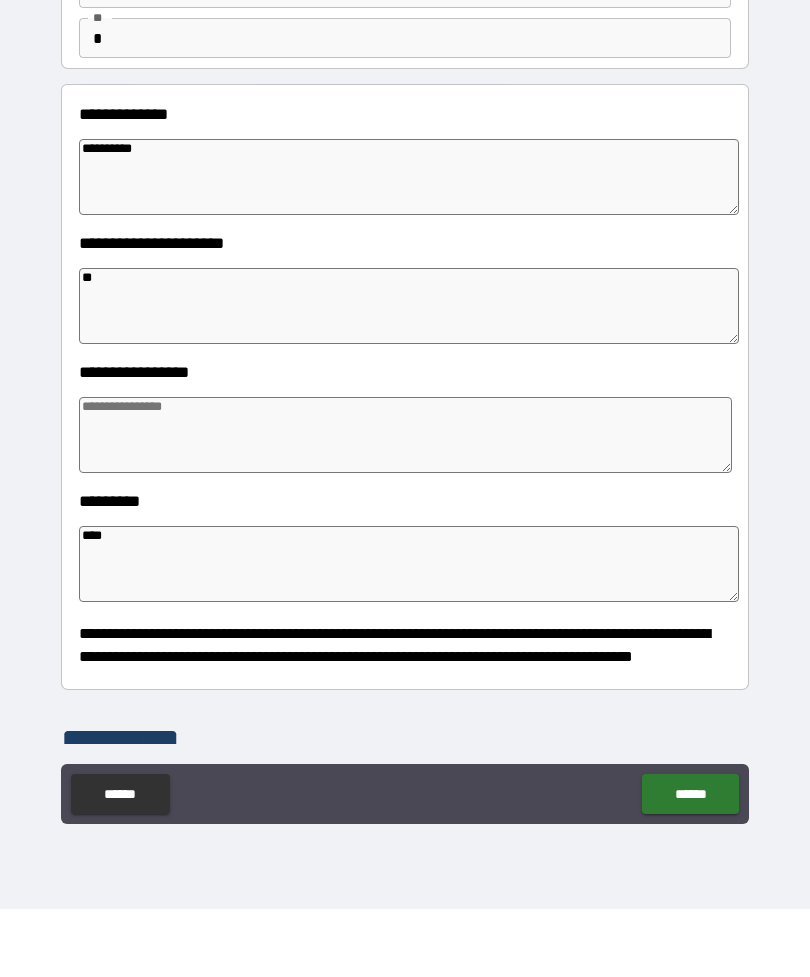 type on "*" 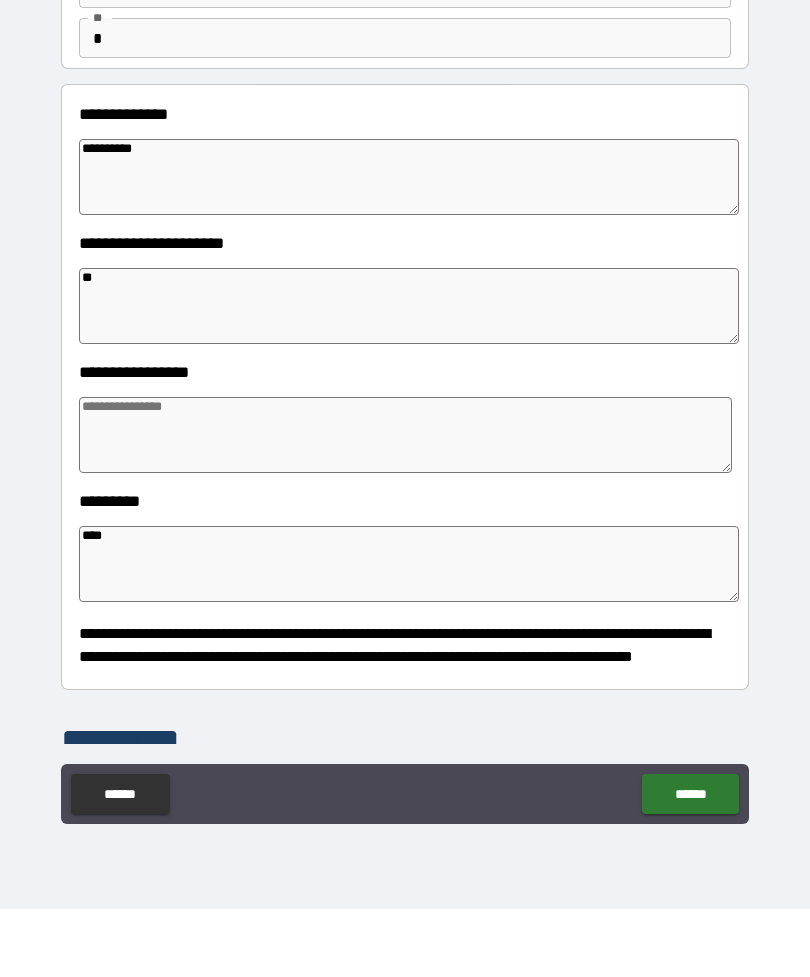 type on "*" 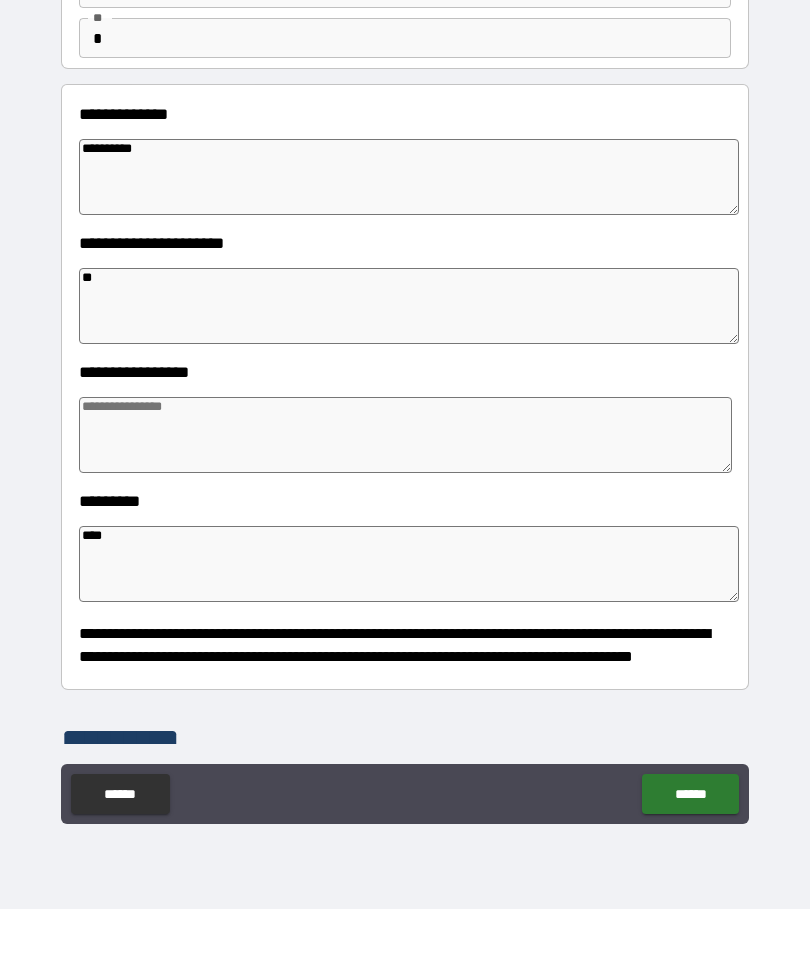 type on "*" 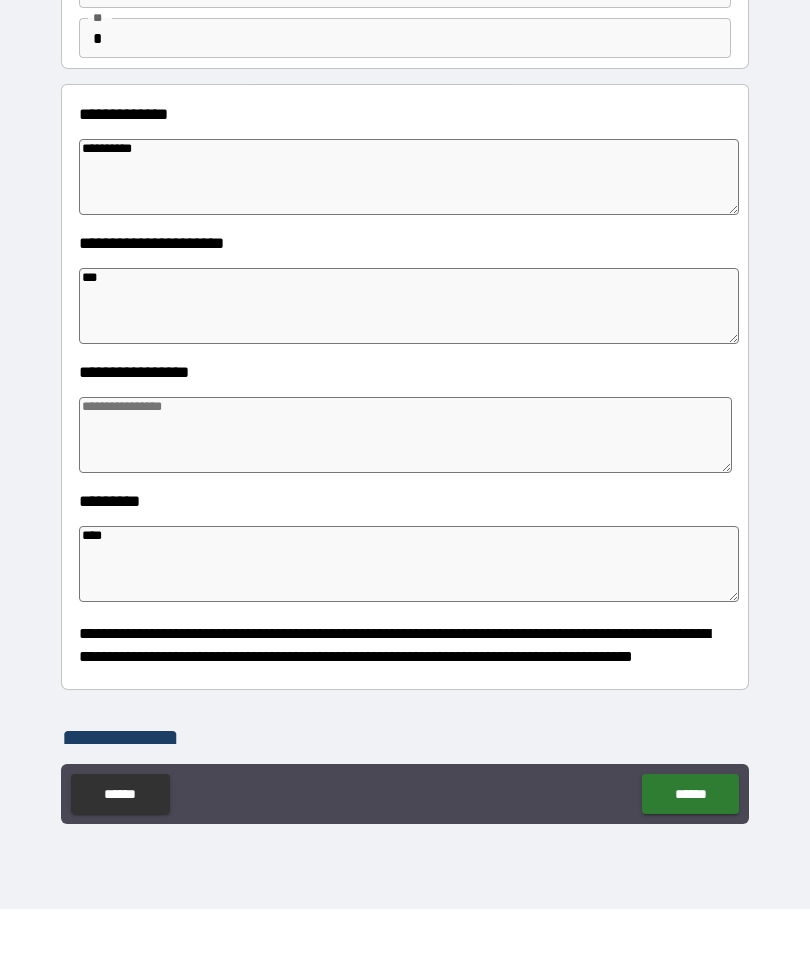 type on "*" 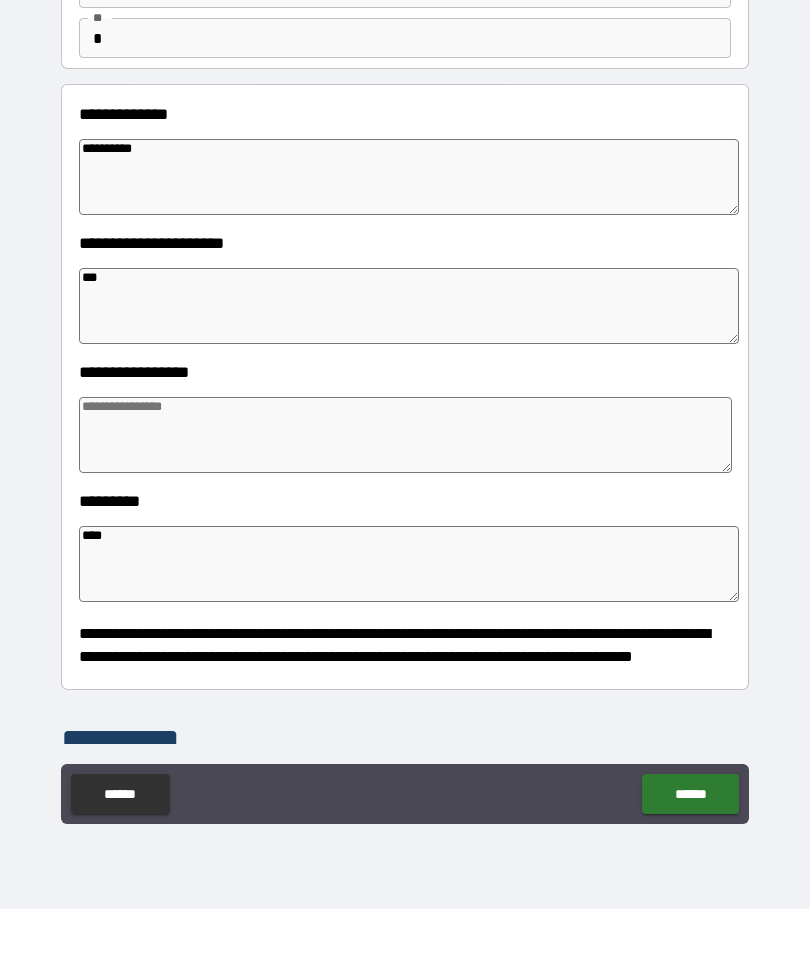 type on "*" 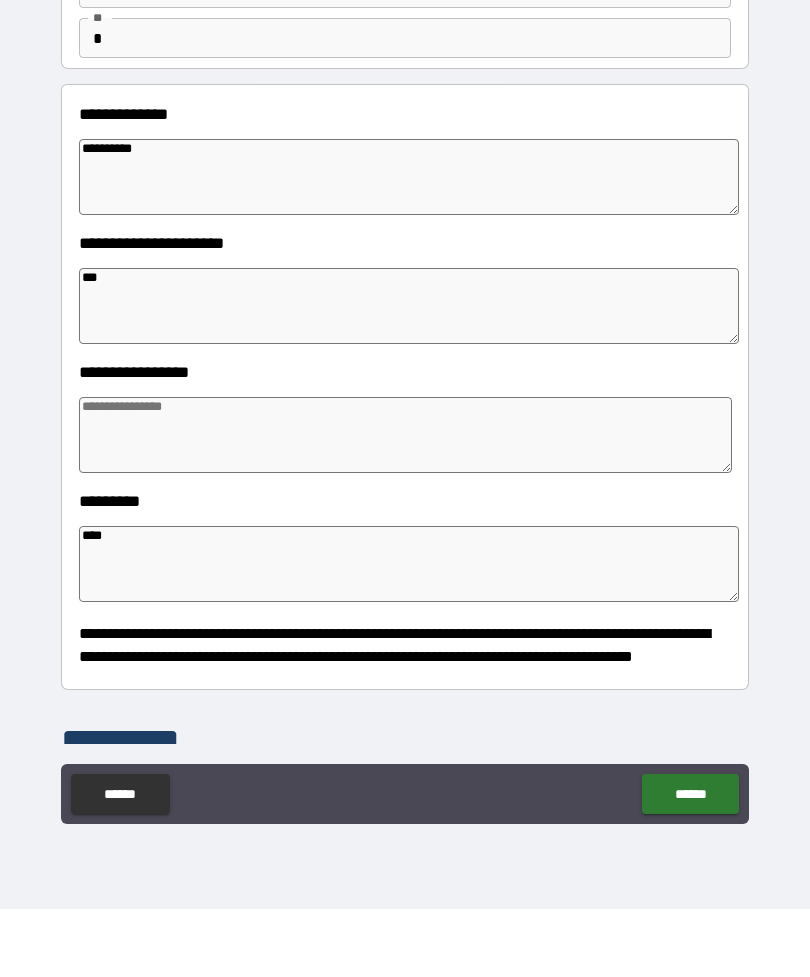 type on "****" 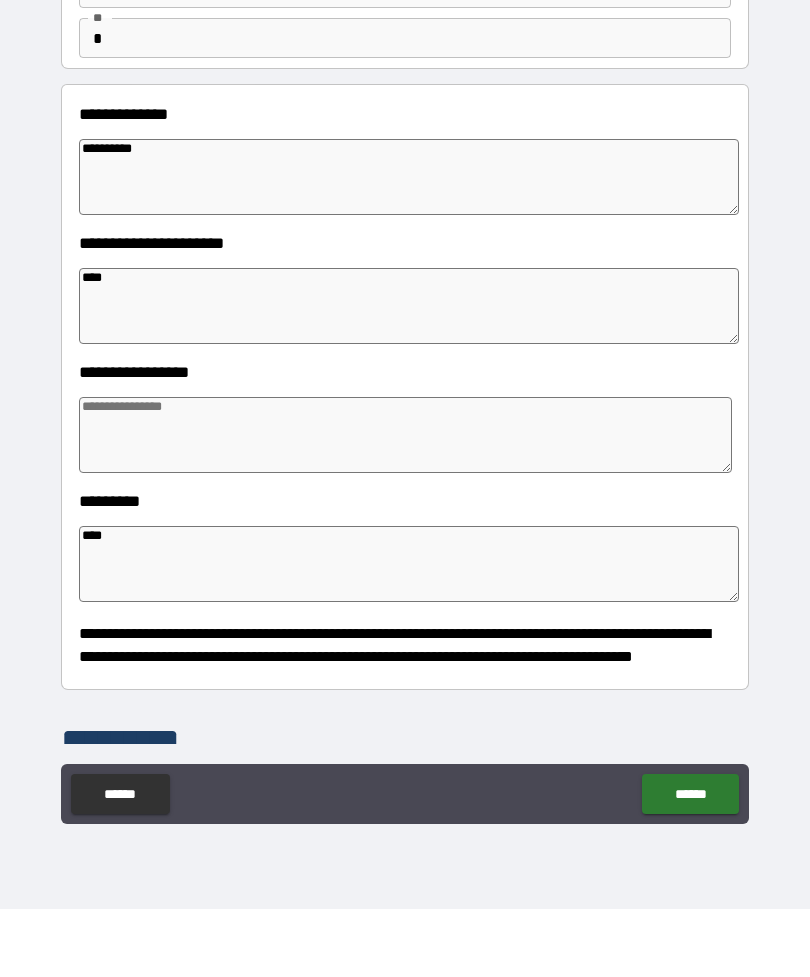 type on "*" 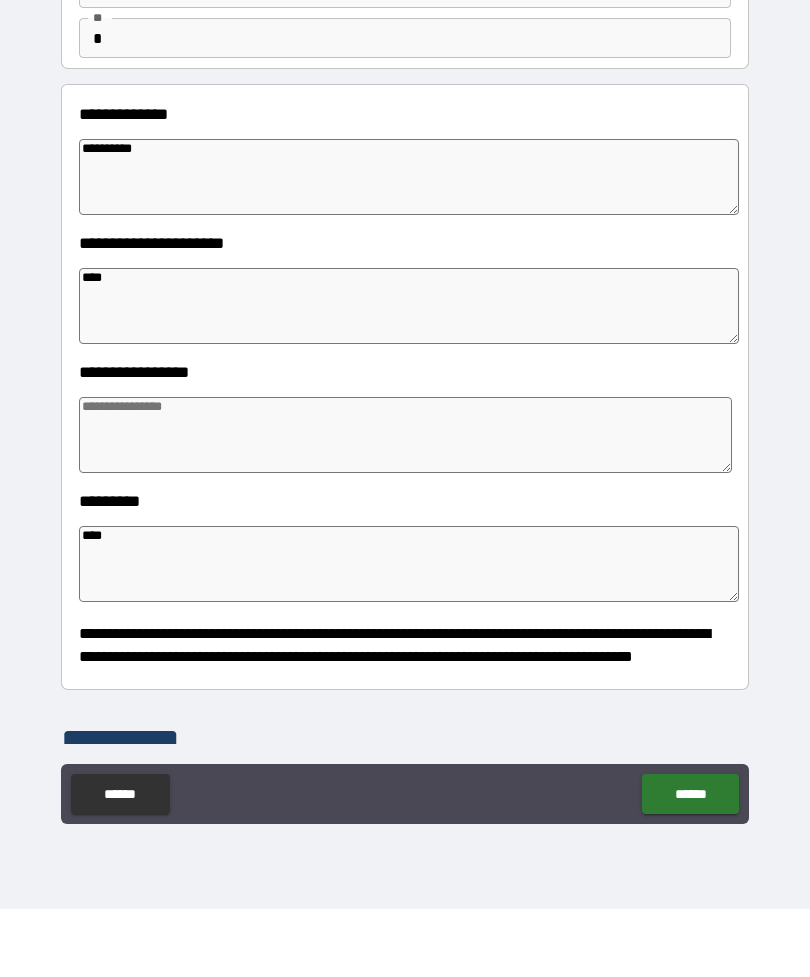 type on "*" 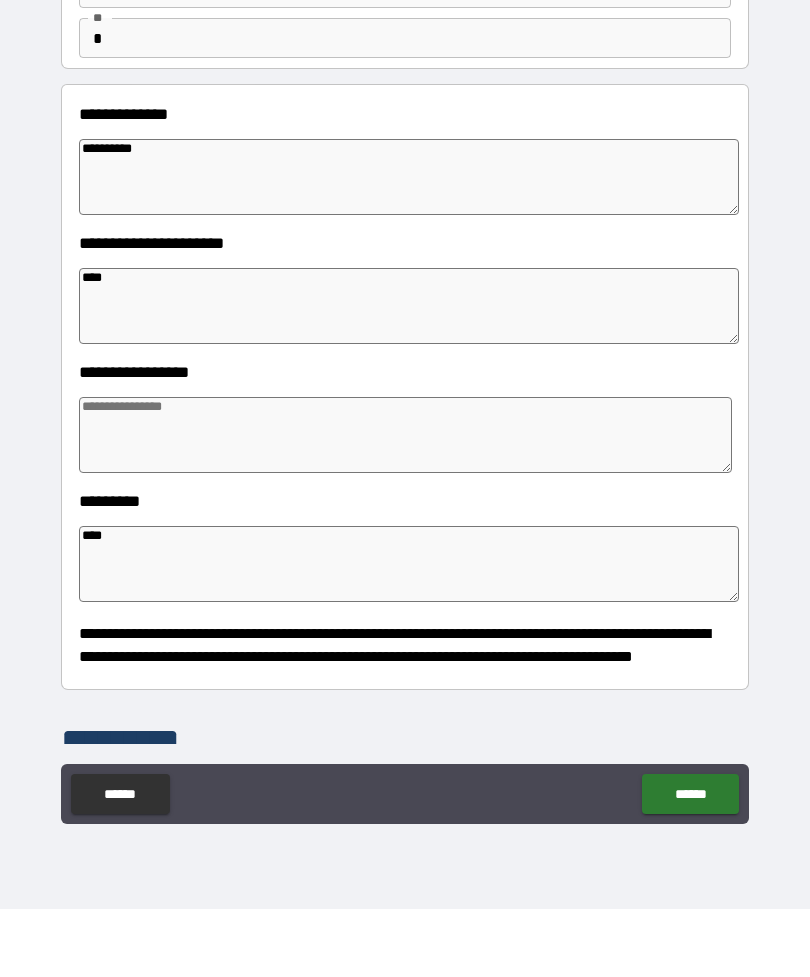 type on "*" 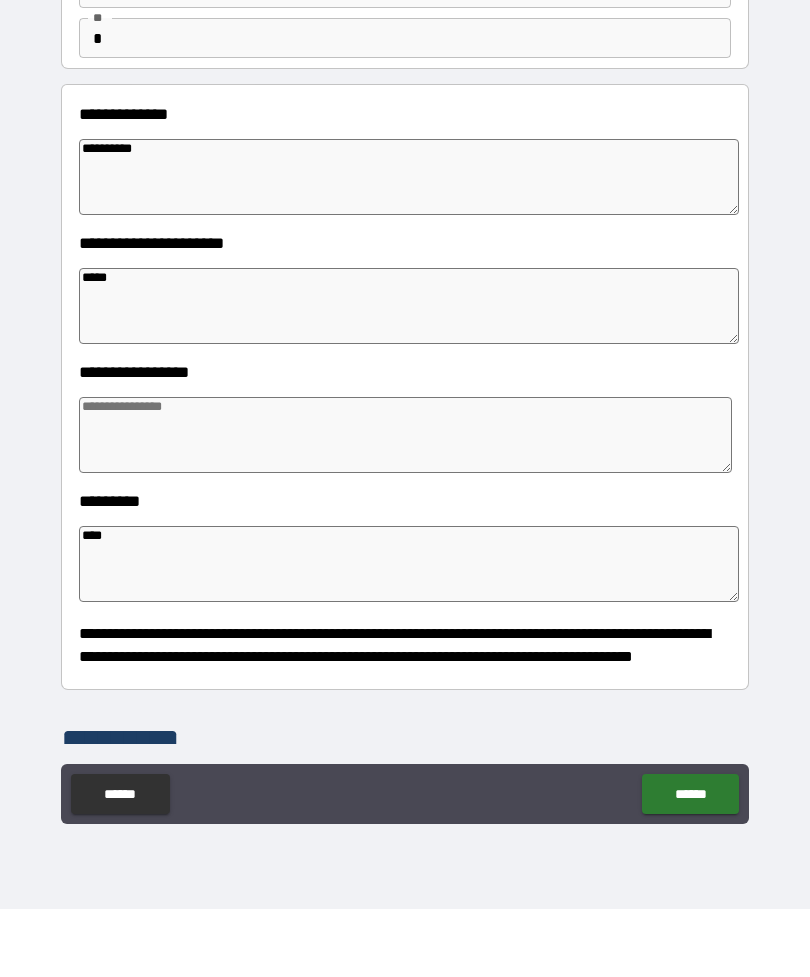 type on "*" 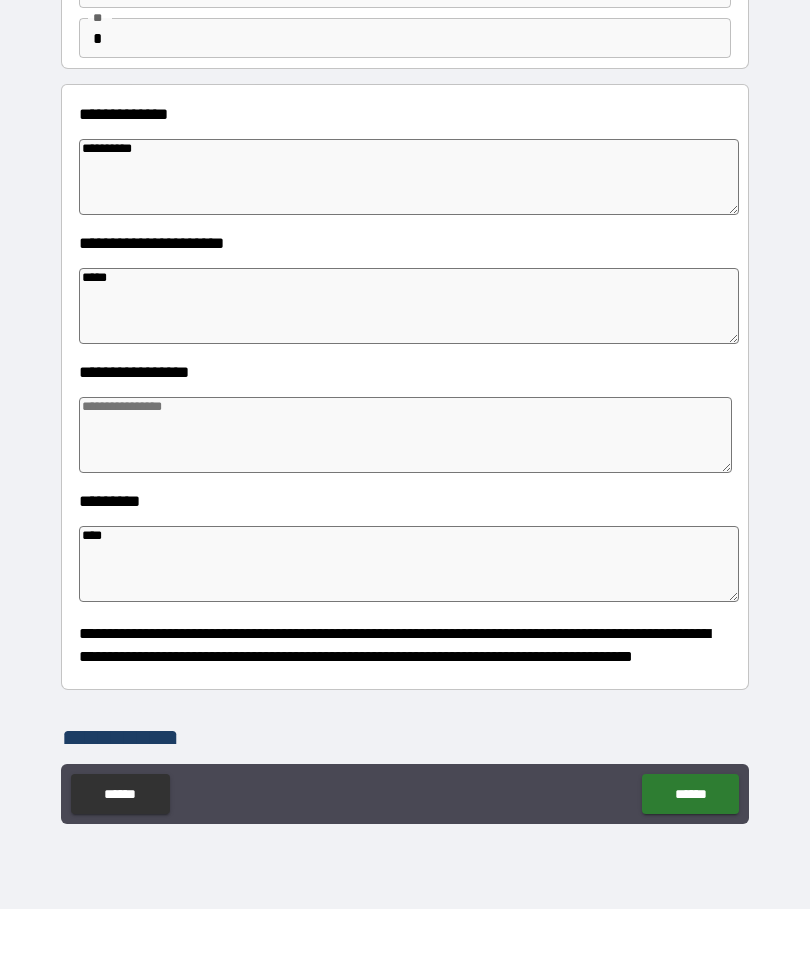 type on "*" 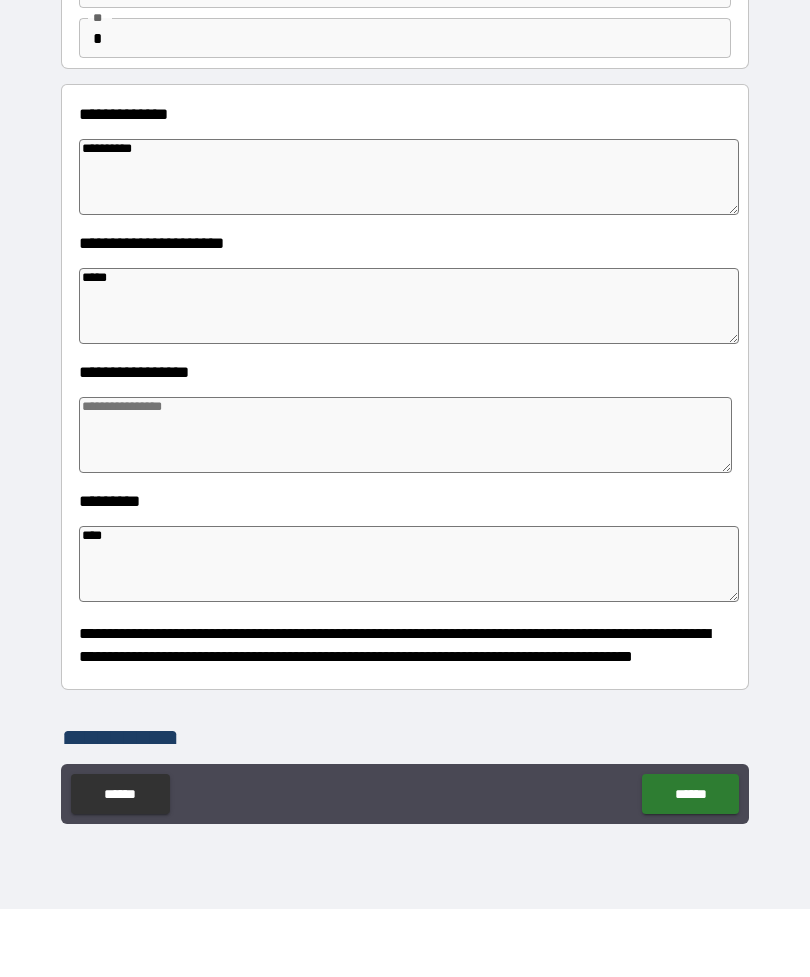 type on "*" 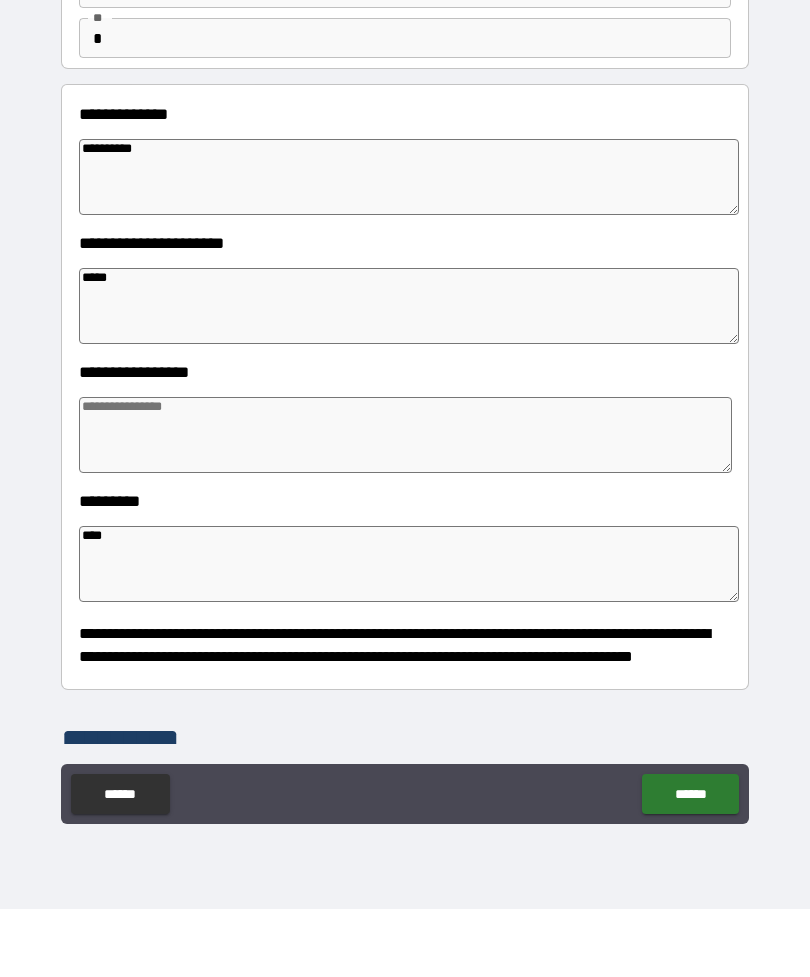 type on "*" 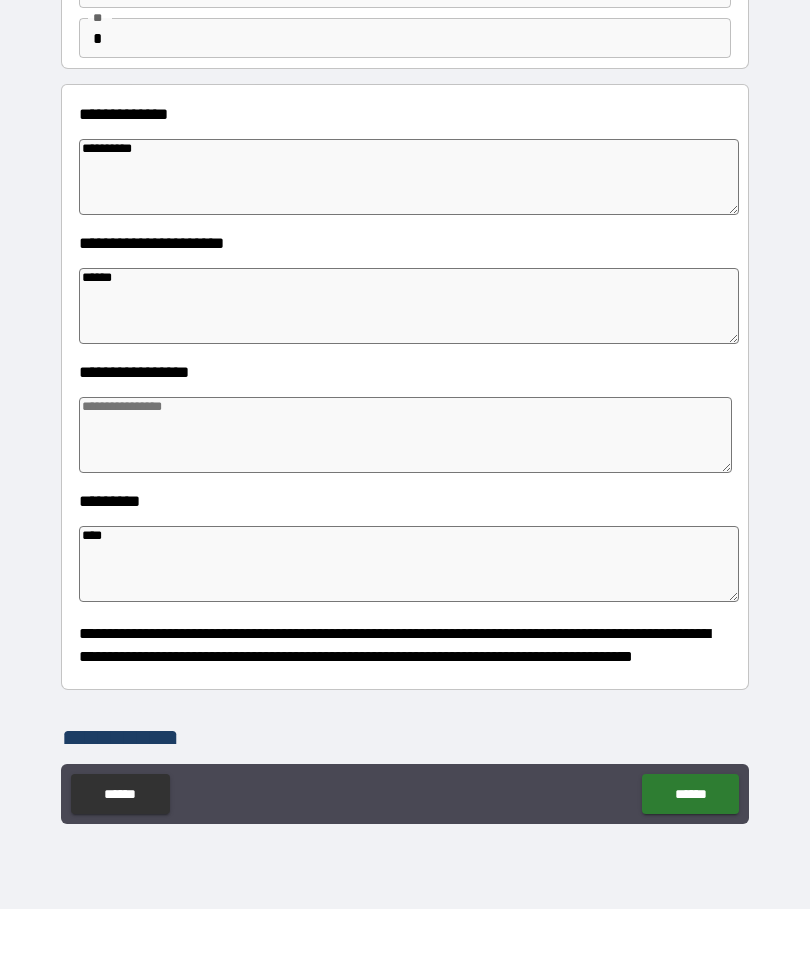 type on "*" 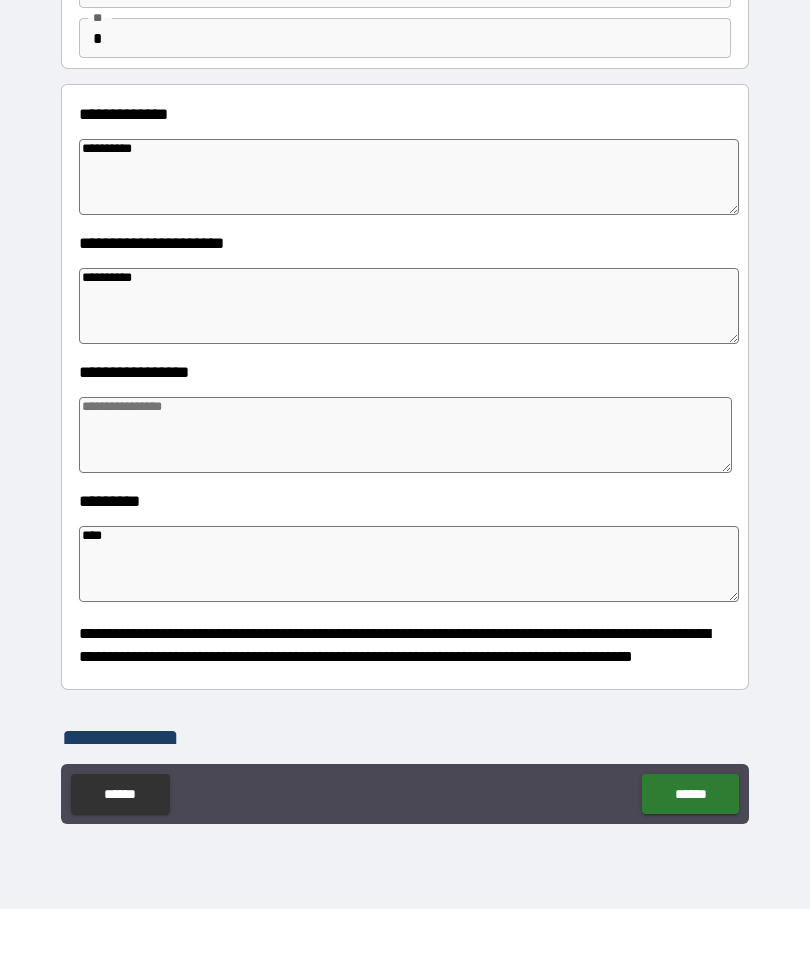 click at bounding box center [405, 503] 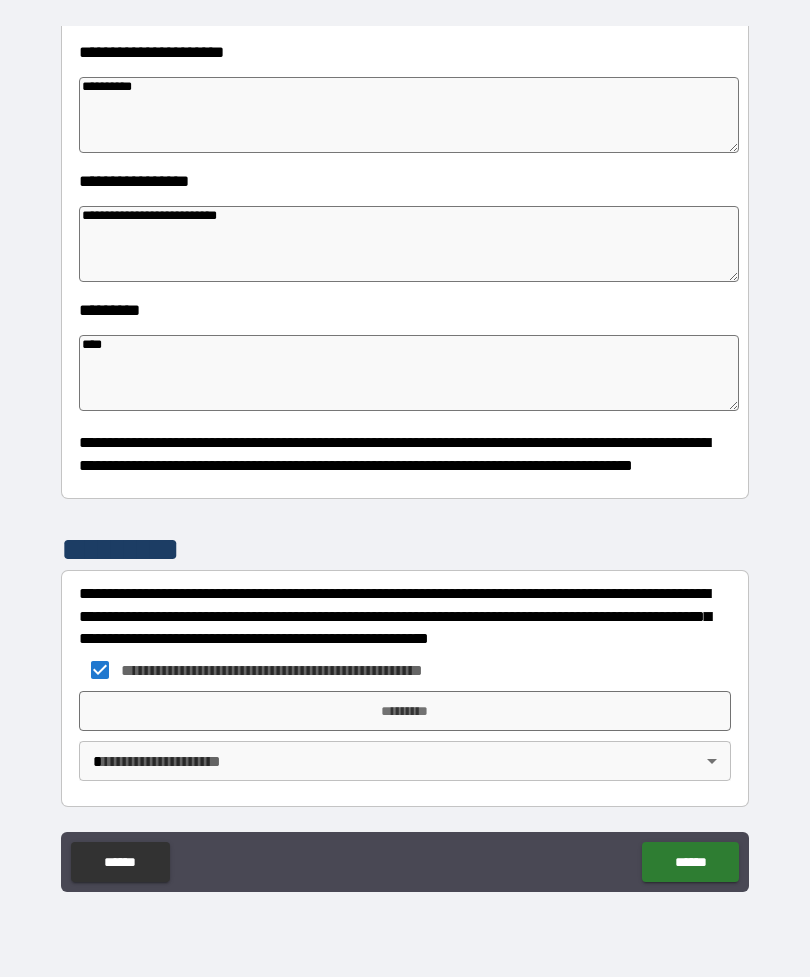 scroll, scrollTop: 392, scrollLeft: 0, axis: vertical 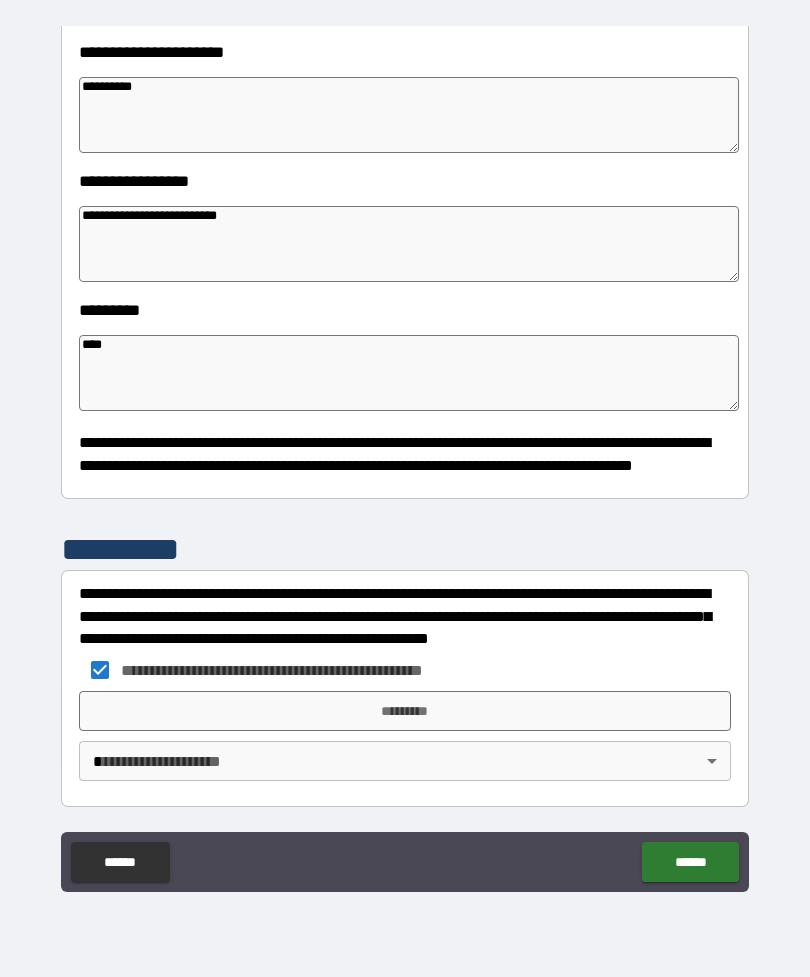 click on "*********" at bounding box center (405, 711) 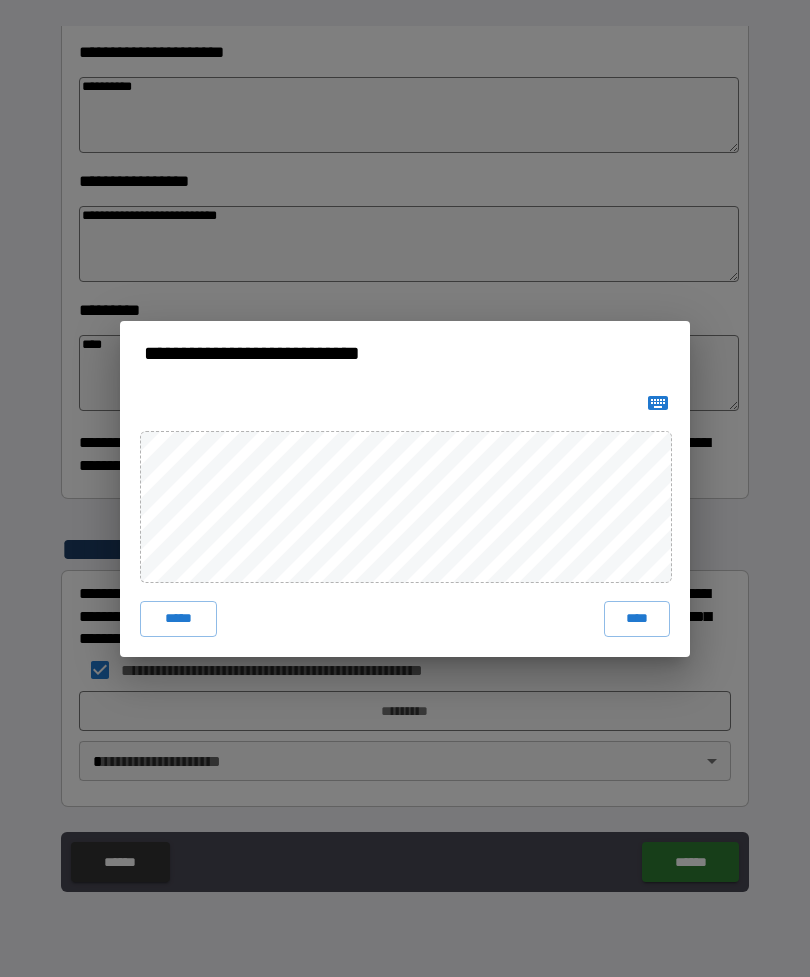 click on "****" at bounding box center [637, 619] 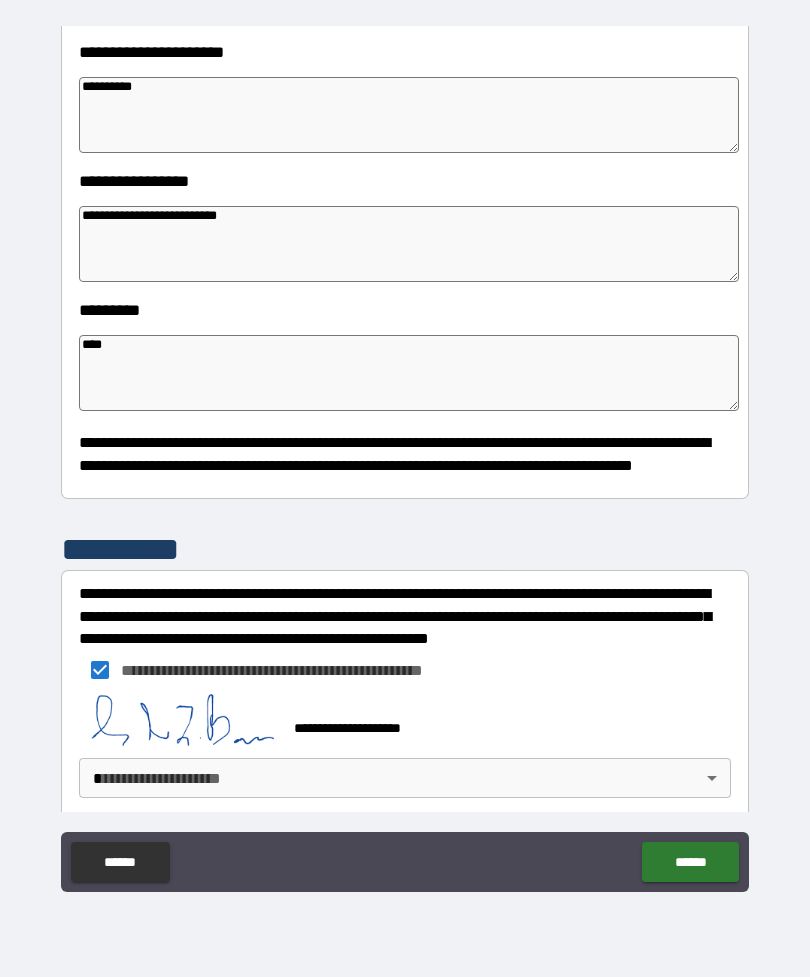 scroll, scrollTop: 382, scrollLeft: 0, axis: vertical 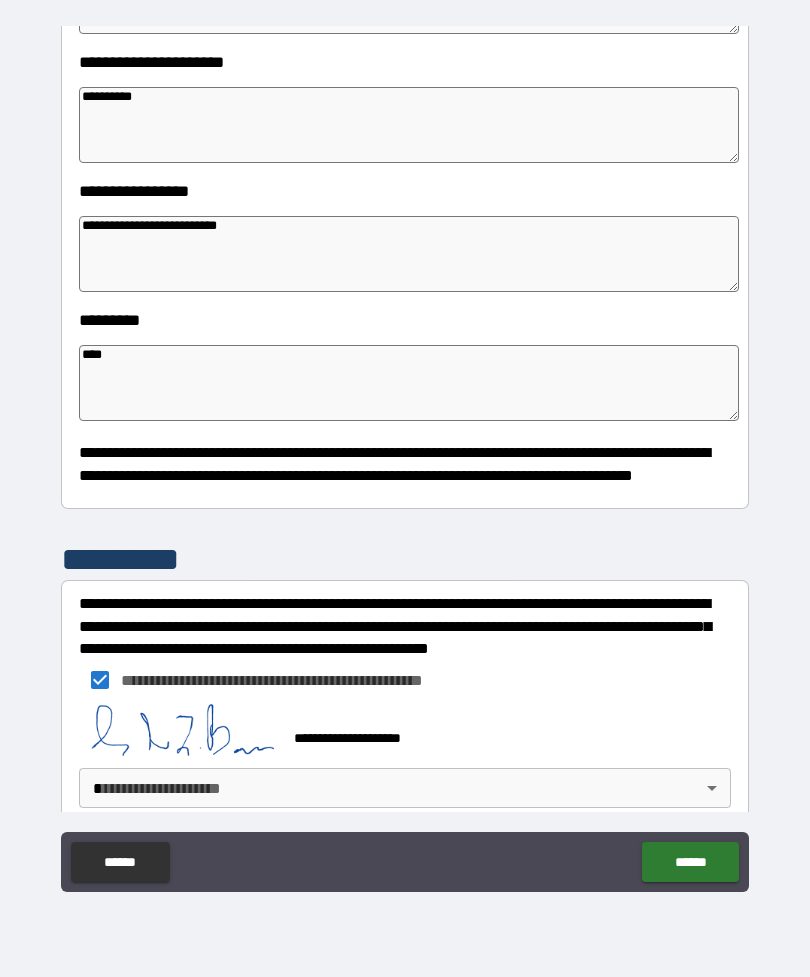 click on "**********" at bounding box center [405, 456] 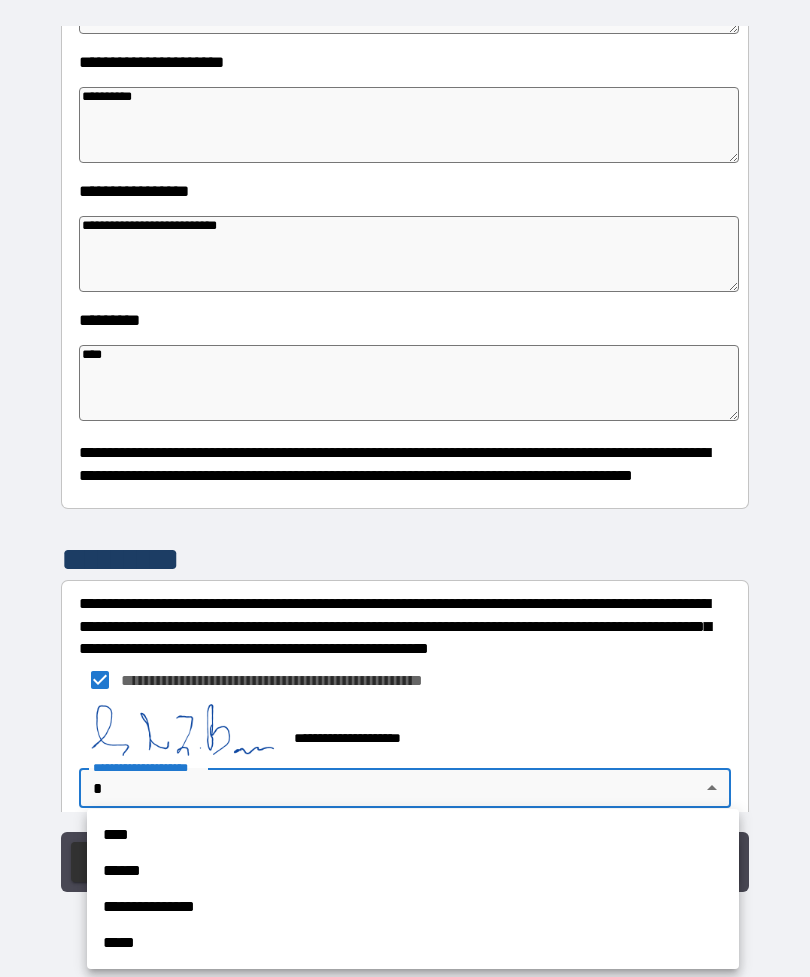 click on "****" at bounding box center [413, 835] 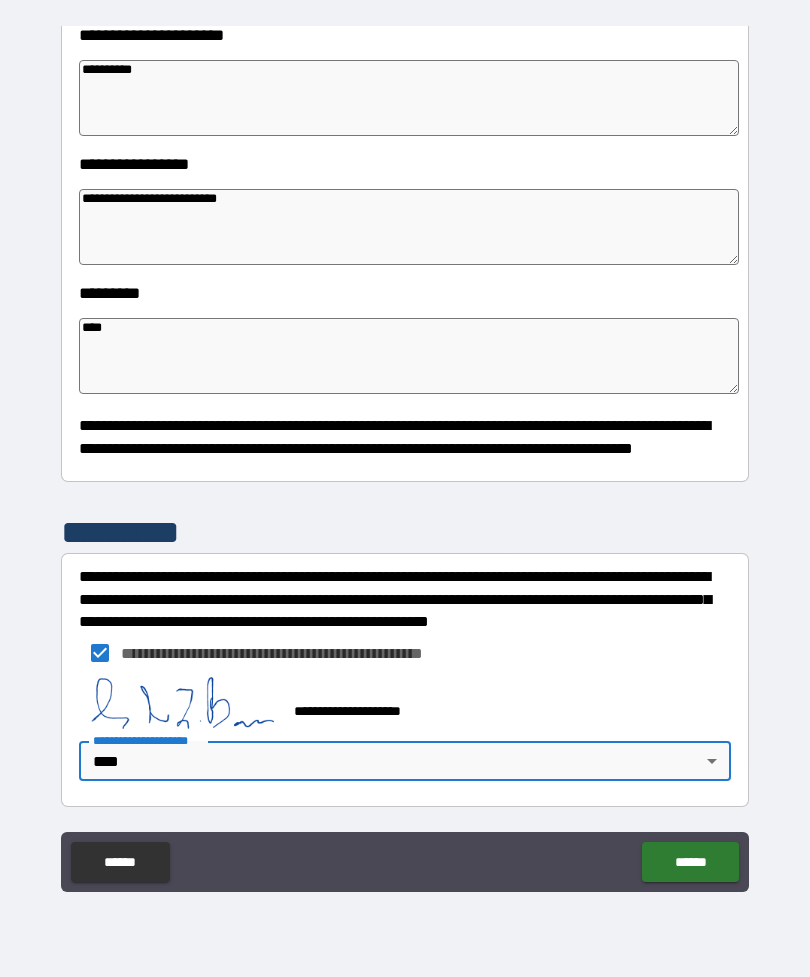 scroll, scrollTop: 409, scrollLeft: 0, axis: vertical 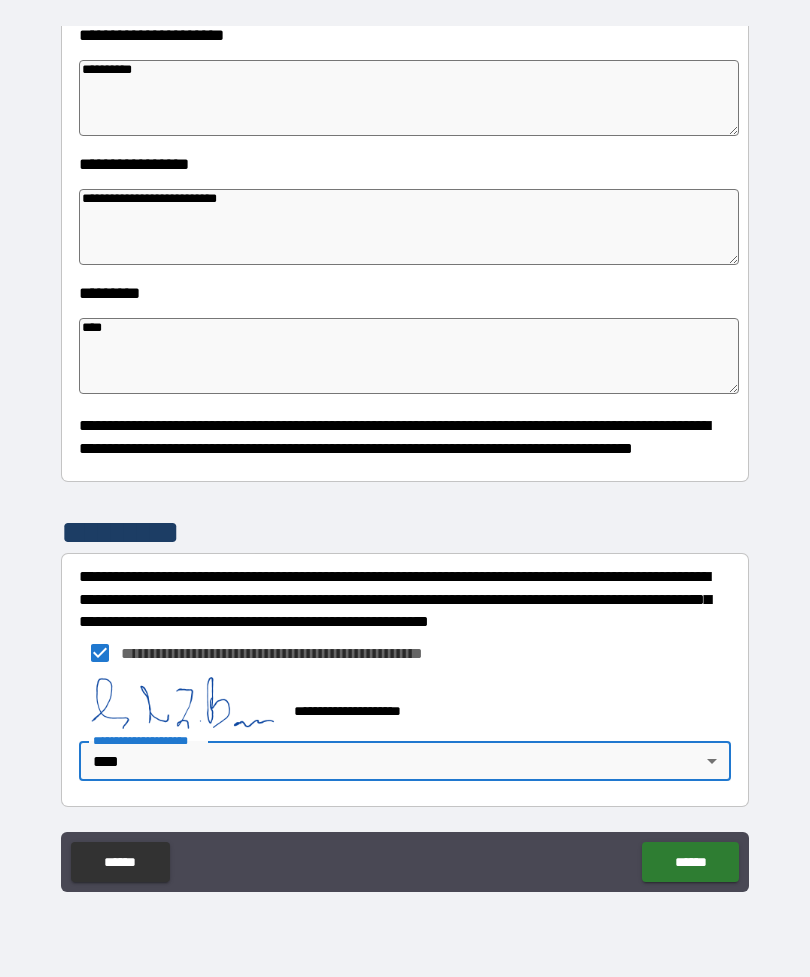 click on "******" at bounding box center [690, 862] 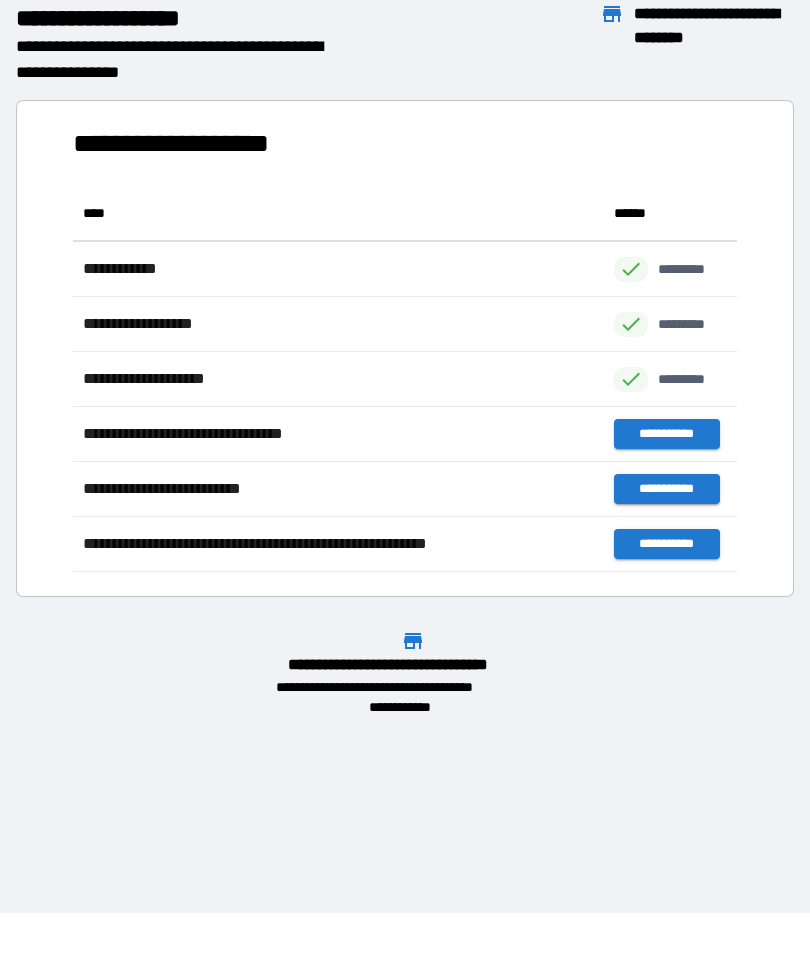 scroll, scrollTop: 386, scrollLeft: 664, axis: both 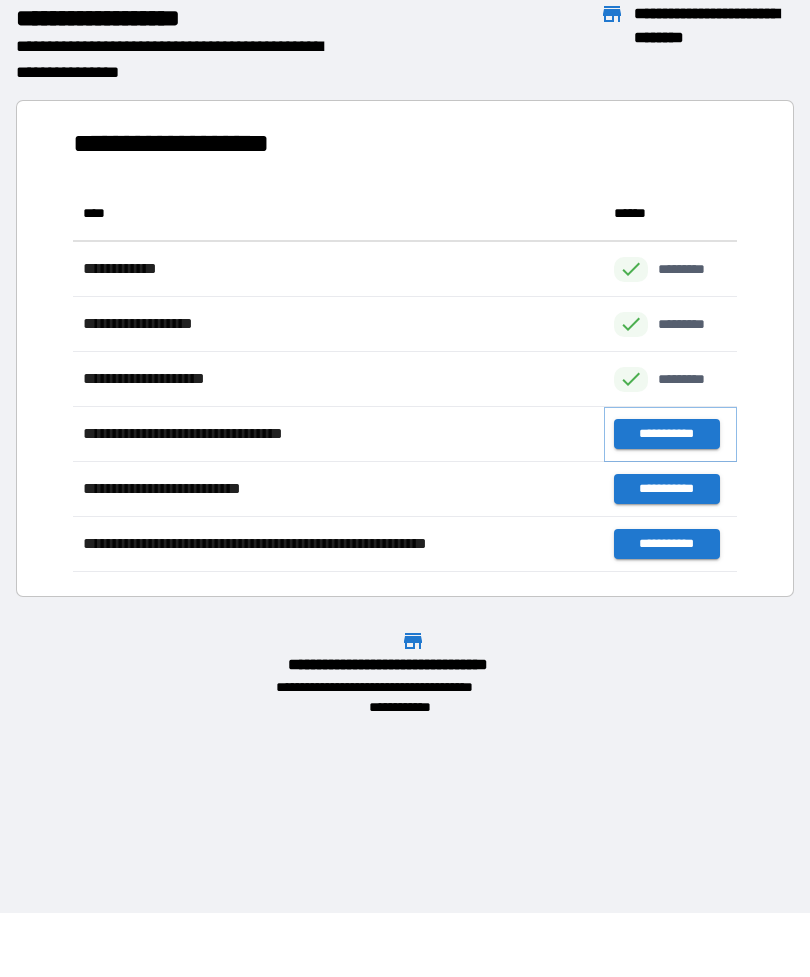 click on "**********" at bounding box center (666, 434) 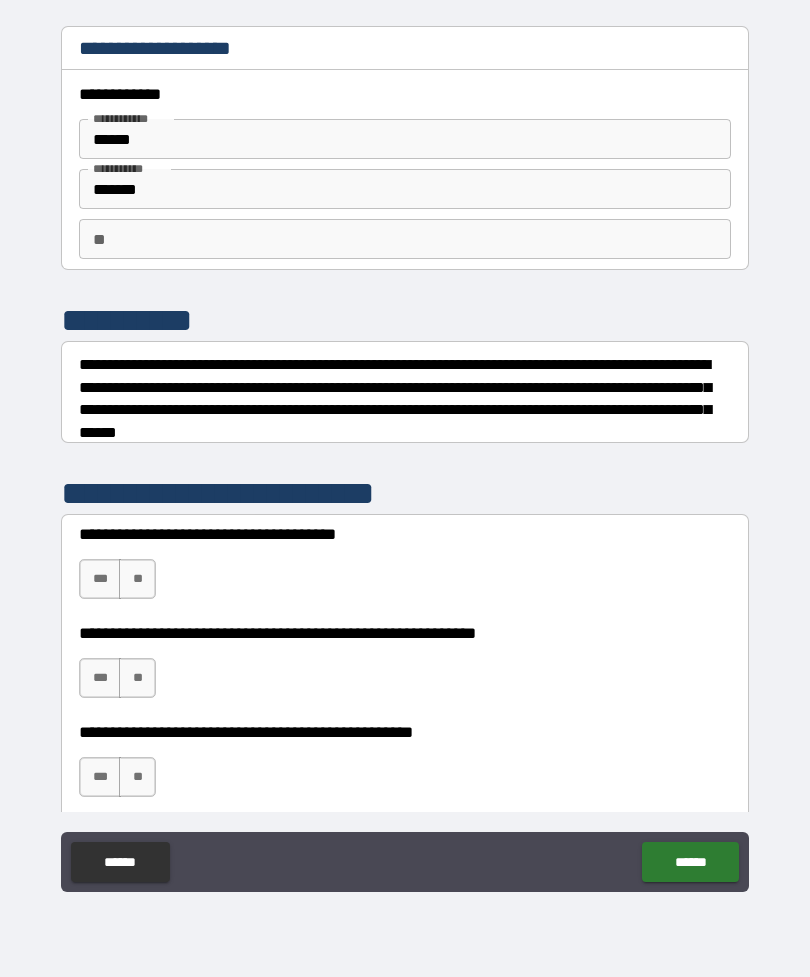 click on "**" at bounding box center [405, 239] 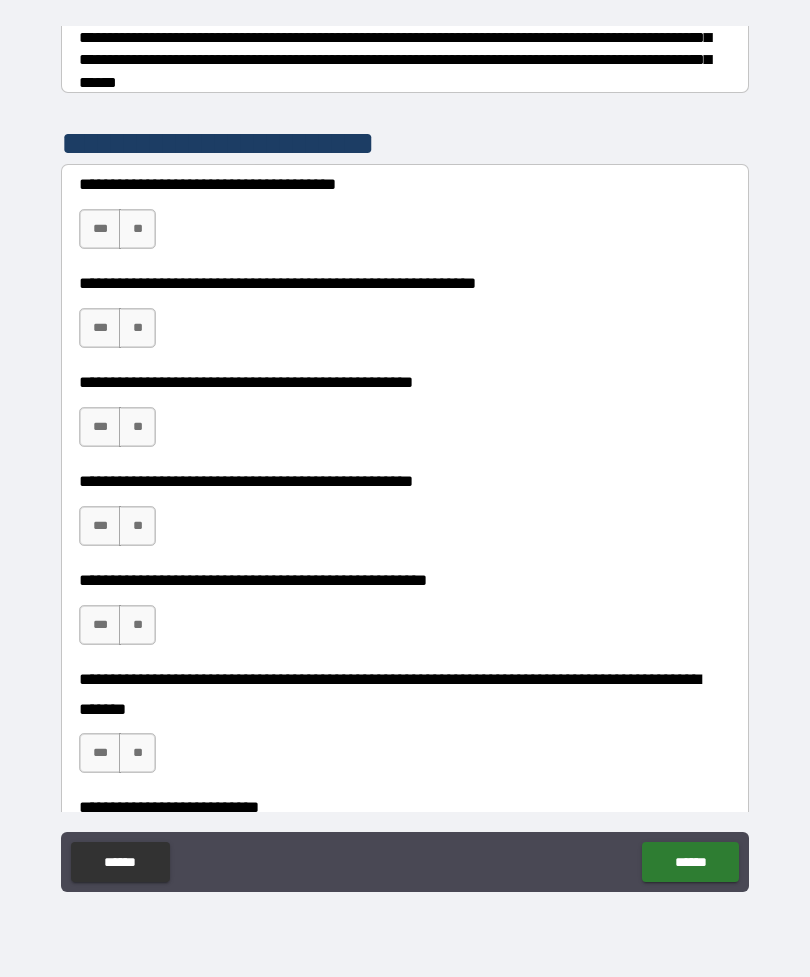 scroll, scrollTop: 351, scrollLeft: 0, axis: vertical 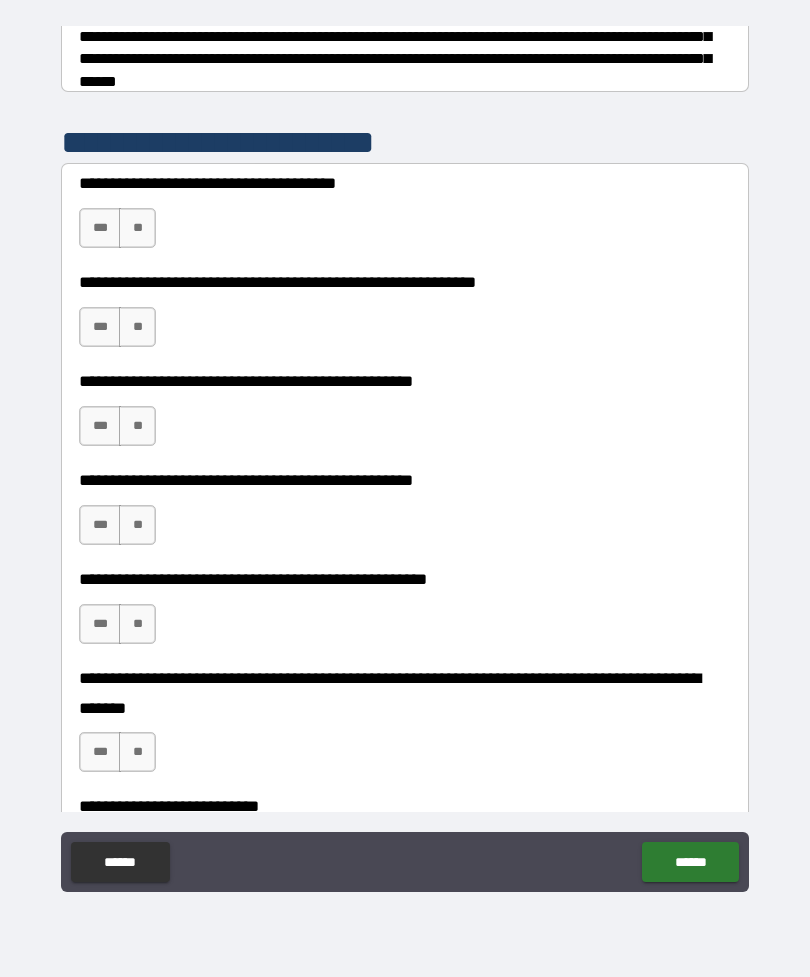 click on "**" at bounding box center [137, 228] 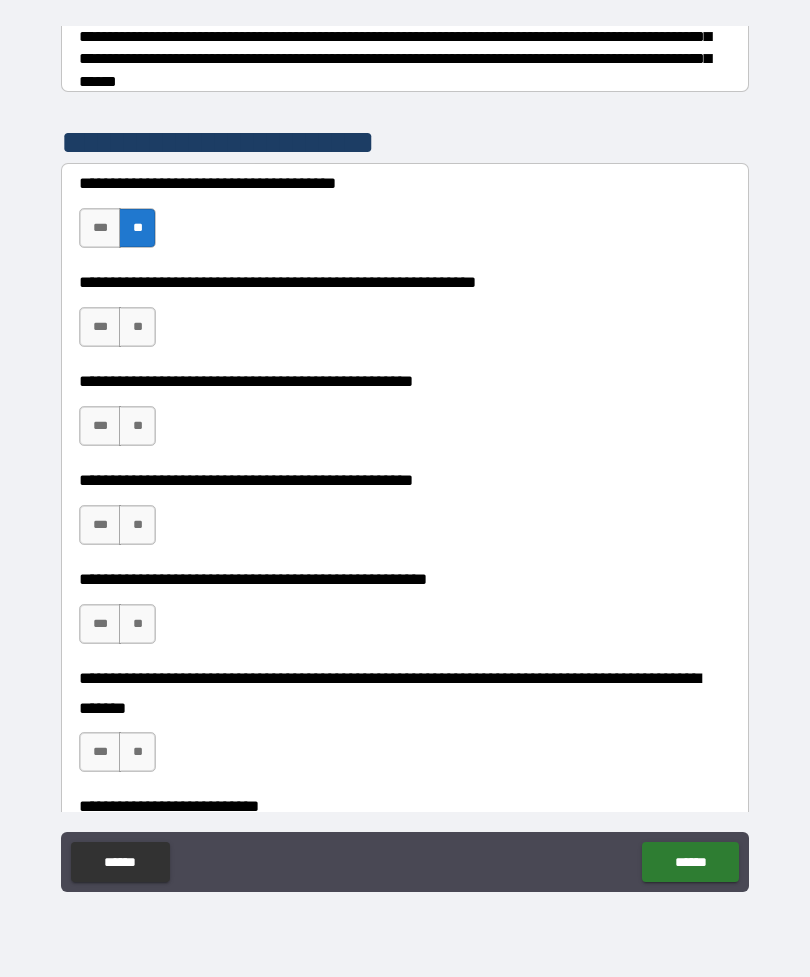 click on "**" at bounding box center (137, 327) 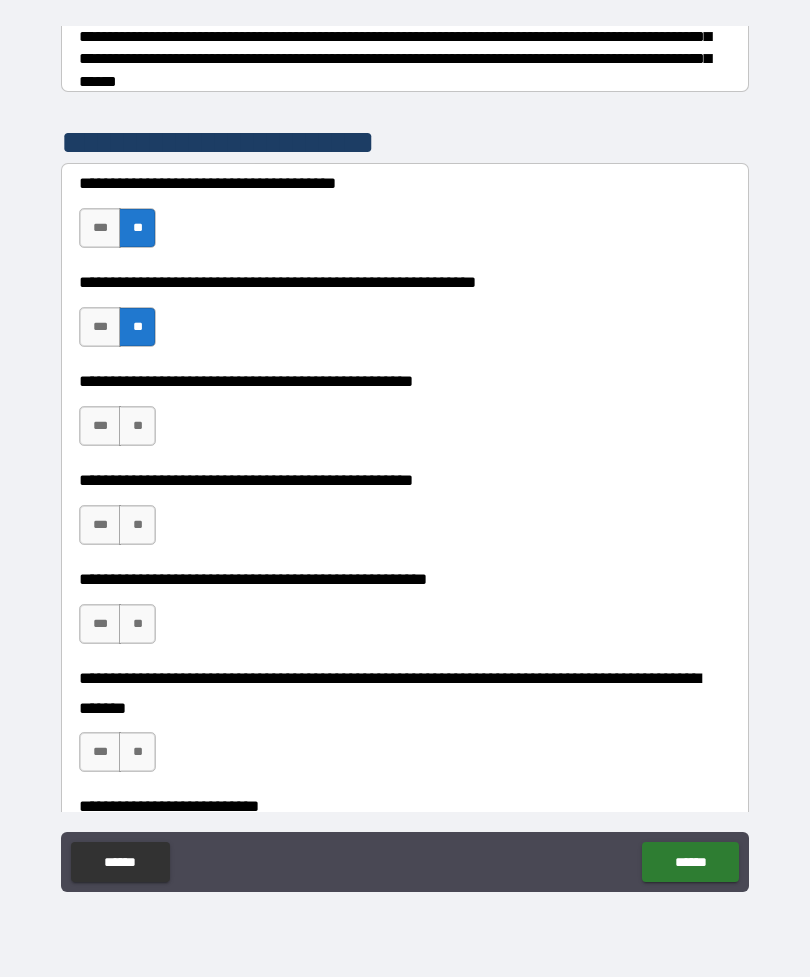 click on "**" at bounding box center [137, 426] 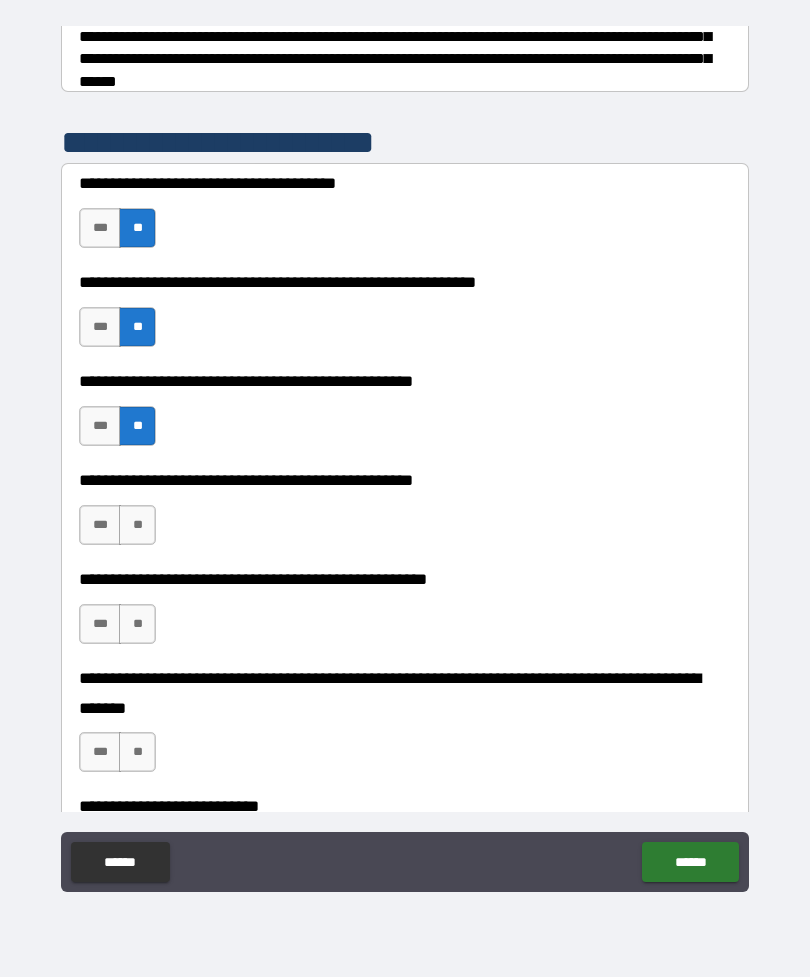 click on "**" at bounding box center (137, 525) 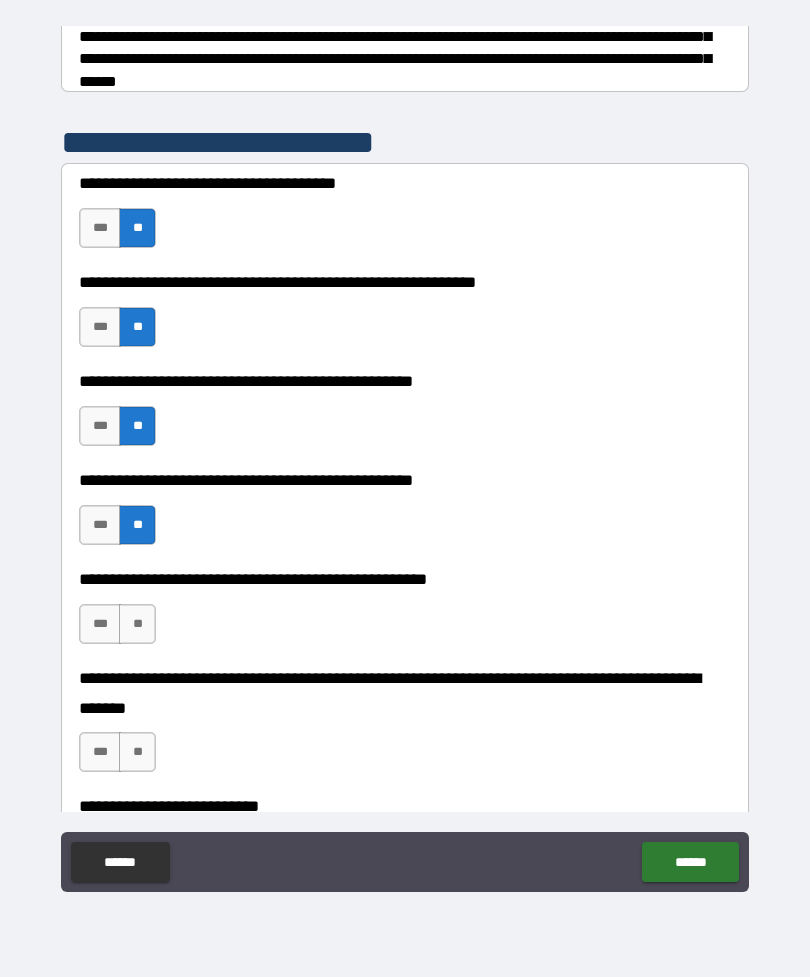 click on "**" at bounding box center [137, 624] 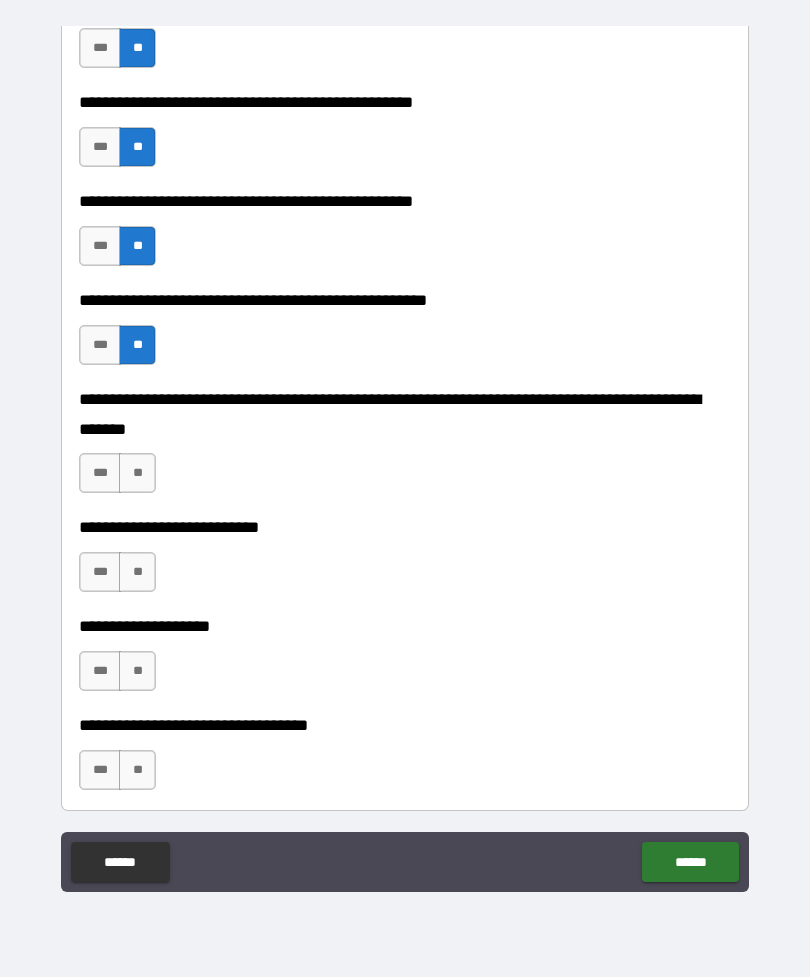scroll, scrollTop: 637, scrollLeft: 0, axis: vertical 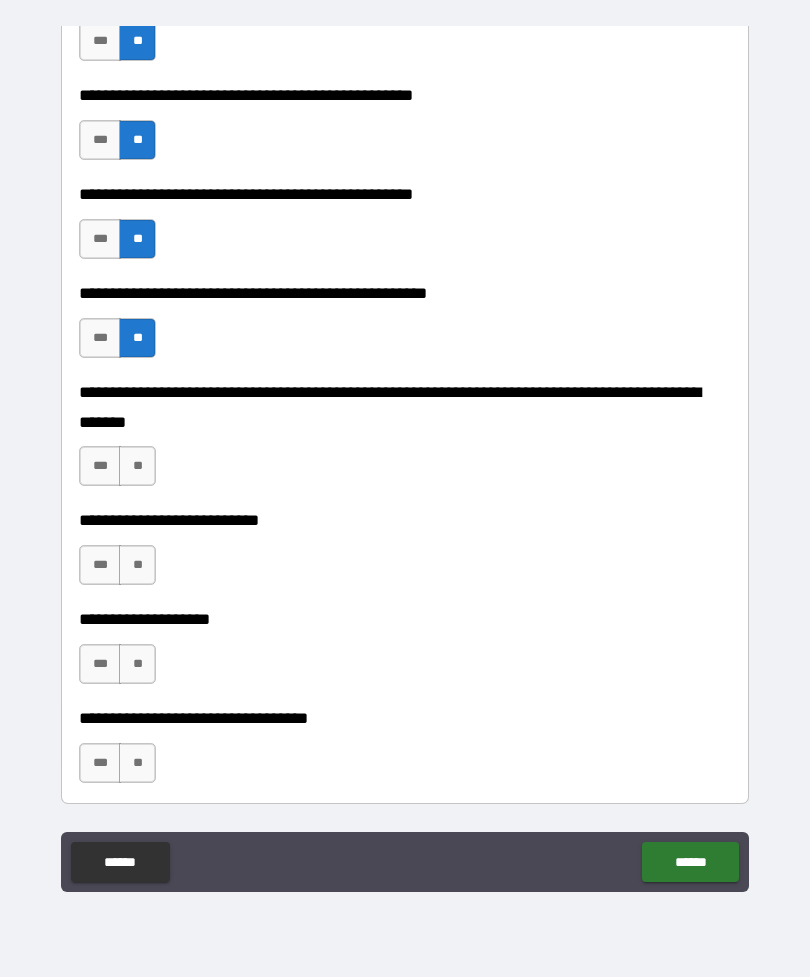 click on "**" at bounding box center [137, 466] 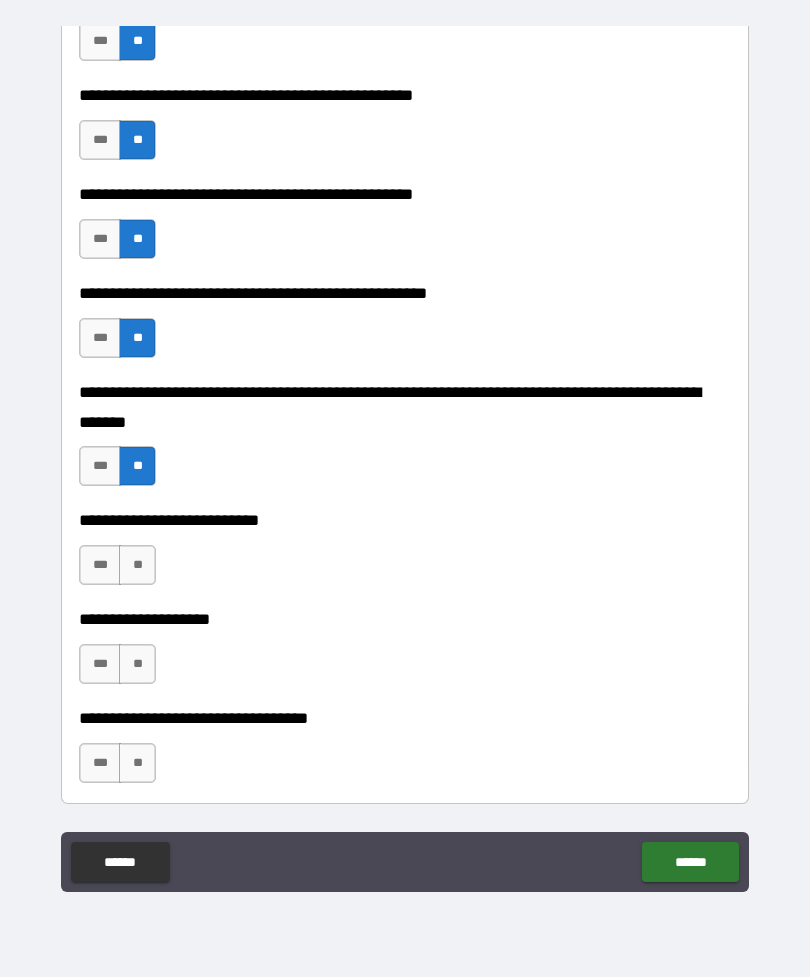 click on "**" at bounding box center (137, 565) 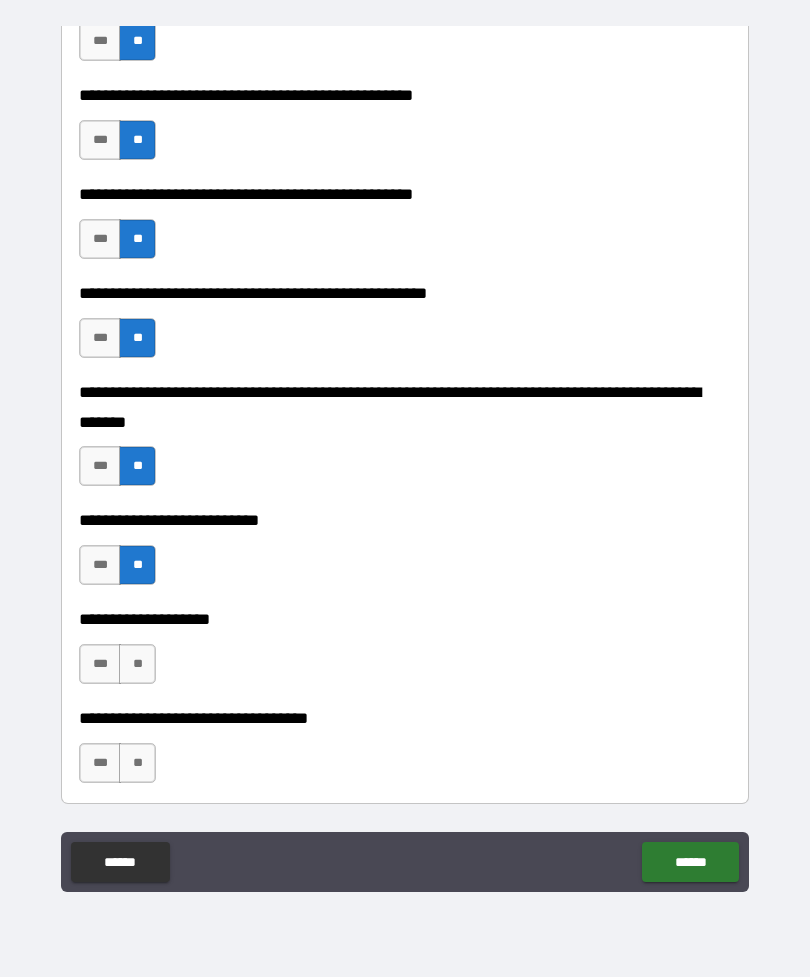 click on "**" at bounding box center [137, 664] 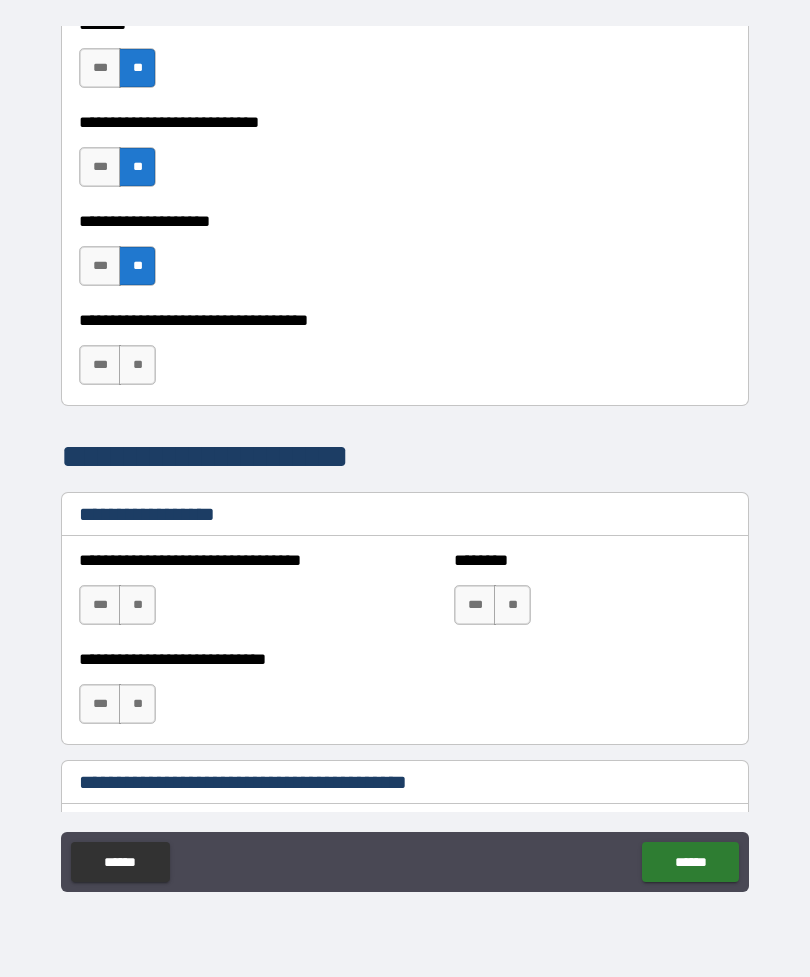 scroll, scrollTop: 1036, scrollLeft: 0, axis: vertical 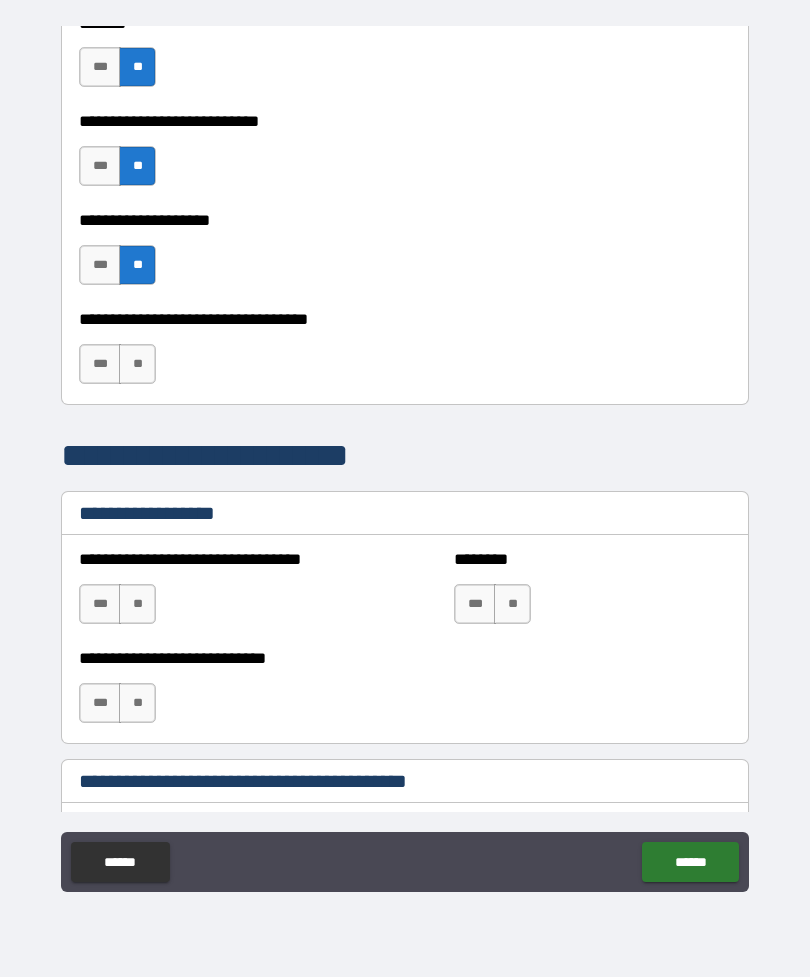 click on "**" at bounding box center [137, 364] 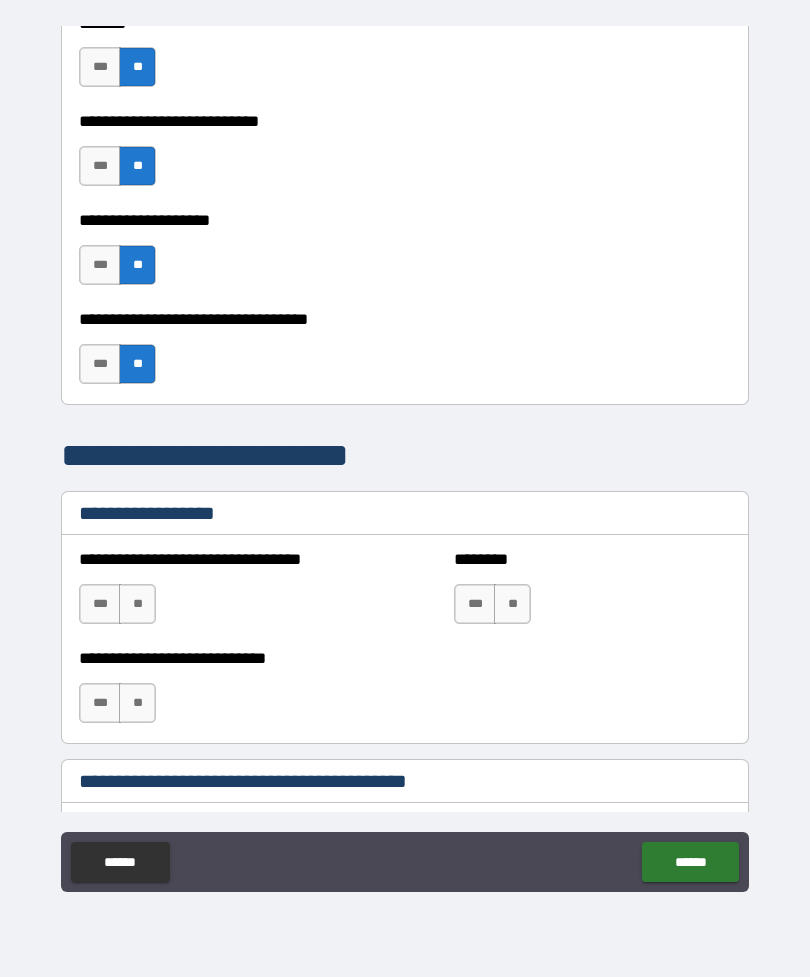 click on "**********" at bounding box center [405, 783] 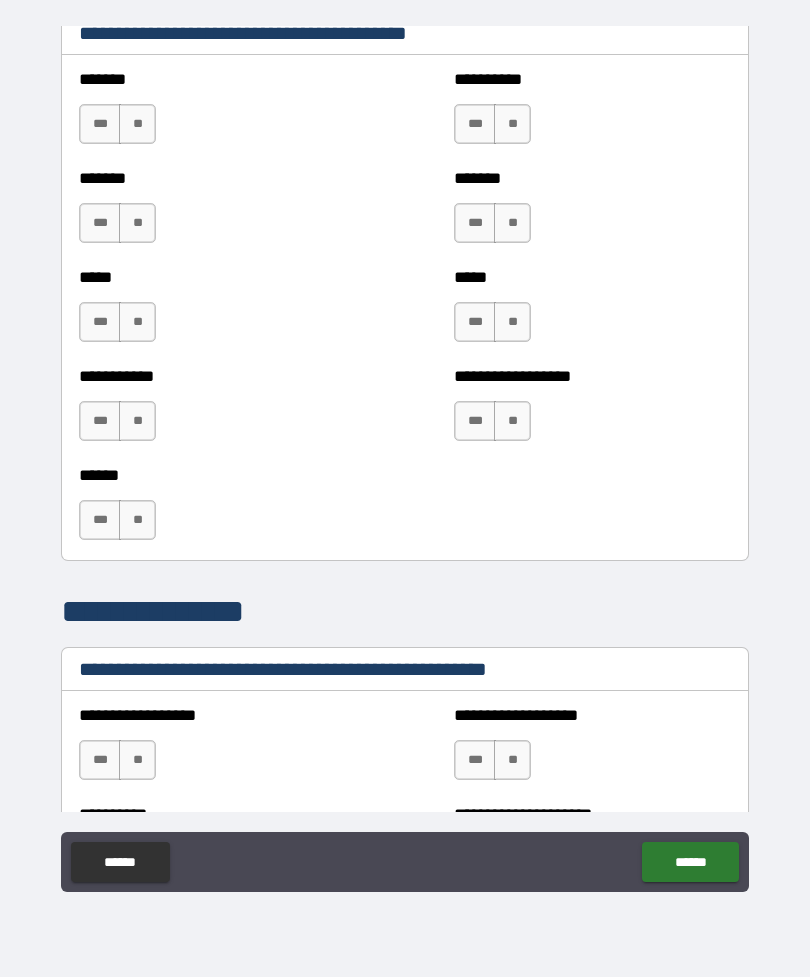 scroll, scrollTop: 1787, scrollLeft: 0, axis: vertical 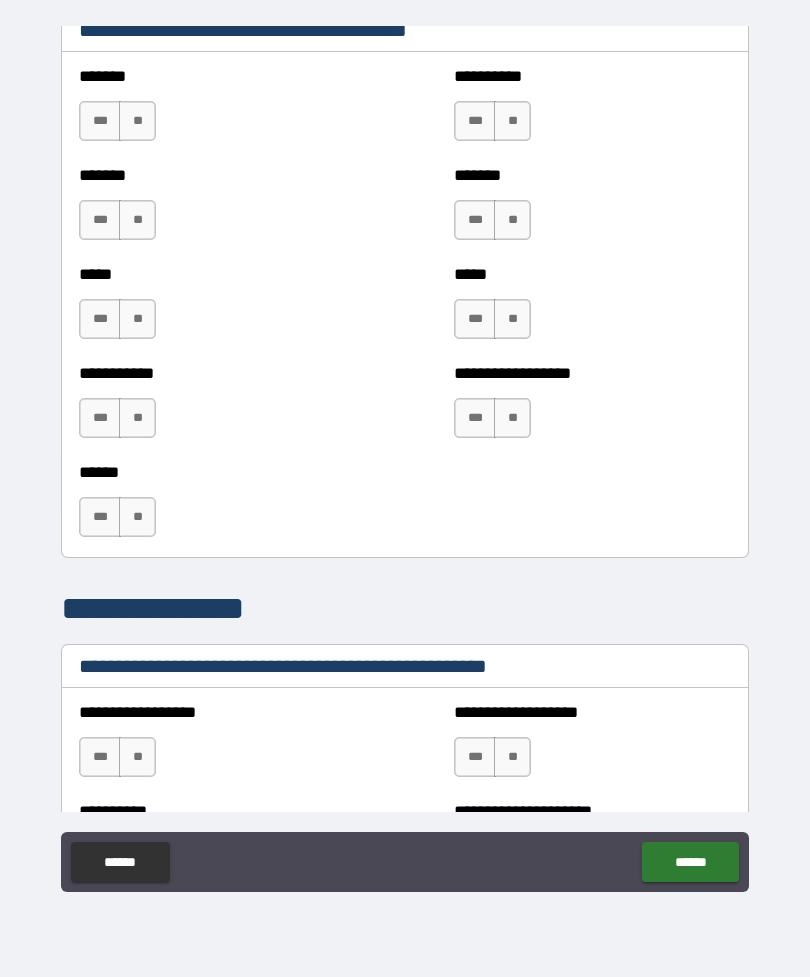 click on "**" at bounding box center [137, 121] 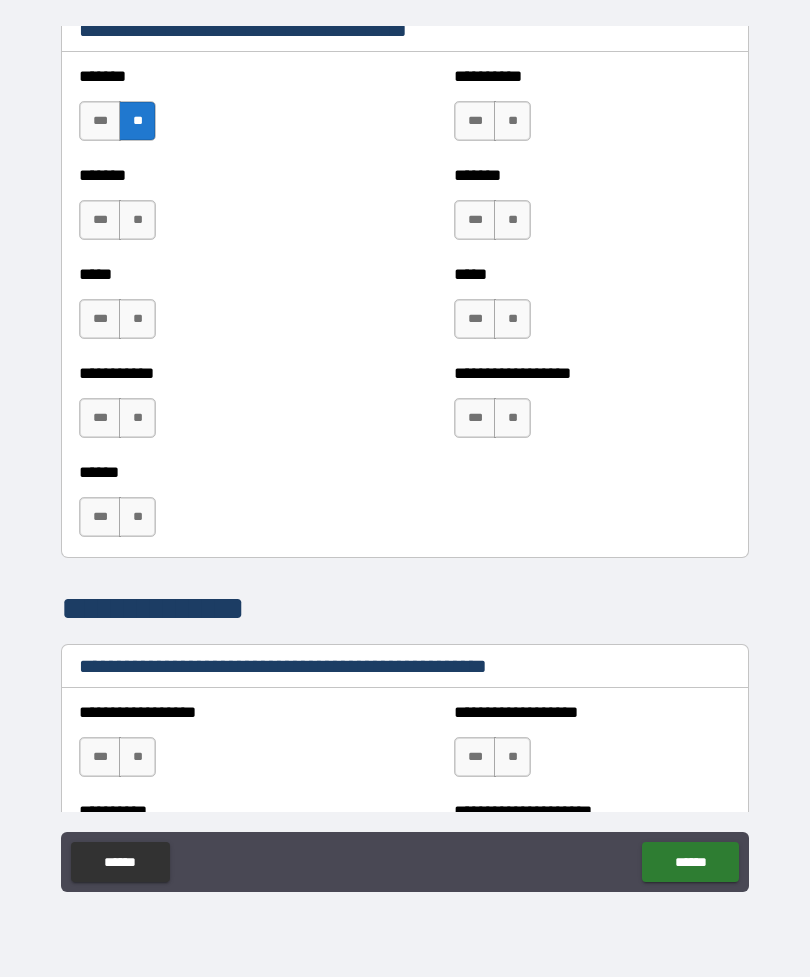 click on "**" at bounding box center [137, 220] 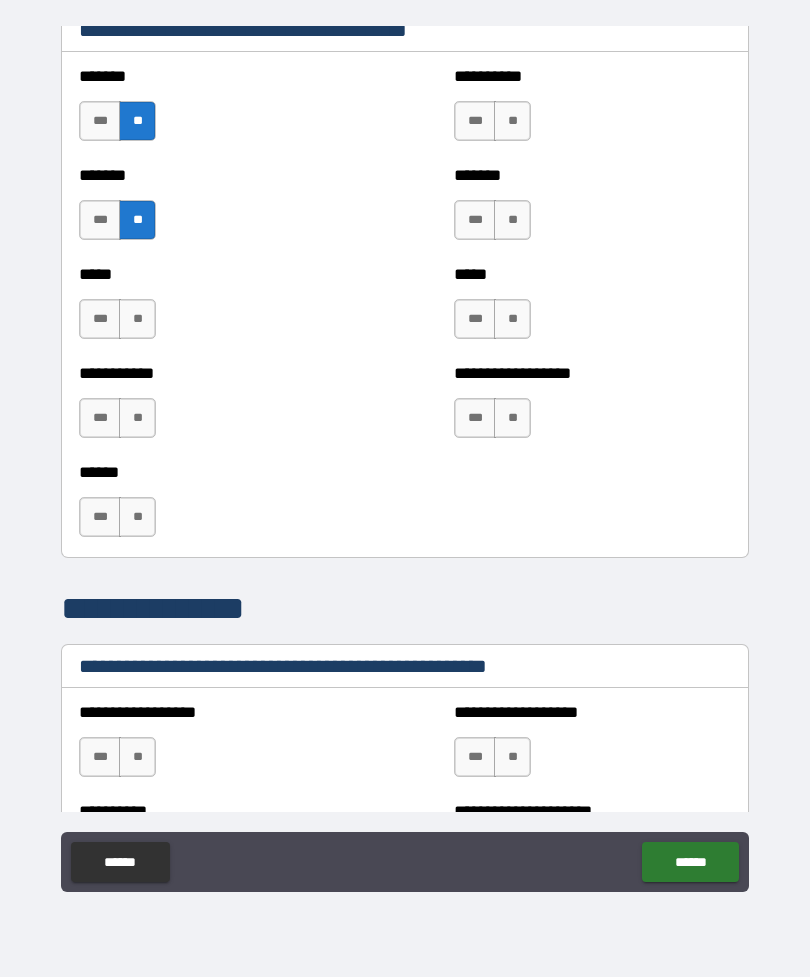 click on "**" at bounding box center [137, 319] 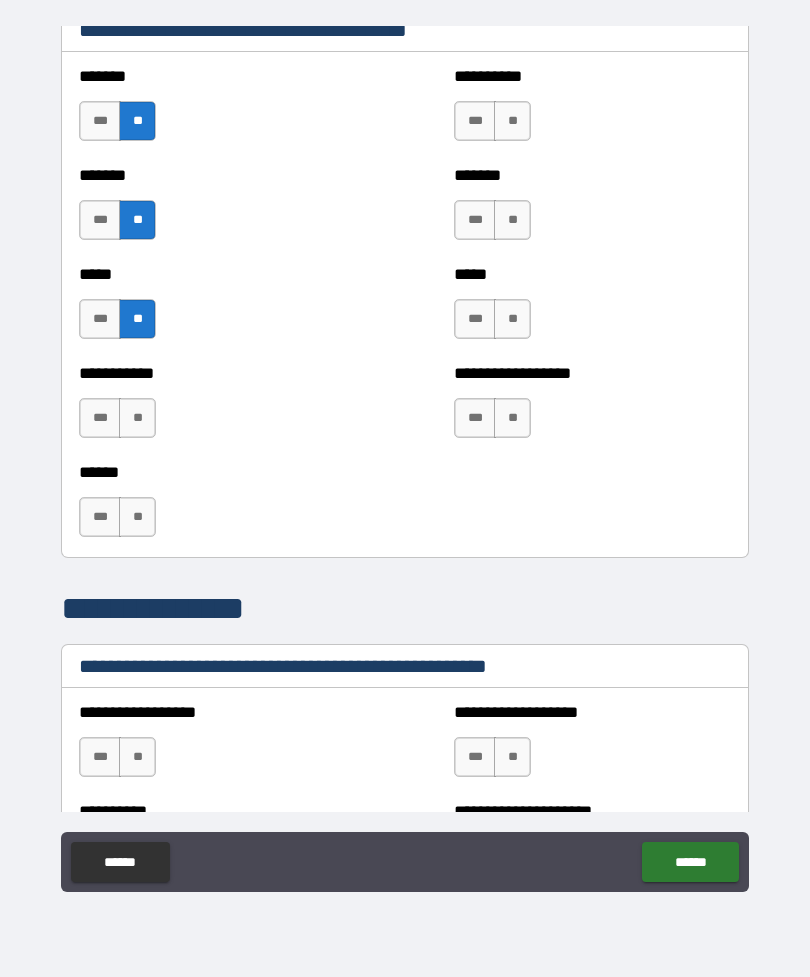 click on "**" at bounding box center [137, 418] 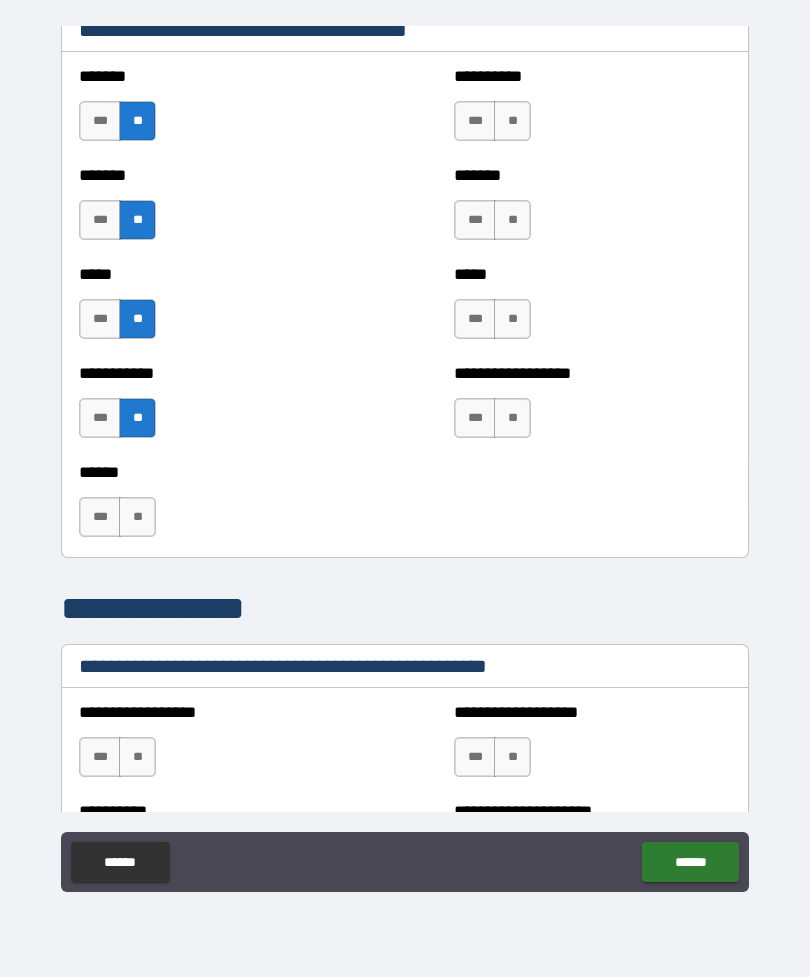 click on "**" at bounding box center [512, 121] 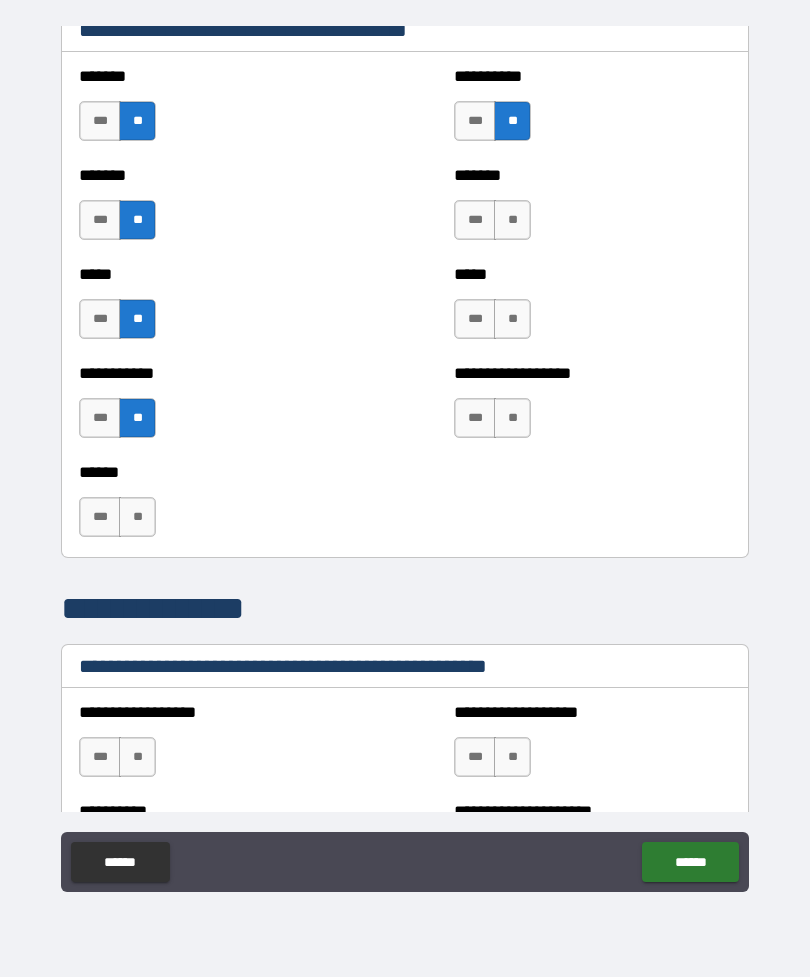 click on "**" at bounding box center [512, 220] 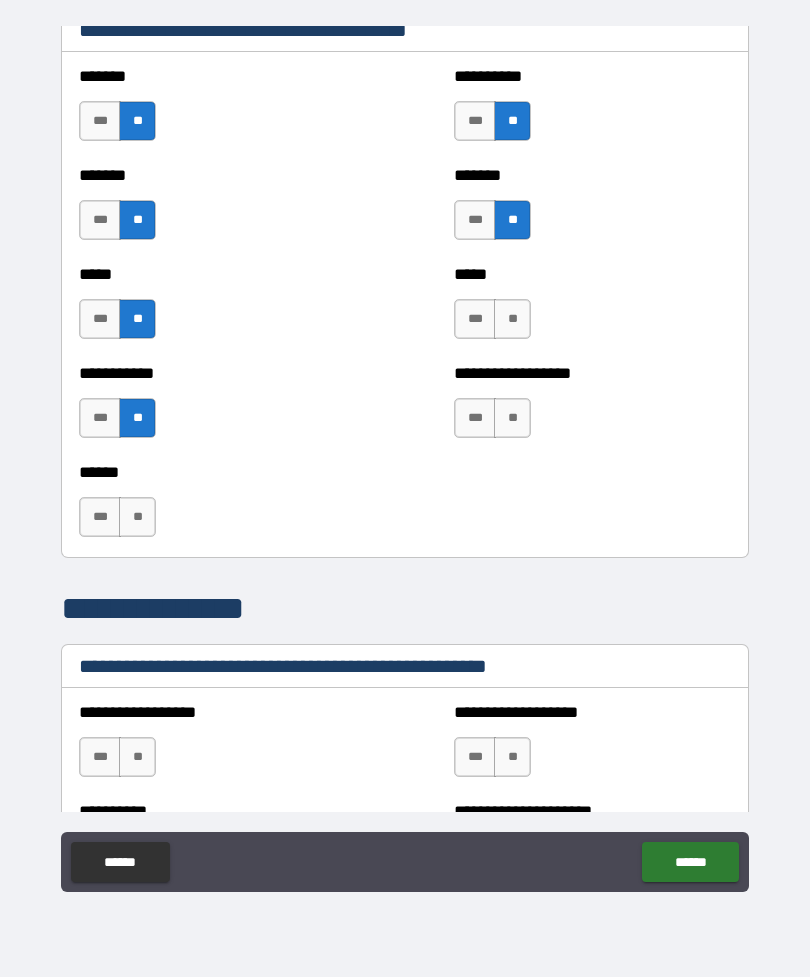 click on "**" at bounding box center (512, 319) 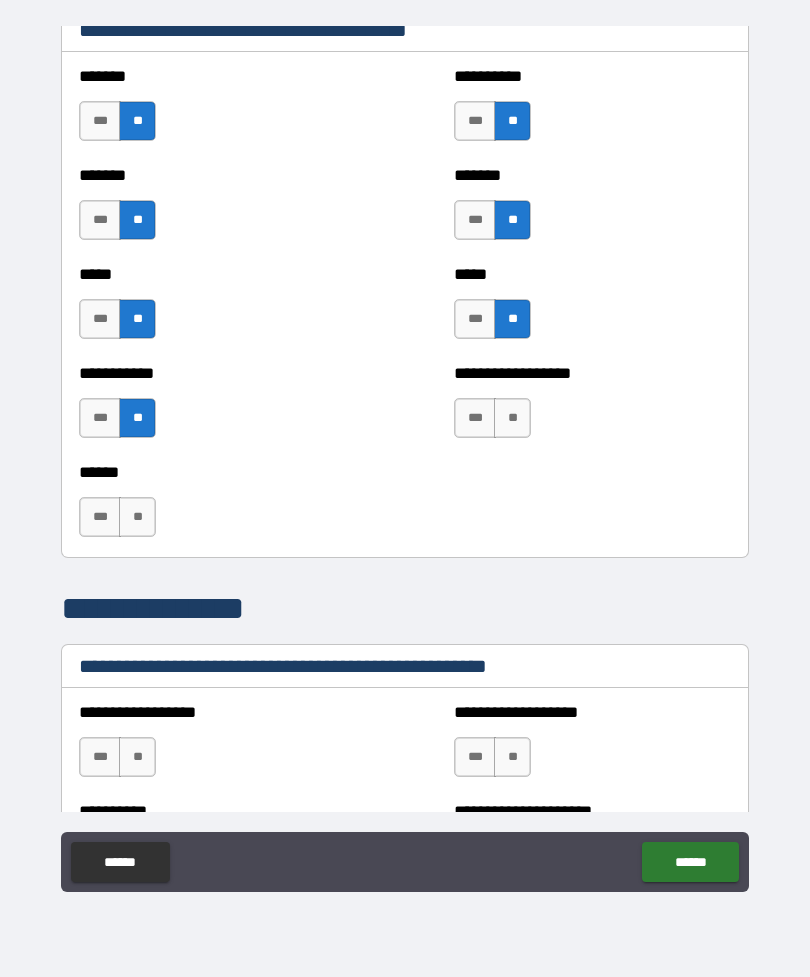 click on "**" at bounding box center (512, 418) 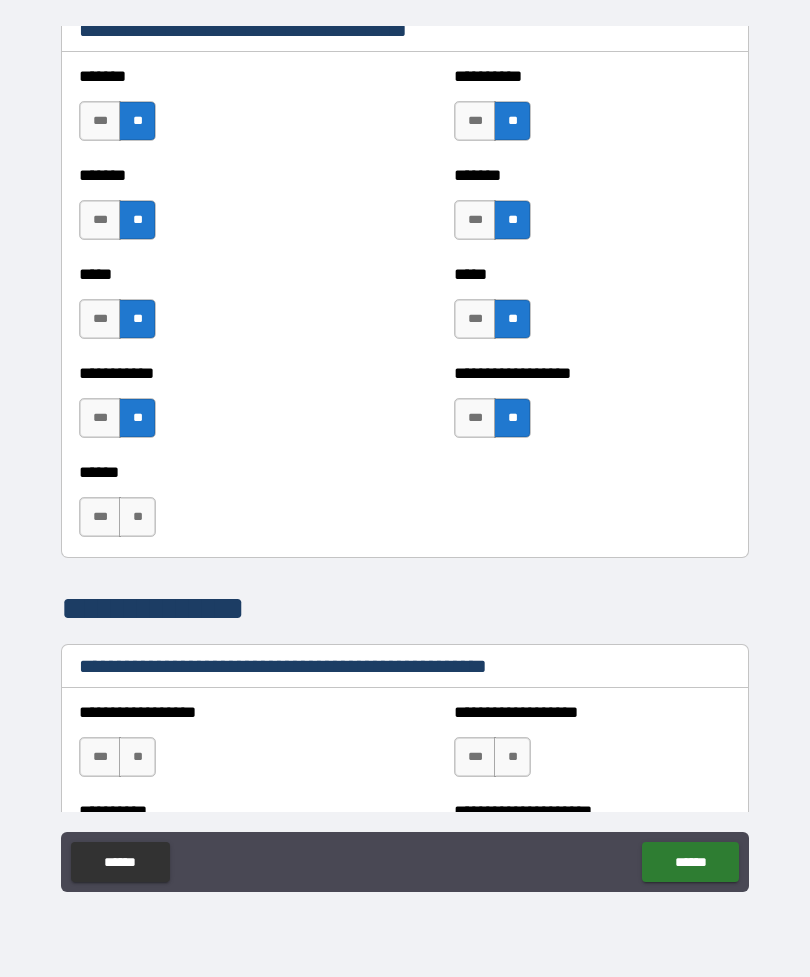 click on "**" at bounding box center (137, 517) 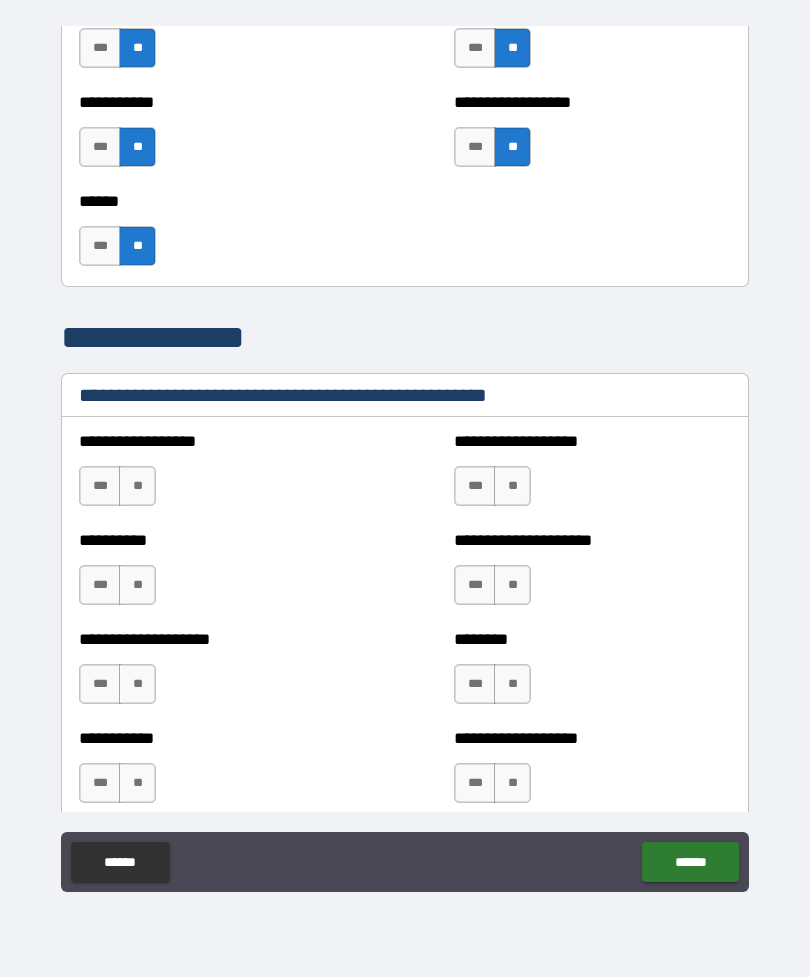 scroll, scrollTop: 2061, scrollLeft: 0, axis: vertical 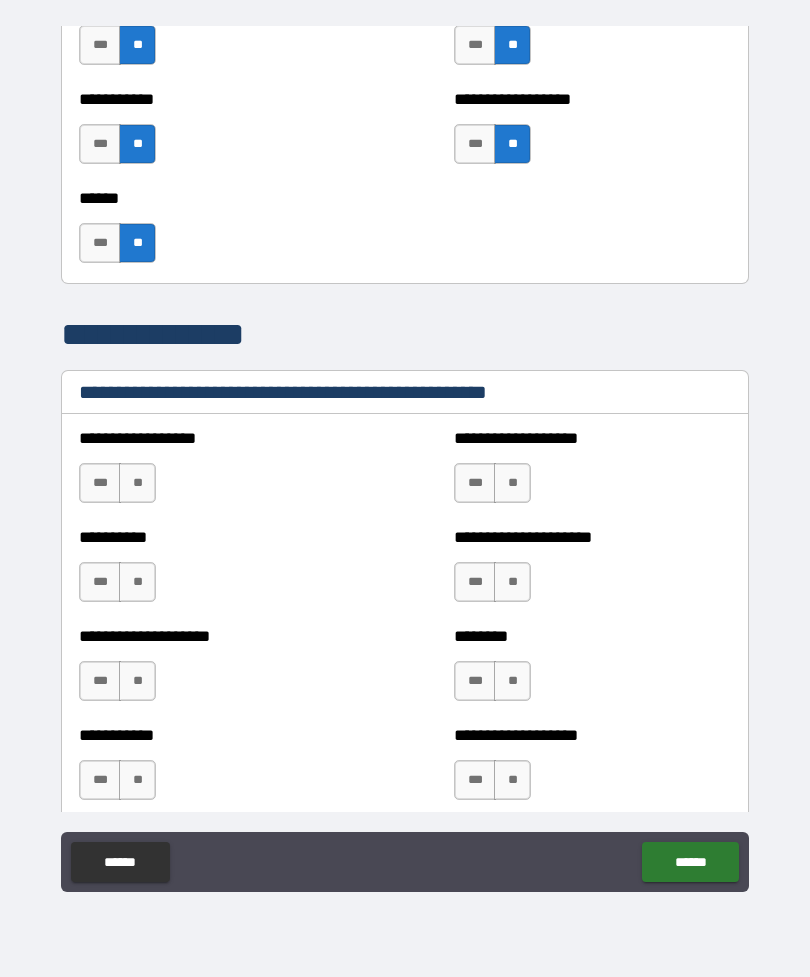 click on "**" at bounding box center (137, 483) 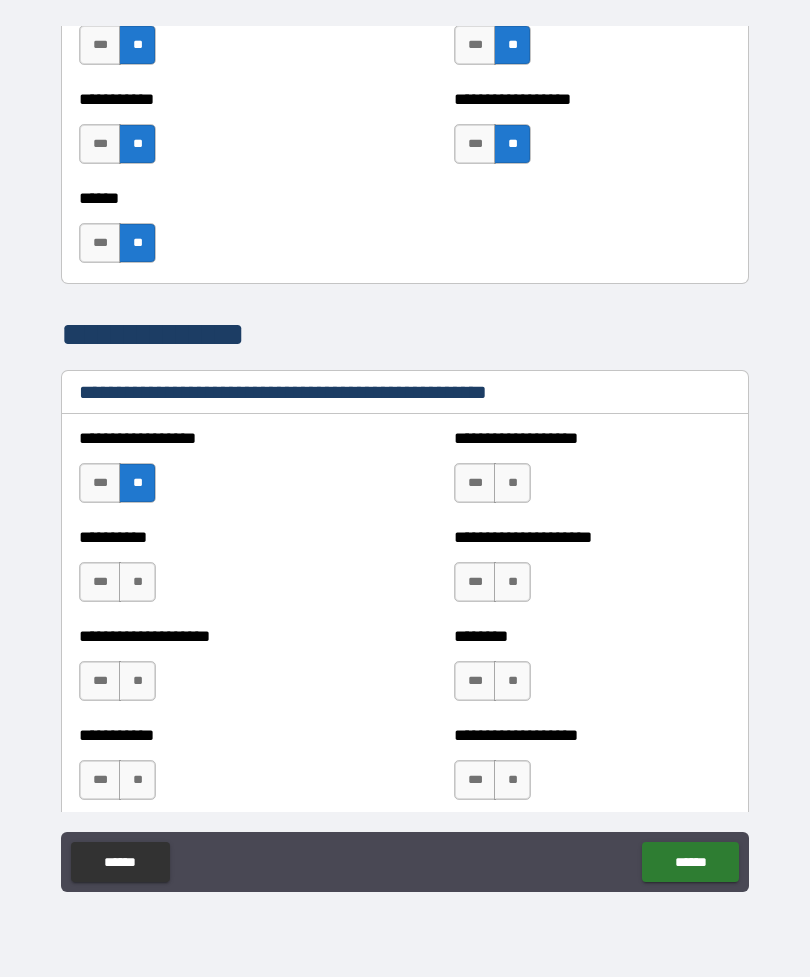 click on "**" at bounding box center [137, 582] 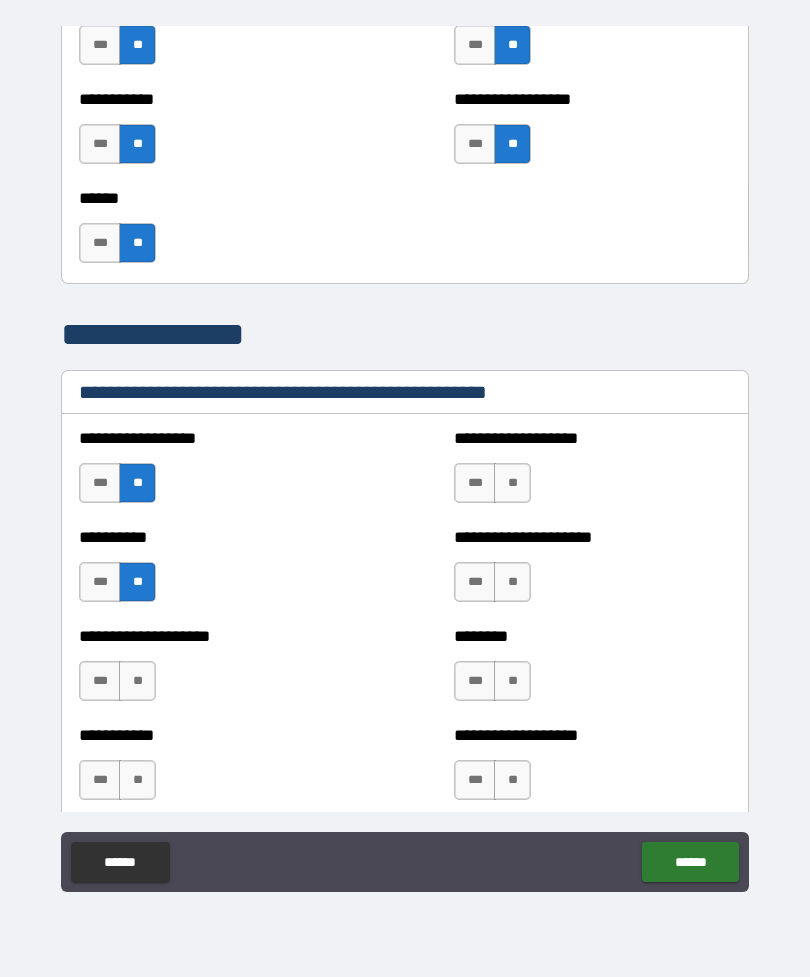 click on "**" at bounding box center [137, 681] 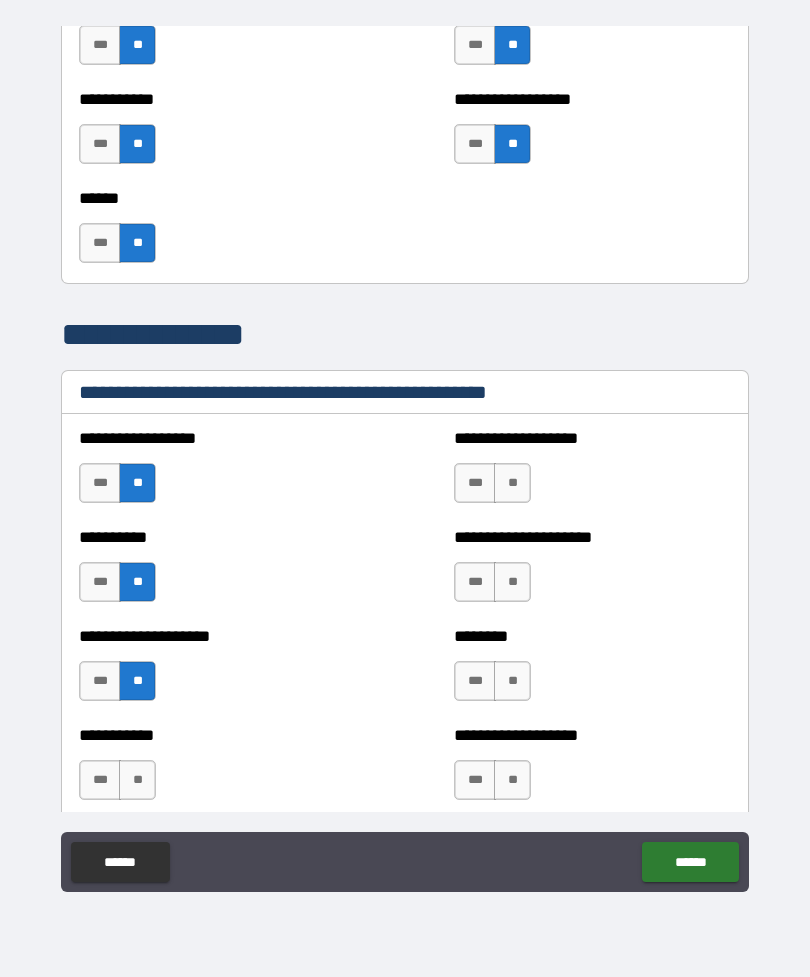 click on "**" at bounding box center (137, 780) 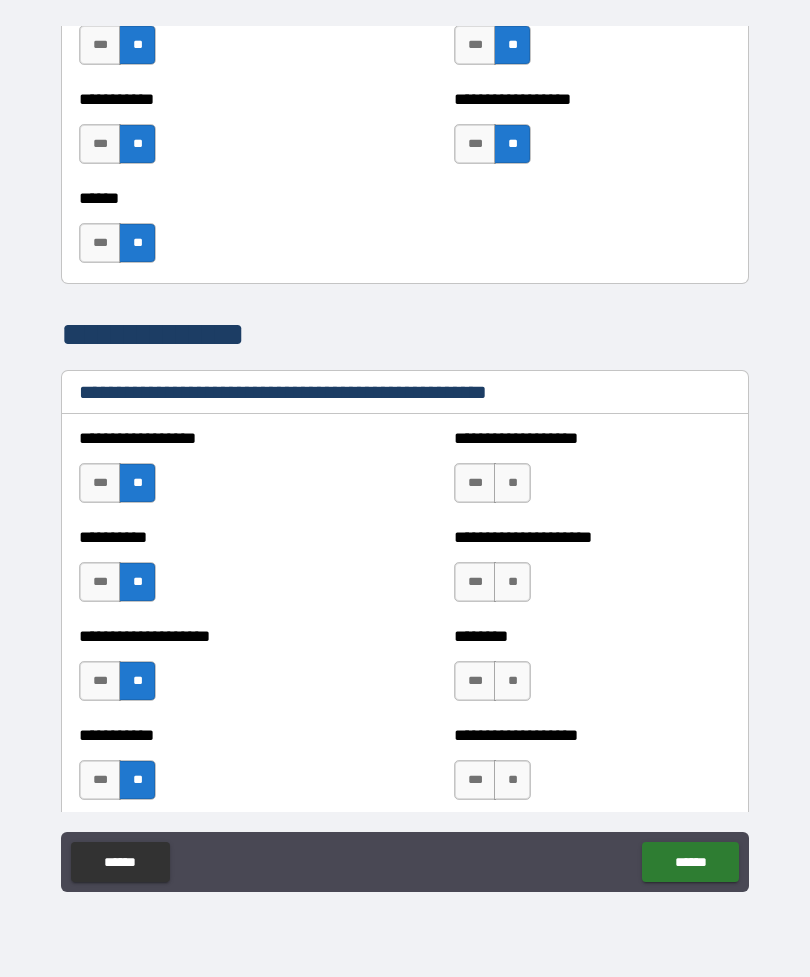 click on "**" at bounding box center [512, 483] 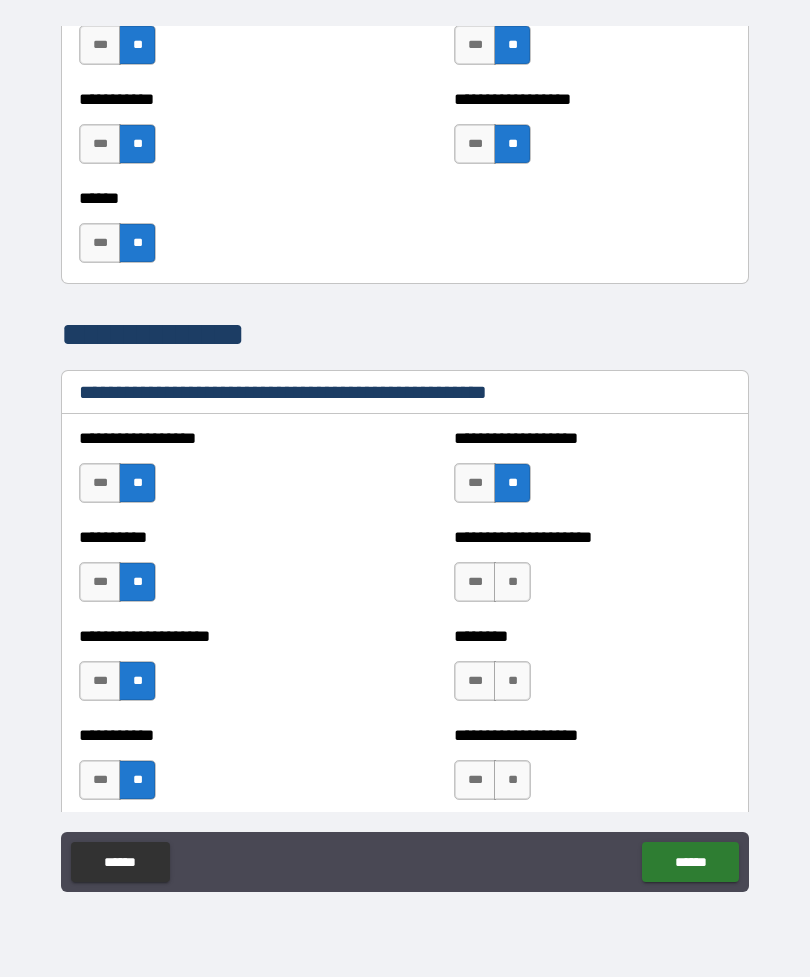click on "*** **" at bounding box center (495, 587) 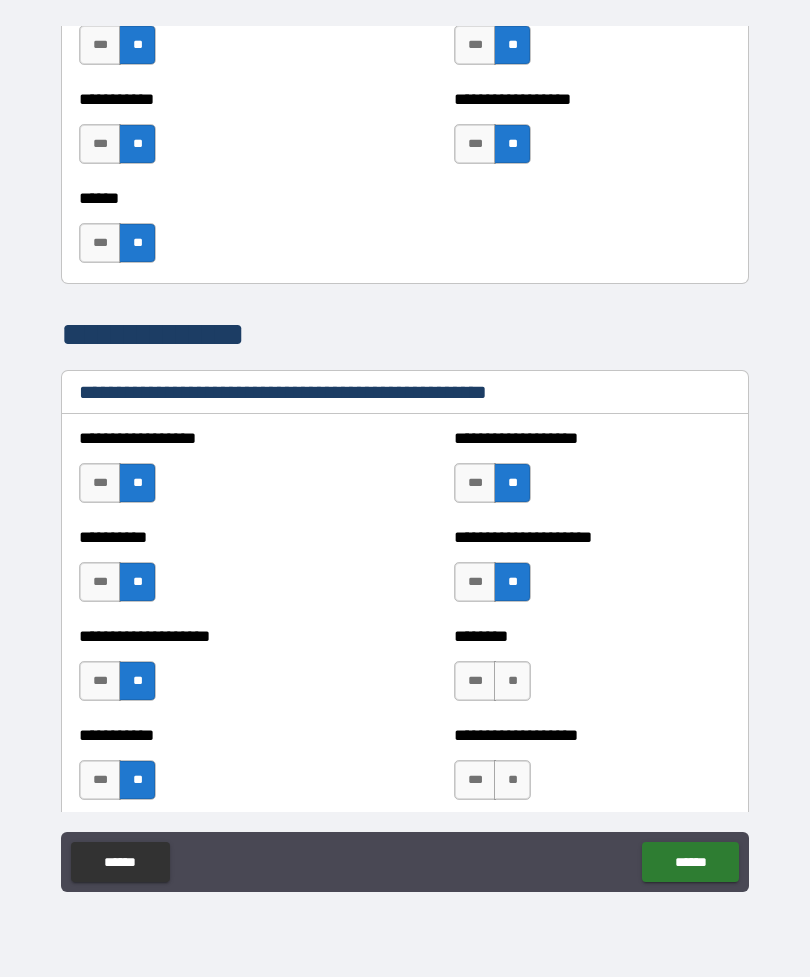 click on "**" at bounding box center (512, 681) 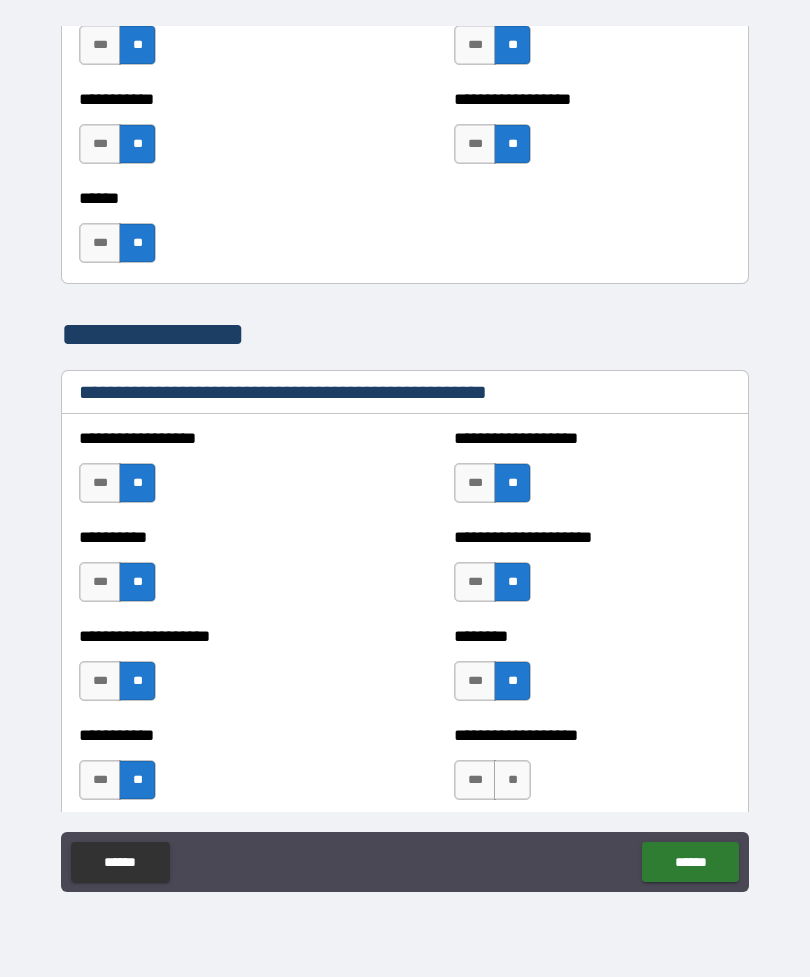 click on "**" at bounding box center [512, 780] 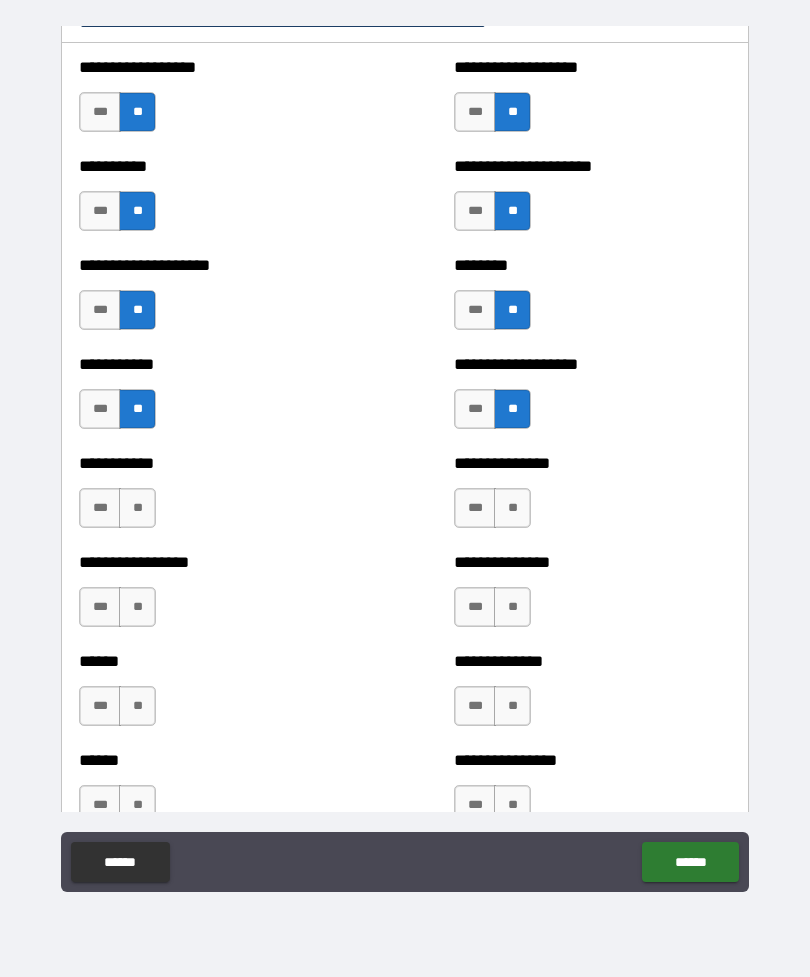 scroll, scrollTop: 2484, scrollLeft: 0, axis: vertical 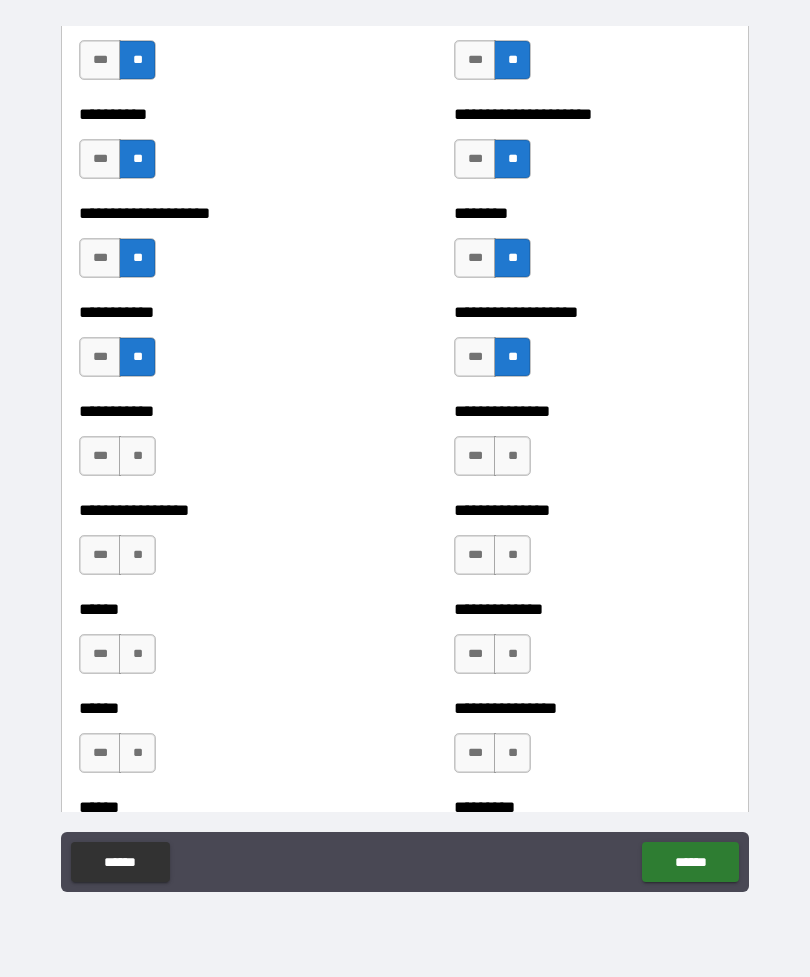 click on "**" at bounding box center (137, 456) 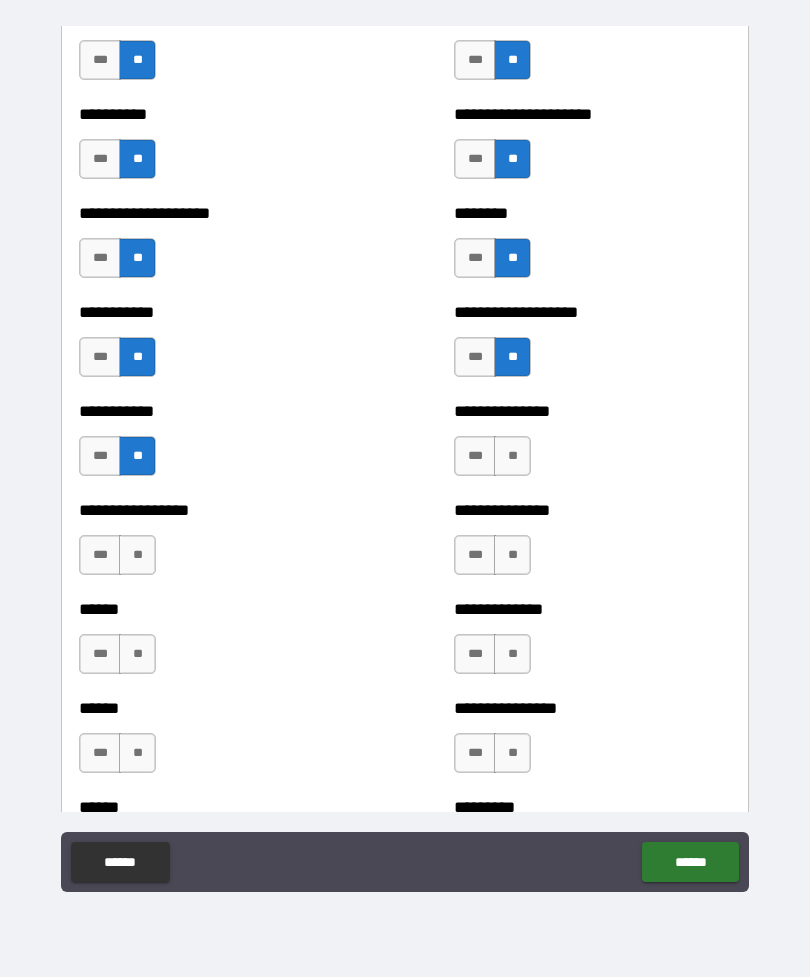 click on "**" at bounding box center (137, 555) 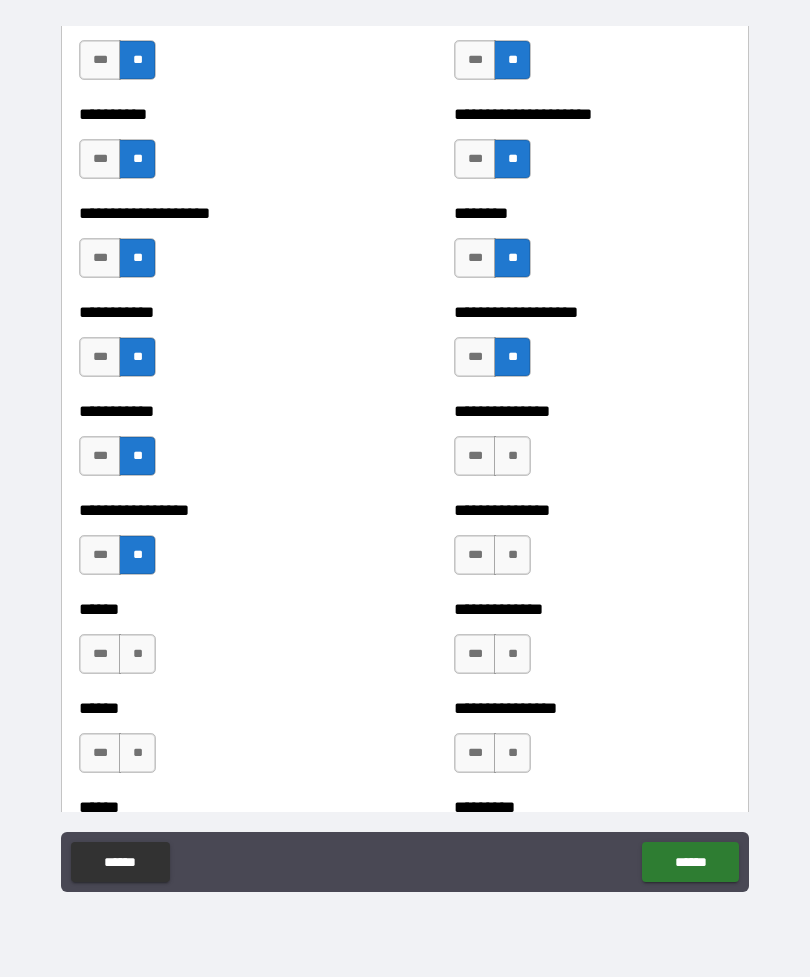click on "**" at bounding box center (137, 654) 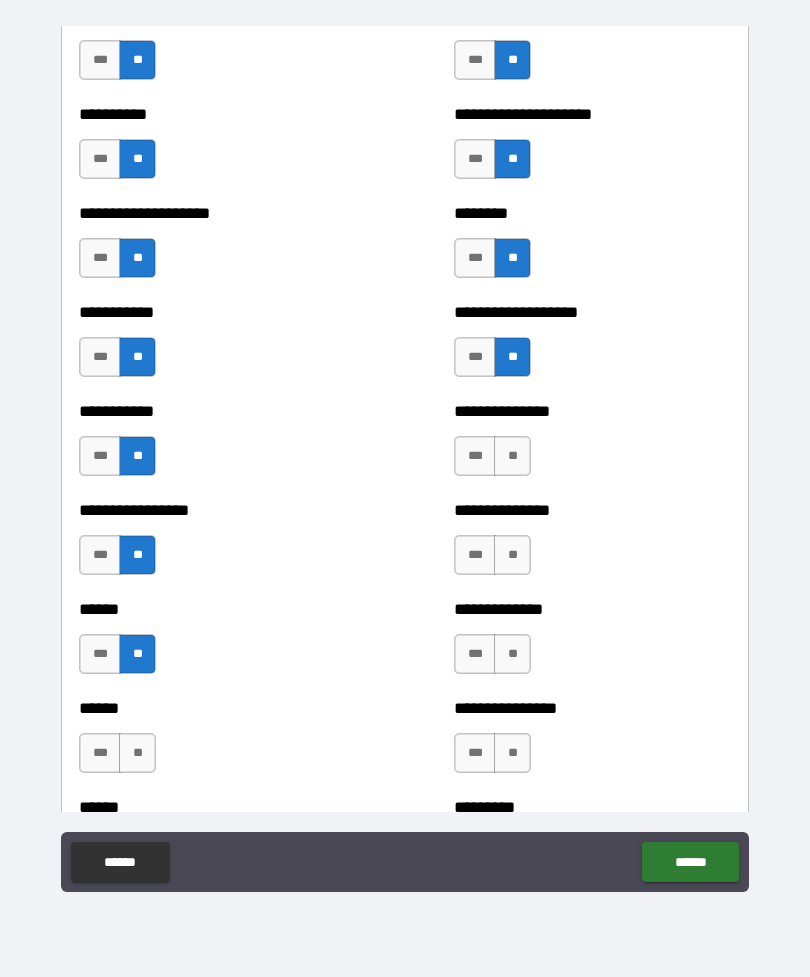 click on "**" at bounding box center (137, 753) 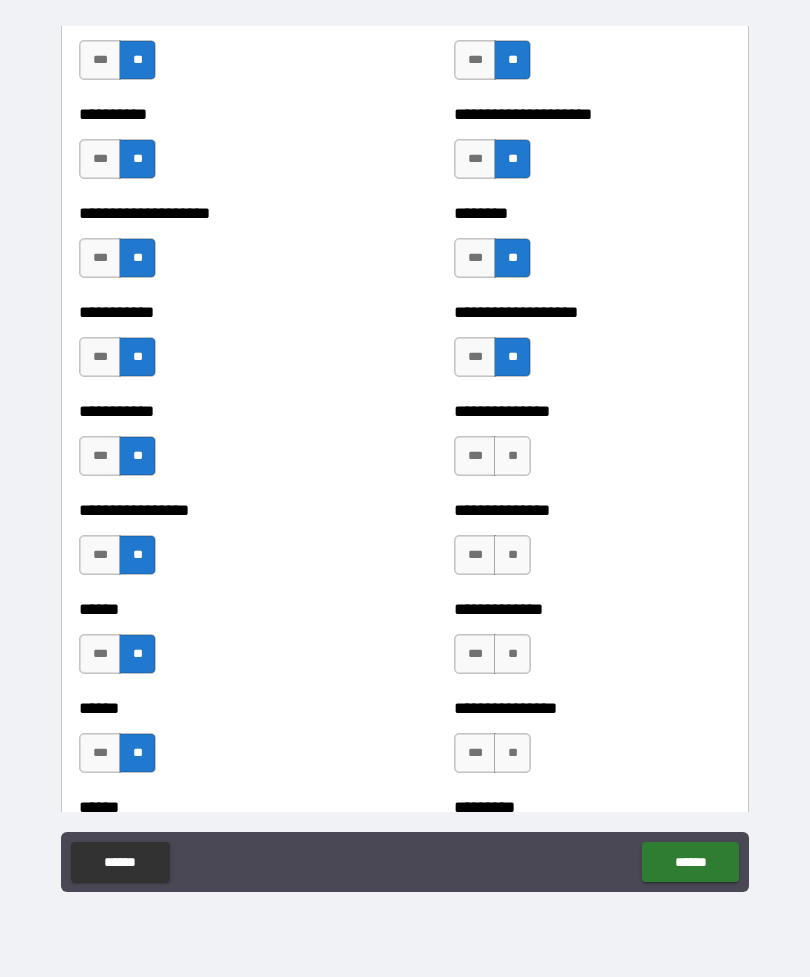 click on "**" at bounding box center [512, 456] 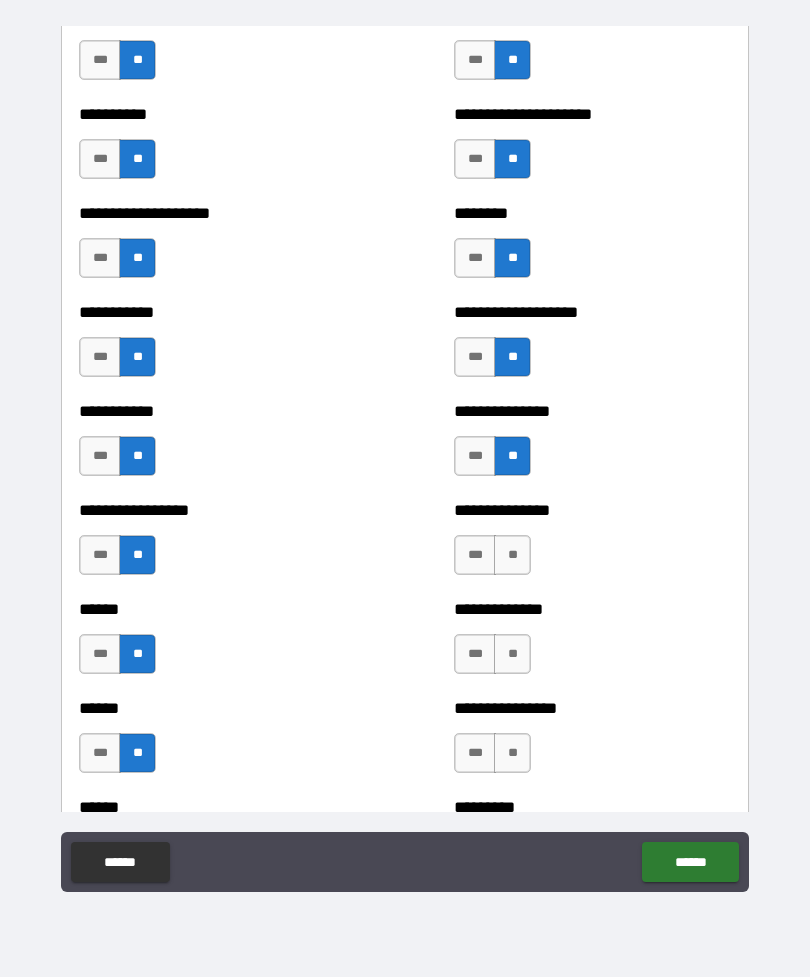 click on "**" at bounding box center (512, 555) 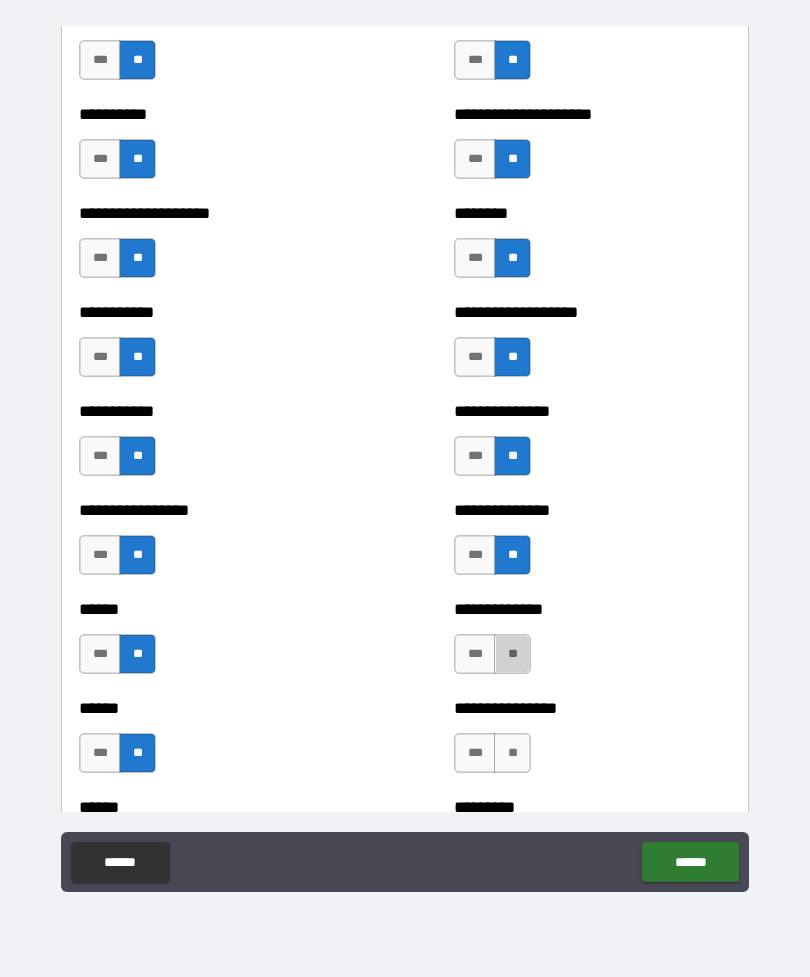 click on "**" at bounding box center (512, 654) 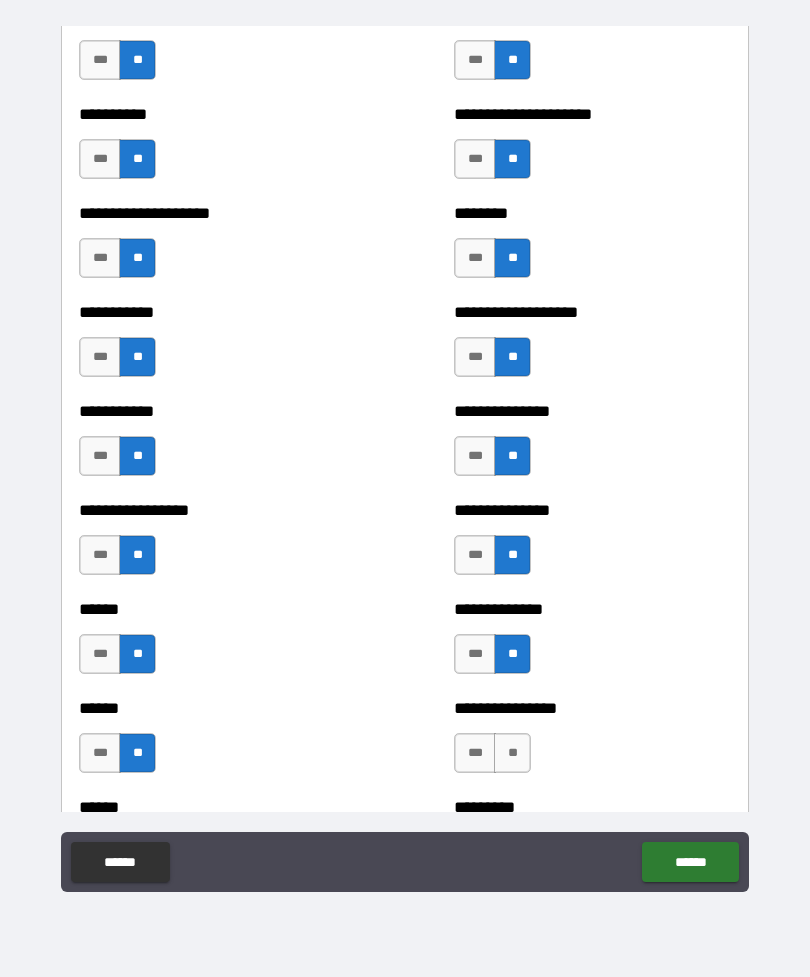 click on "**" at bounding box center (512, 753) 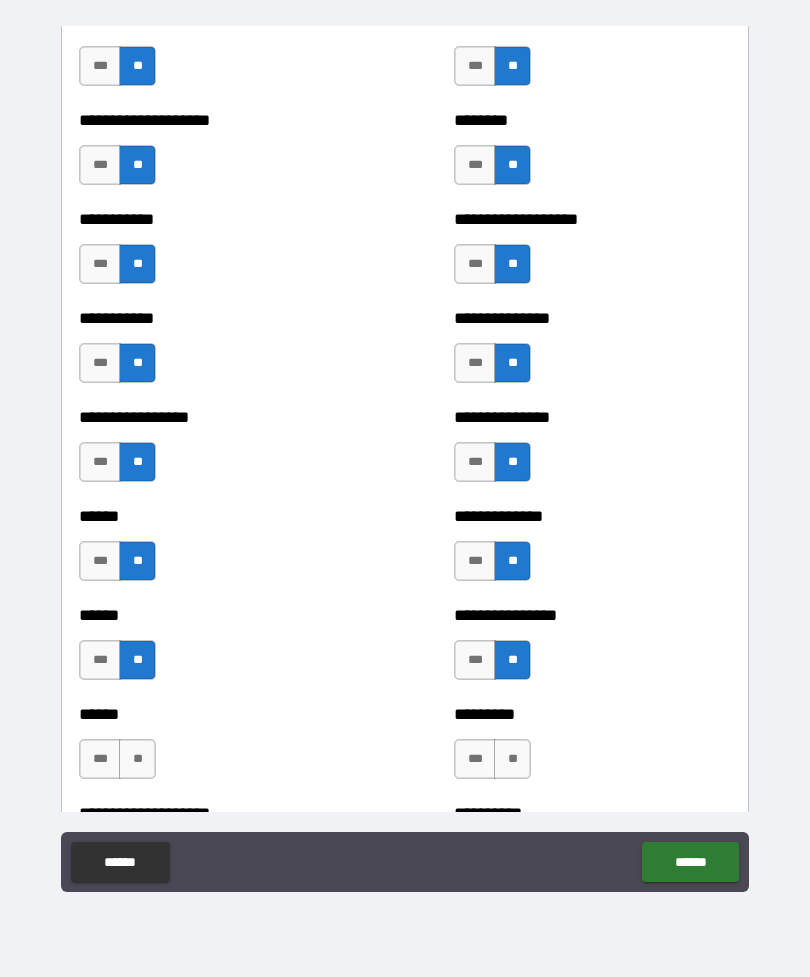 scroll, scrollTop: 2680, scrollLeft: 0, axis: vertical 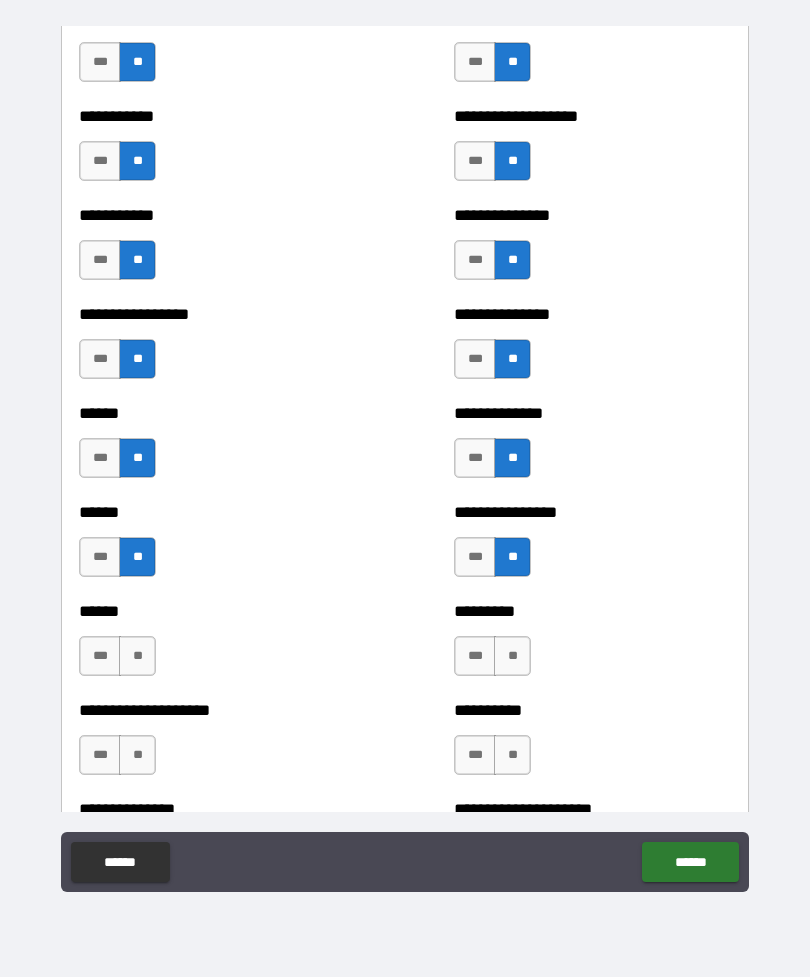 click on "**" at bounding box center [137, 656] 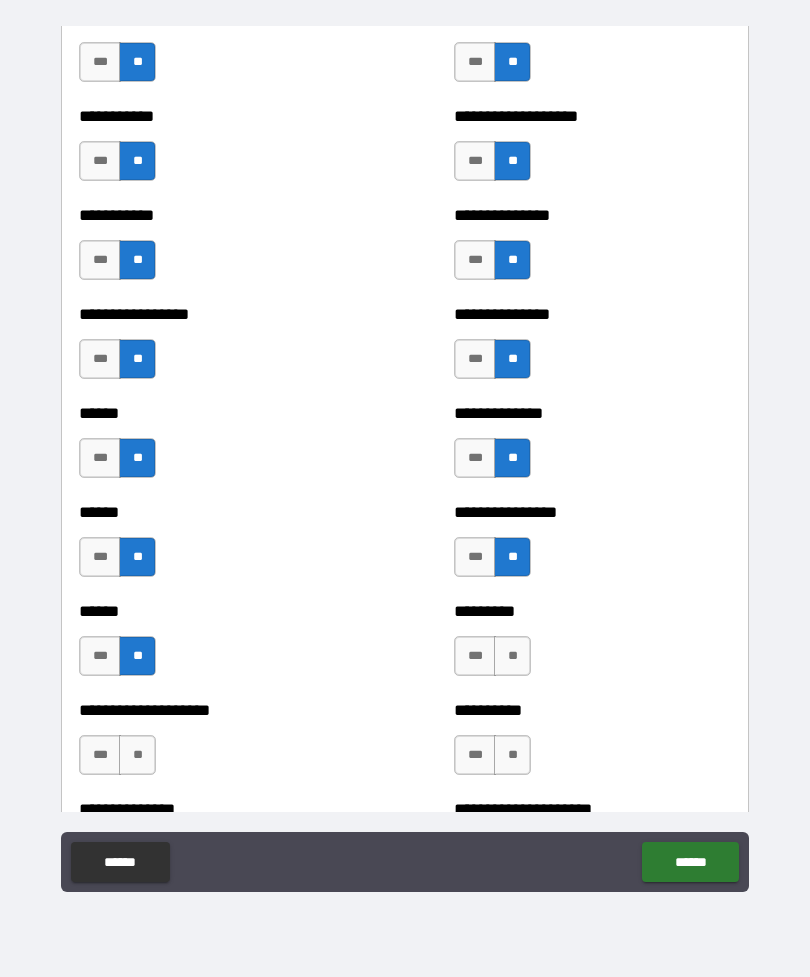 click on "**" at bounding box center [137, 755] 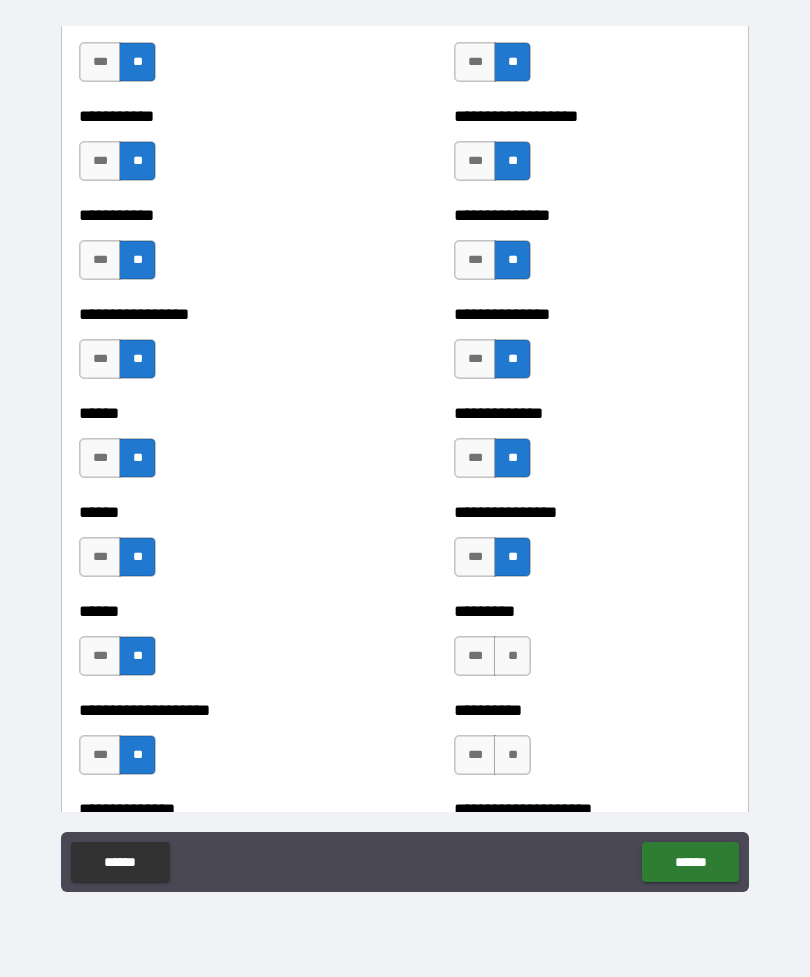 click on "********* *** **" at bounding box center [592, 646] 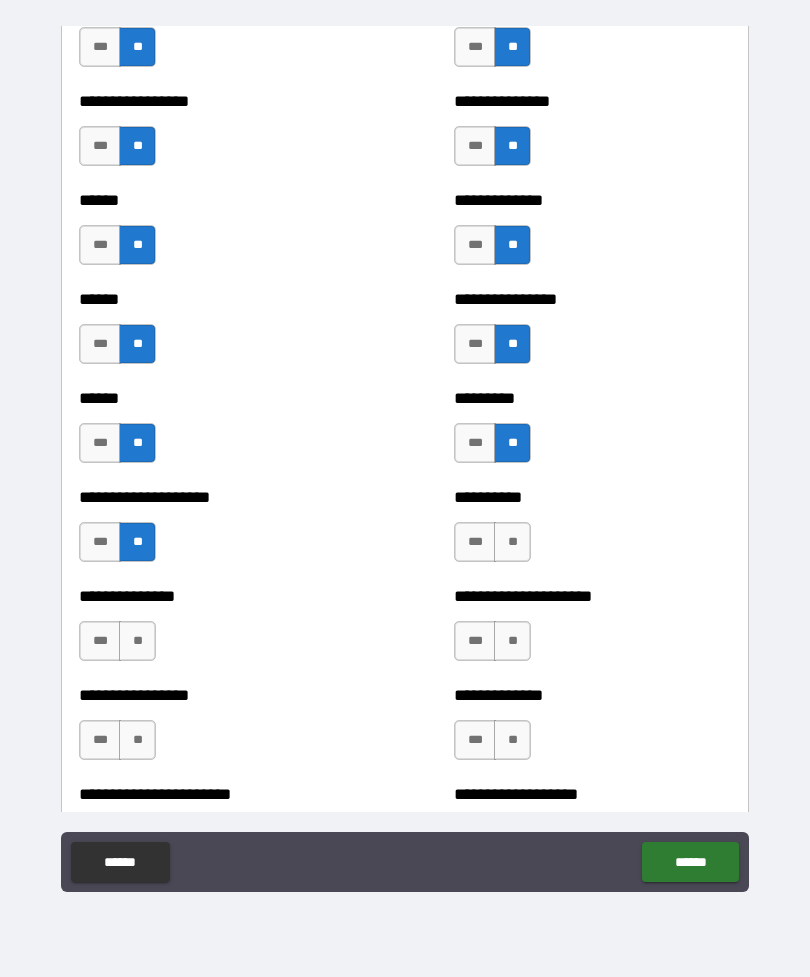 scroll, scrollTop: 2913, scrollLeft: 0, axis: vertical 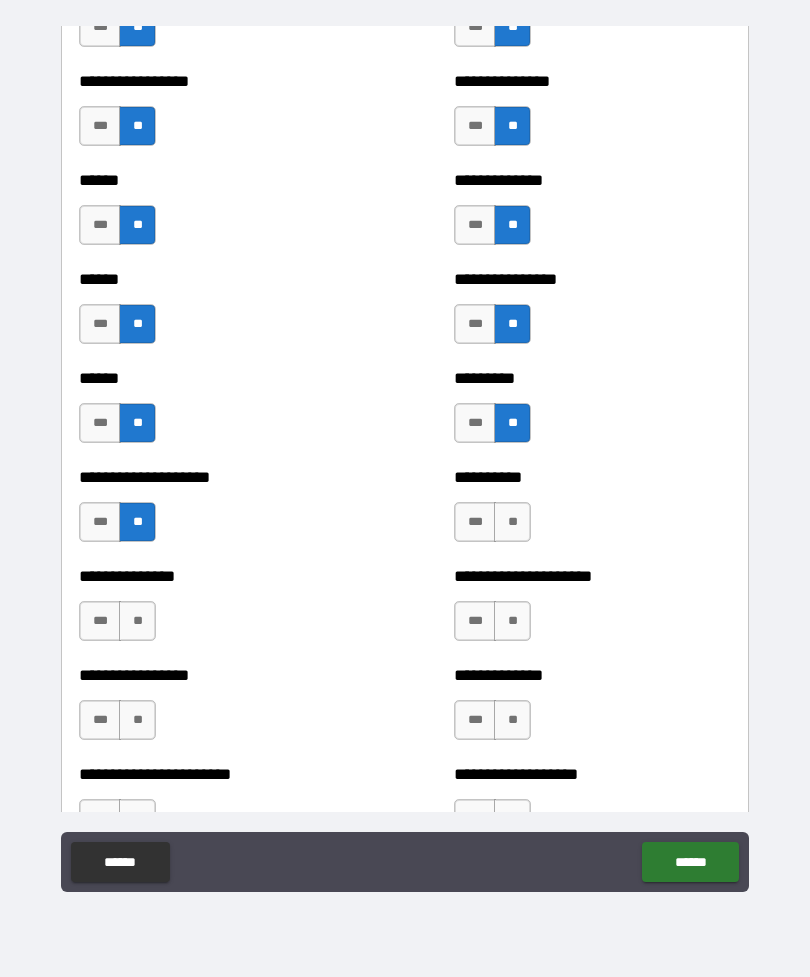 click on "**" at bounding box center [512, 522] 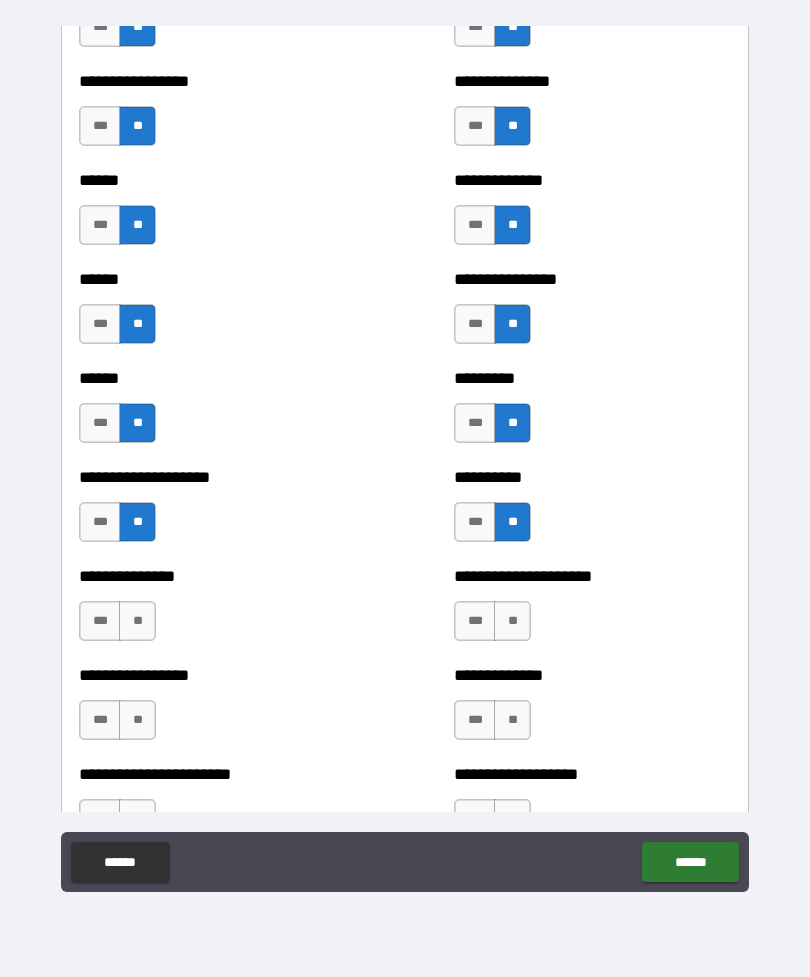 click on "**" at bounding box center (137, 621) 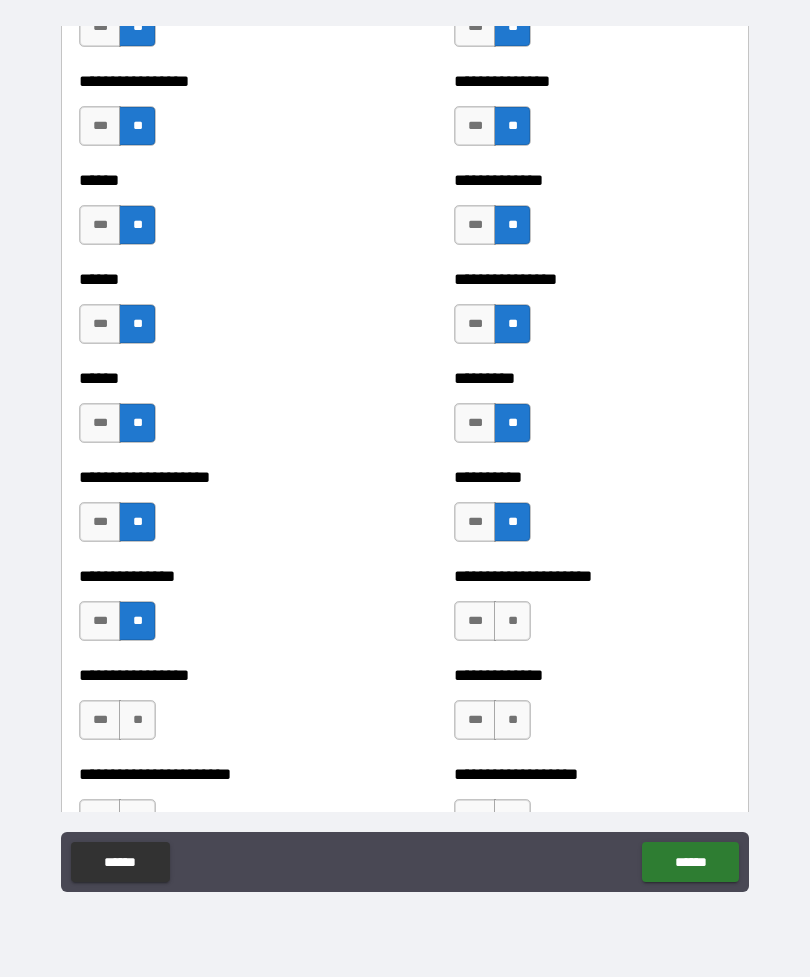 click on "**" at bounding box center [137, 720] 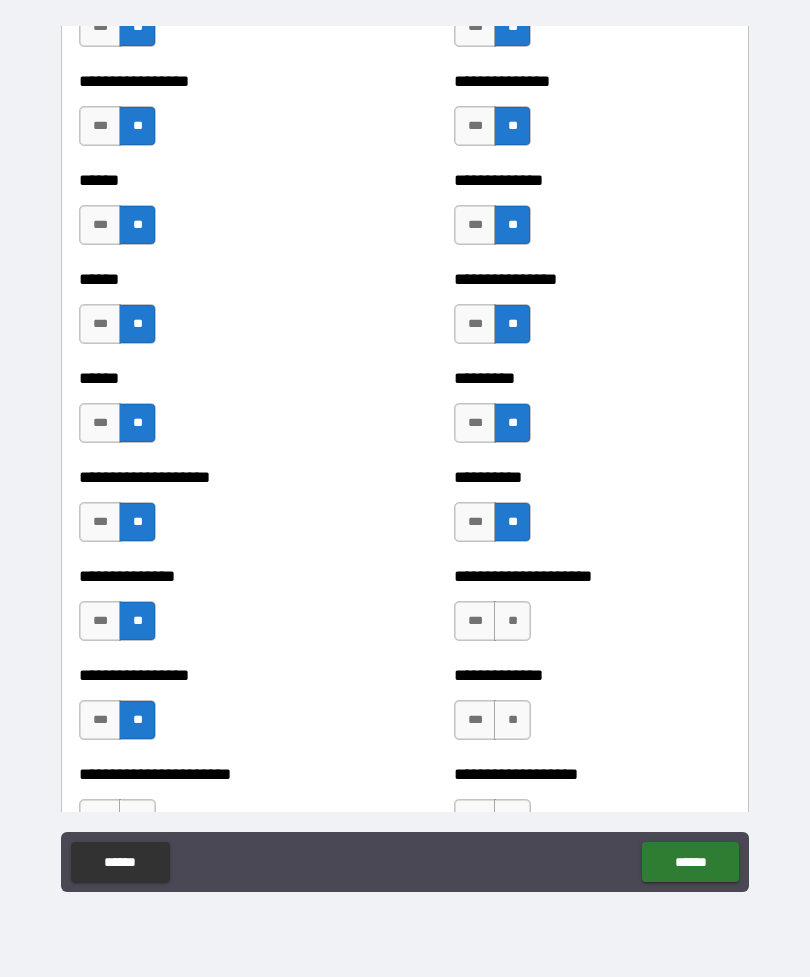click on "***" at bounding box center [475, 621] 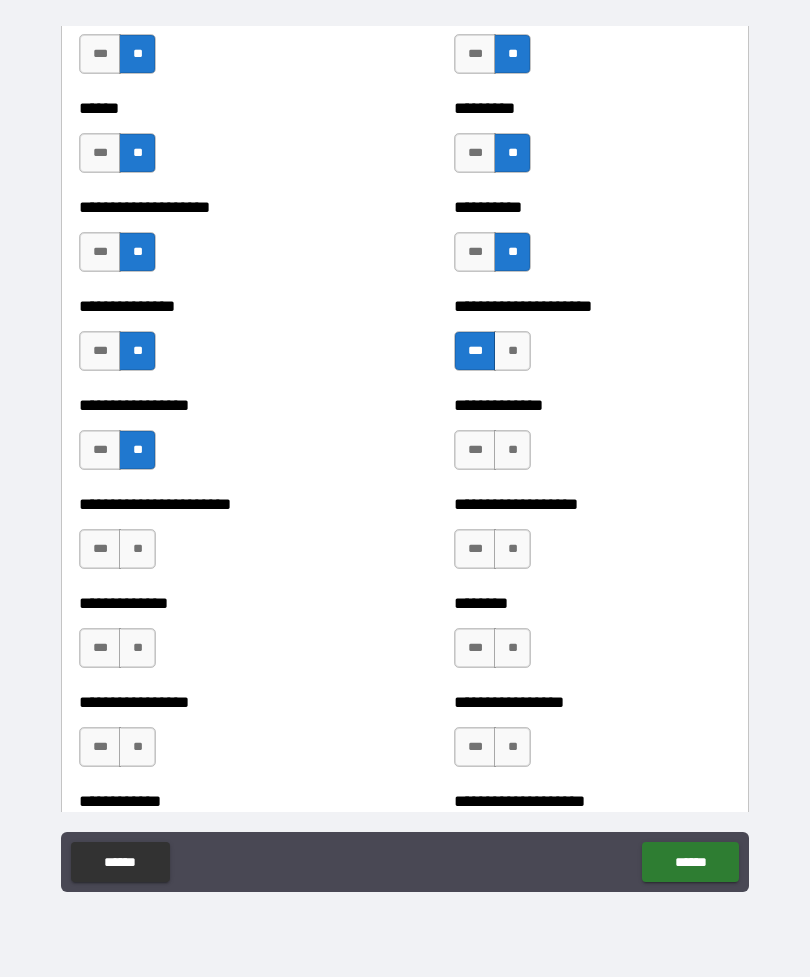 scroll, scrollTop: 3225, scrollLeft: 0, axis: vertical 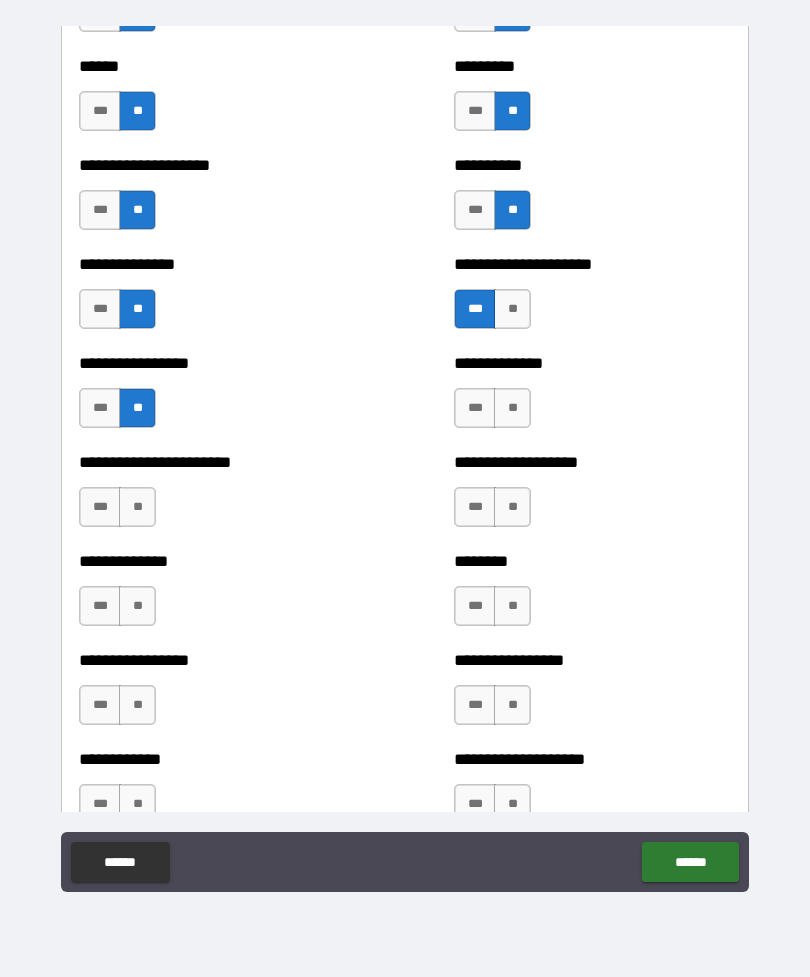 click on "**" at bounding box center (512, 408) 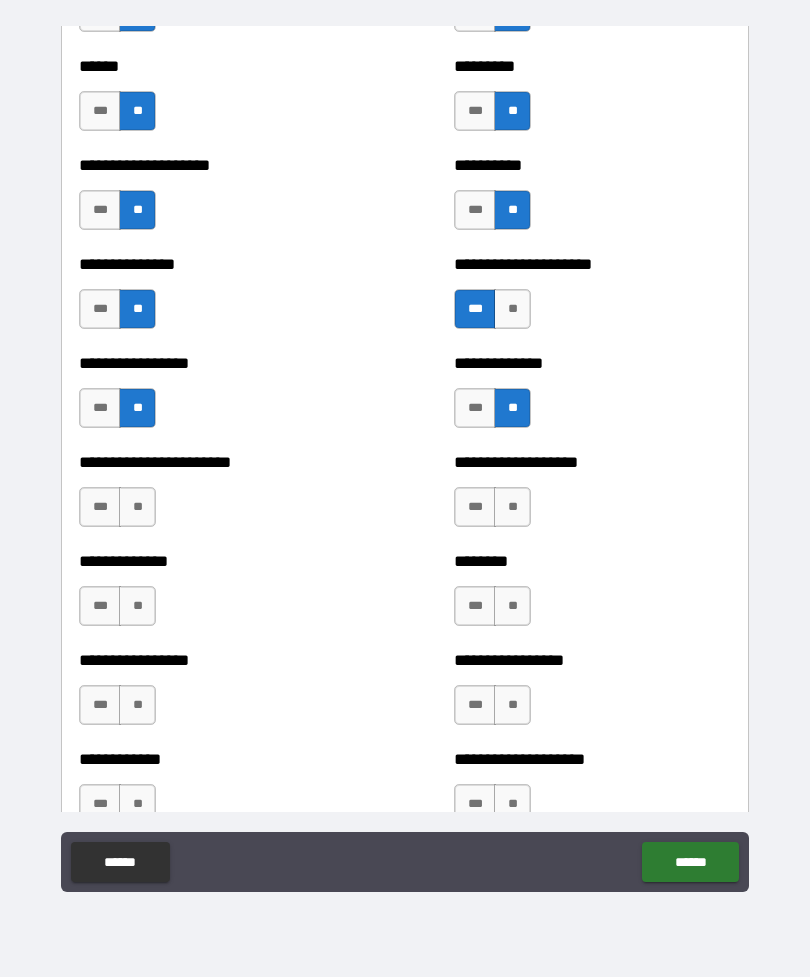 click on "**" at bounding box center (137, 507) 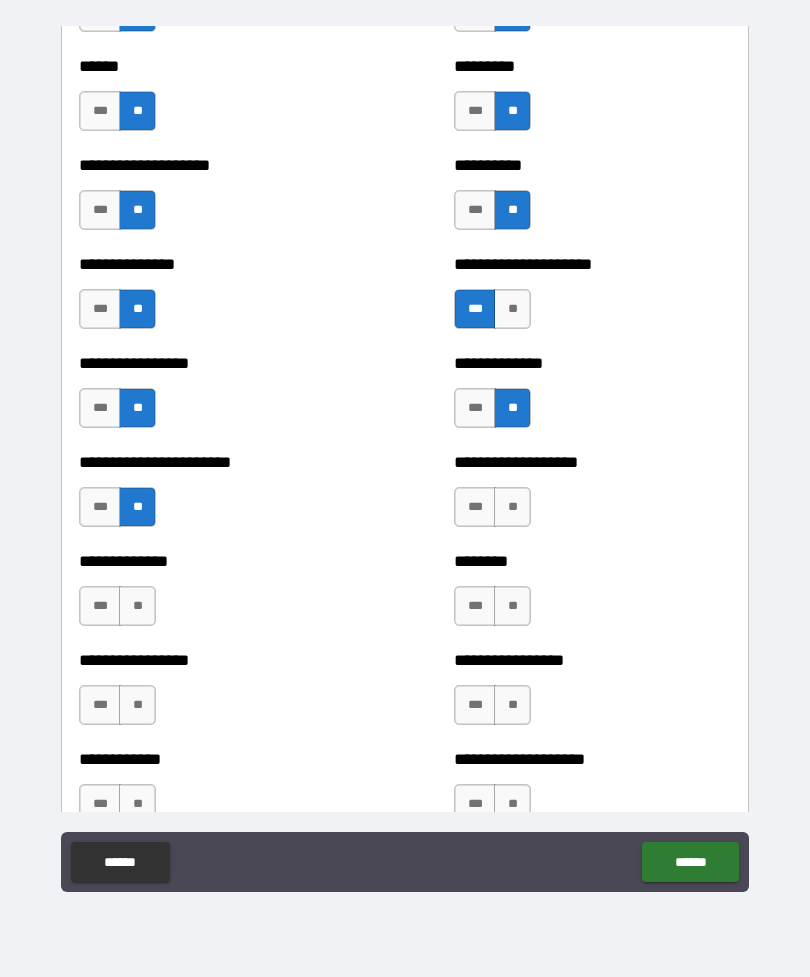 click on "**" at bounding box center [137, 606] 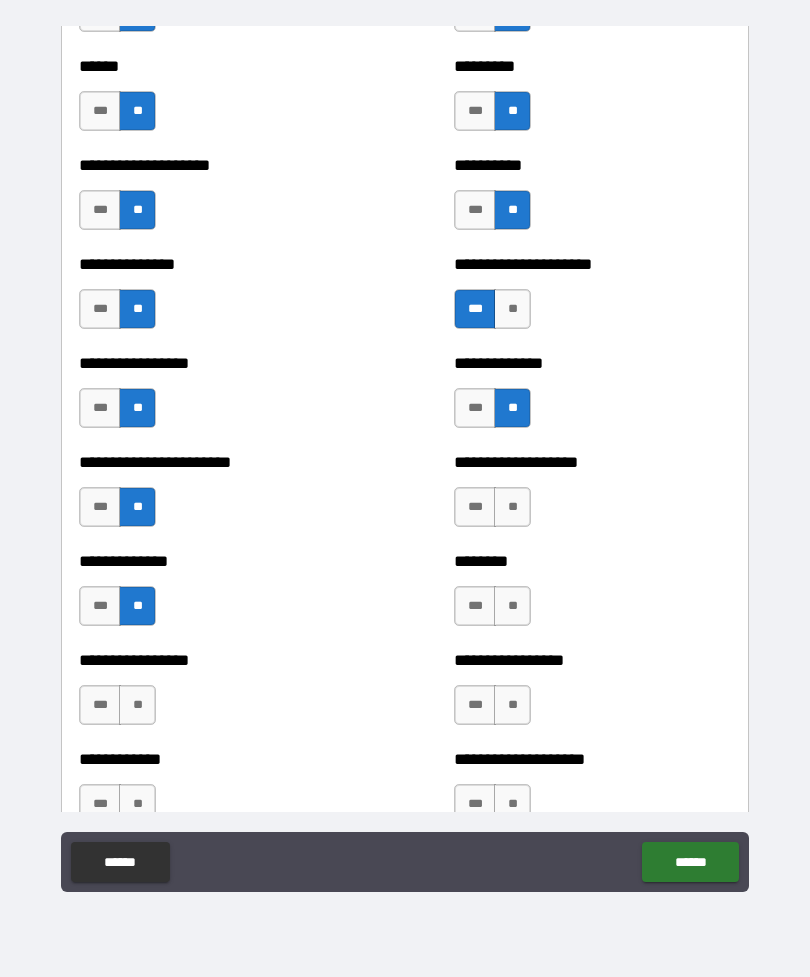 click on "**" at bounding box center [137, 705] 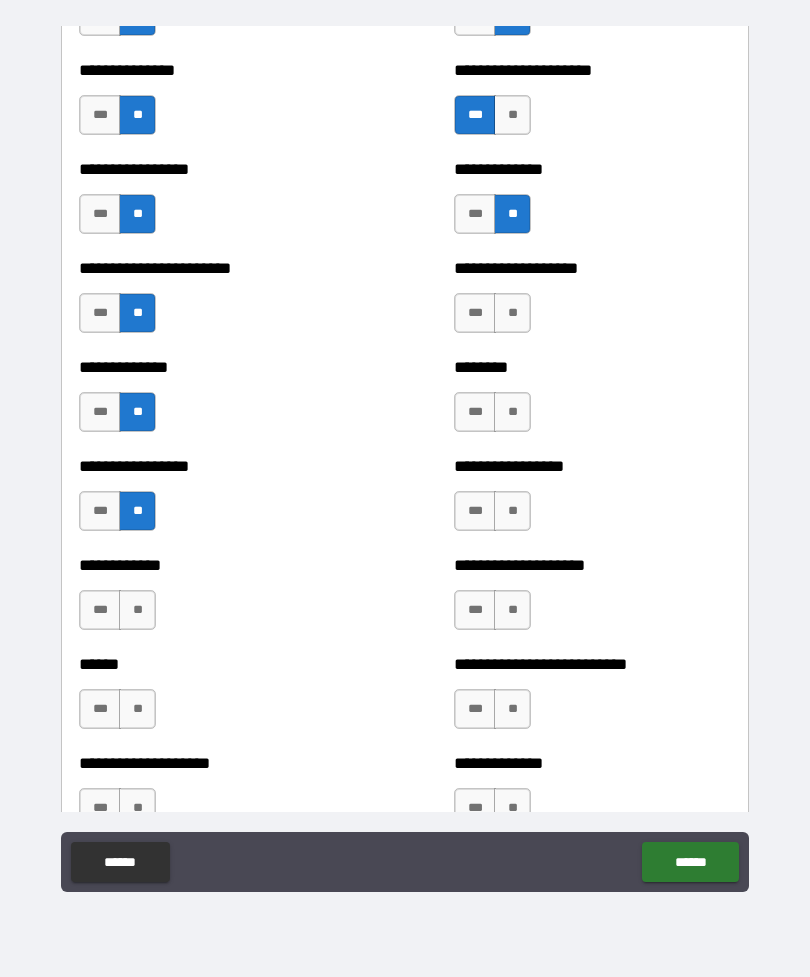 scroll, scrollTop: 3418, scrollLeft: 0, axis: vertical 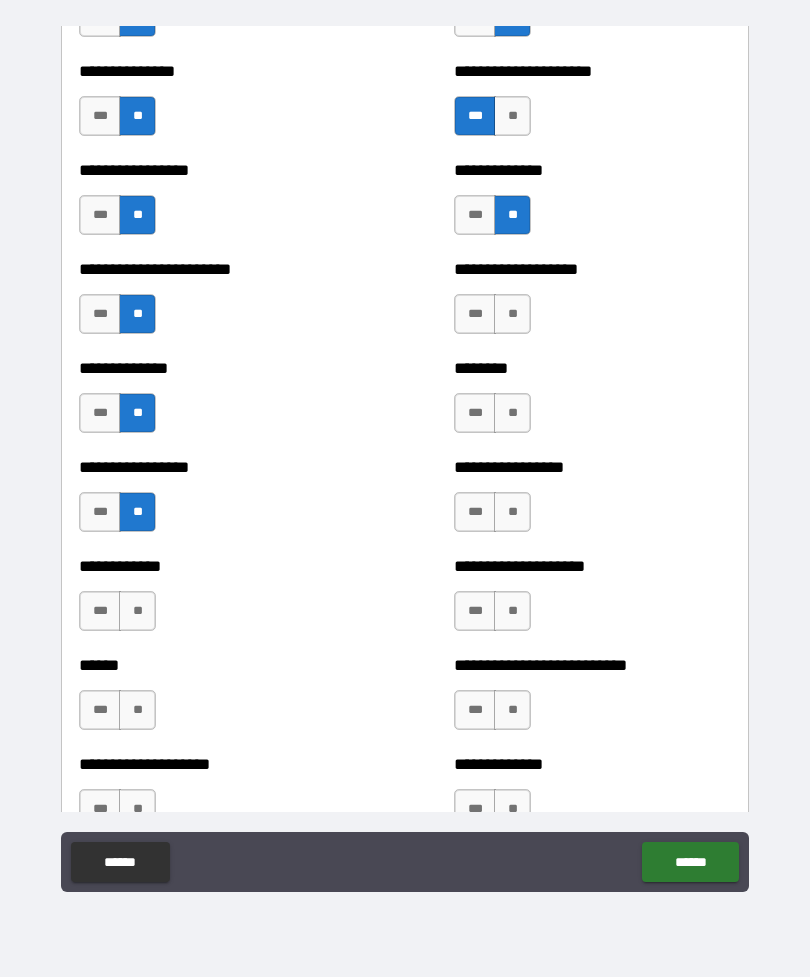 click on "**" at bounding box center [137, 611] 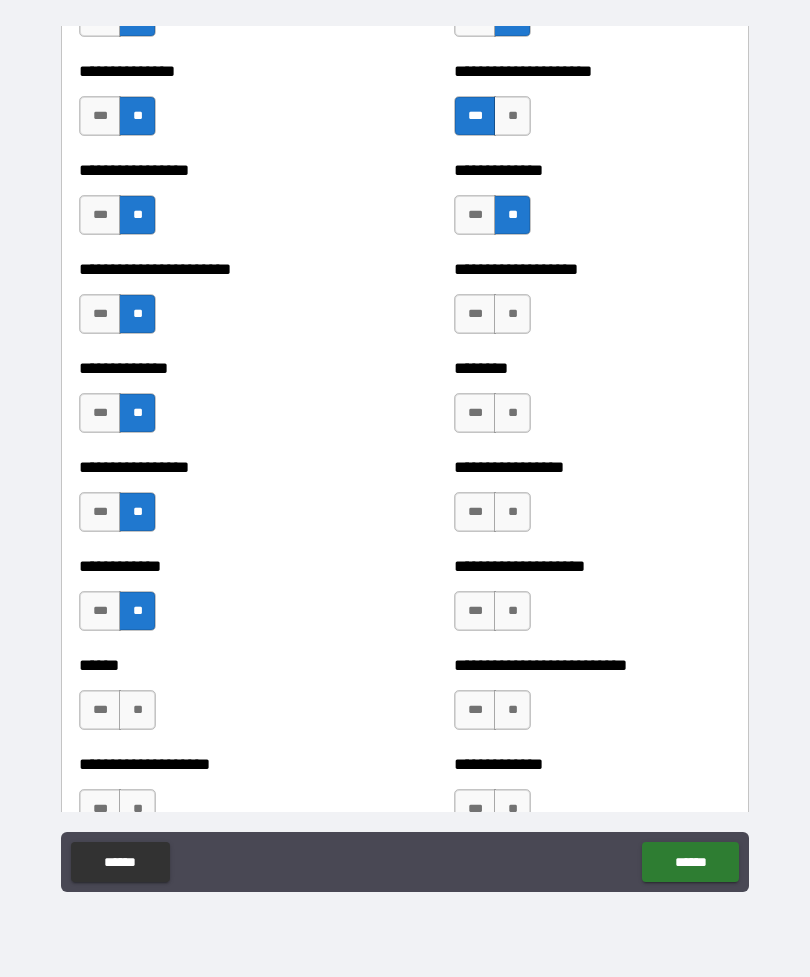 click on "****** *** **" at bounding box center (217, 700) 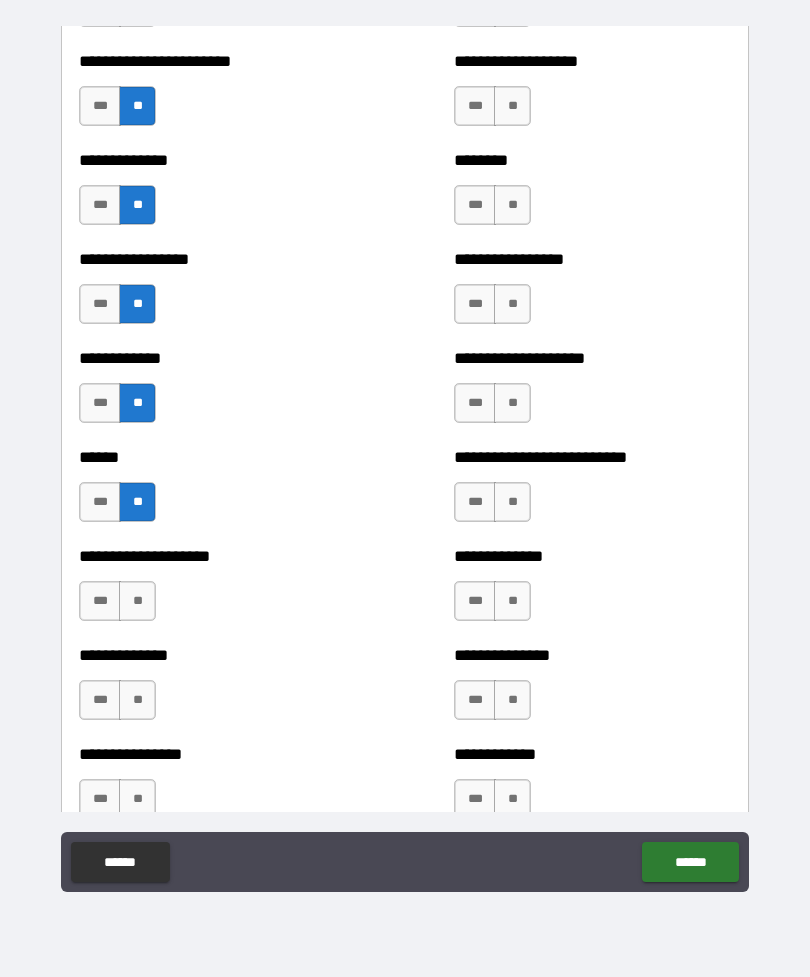 scroll, scrollTop: 3641, scrollLeft: 0, axis: vertical 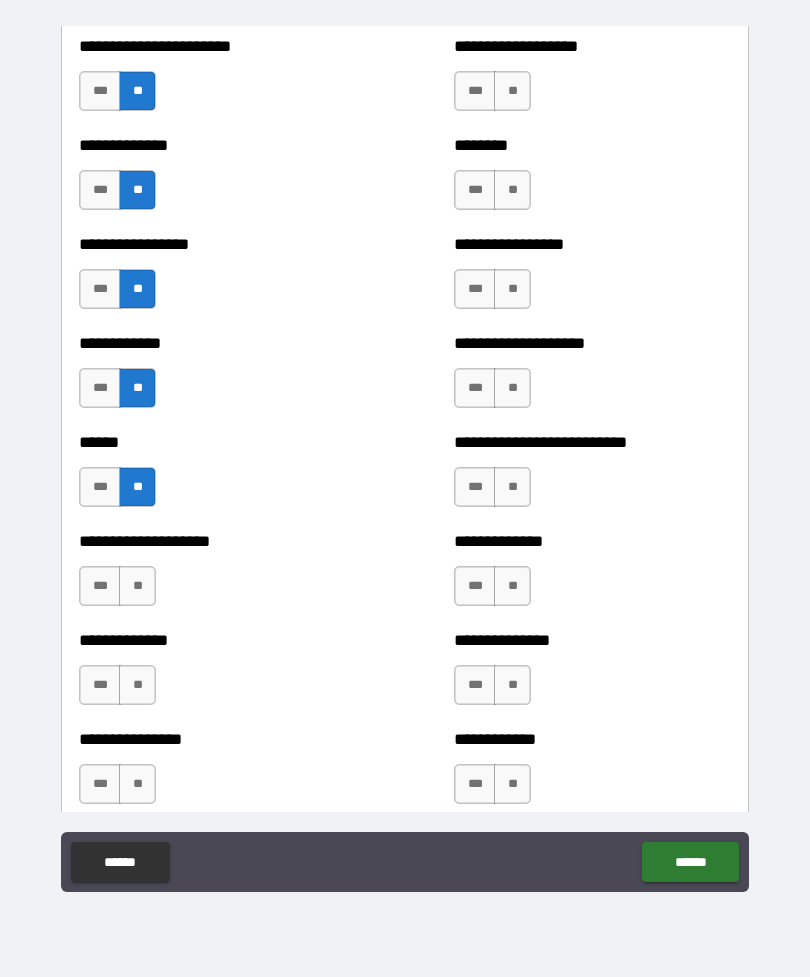 click on "**" at bounding box center (137, 586) 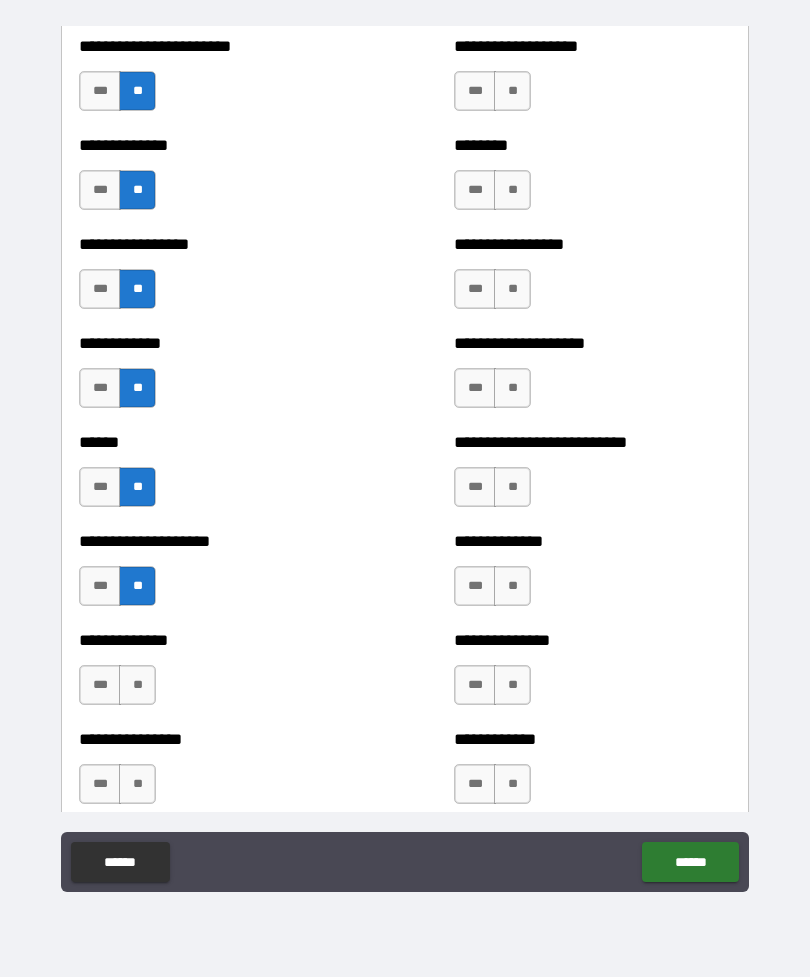 click on "**" at bounding box center (137, 685) 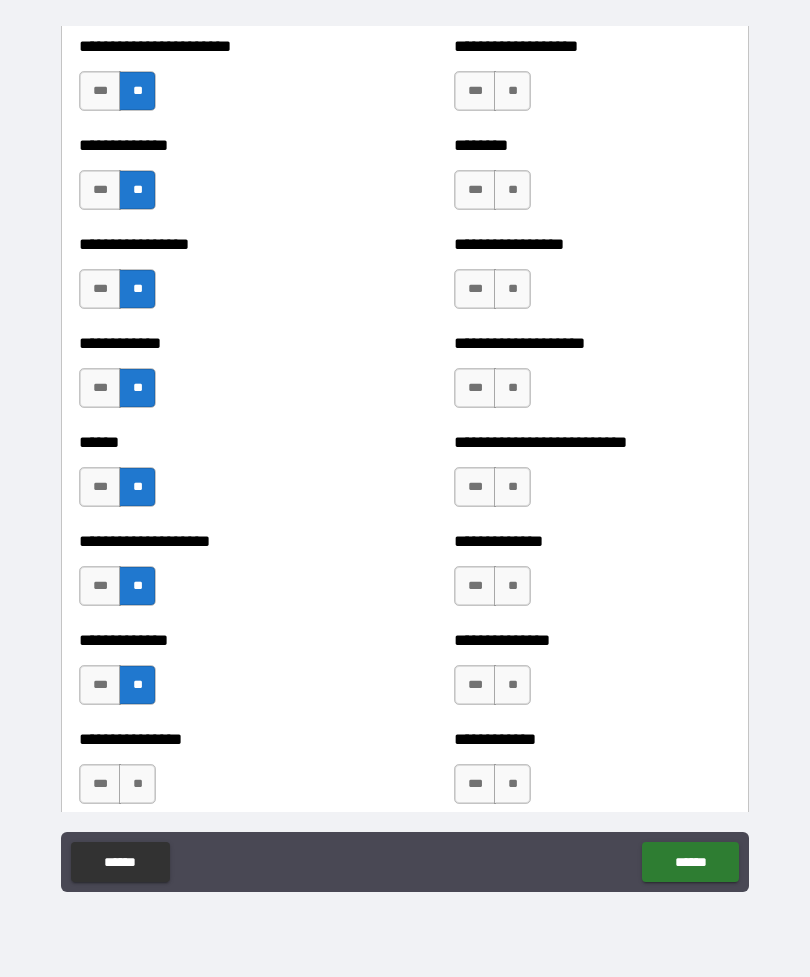 click on "**" at bounding box center (137, 784) 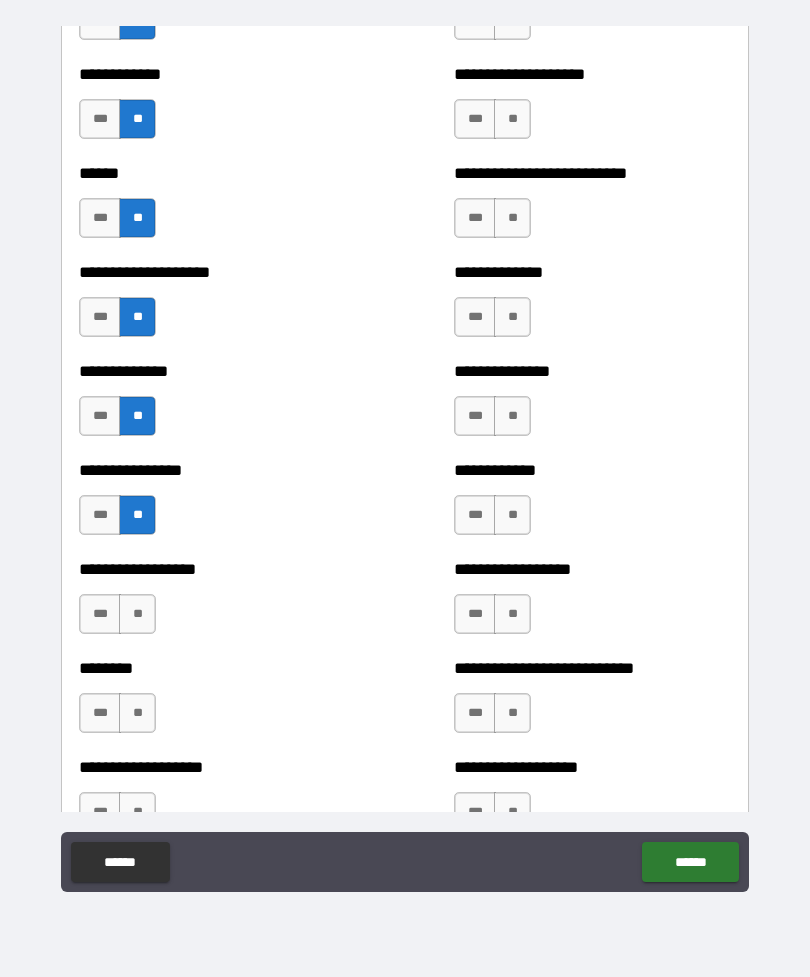 scroll, scrollTop: 3914, scrollLeft: 0, axis: vertical 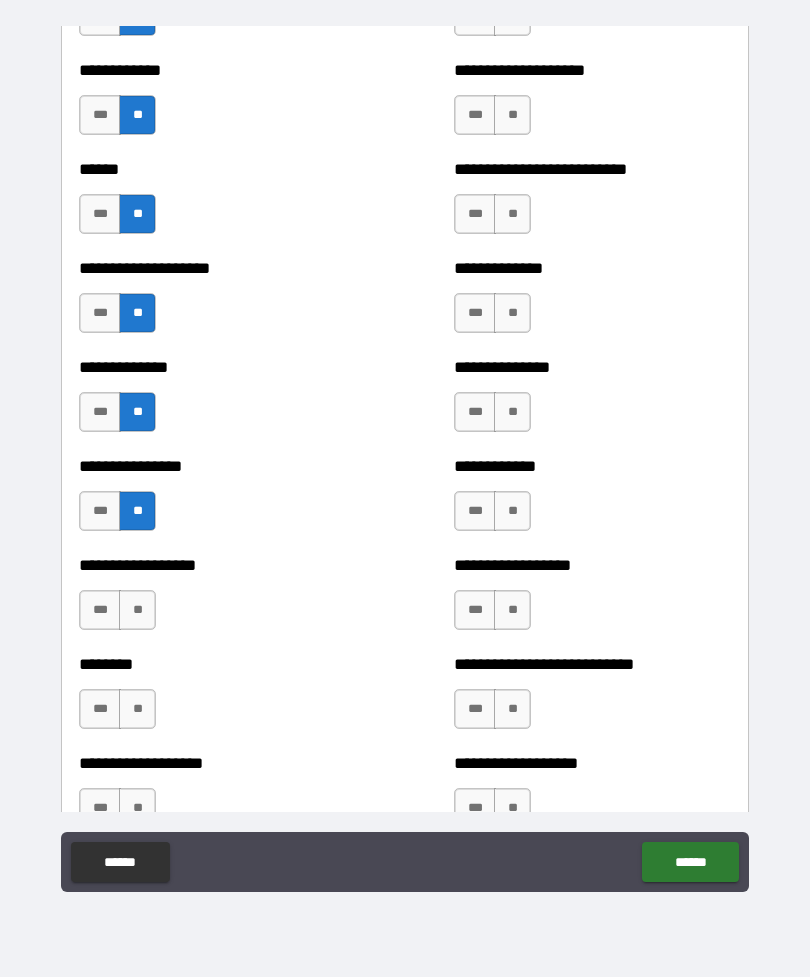 click on "**" at bounding box center [137, 610] 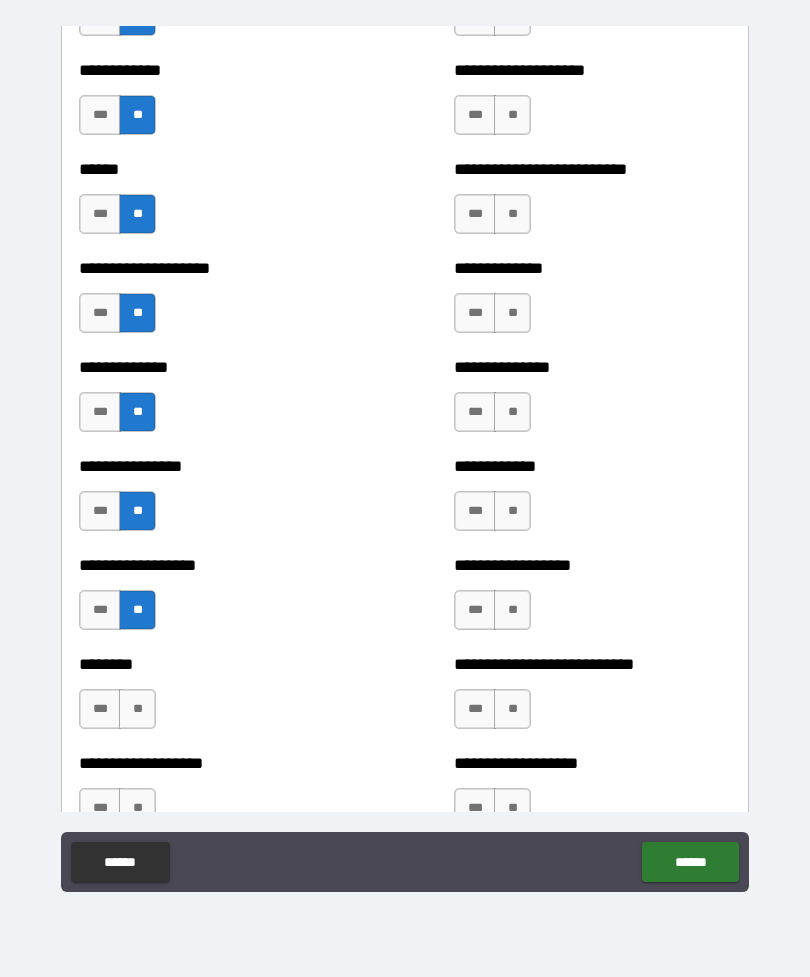 click on "**" at bounding box center [137, 709] 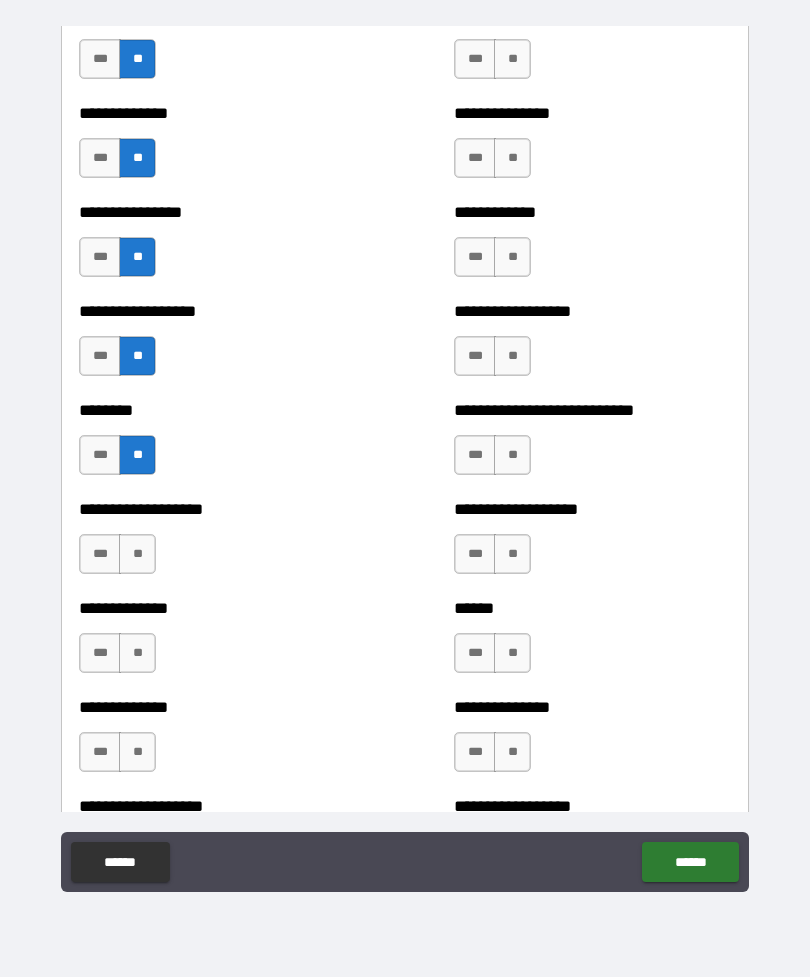 scroll, scrollTop: 4171, scrollLeft: 0, axis: vertical 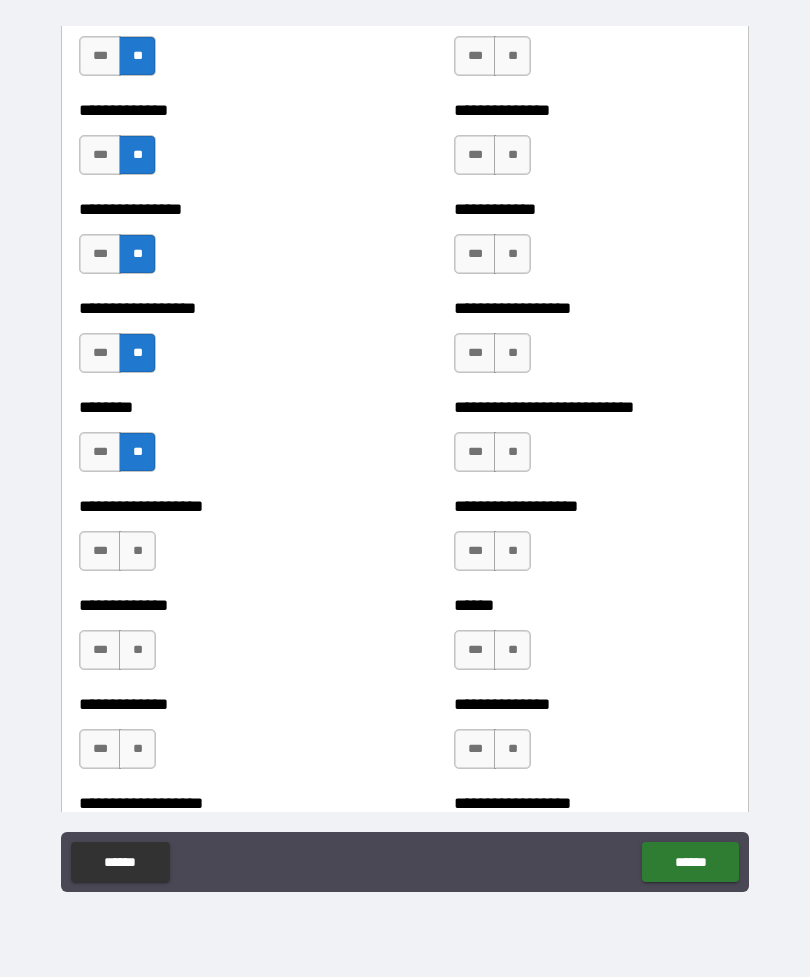 click on "**" at bounding box center (137, 551) 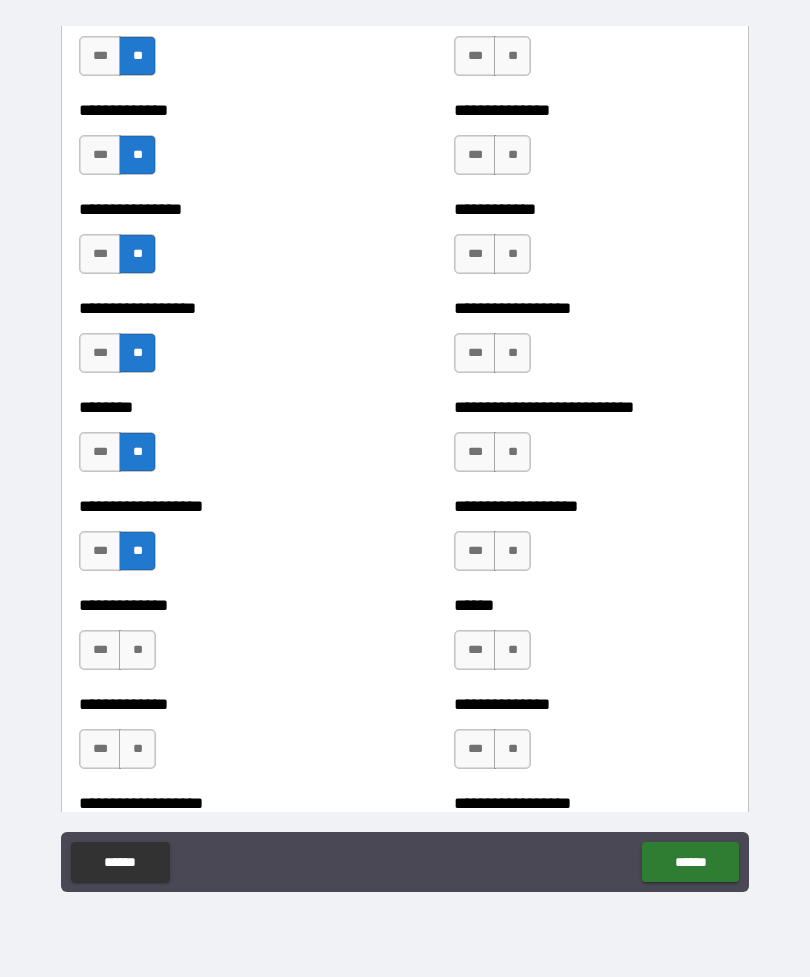 click on "**********" at bounding box center (217, 640) 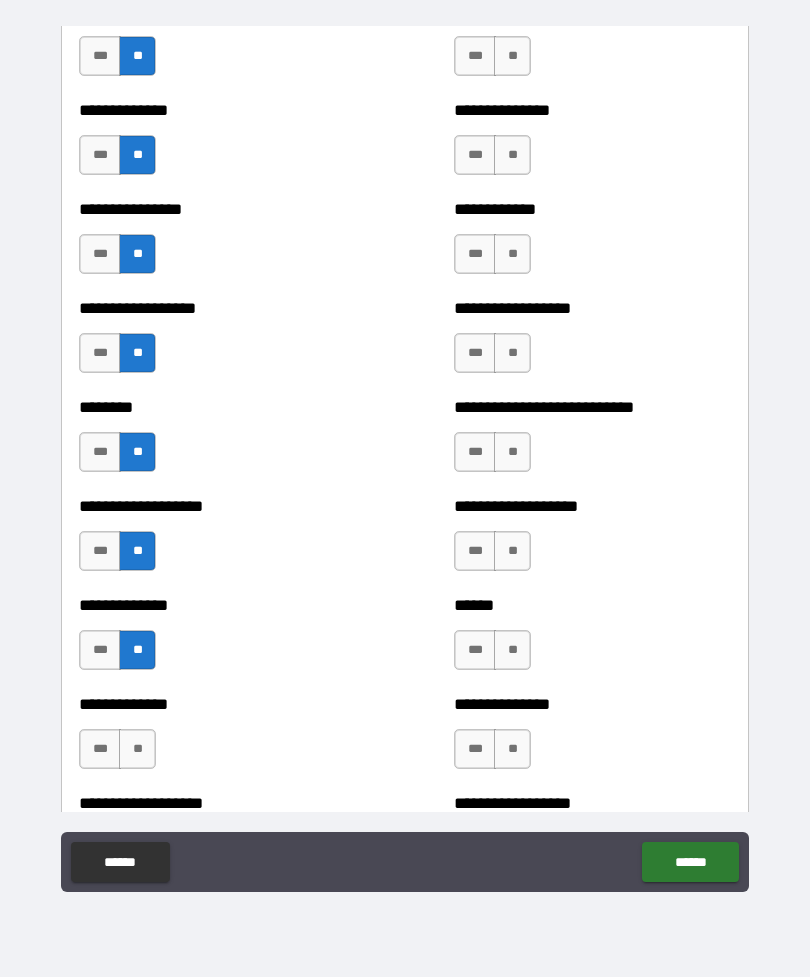 click on "**" at bounding box center [137, 749] 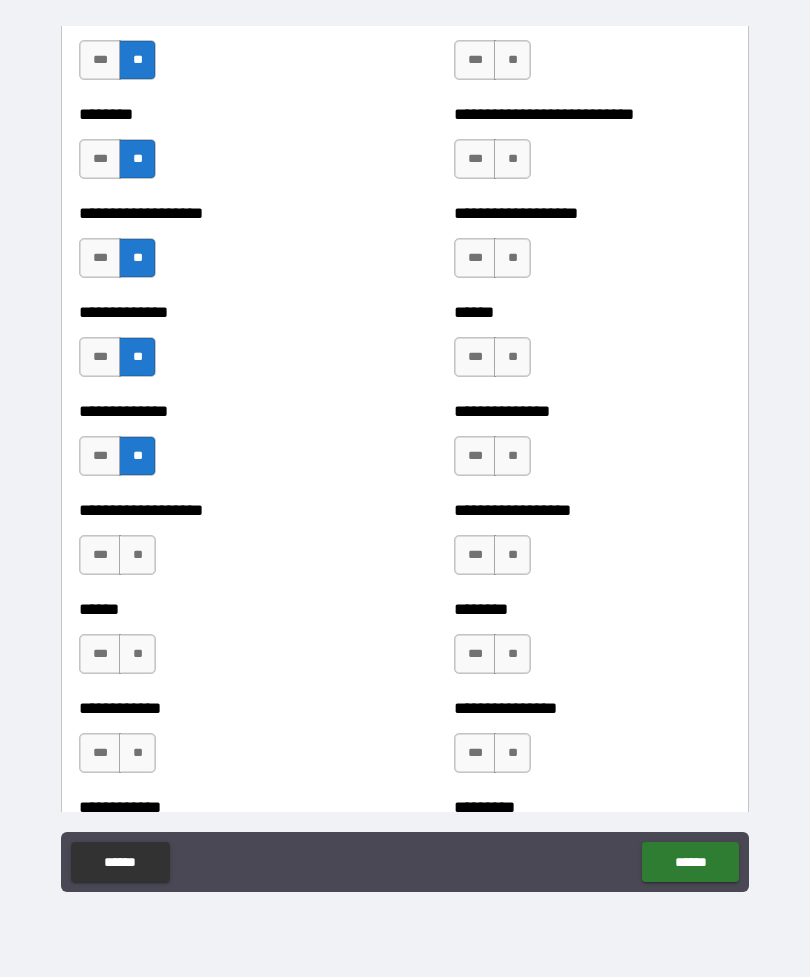 scroll, scrollTop: 4457, scrollLeft: 0, axis: vertical 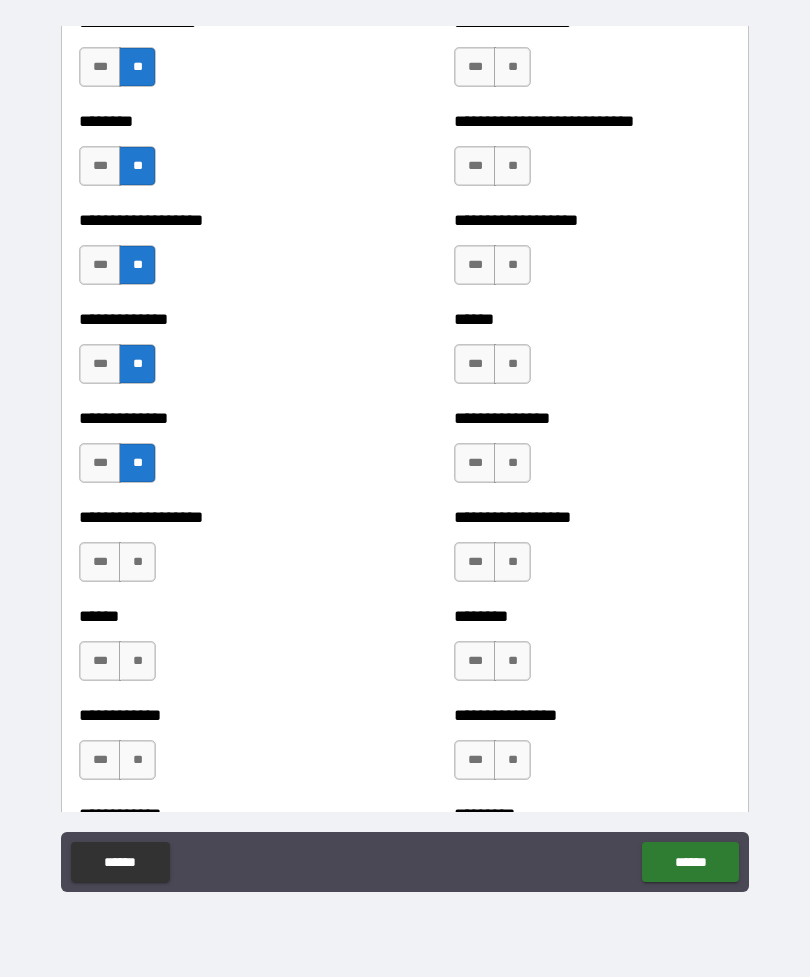 click on "**" at bounding box center (137, 562) 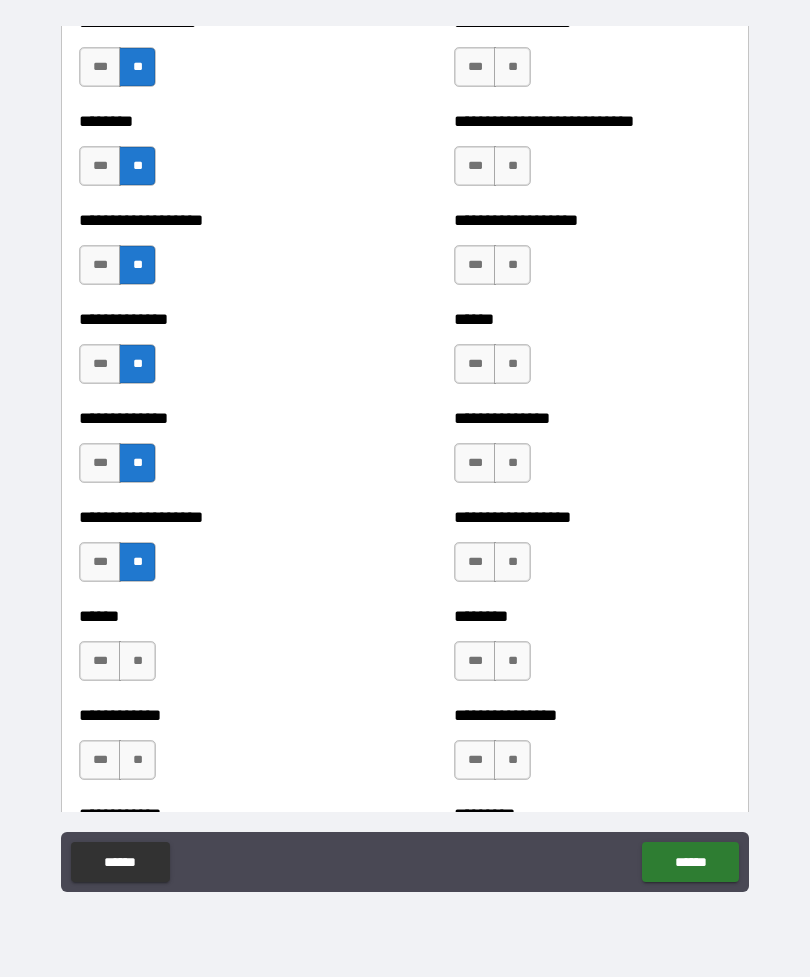 click on "**" at bounding box center (137, 661) 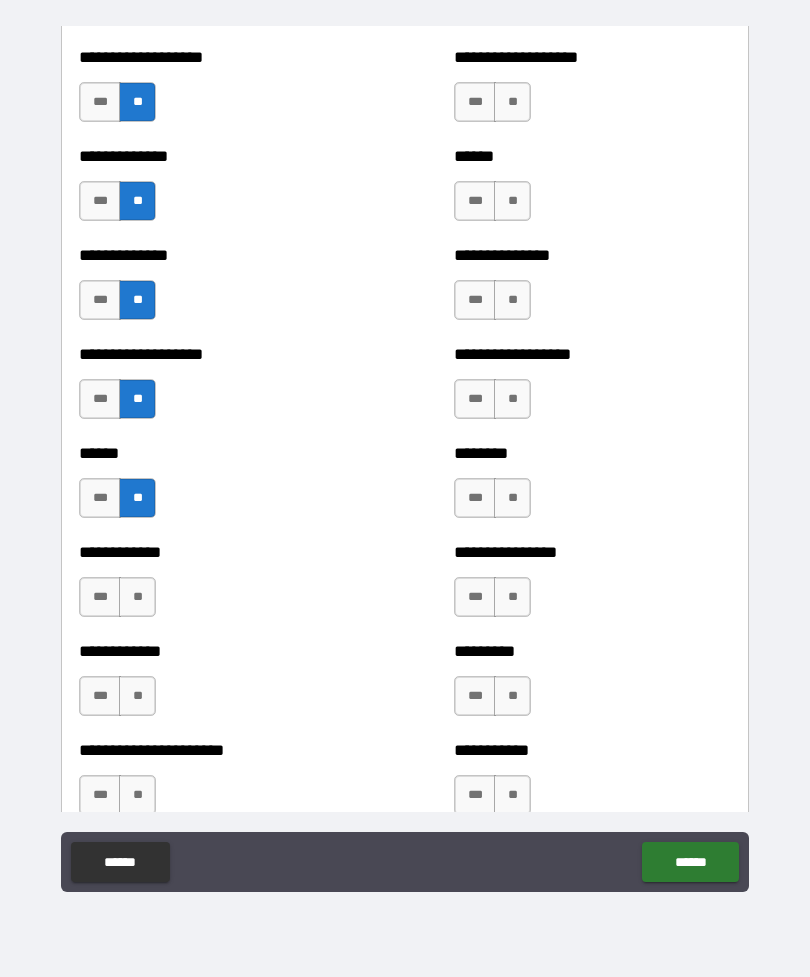 scroll, scrollTop: 4615, scrollLeft: 0, axis: vertical 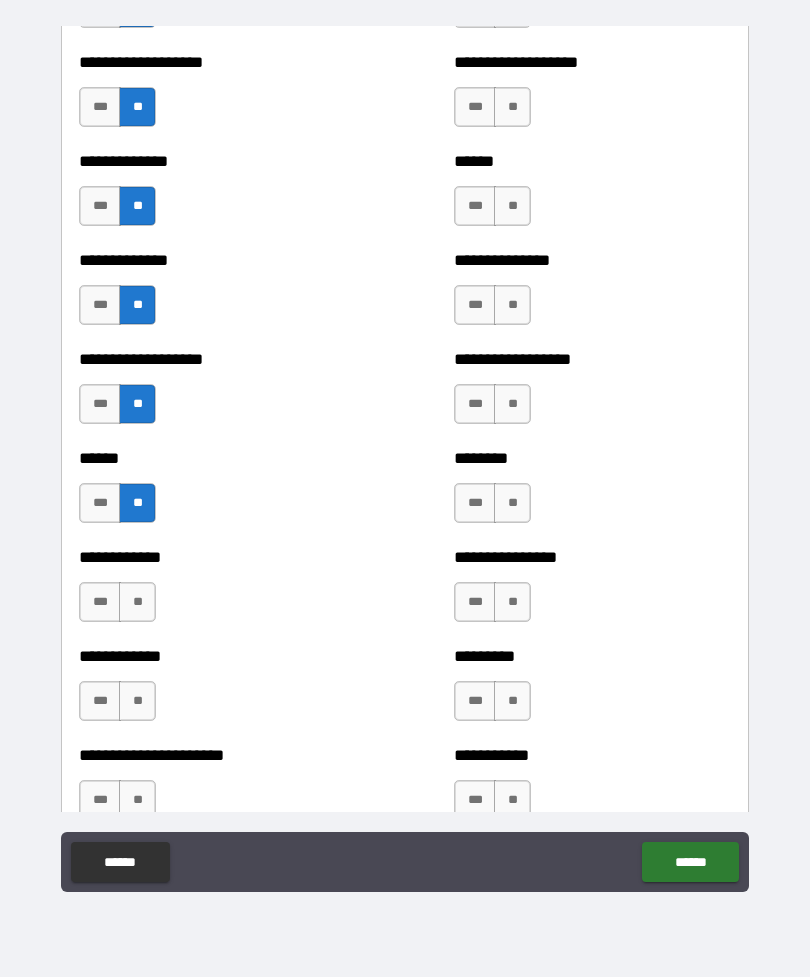 click on "**" at bounding box center (137, 602) 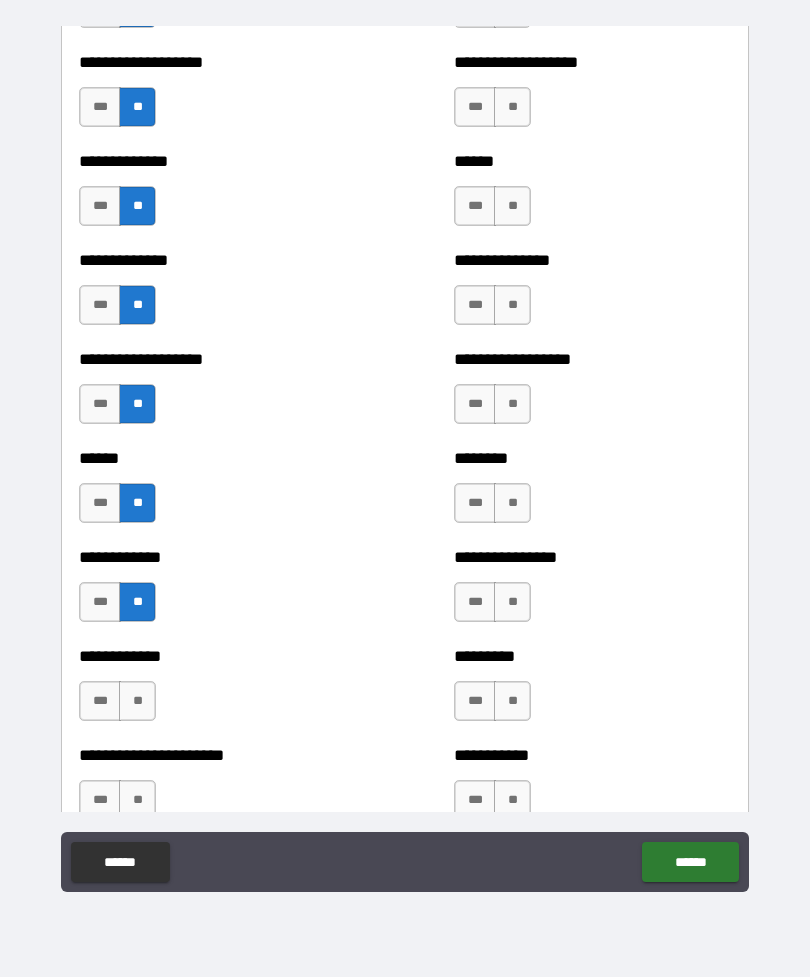 click on "**" at bounding box center (137, 701) 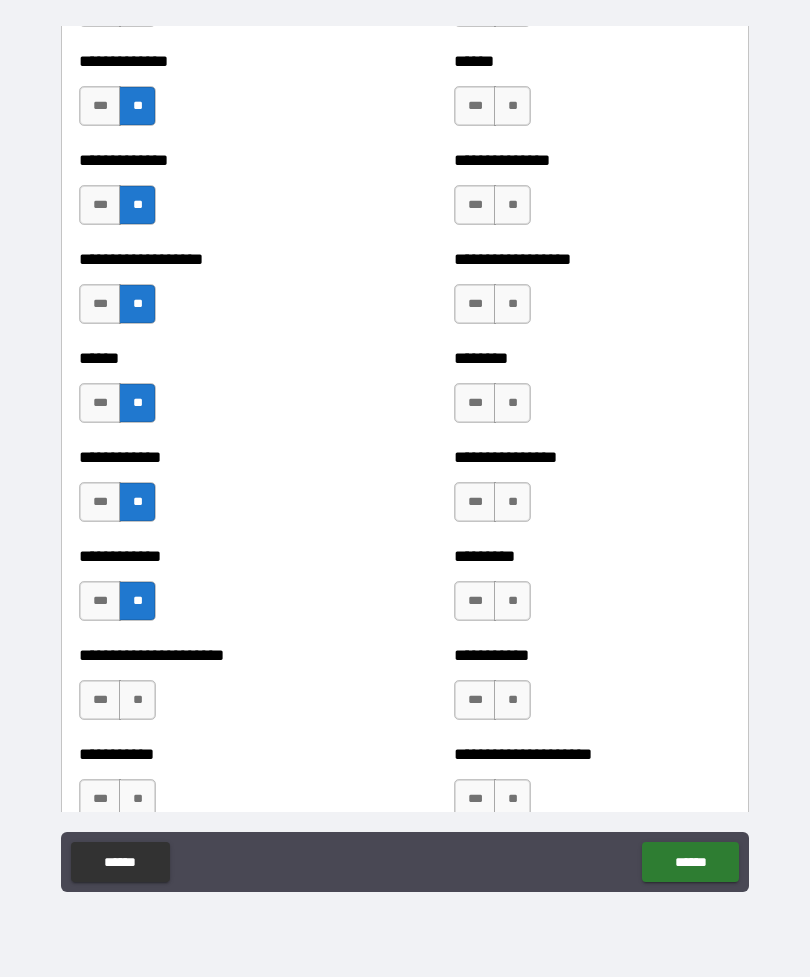 click on "**" at bounding box center [137, 700] 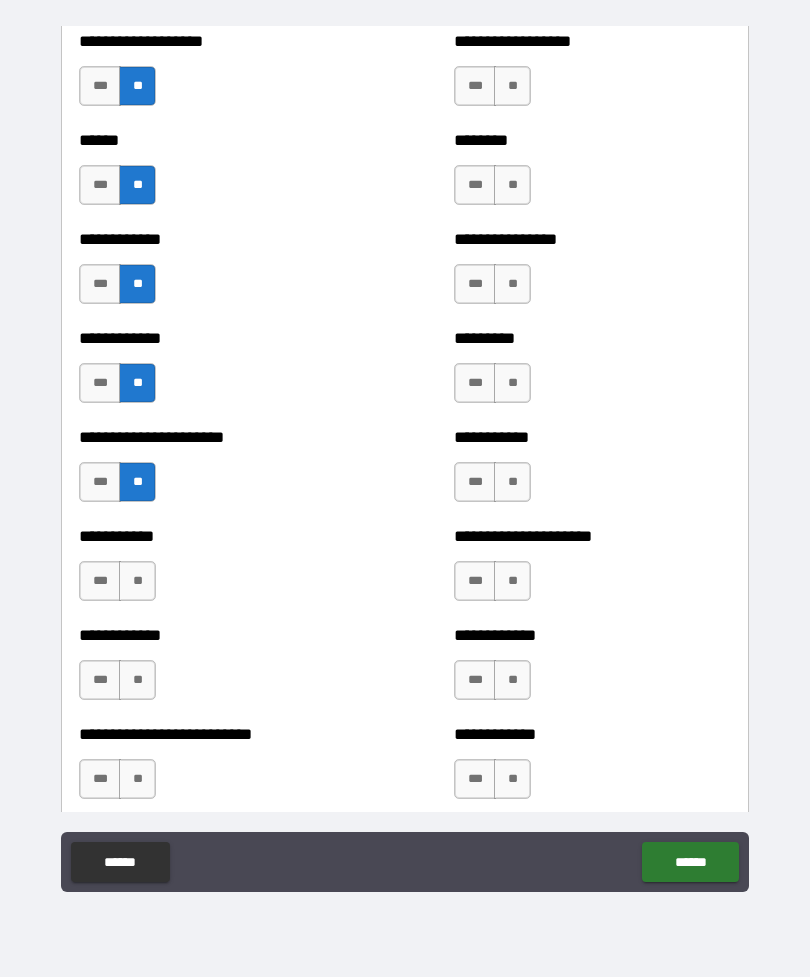 scroll, scrollTop: 4932, scrollLeft: 0, axis: vertical 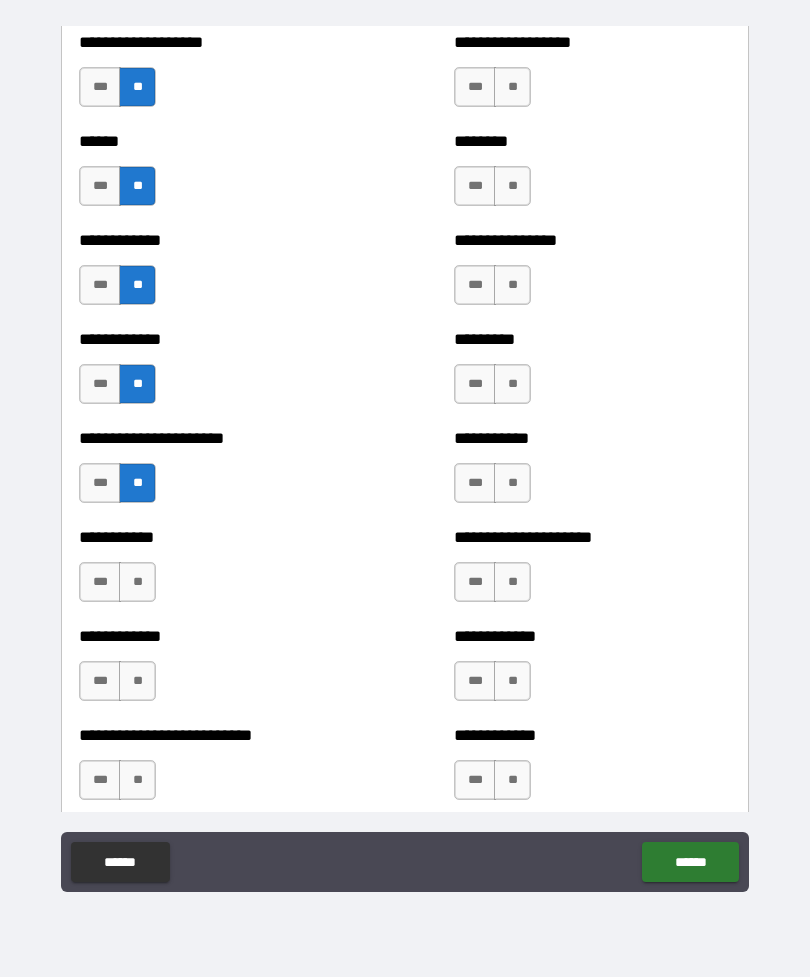 click on "**" at bounding box center (137, 582) 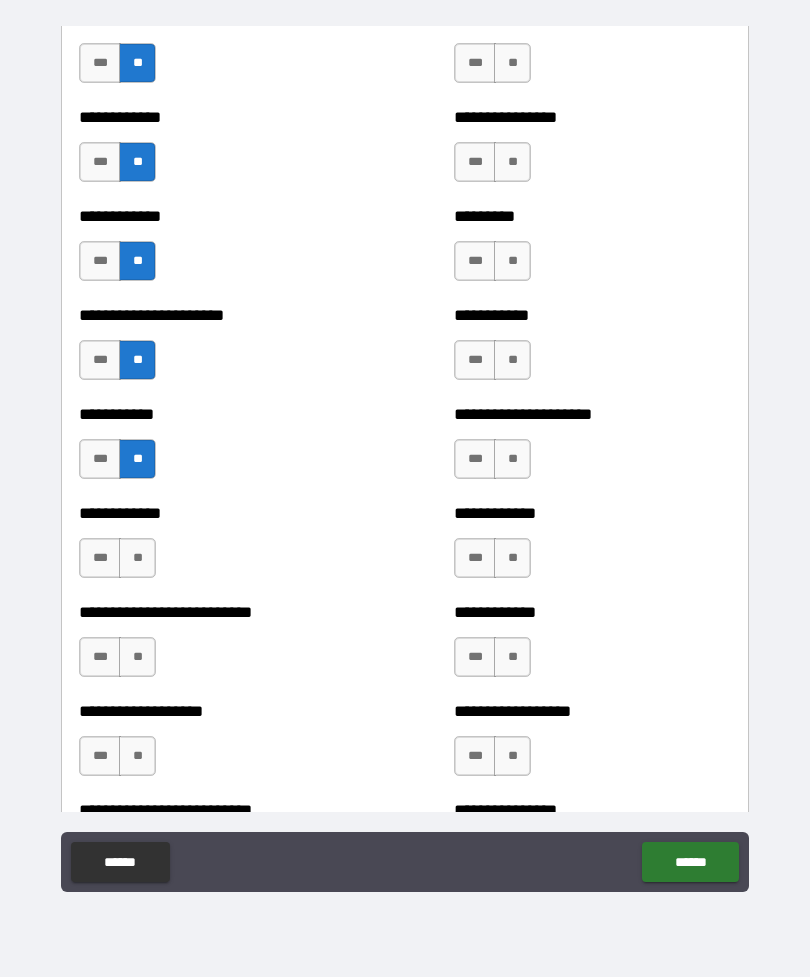 scroll, scrollTop: 5060, scrollLeft: 0, axis: vertical 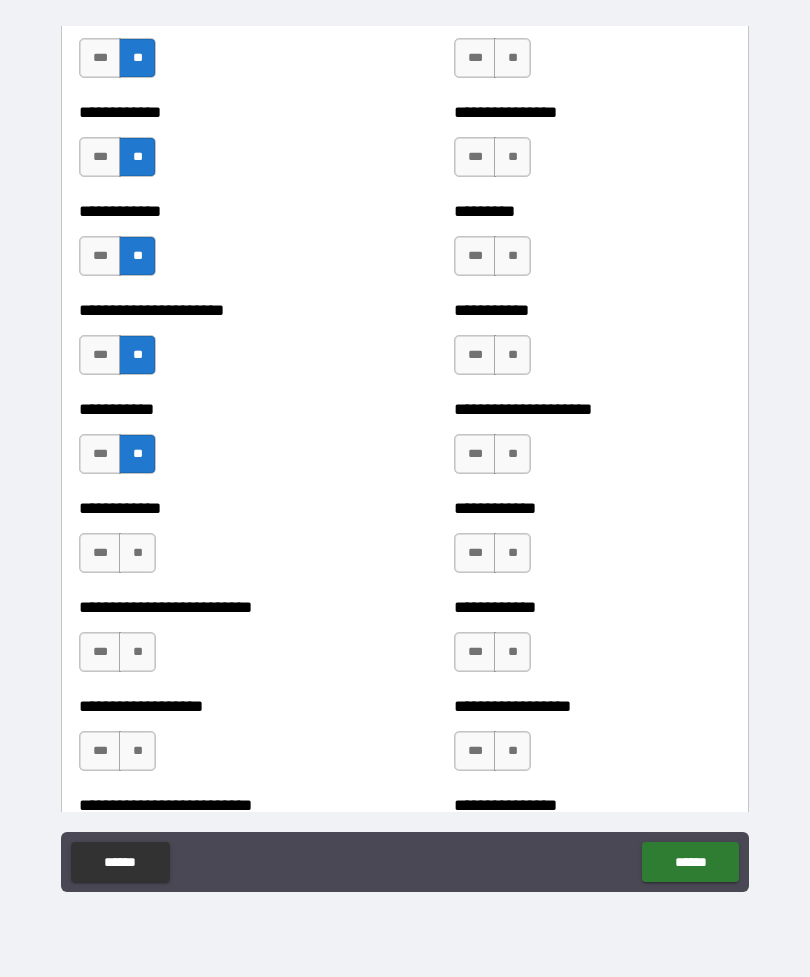 click on "**" at bounding box center (137, 553) 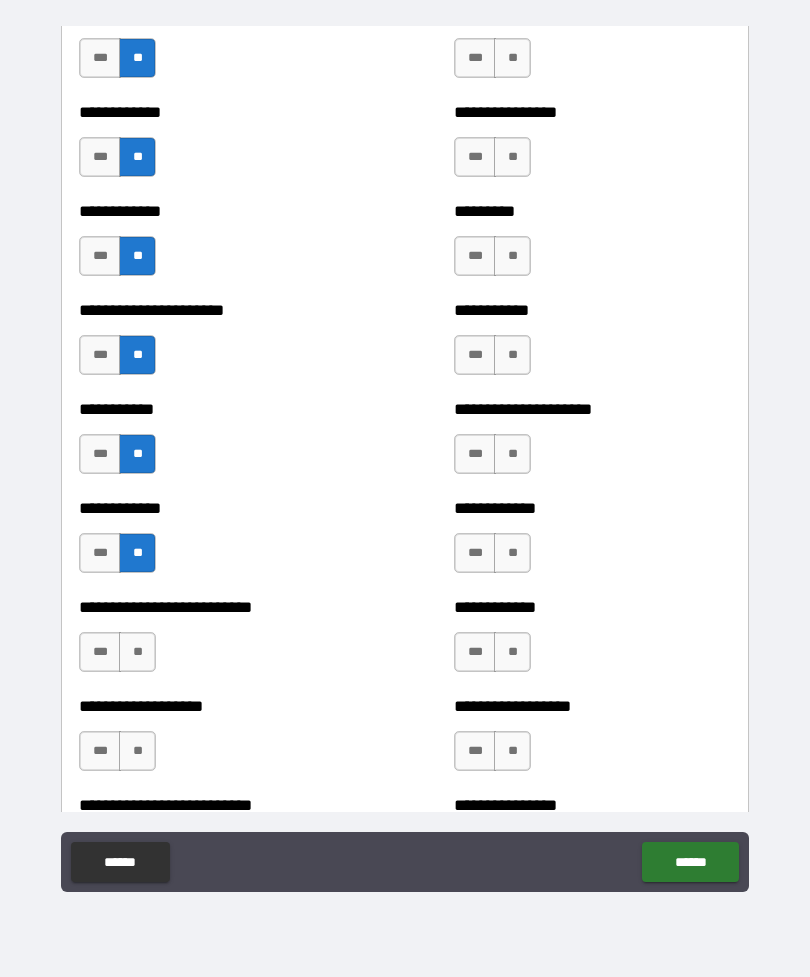 click on "**********" at bounding box center [217, 642] 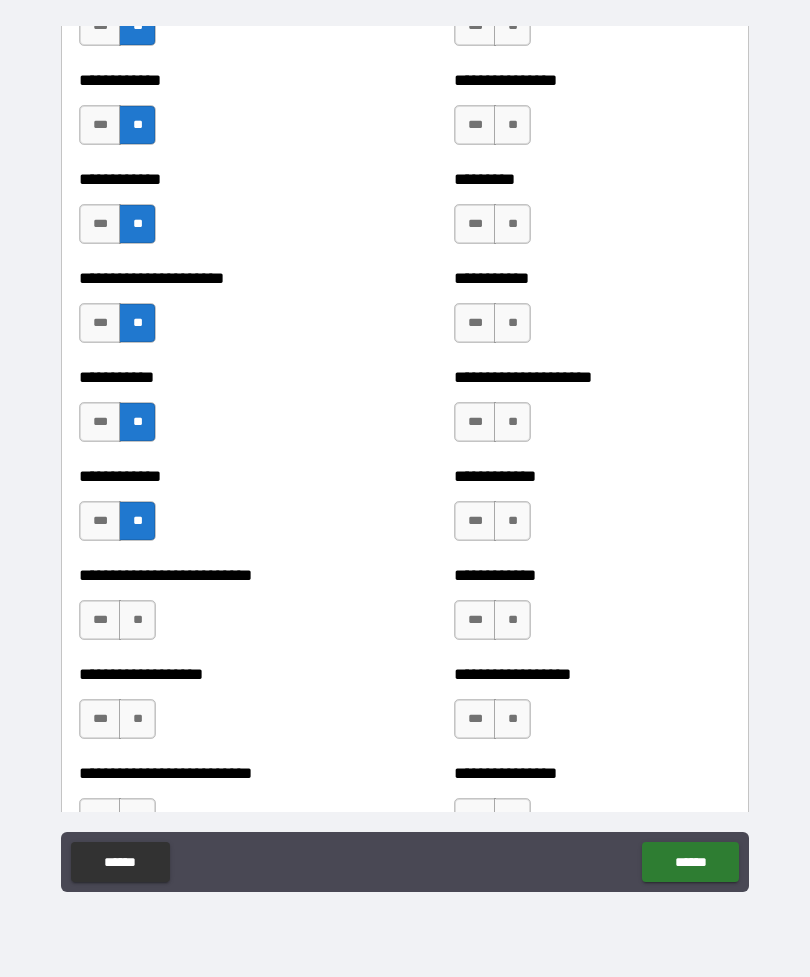 scroll, scrollTop: 5097, scrollLeft: 0, axis: vertical 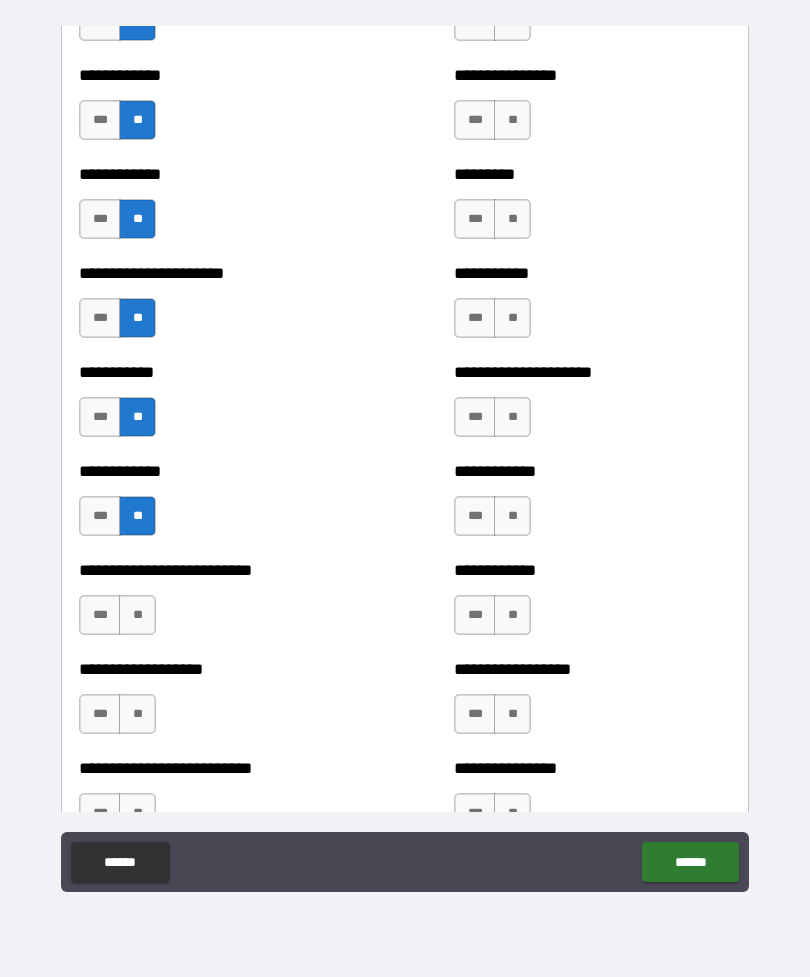click on "**********" at bounding box center (217, 605) 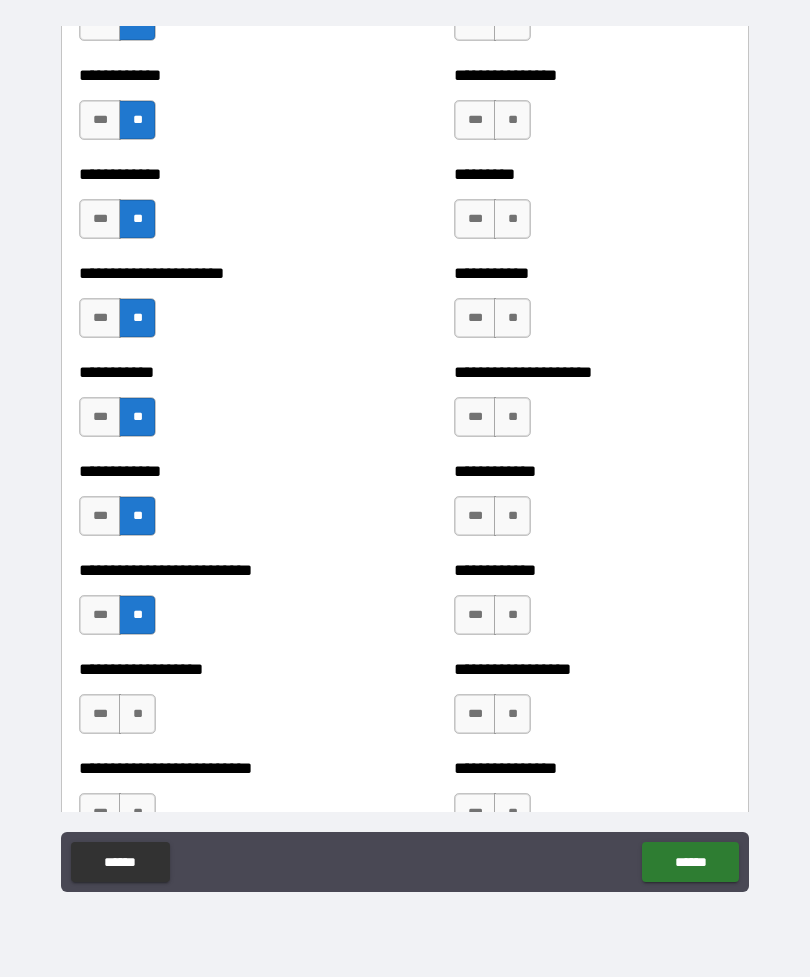 click on "**" at bounding box center (137, 714) 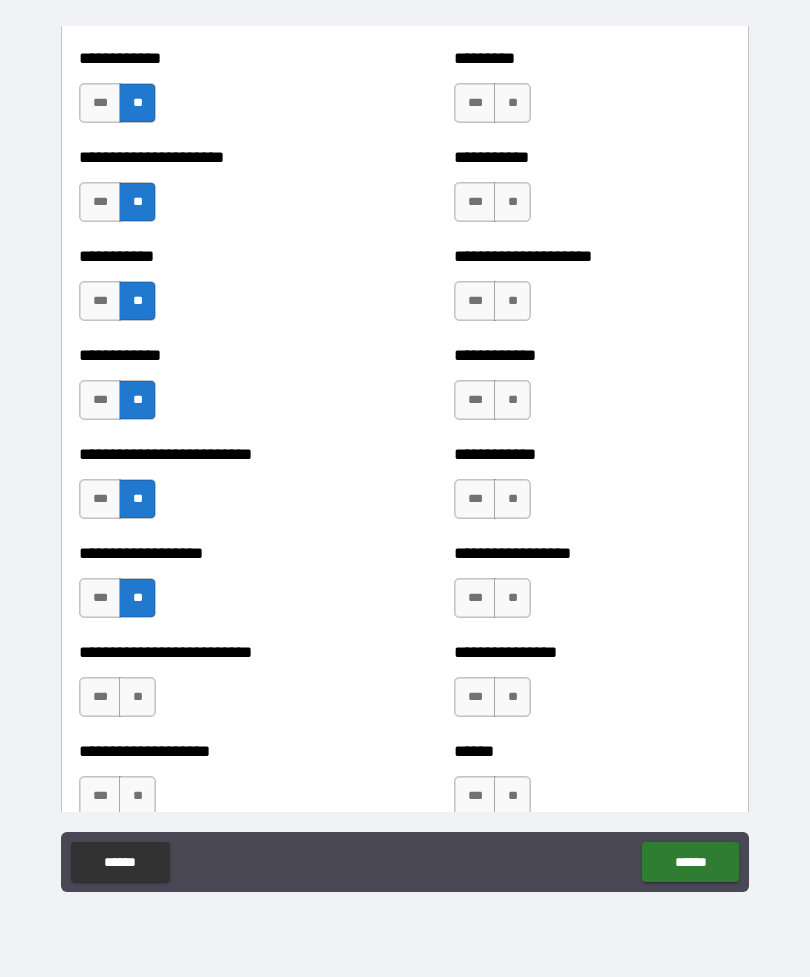 scroll, scrollTop: 5215, scrollLeft: 0, axis: vertical 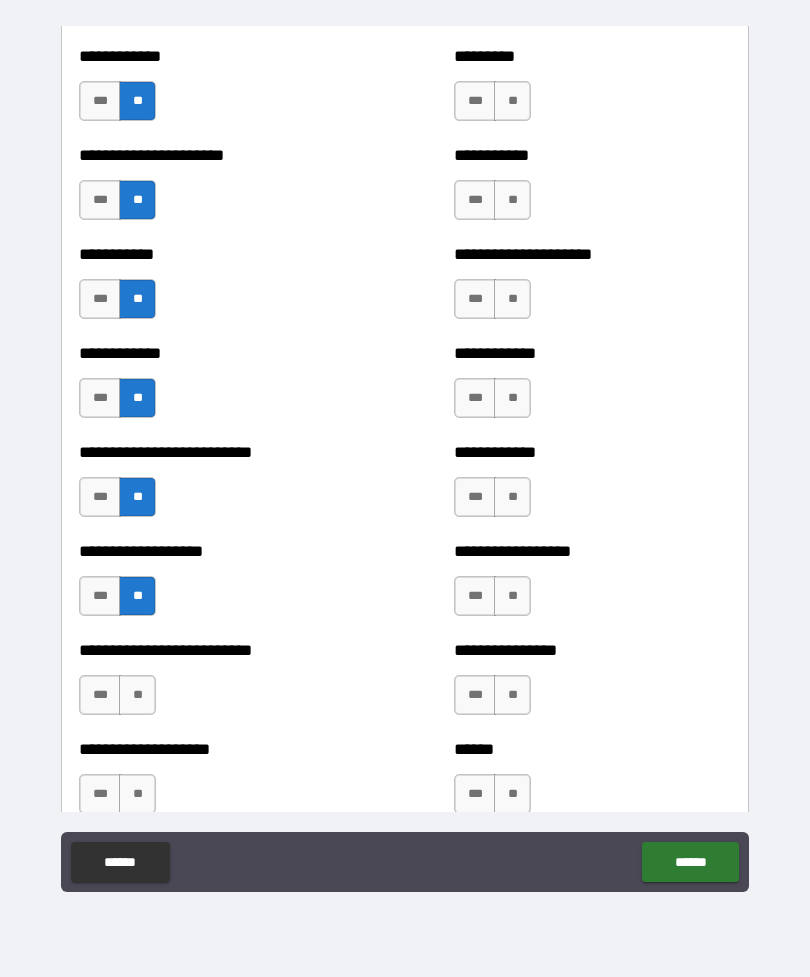 click on "**" at bounding box center (137, 695) 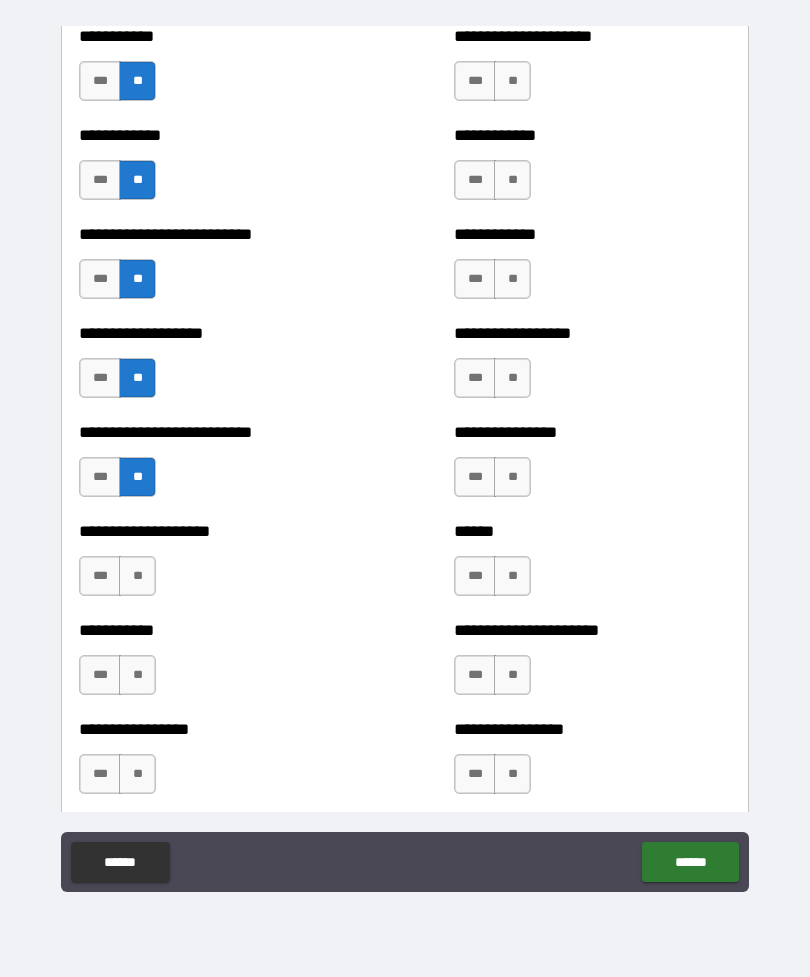 scroll, scrollTop: 5434, scrollLeft: 0, axis: vertical 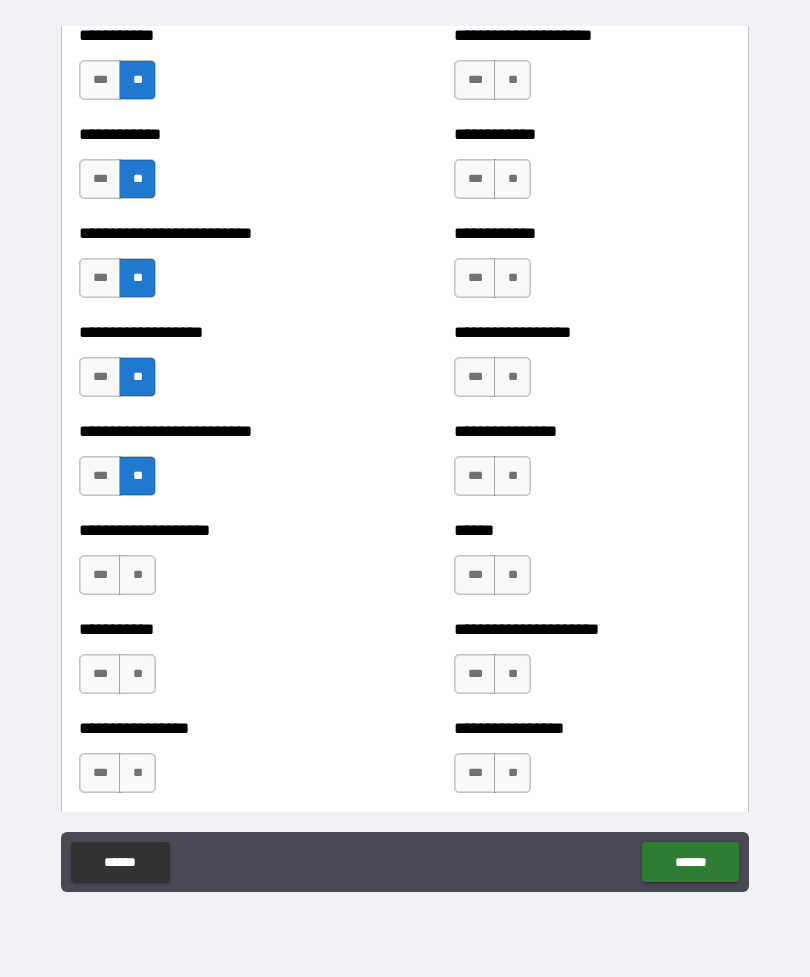 click on "**" at bounding box center (137, 575) 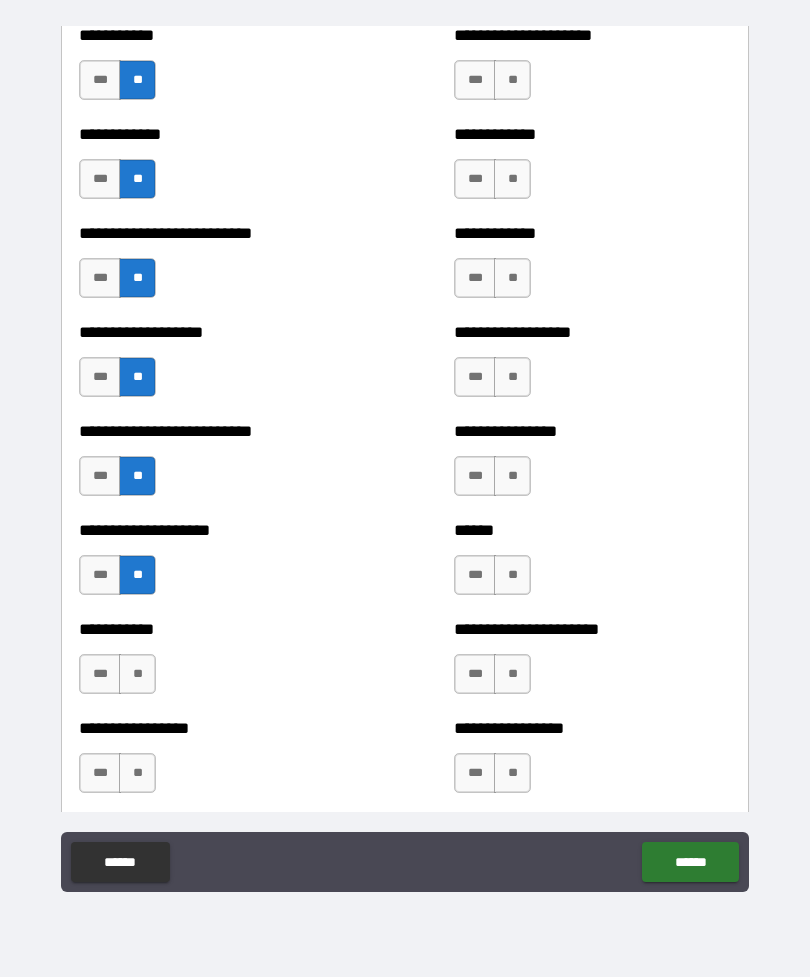 click on "**" at bounding box center (137, 674) 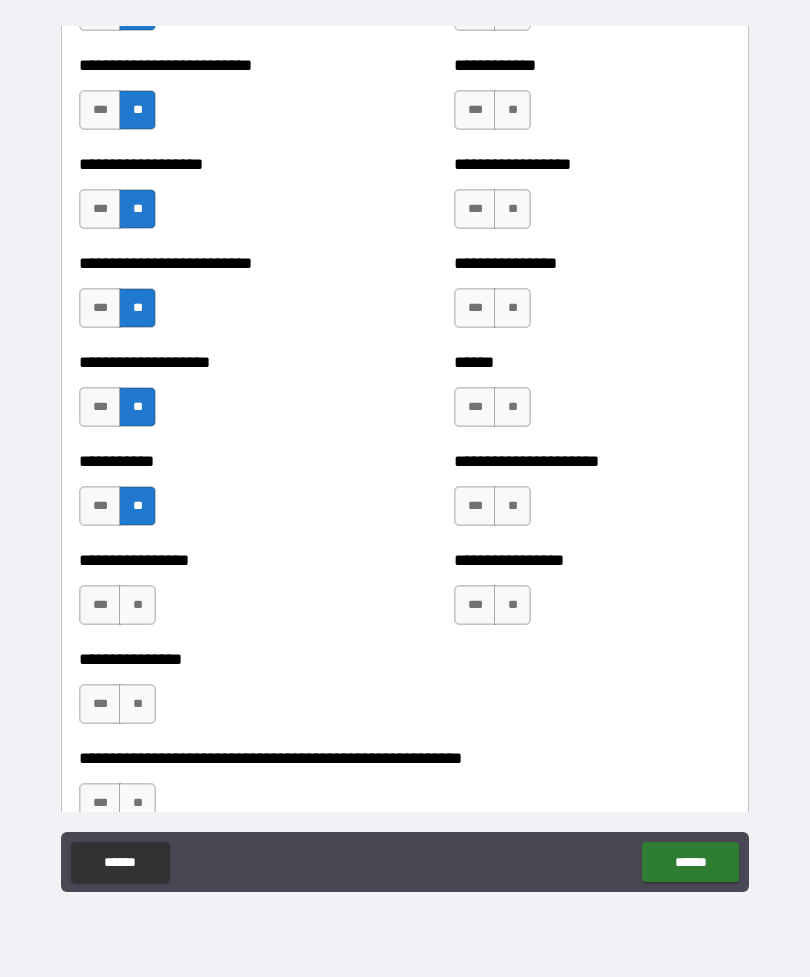 scroll, scrollTop: 5609, scrollLeft: 0, axis: vertical 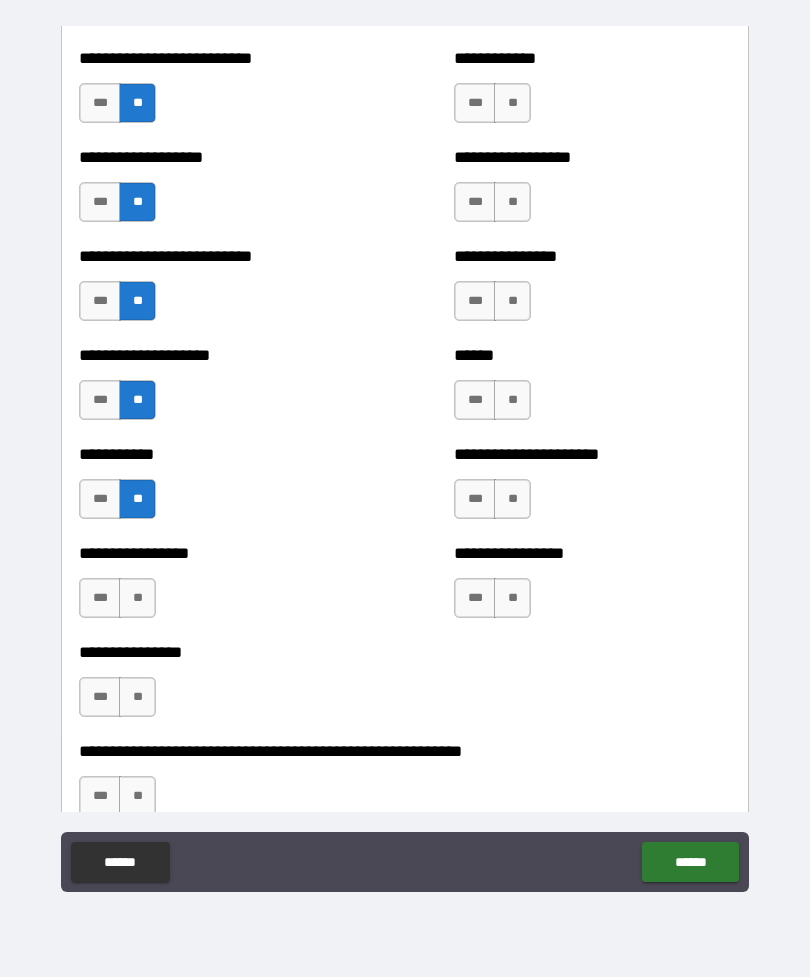 click on "**" at bounding box center [137, 598] 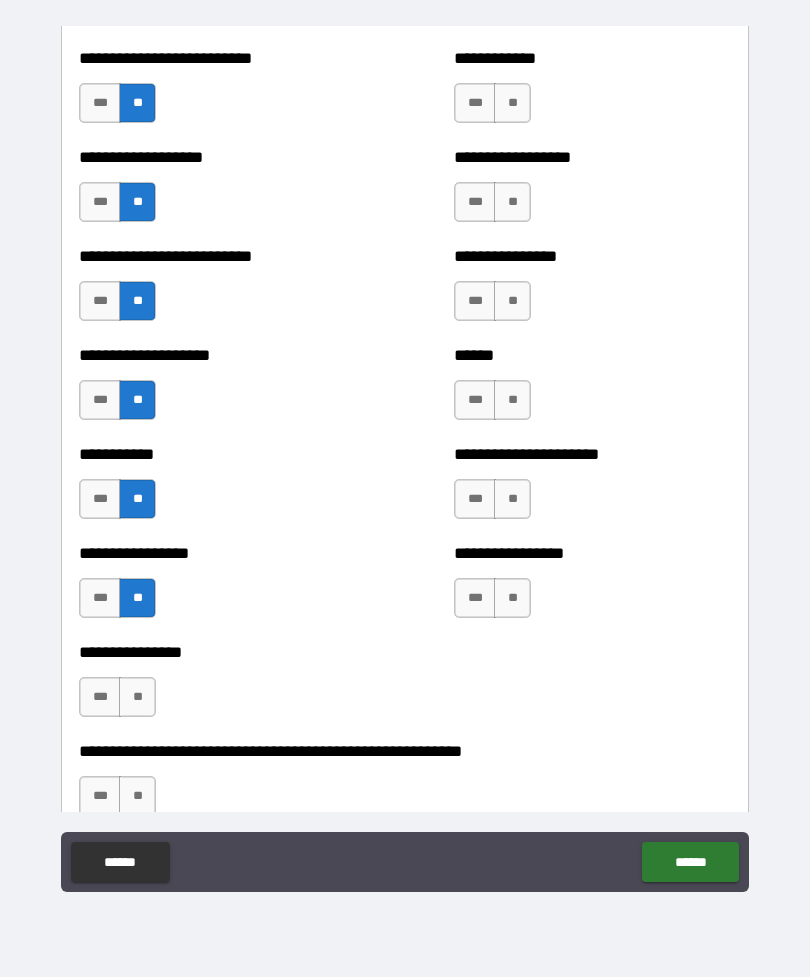 click on "**********" at bounding box center [217, 687] 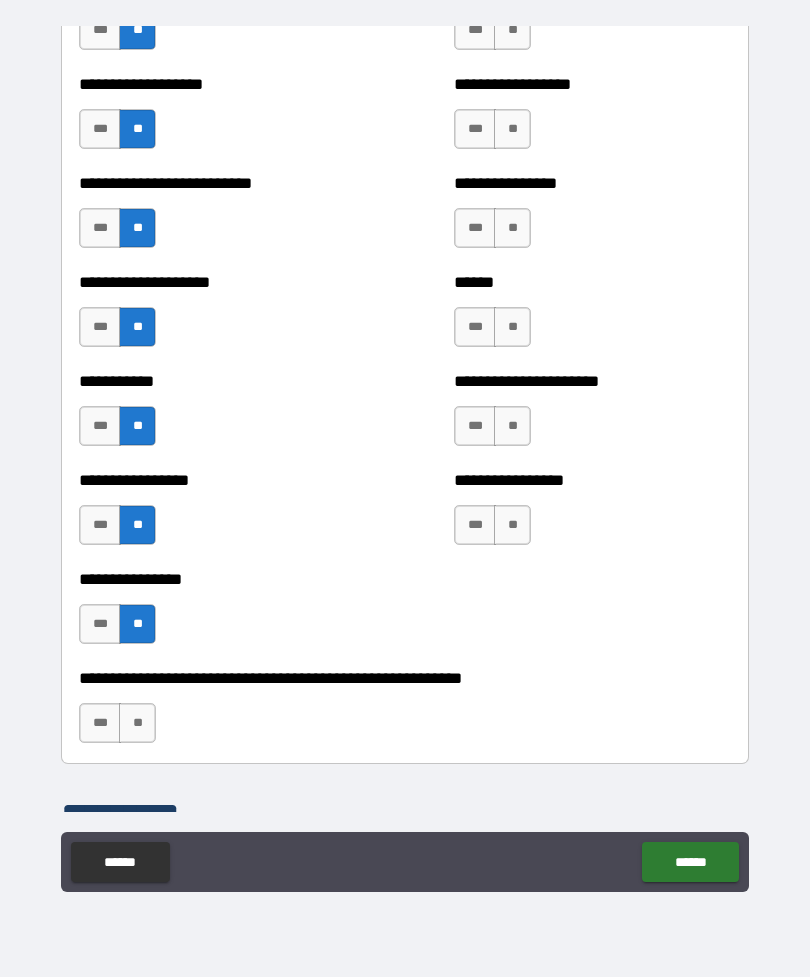 scroll, scrollTop: 5827, scrollLeft: 0, axis: vertical 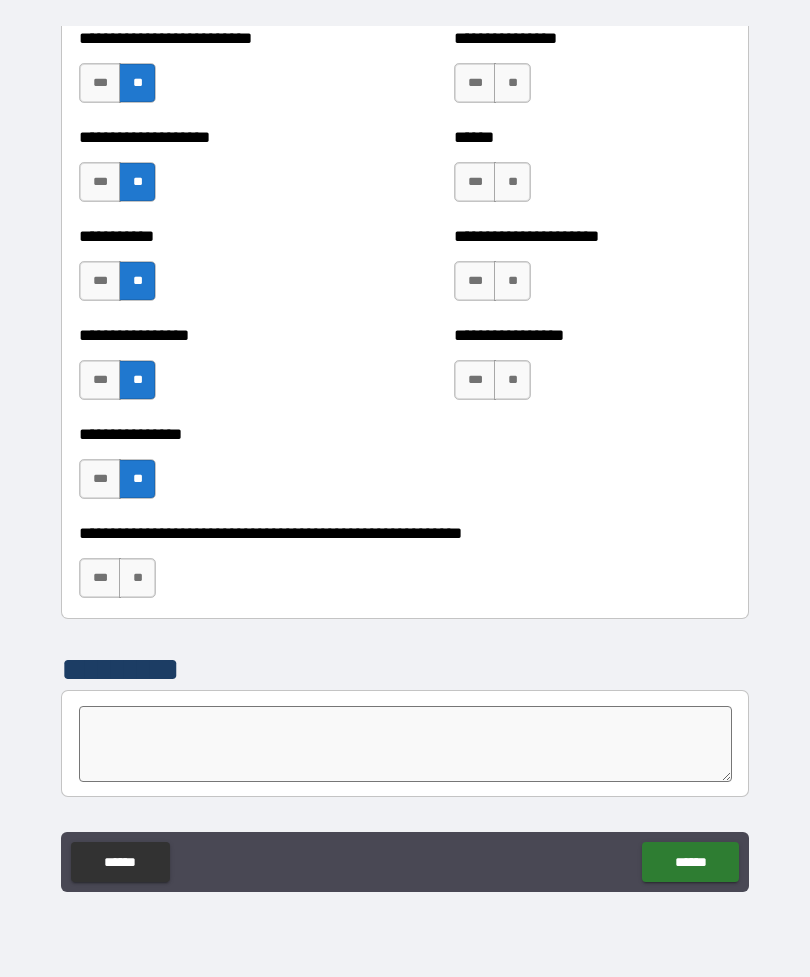 click on "**" at bounding box center (137, 578) 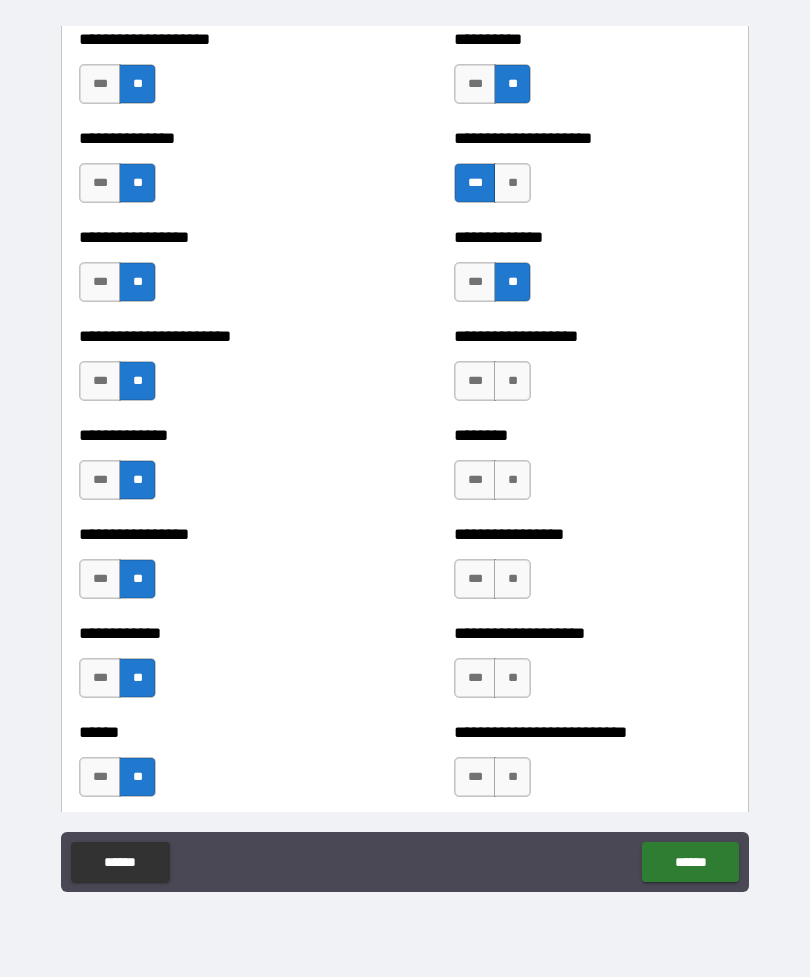 scroll, scrollTop: 3366, scrollLeft: 0, axis: vertical 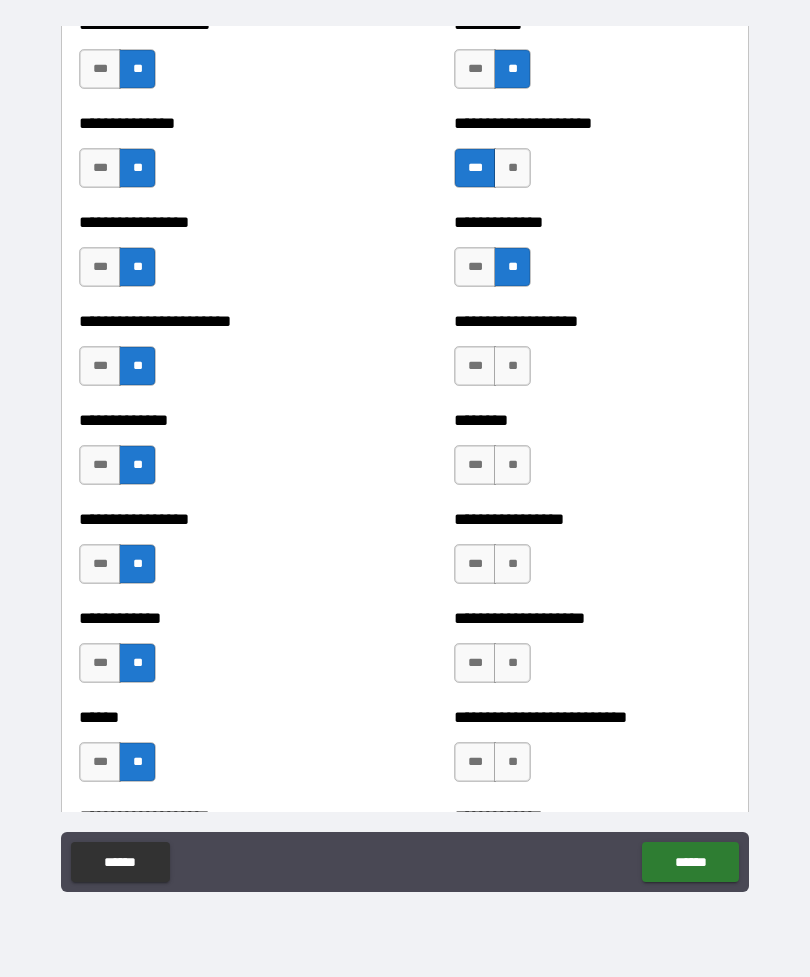 click on "**" at bounding box center (512, 366) 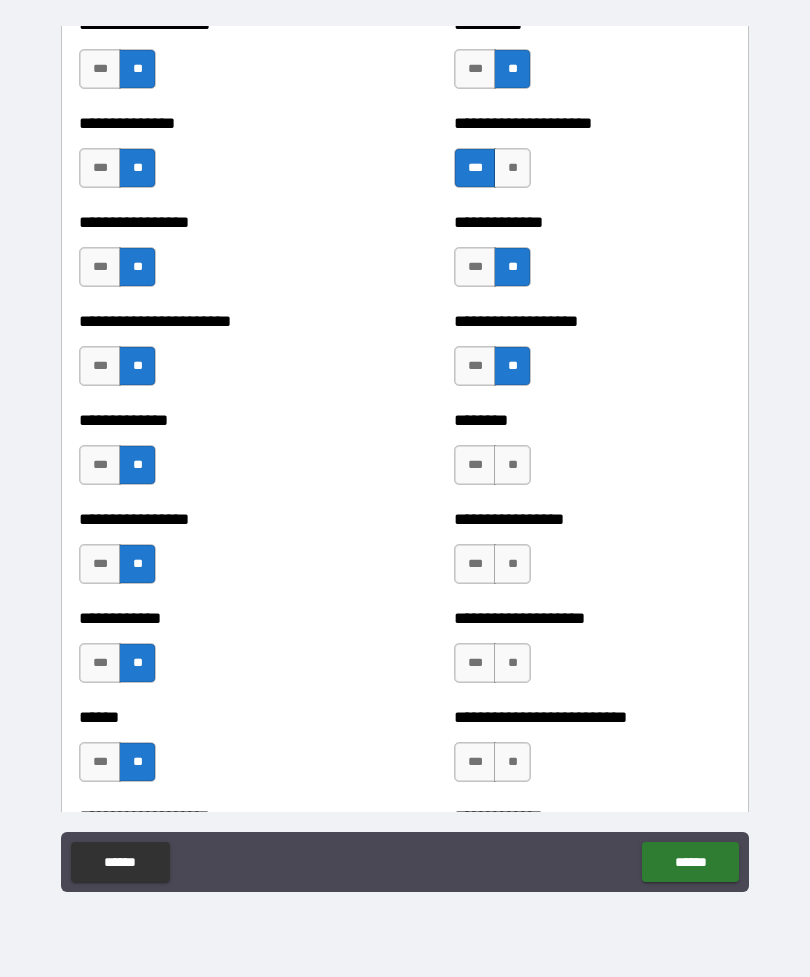 click on "******** *** **" at bounding box center [592, 455] 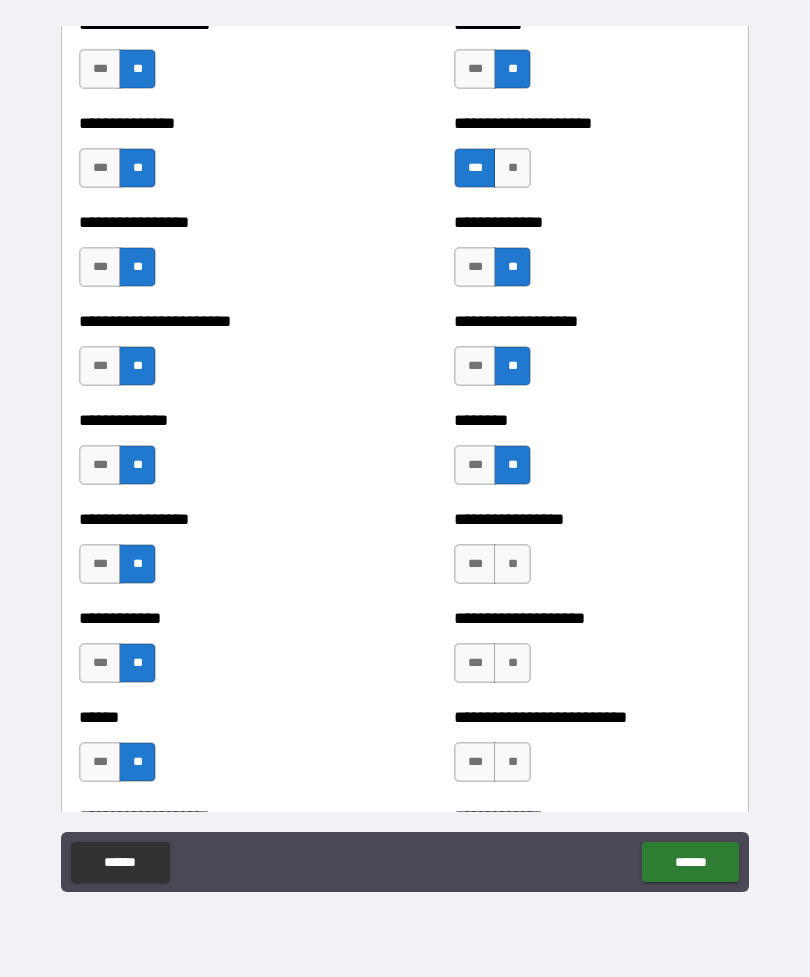 click on "**" at bounding box center [512, 564] 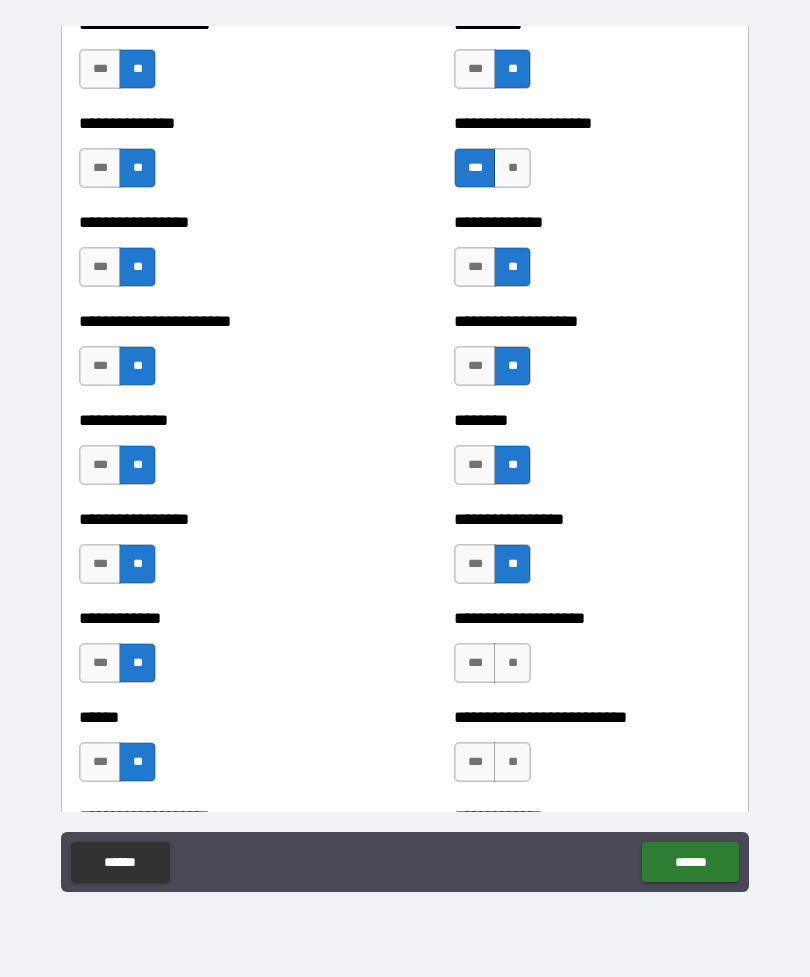 click on "**" at bounding box center (512, 663) 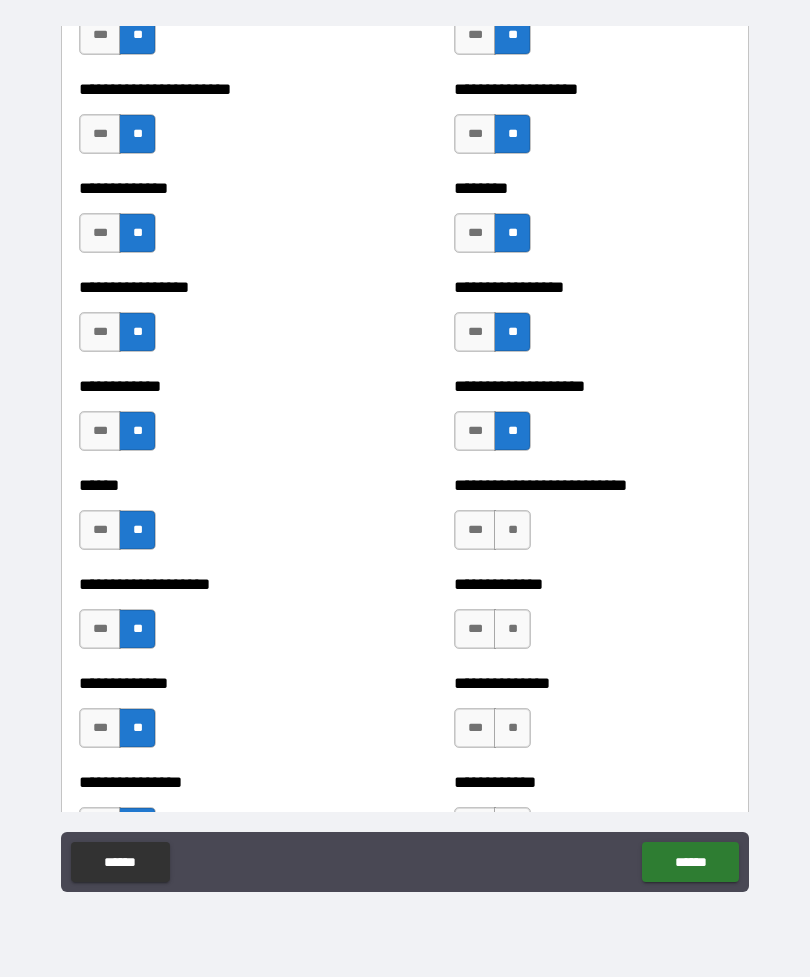 scroll, scrollTop: 3612, scrollLeft: 0, axis: vertical 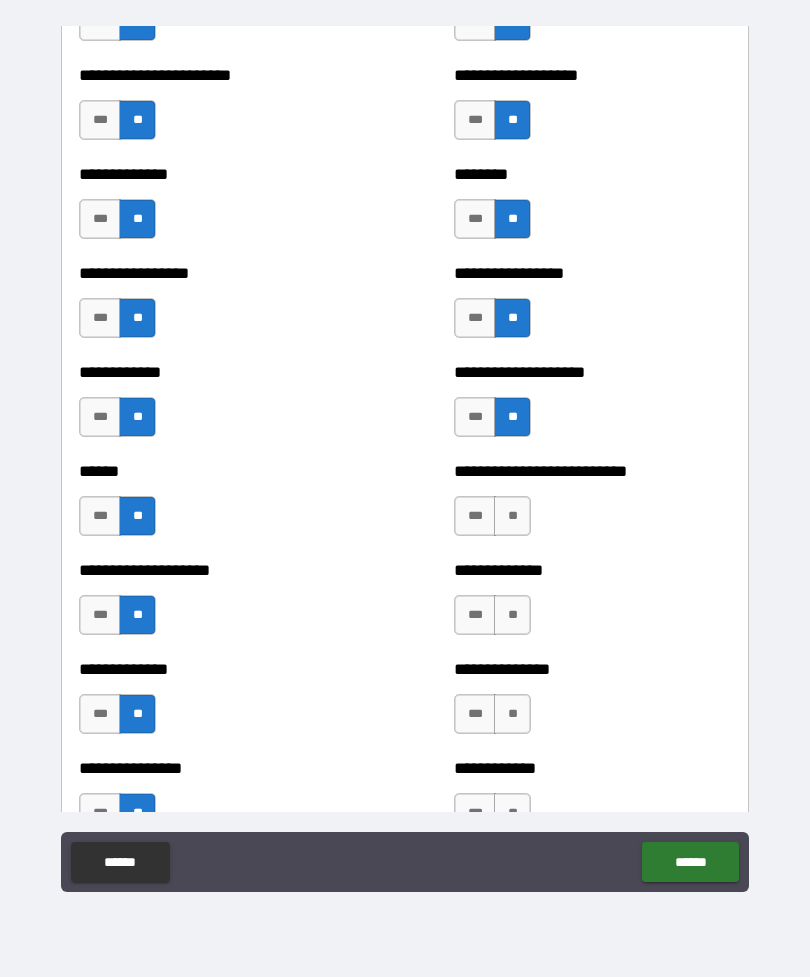click on "**" at bounding box center (512, 516) 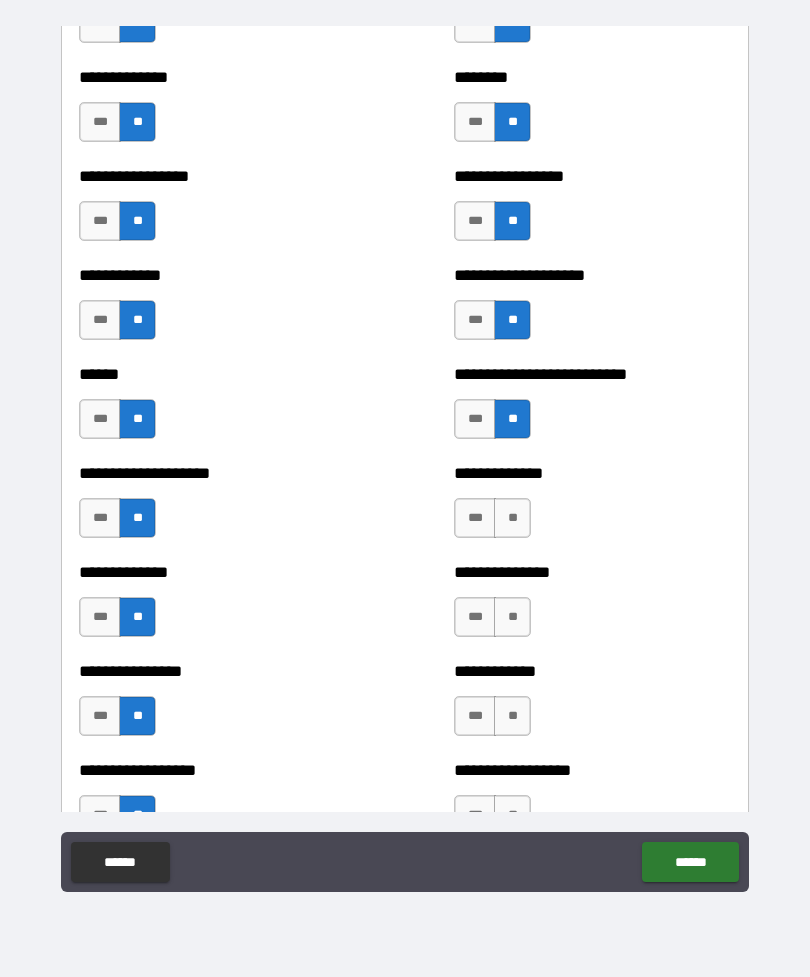 scroll, scrollTop: 3723, scrollLeft: 0, axis: vertical 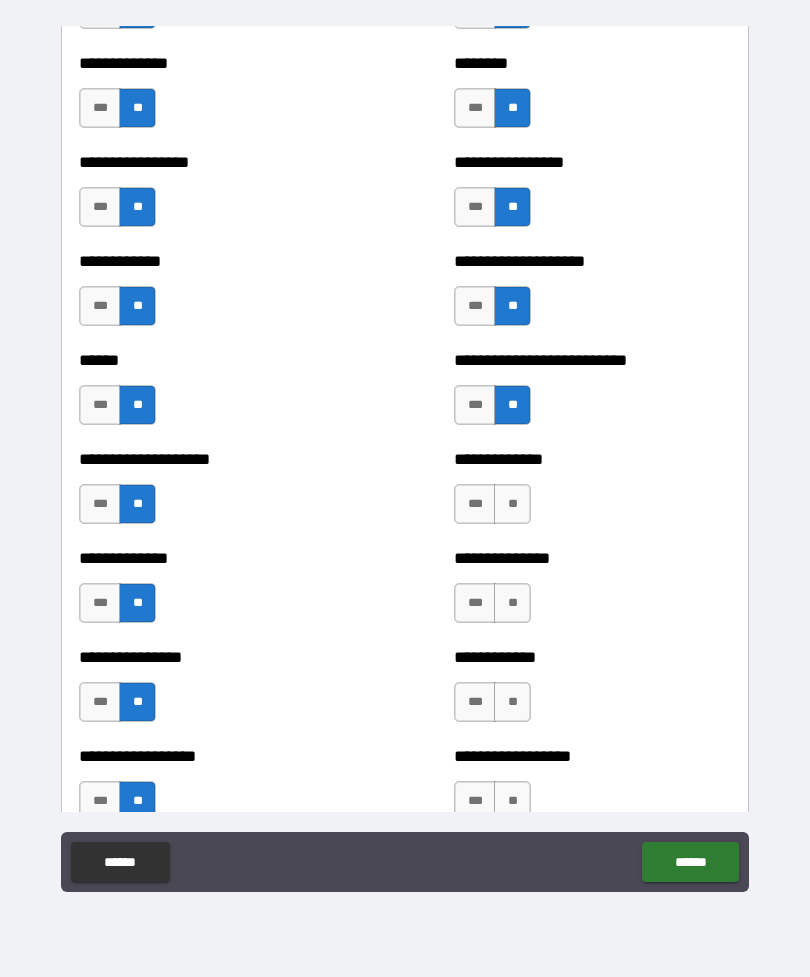 click on "**" at bounding box center (512, 504) 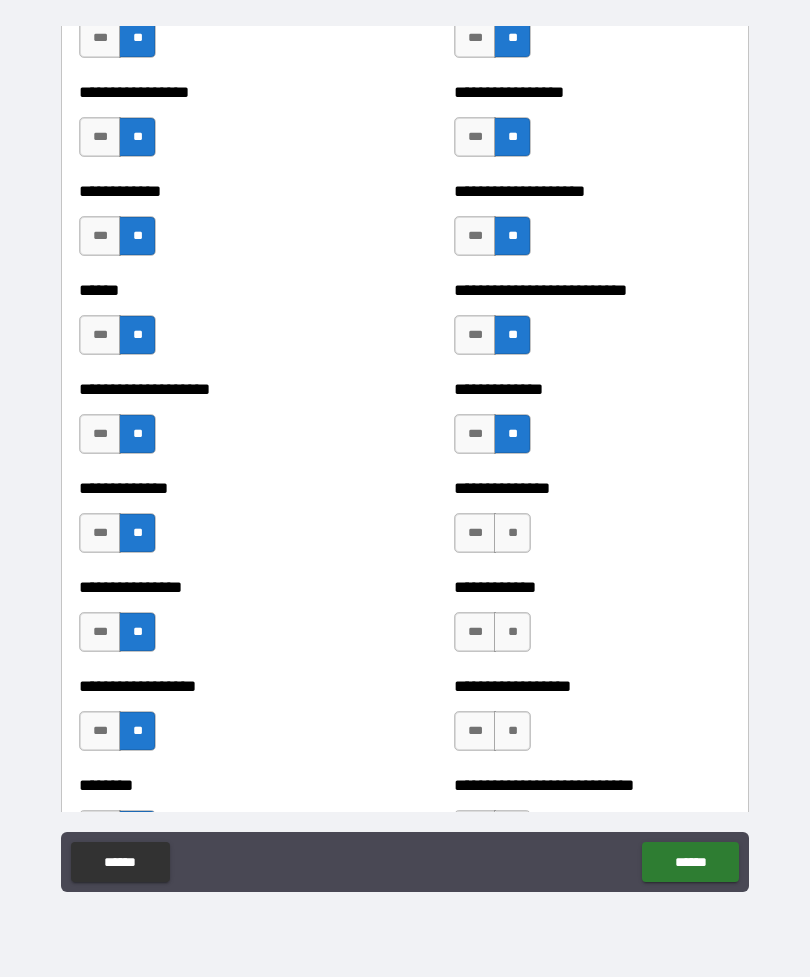 scroll, scrollTop: 3837, scrollLeft: 0, axis: vertical 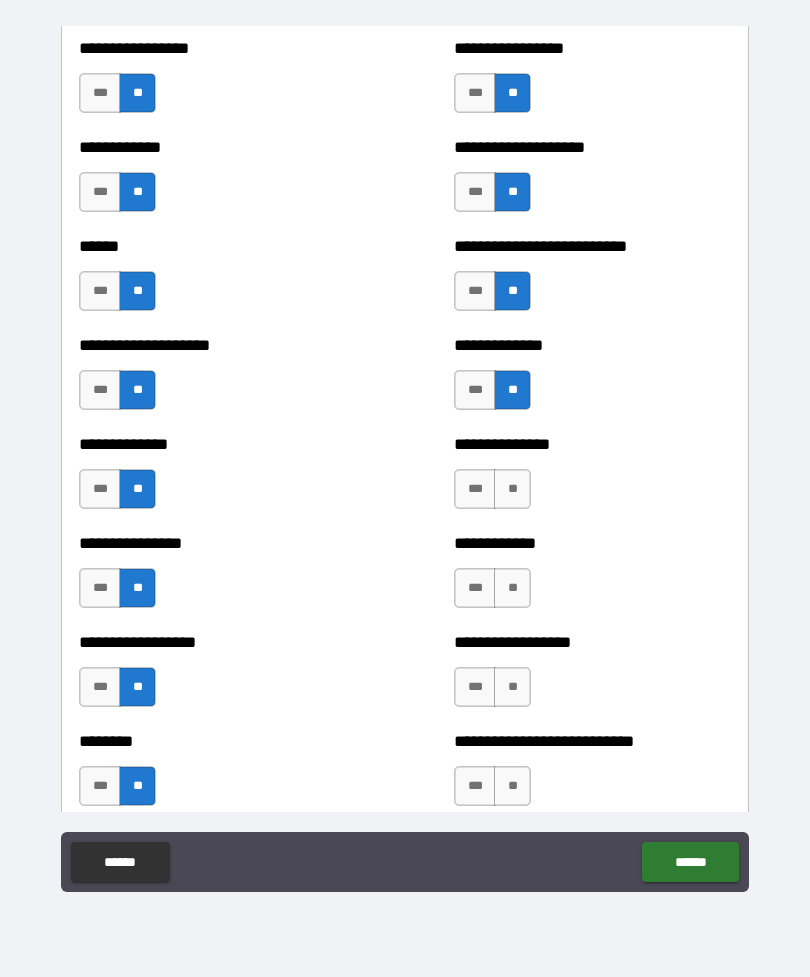 click on "**" at bounding box center (512, 489) 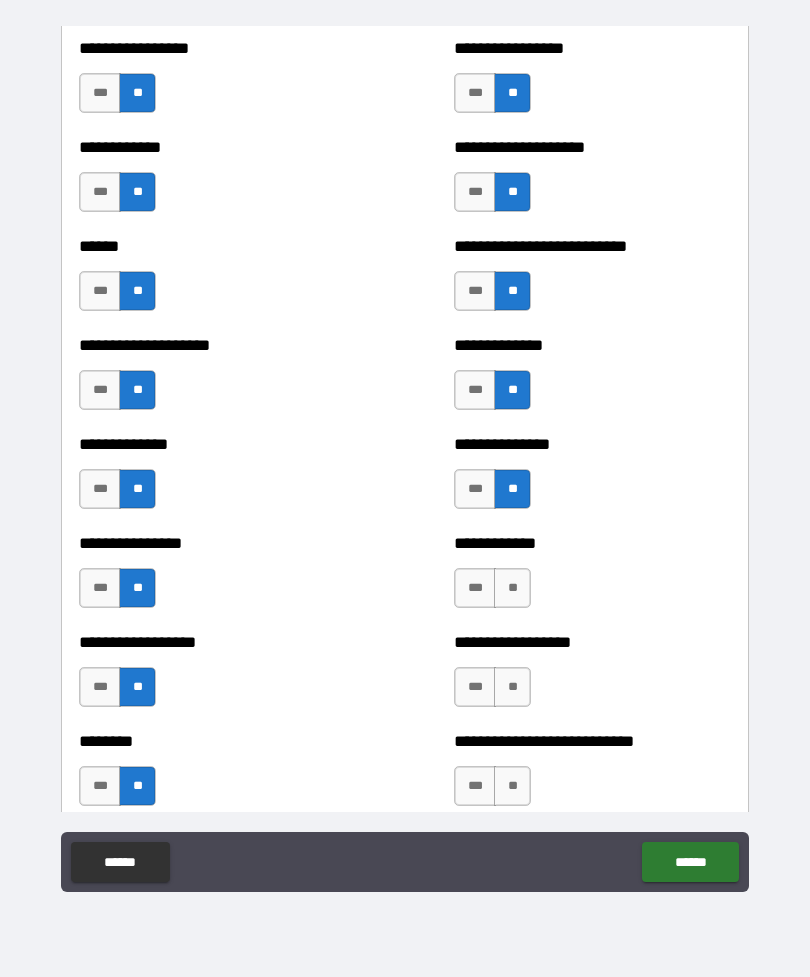 click on "**" at bounding box center [512, 588] 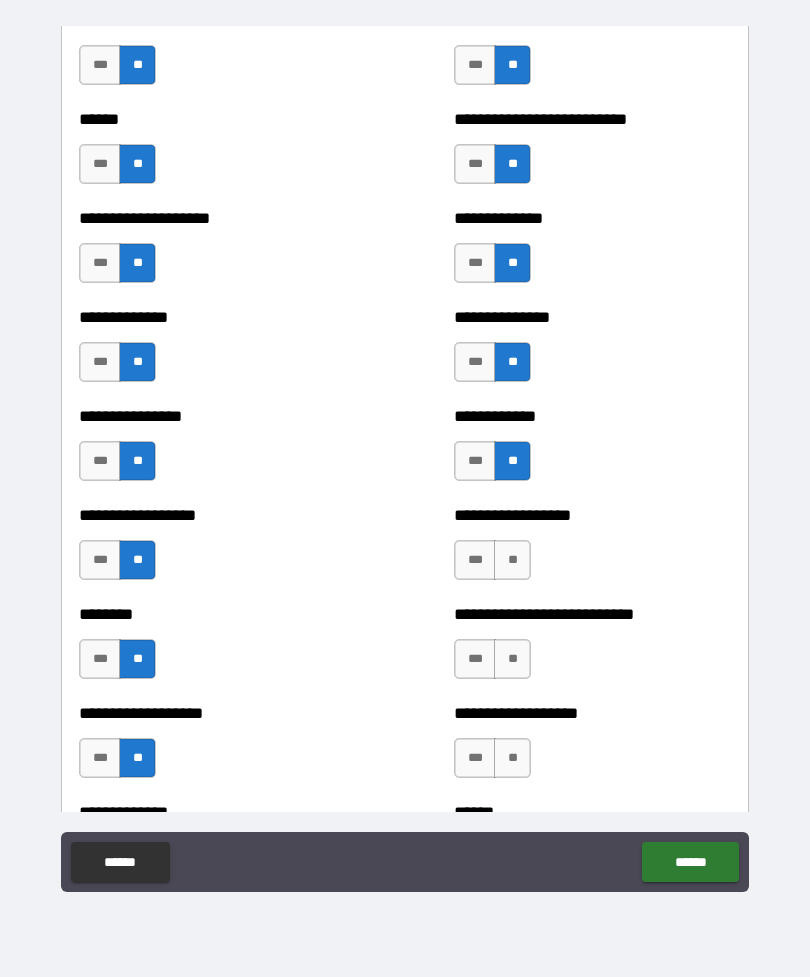 scroll, scrollTop: 3974, scrollLeft: 0, axis: vertical 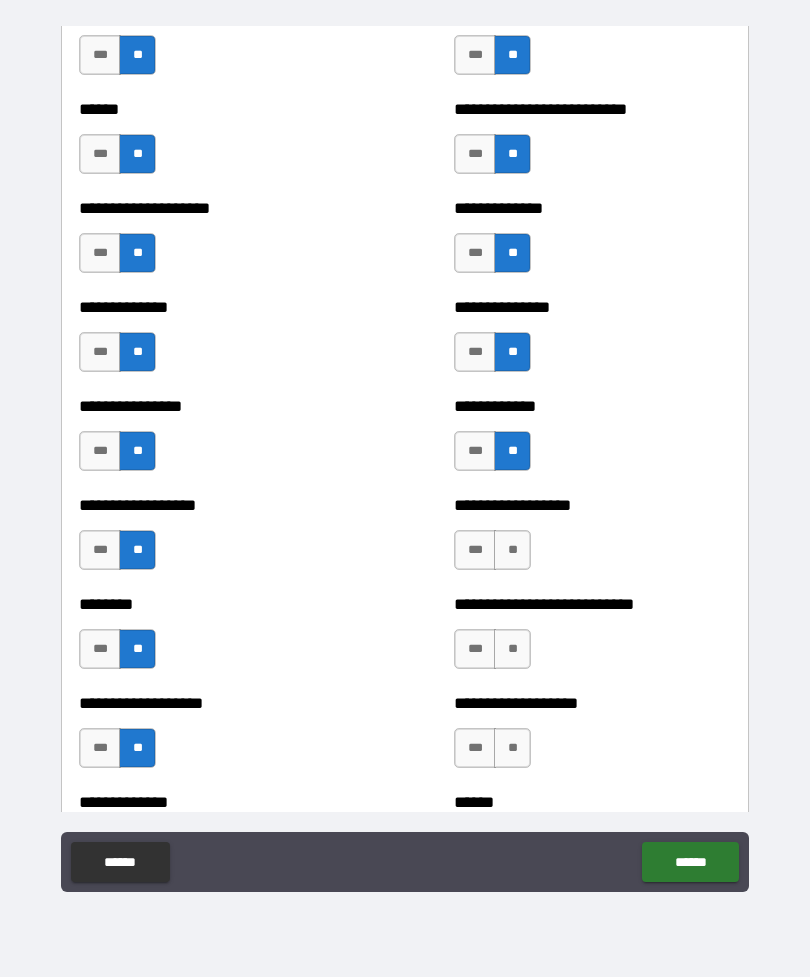 click on "**" at bounding box center (512, 550) 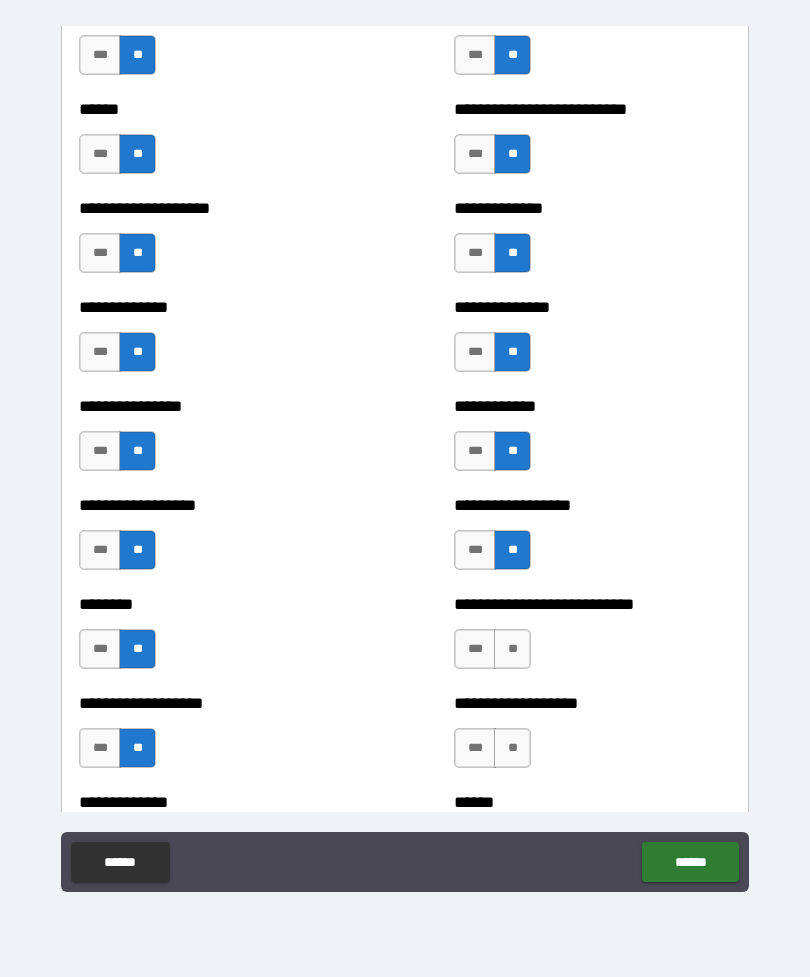 click on "**" at bounding box center [512, 649] 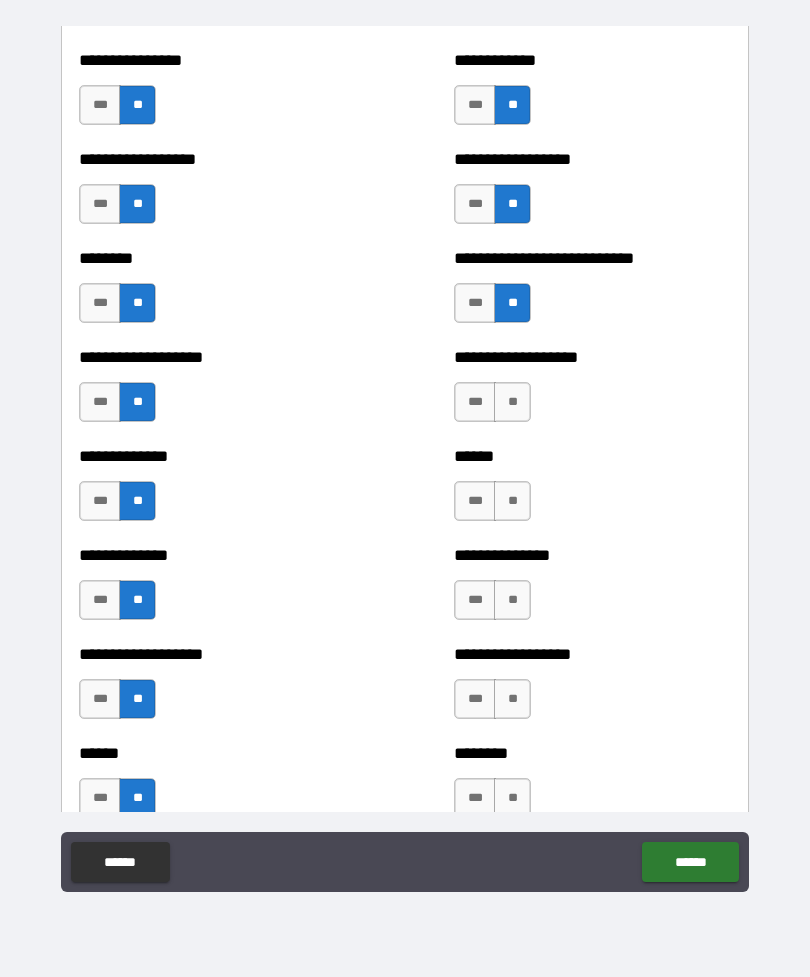 scroll, scrollTop: 4323, scrollLeft: 0, axis: vertical 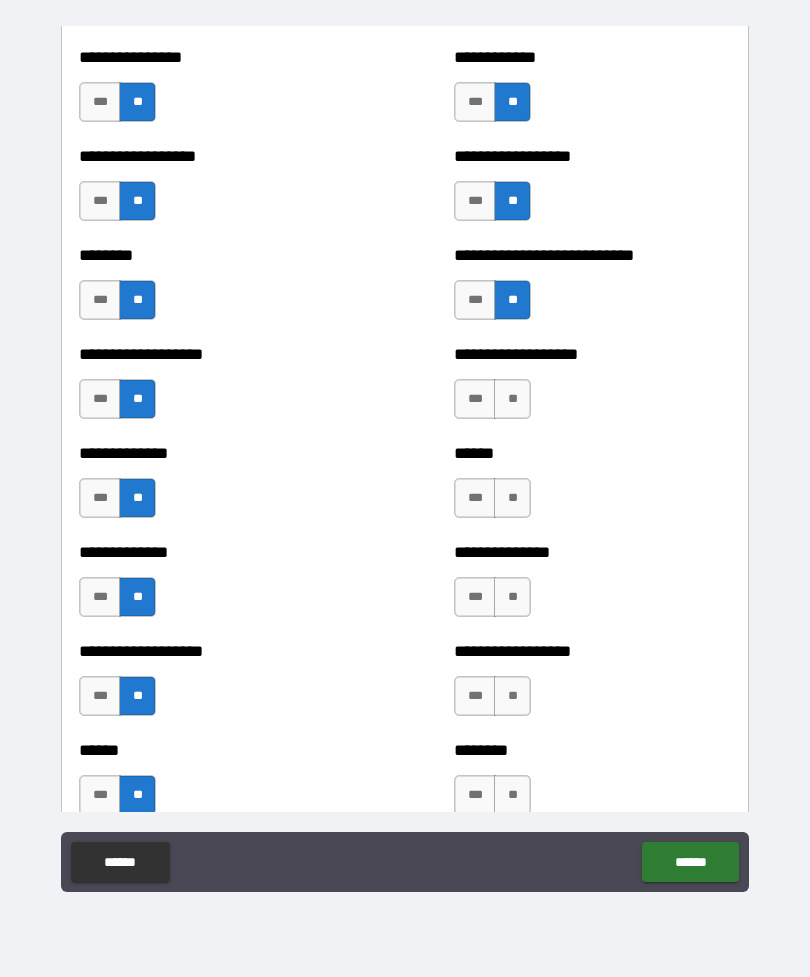 click on "**" at bounding box center [512, 399] 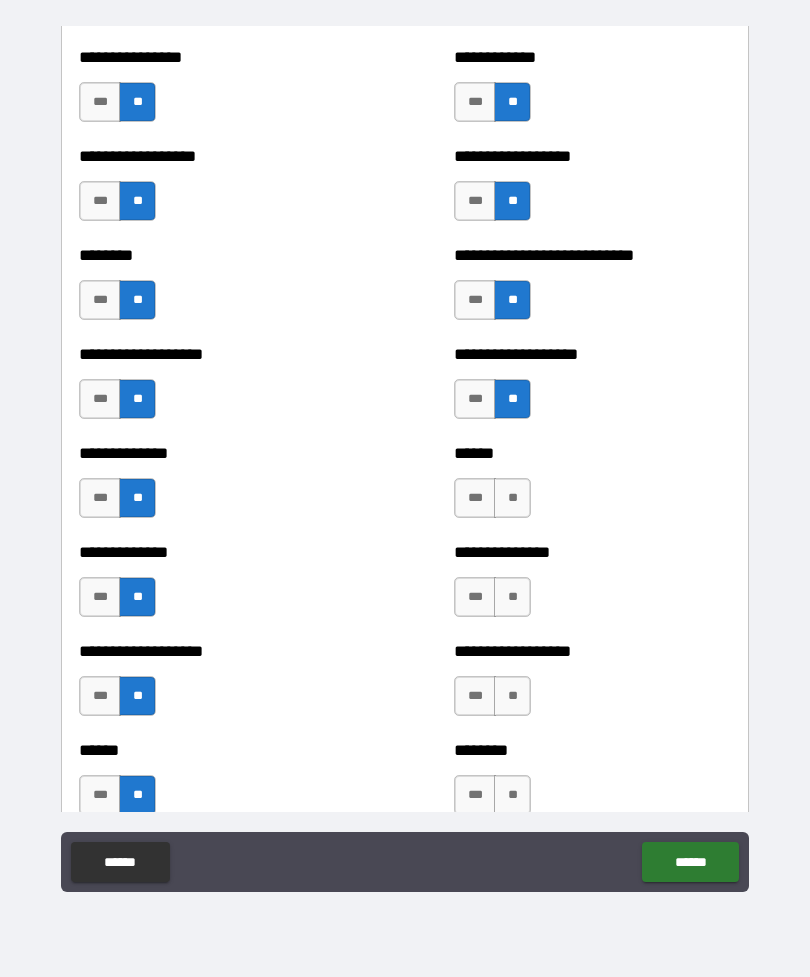 click on "**" at bounding box center (512, 498) 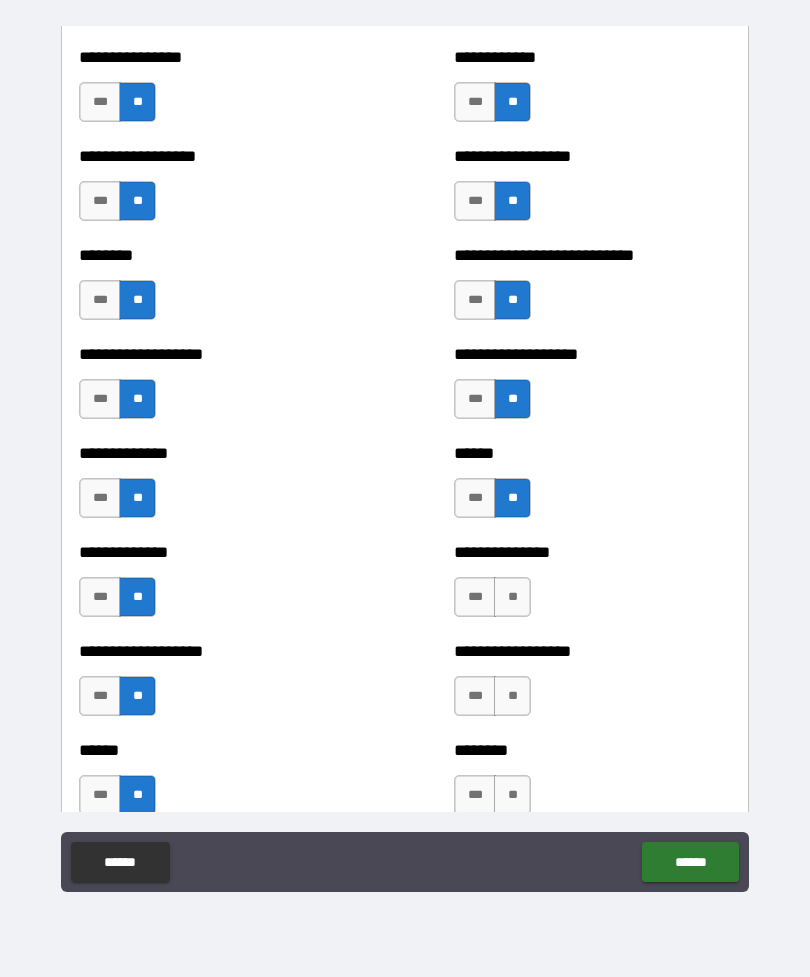 click on "**" at bounding box center [512, 597] 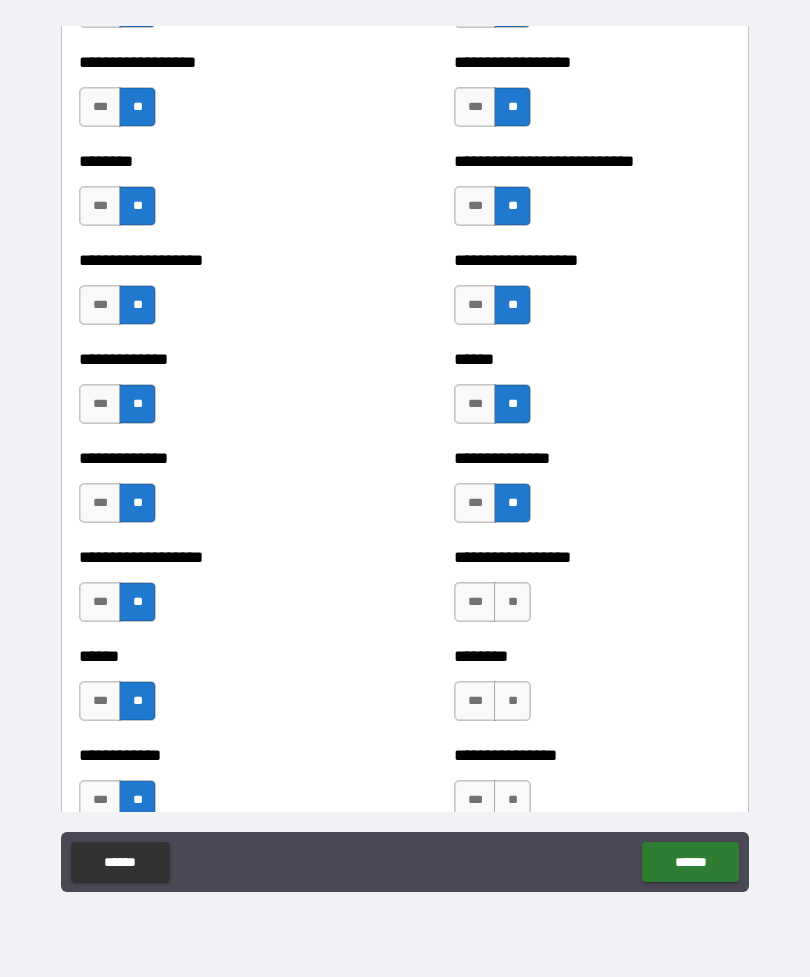 scroll, scrollTop: 4467, scrollLeft: 0, axis: vertical 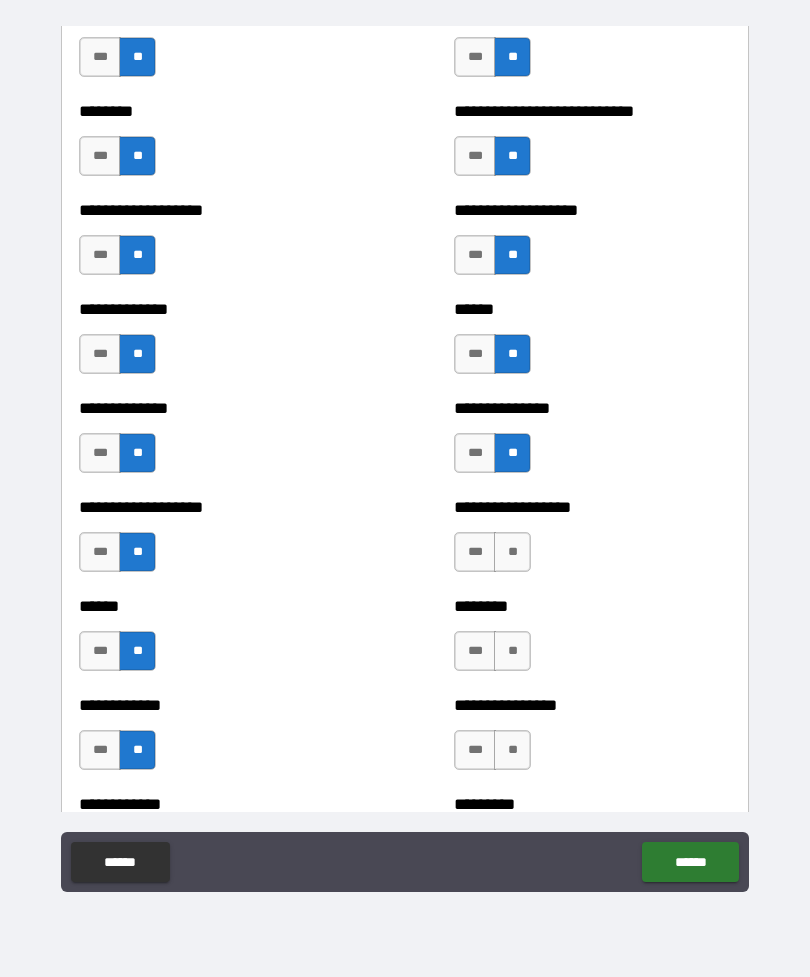 click on "**" at bounding box center (512, 552) 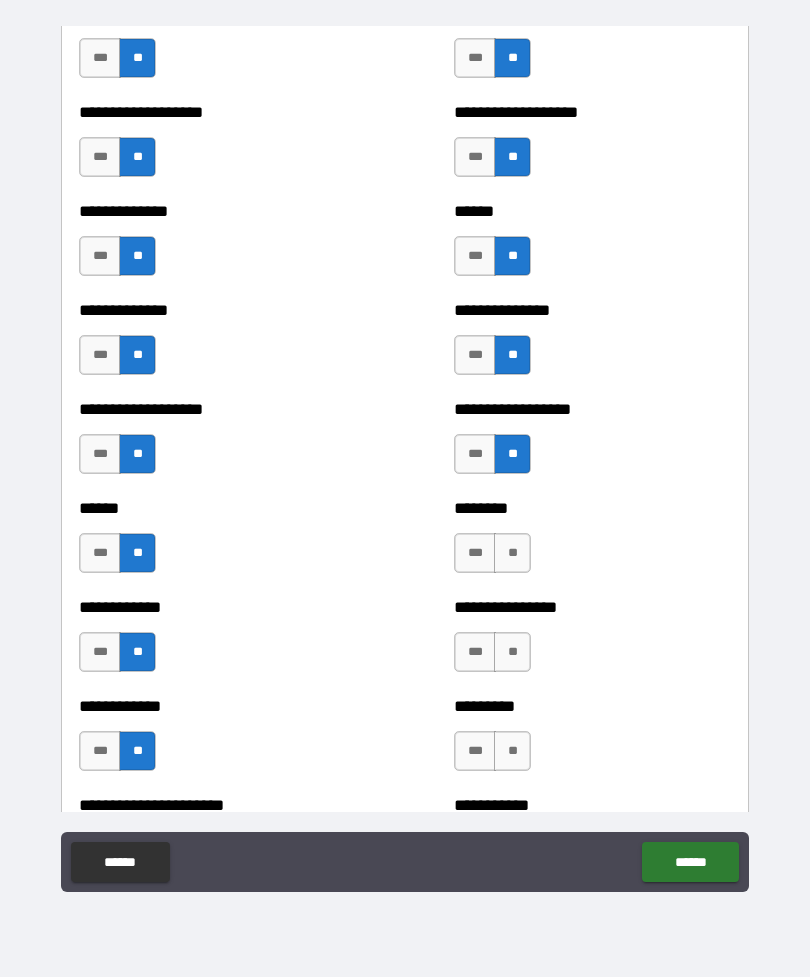 scroll, scrollTop: 4566, scrollLeft: 0, axis: vertical 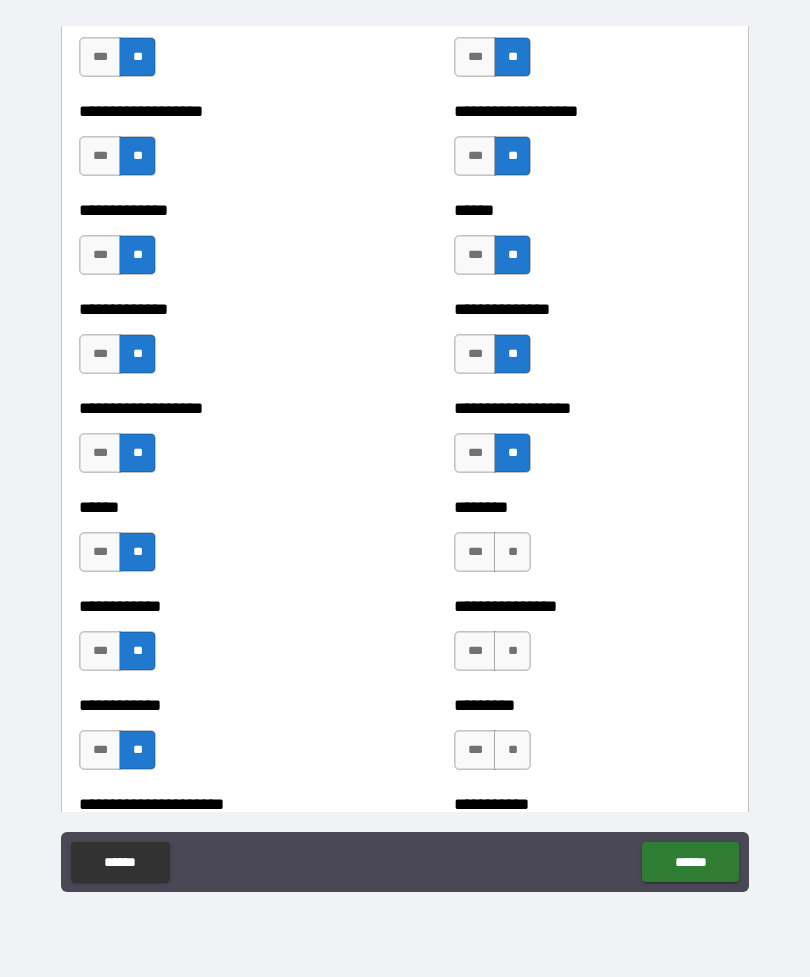 click on "**" at bounding box center [512, 552] 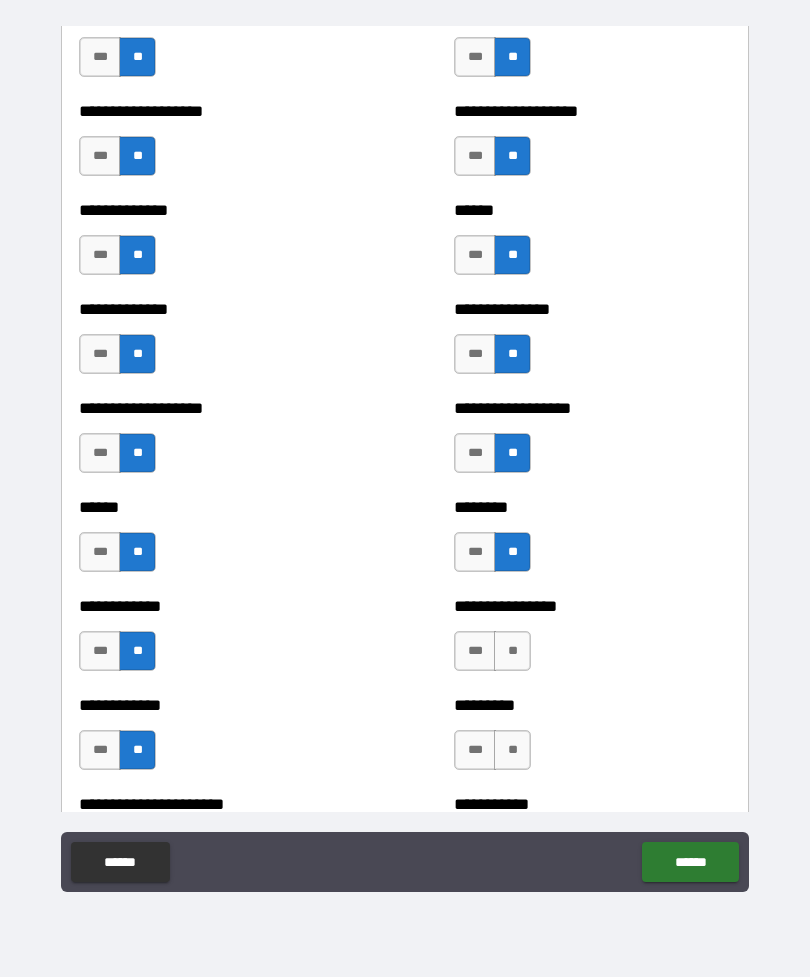 click on "**" at bounding box center [512, 651] 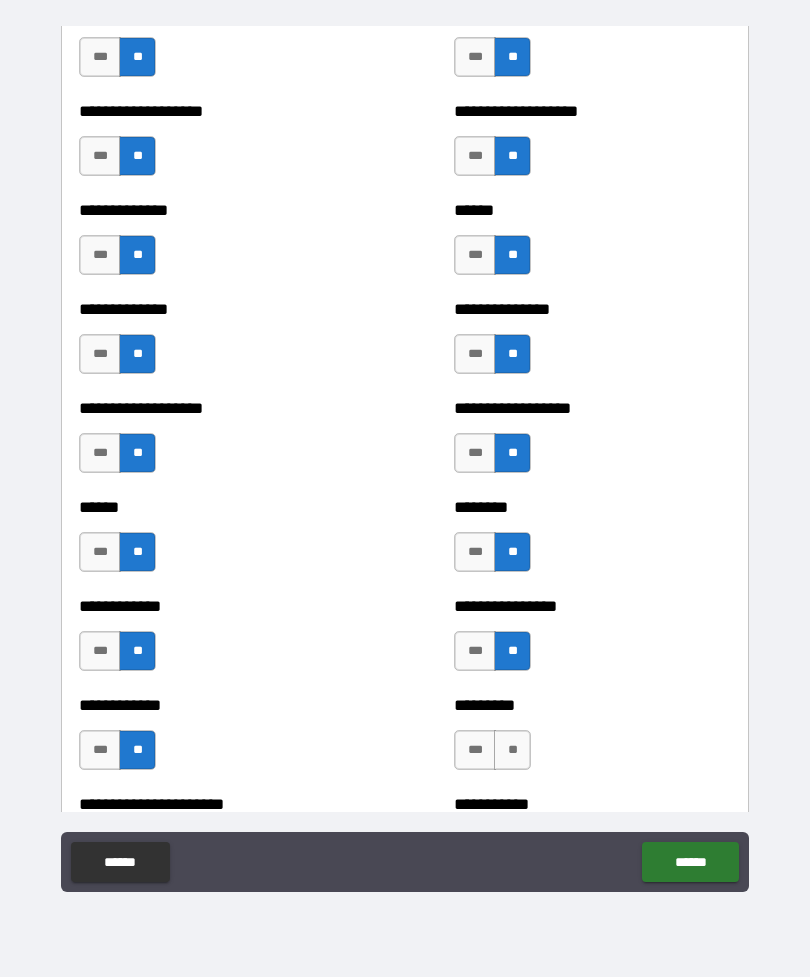 click on "**" at bounding box center (512, 750) 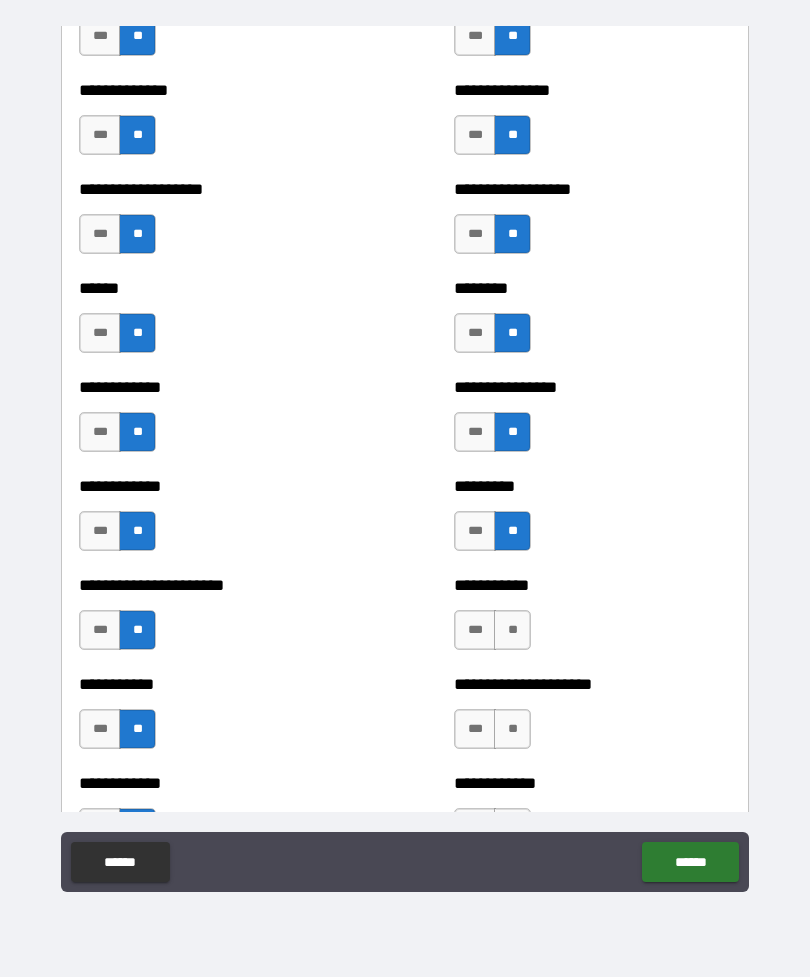 scroll, scrollTop: 4801, scrollLeft: 0, axis: vertical 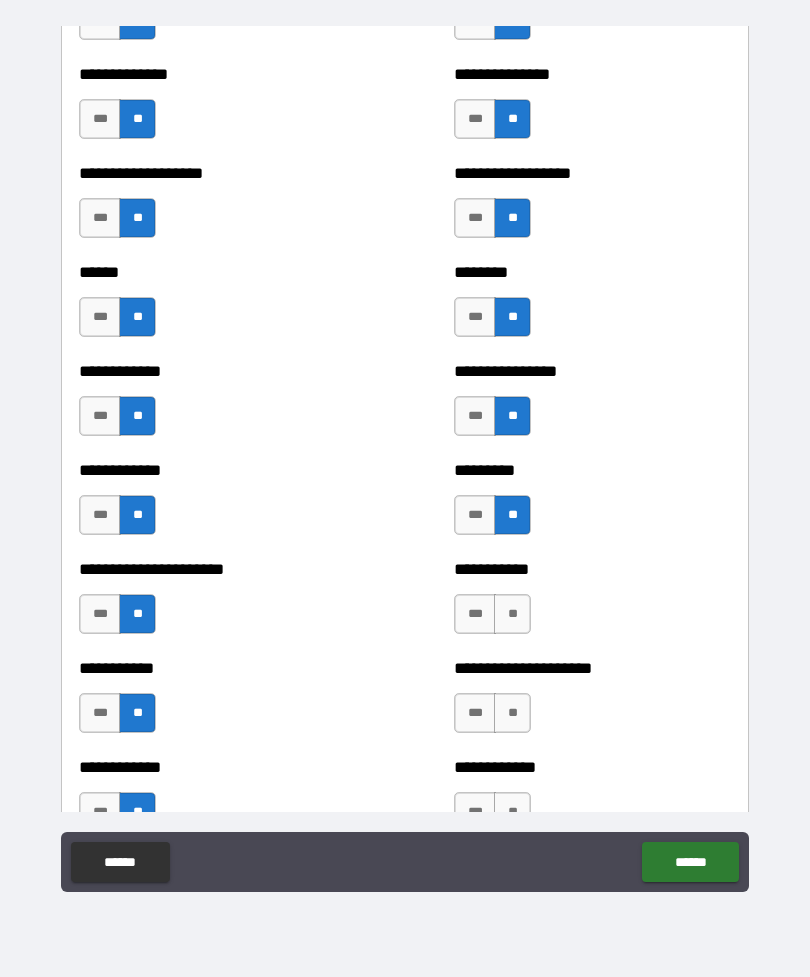 click on "**" at bounding box center (512, 614) 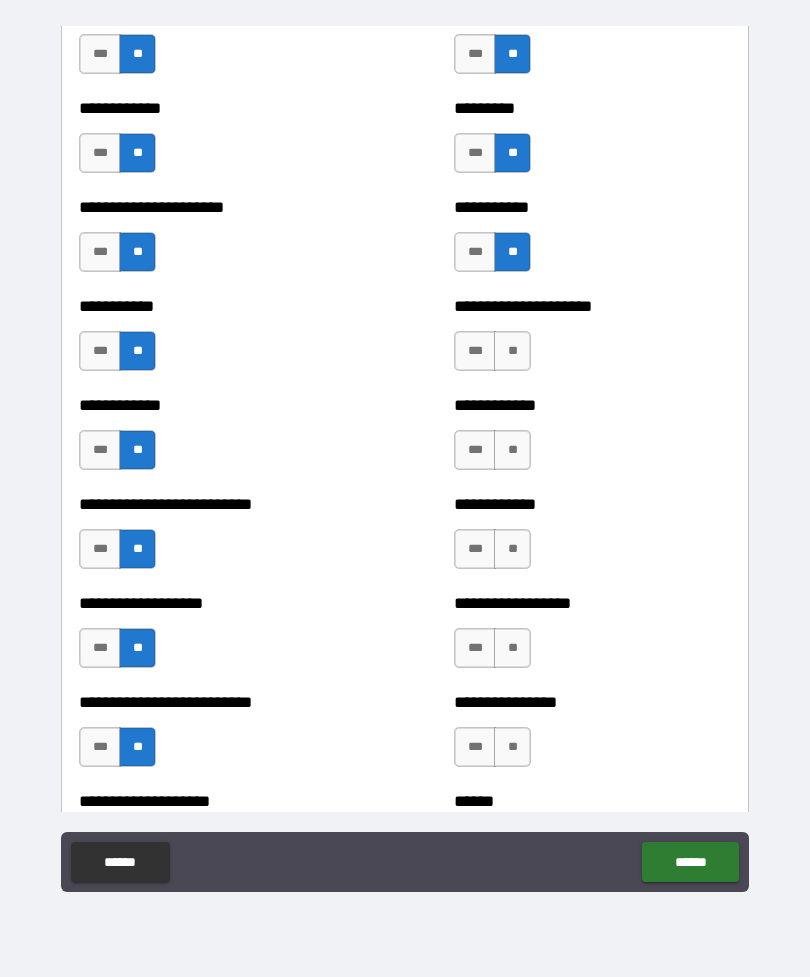 scroll, scrollTop: 5164, scrollLeft: 0, axis: vertical 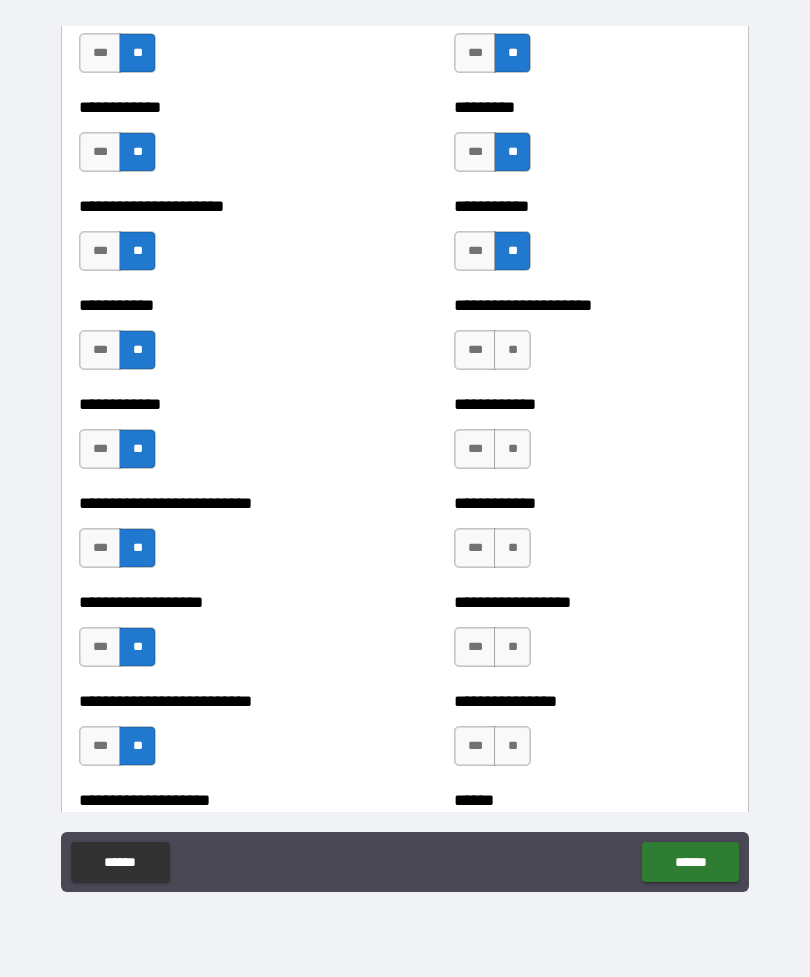 click on "**" at bounding box center [512, 350] 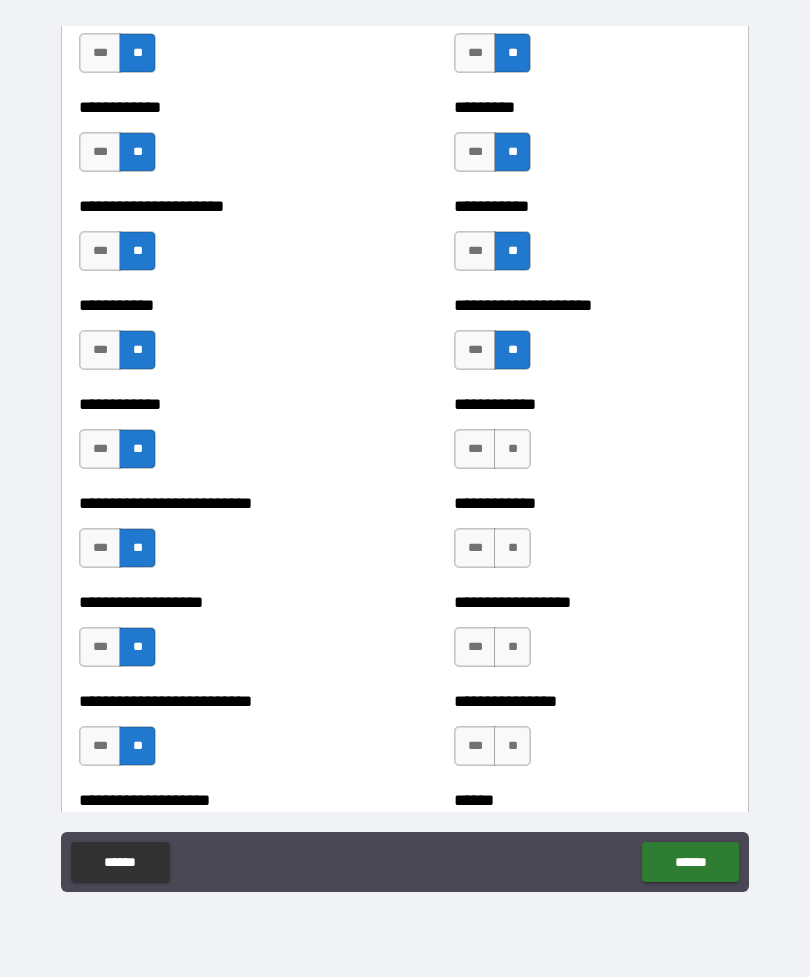 click on "**" at bounding box center [512, 449] 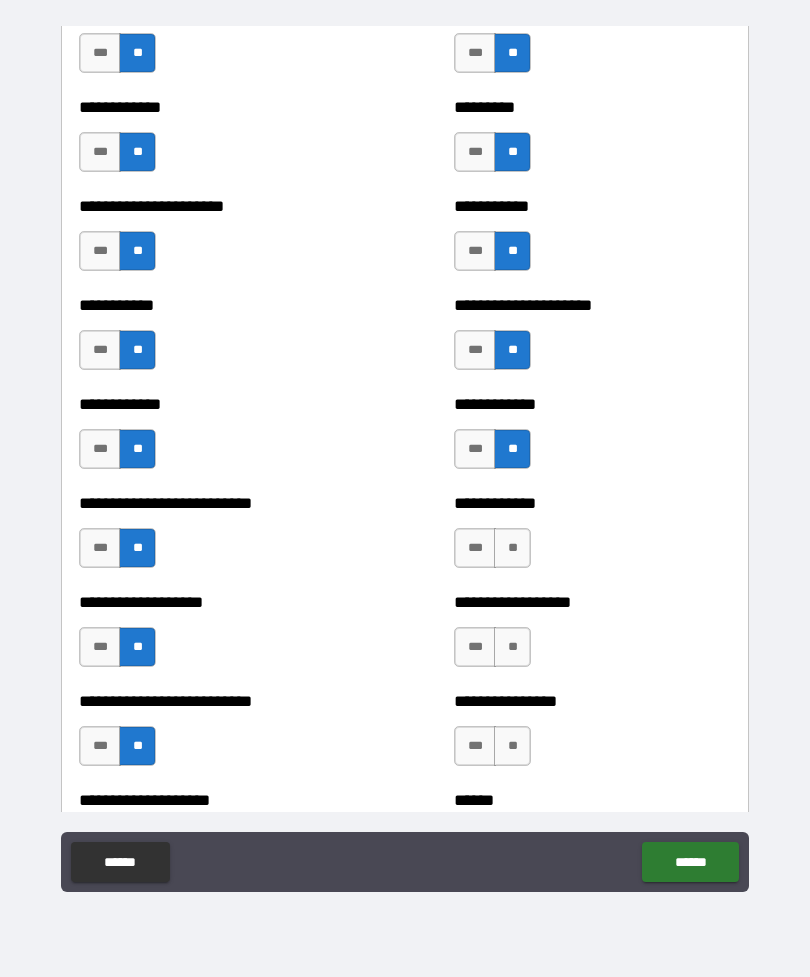 click on "**********" at bounding box center (592, 538) 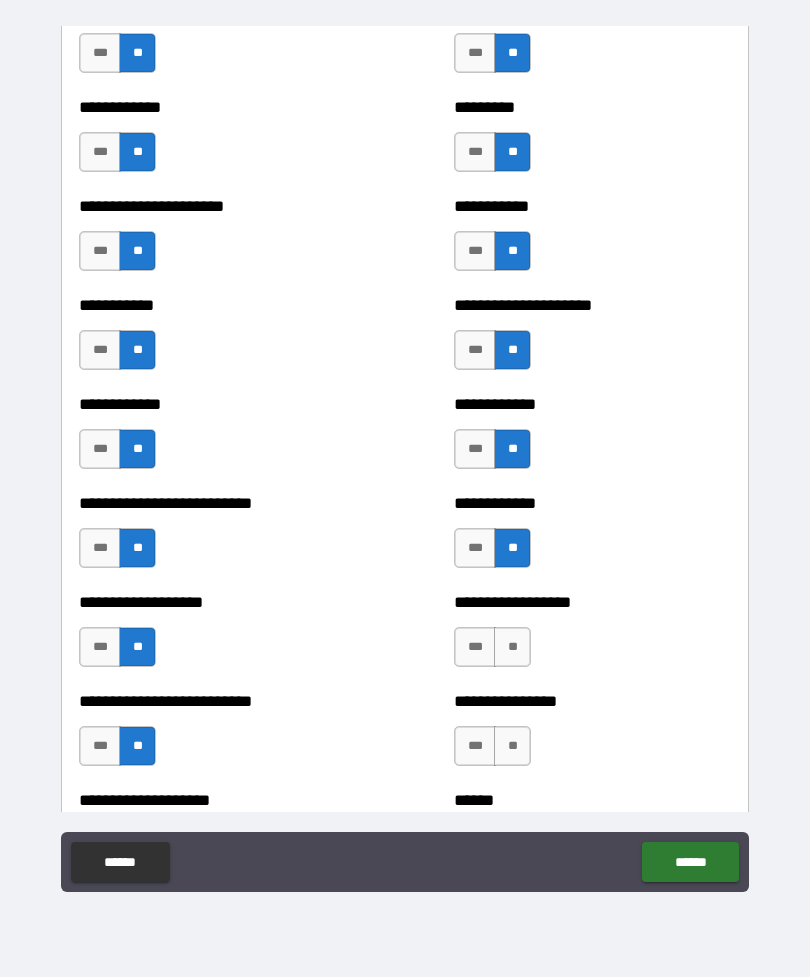 click on "*** **" at bounding box center (495, 652) 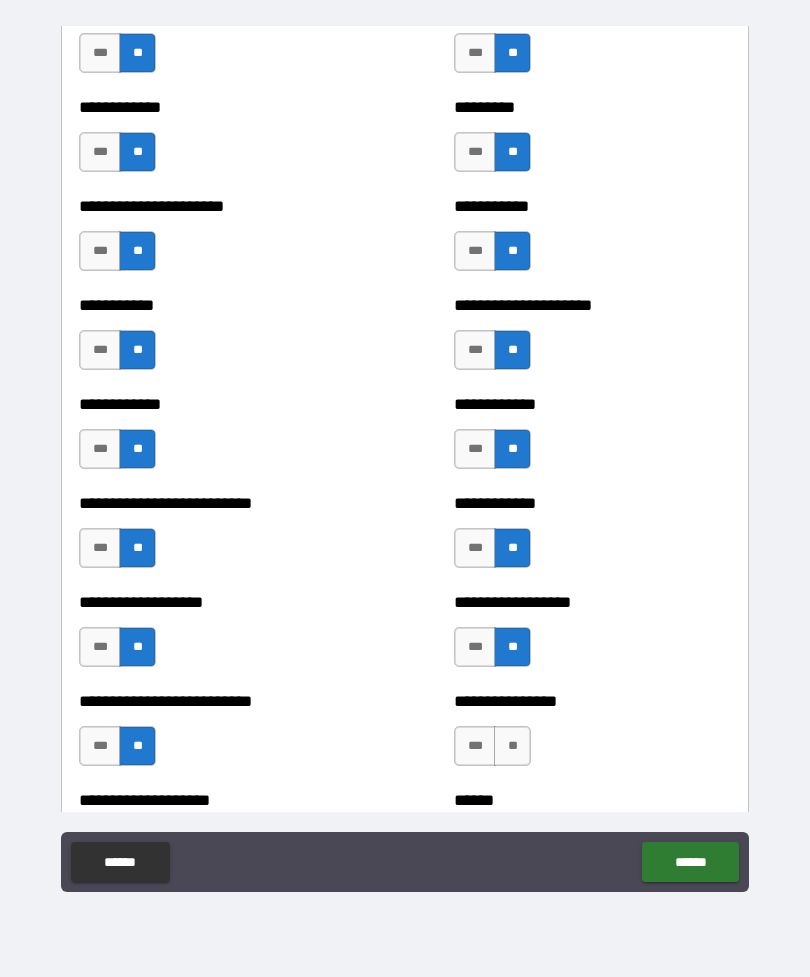 click on "**" at bounding box center (512, 746) 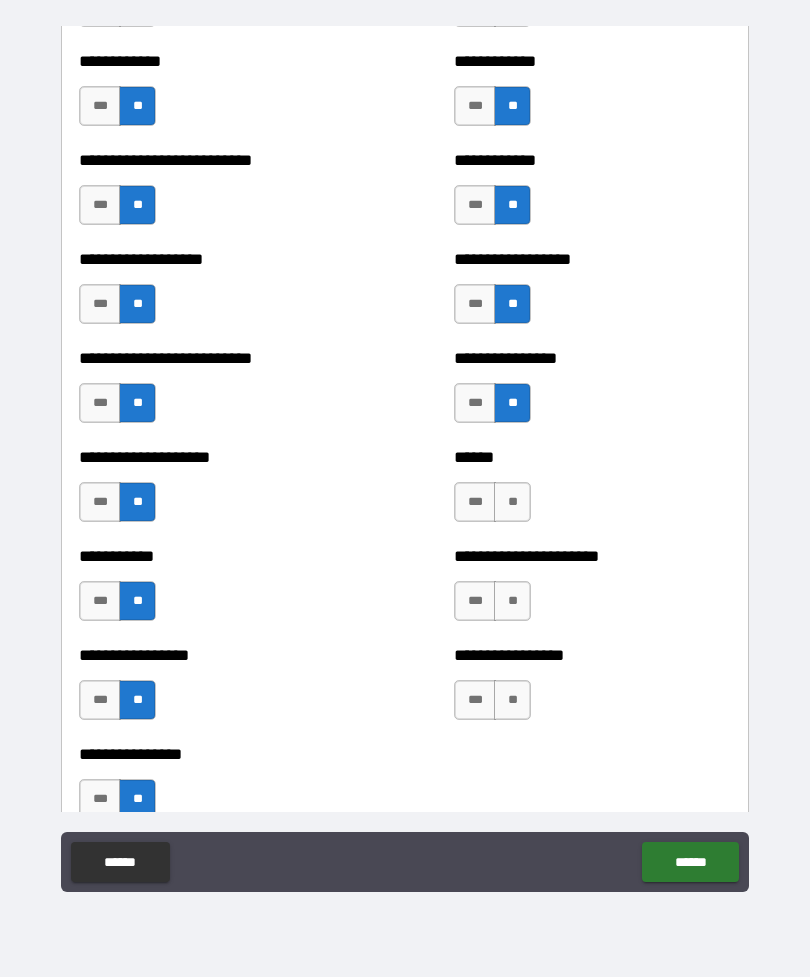 scroll, scrollTop: 5506, scrollLeft: 0, axis: vertical 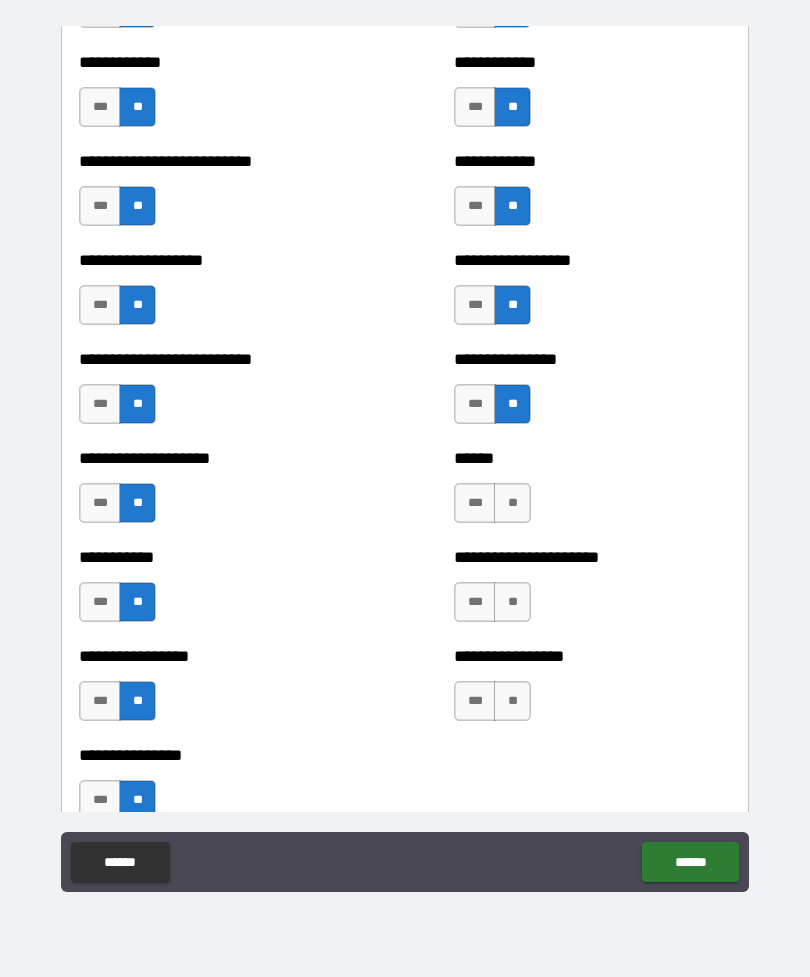 click on "**" at bounding box center (512, 503) 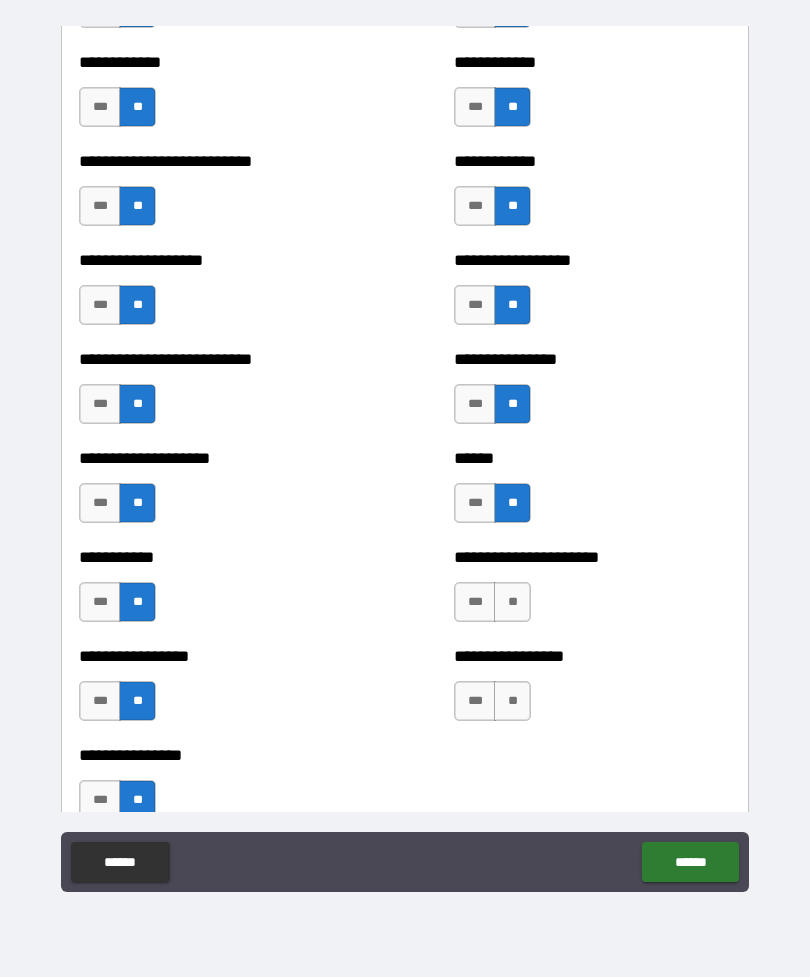 click on "**" at bounding box center [512, 602] 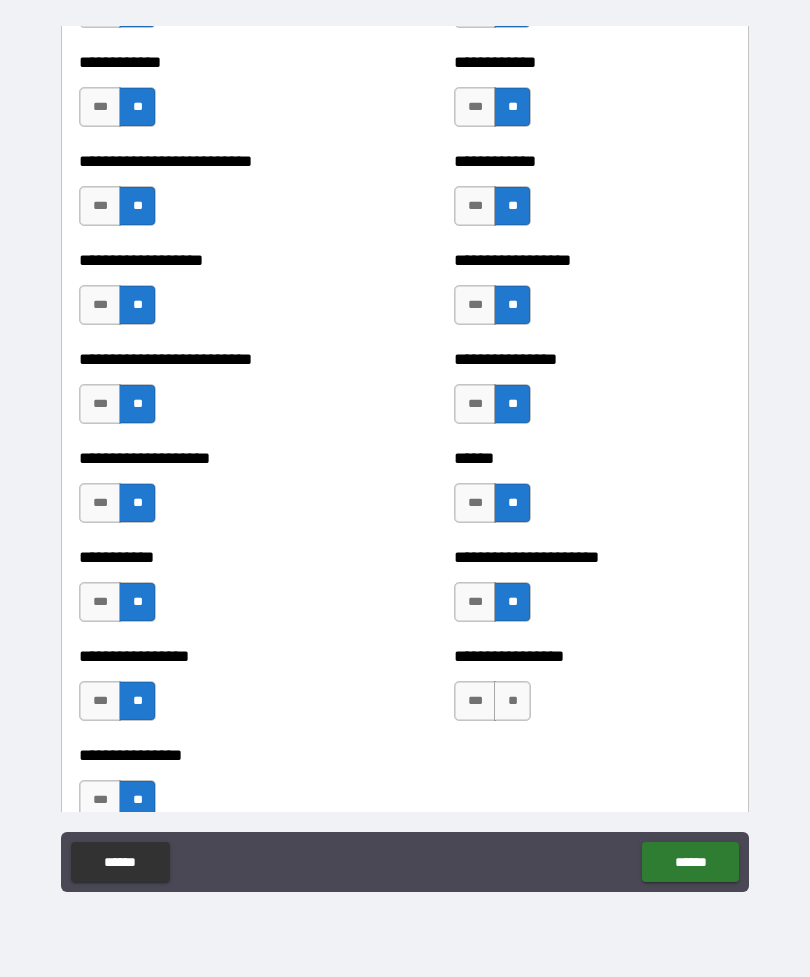 click on "**" at bounding box center [512, 701] 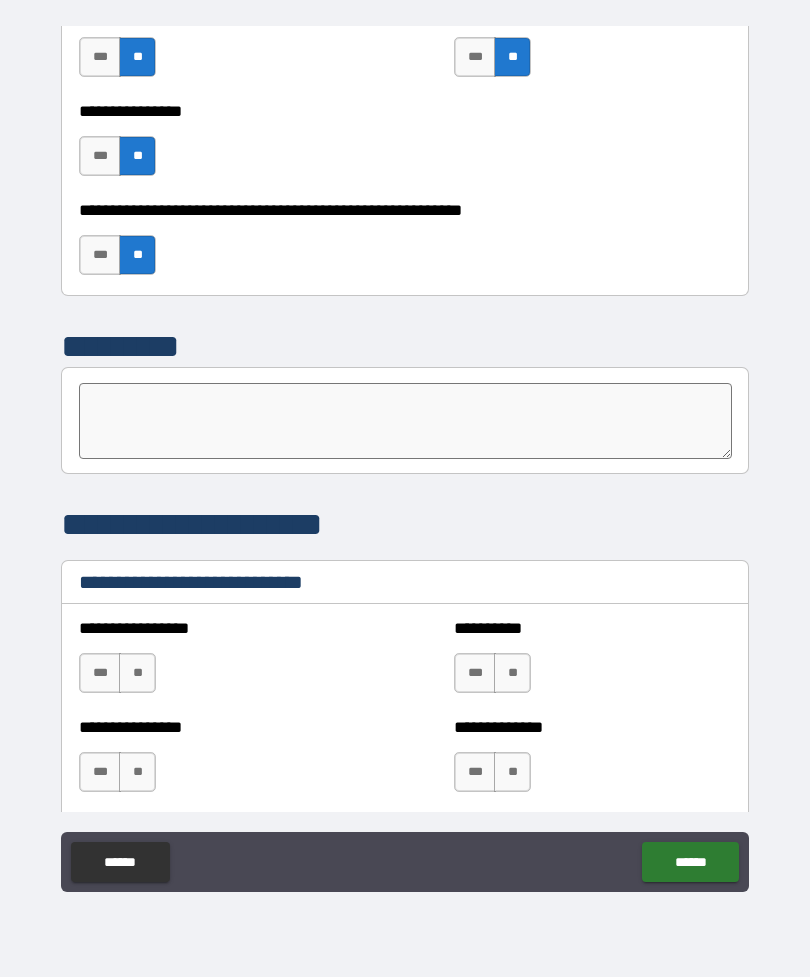 scroll, scrollTop: 6147, scrollLeft: 0, axis: vertical 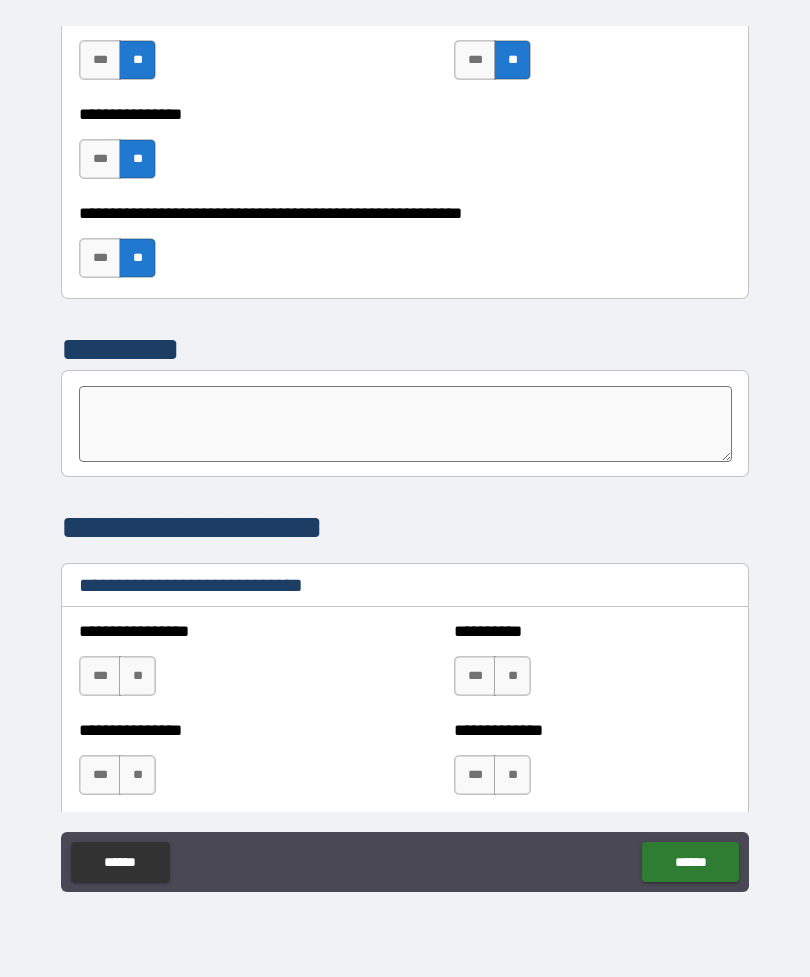 click on "***" at bounding box center (100, 676) 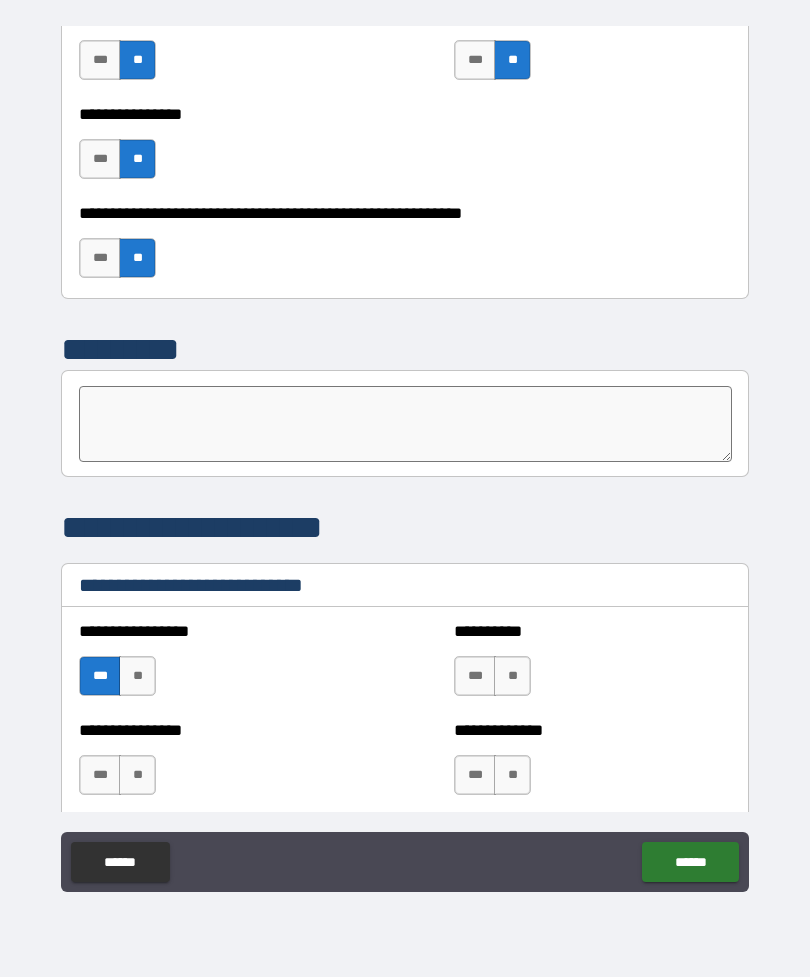 click on "***" at bounding box center [475, 676] 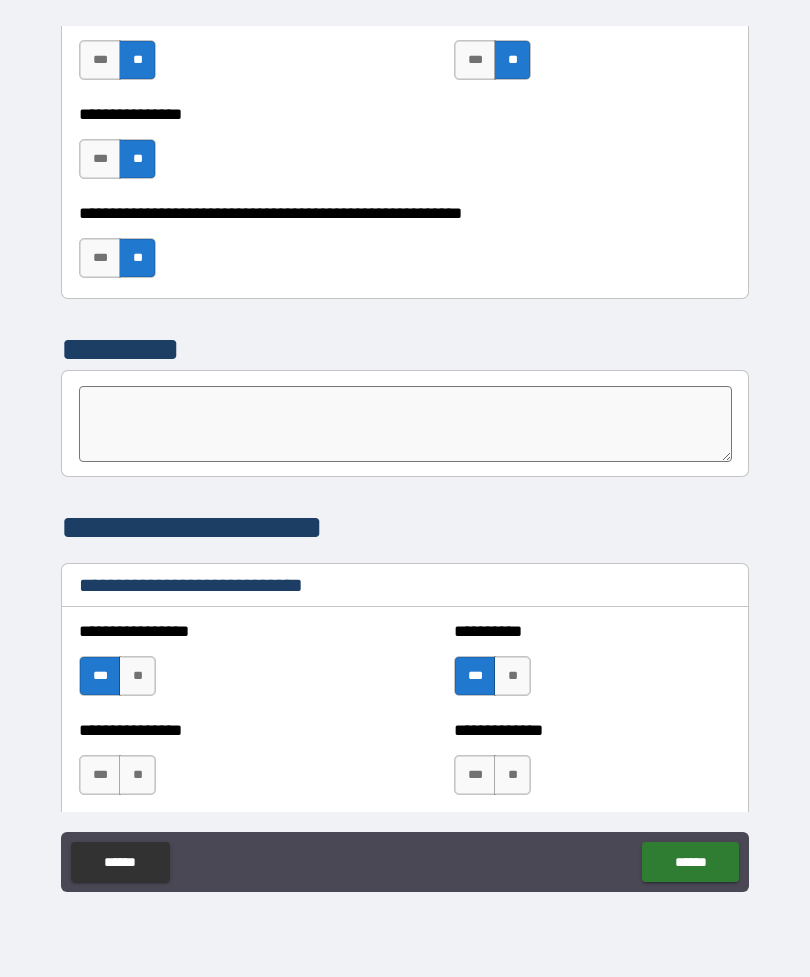 click on "***" at bounding box center [100, 775] 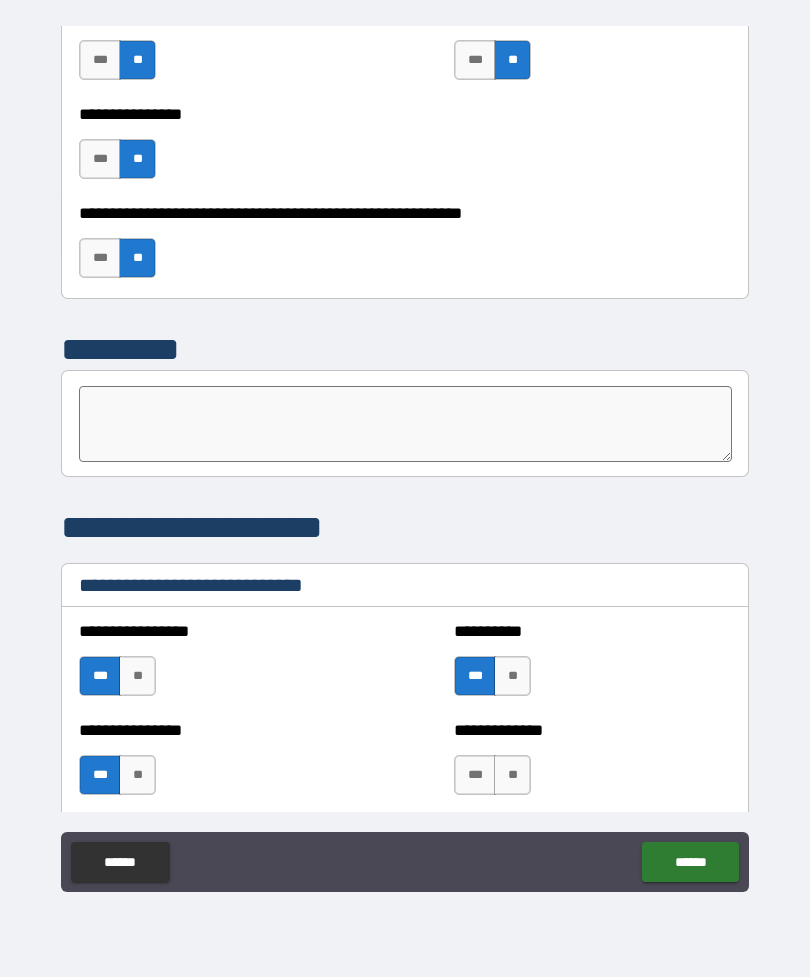 click on "***" at bounding box center [475, 775] 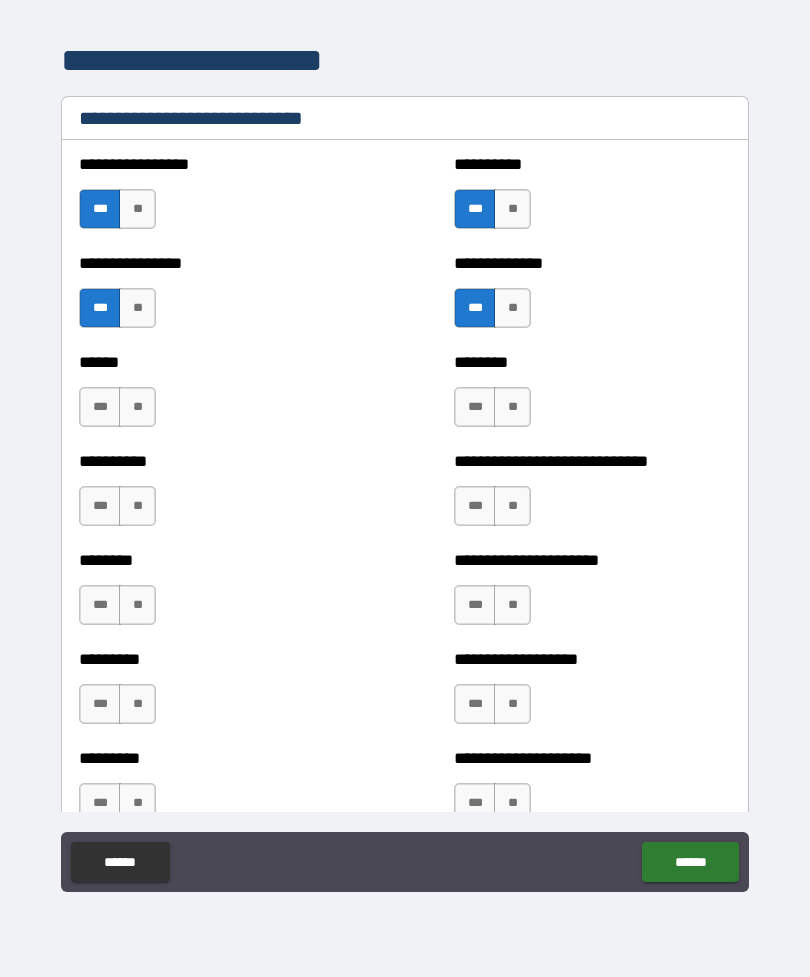 scroll, scrollTop: 6616, scrollLeft: 0, axis: vertical 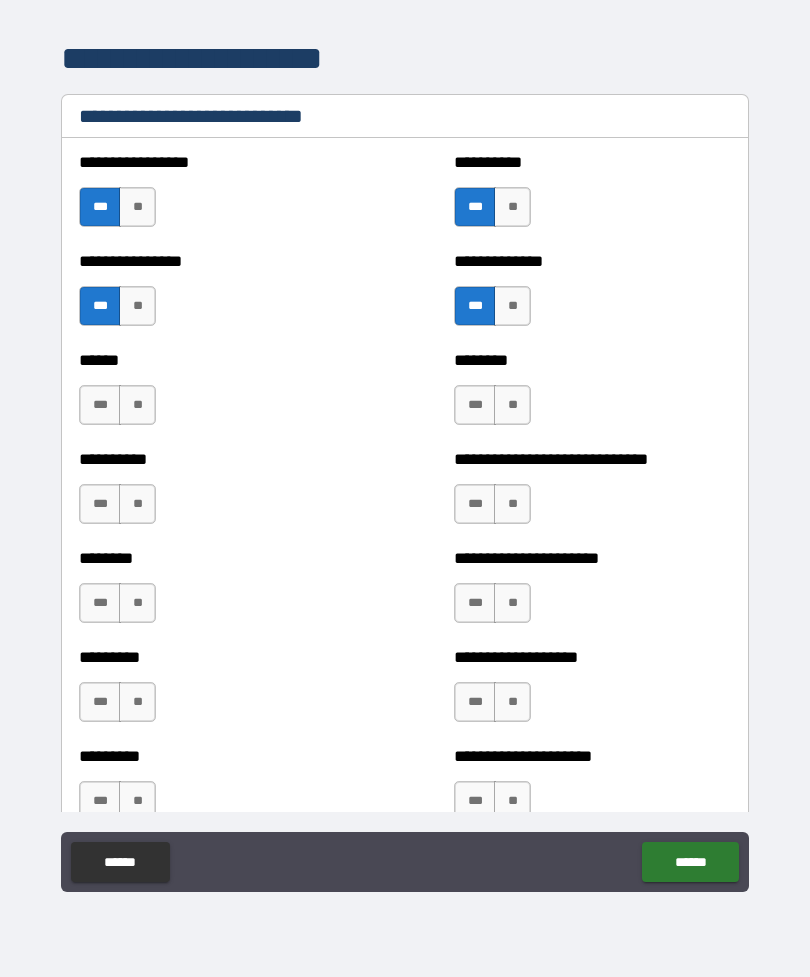 click on "**" at bounding box center (137, 702) 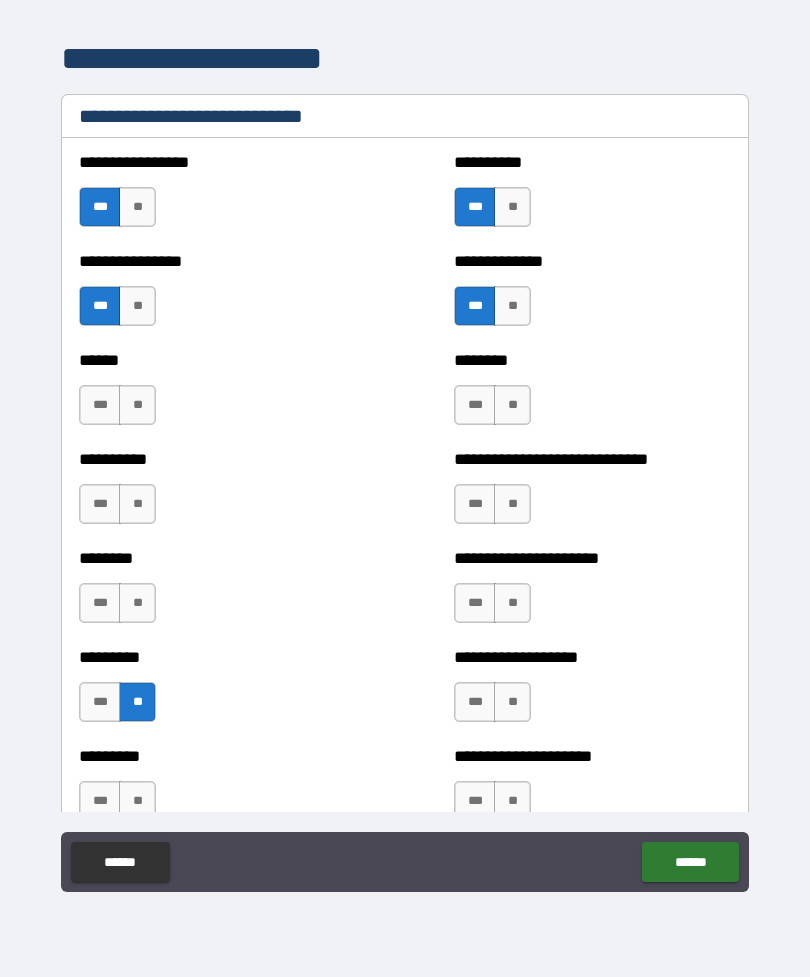 click on "**" at bounding box center (137, 603) 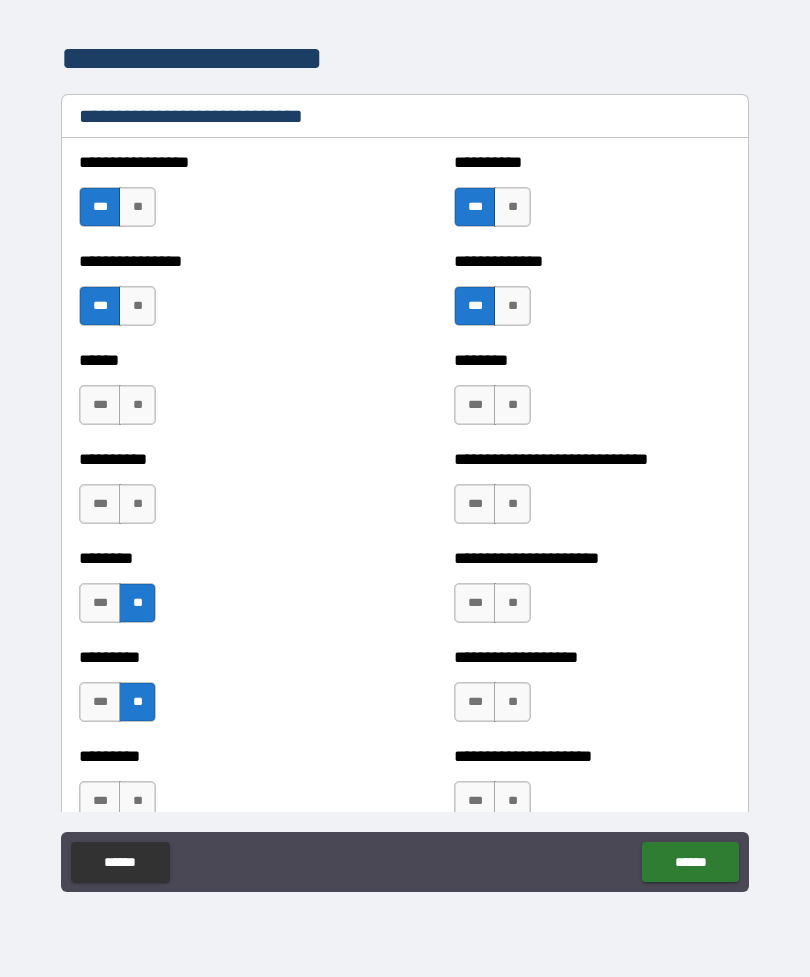 click on "**" at bounding box center [137, 504] 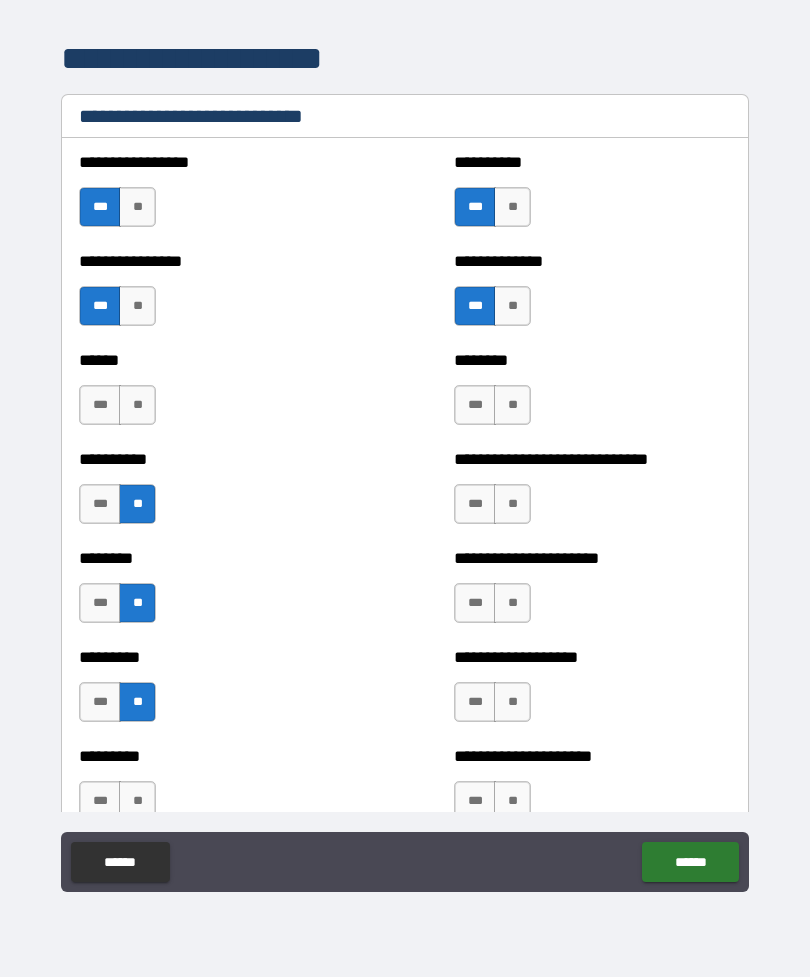 click on "**********" at bounding box center (405, 494) 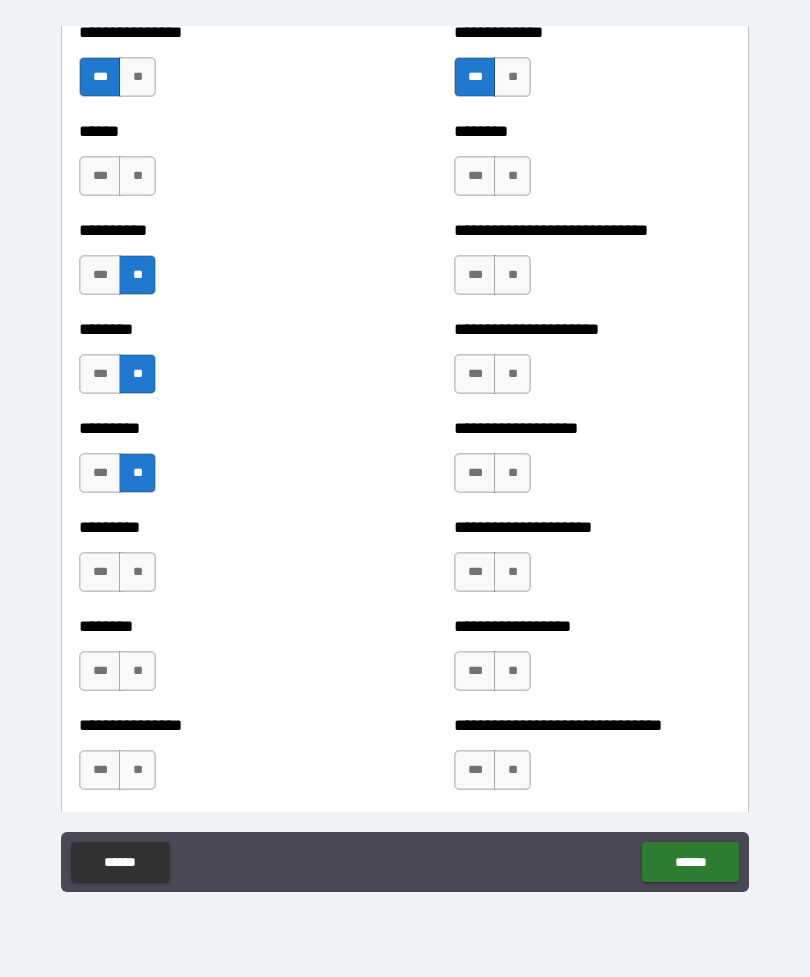 scroll, scrollTop: 6867, scrollLeft: 0, axis: vertical 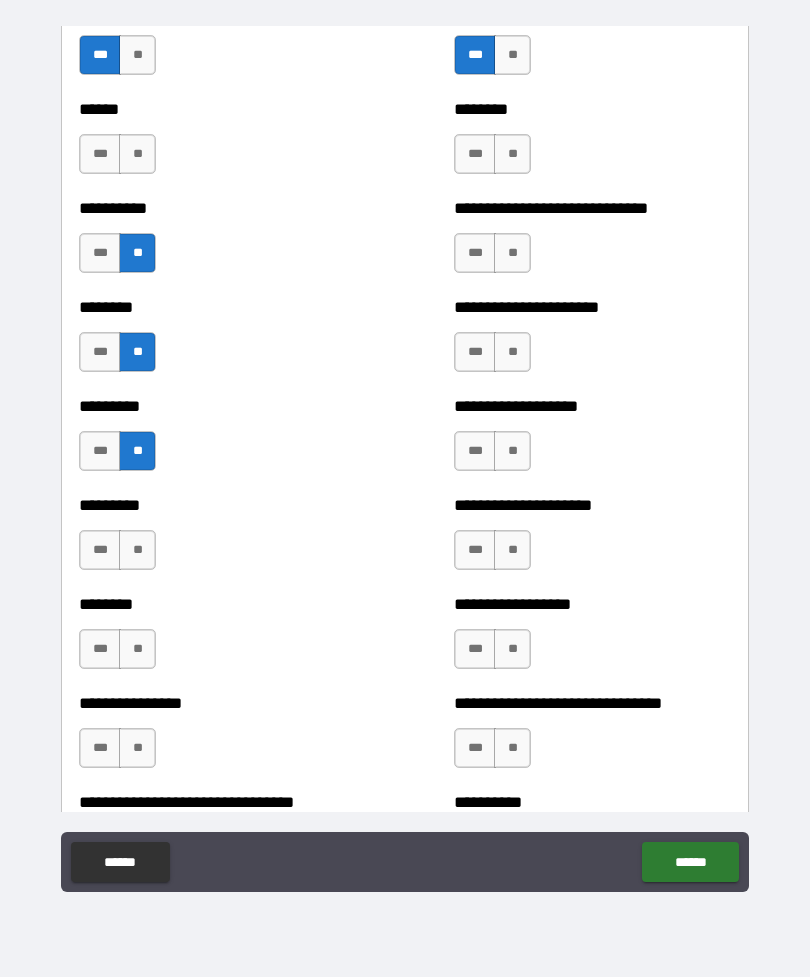 click on "**" at bounding box center [137, 550] 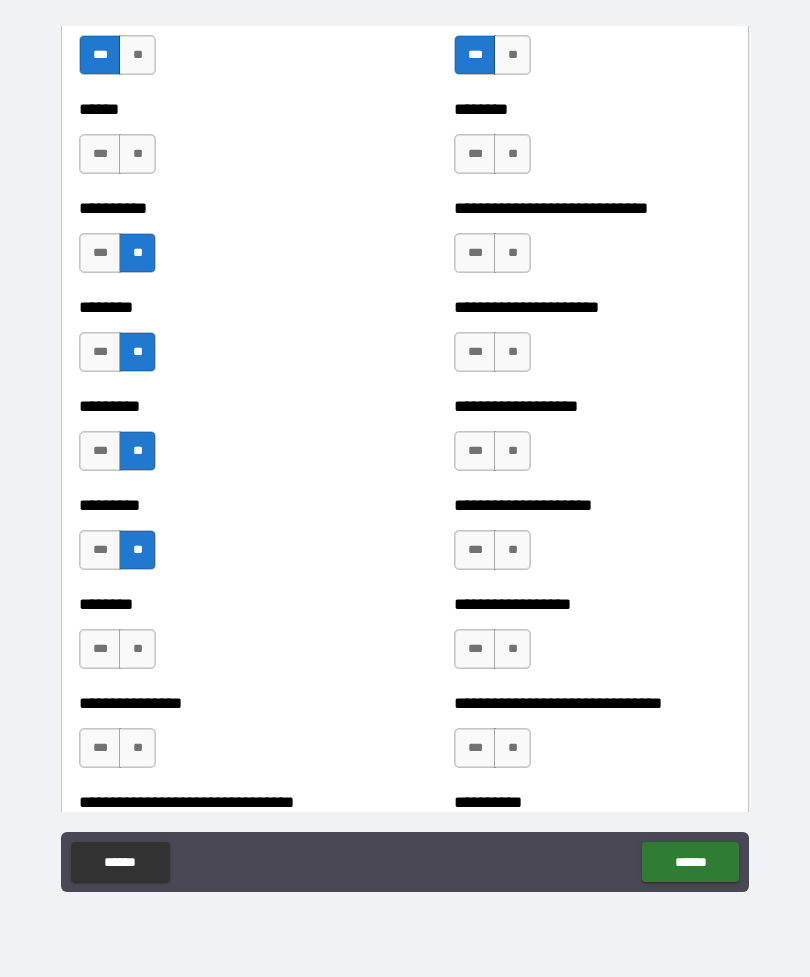 click on "**" at bounding box center [137, 649] 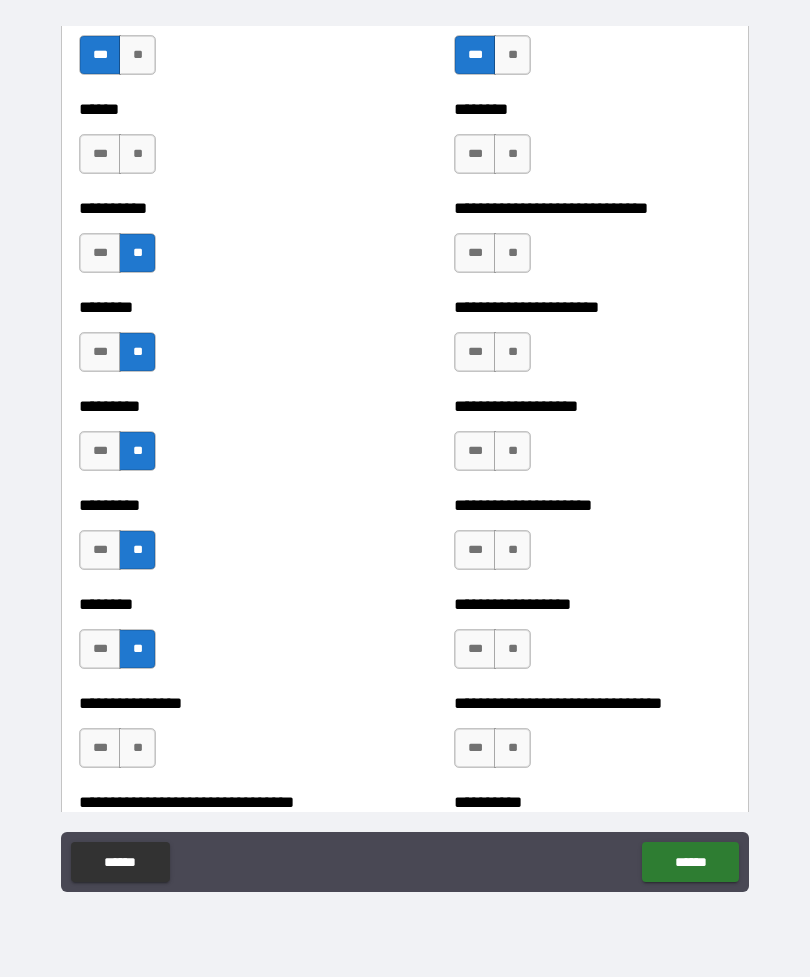 click on "**" at bounding box center (137, 748) 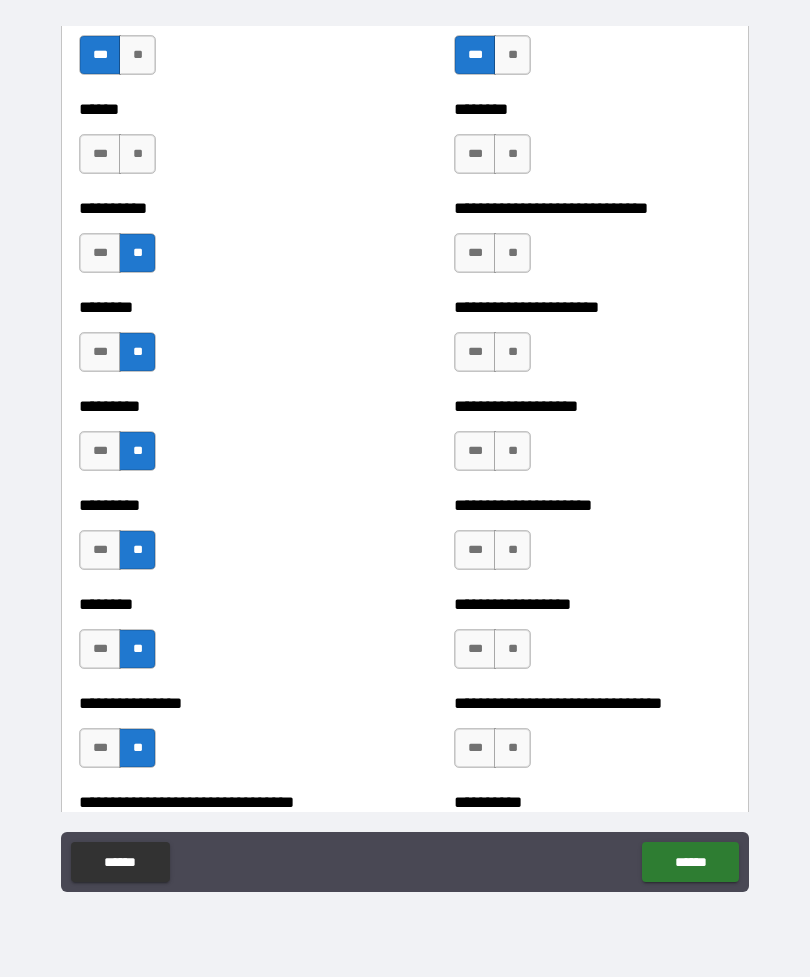 click on "**" at bounding box center (512, 154) 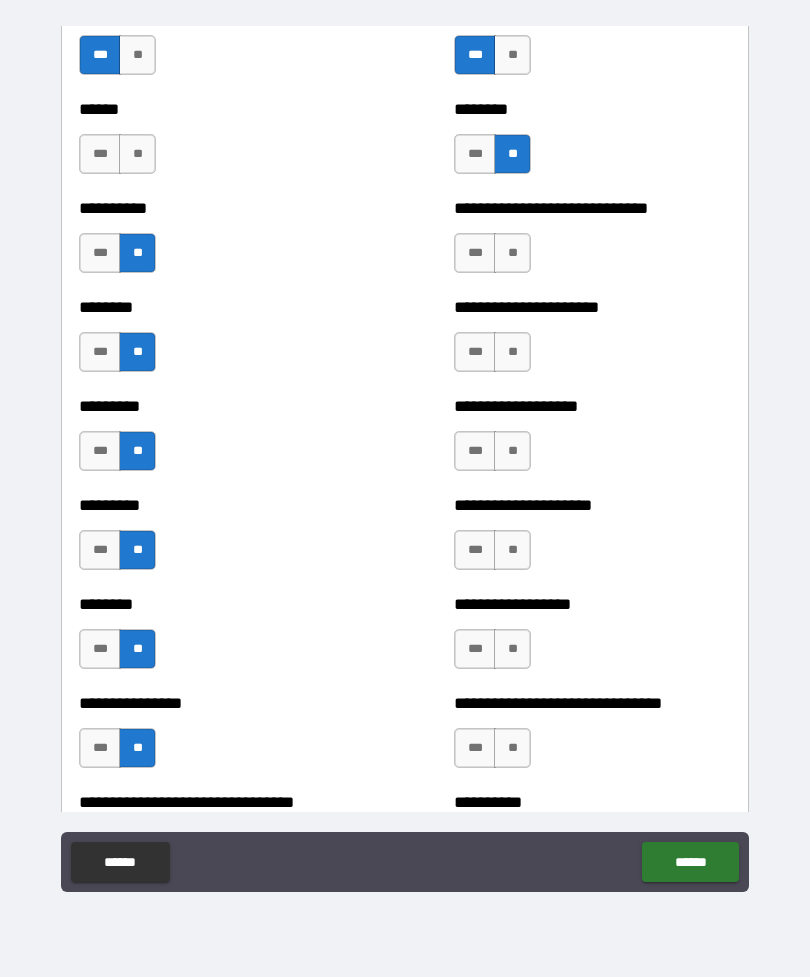 click on "**" at bounding box center [512, 253] 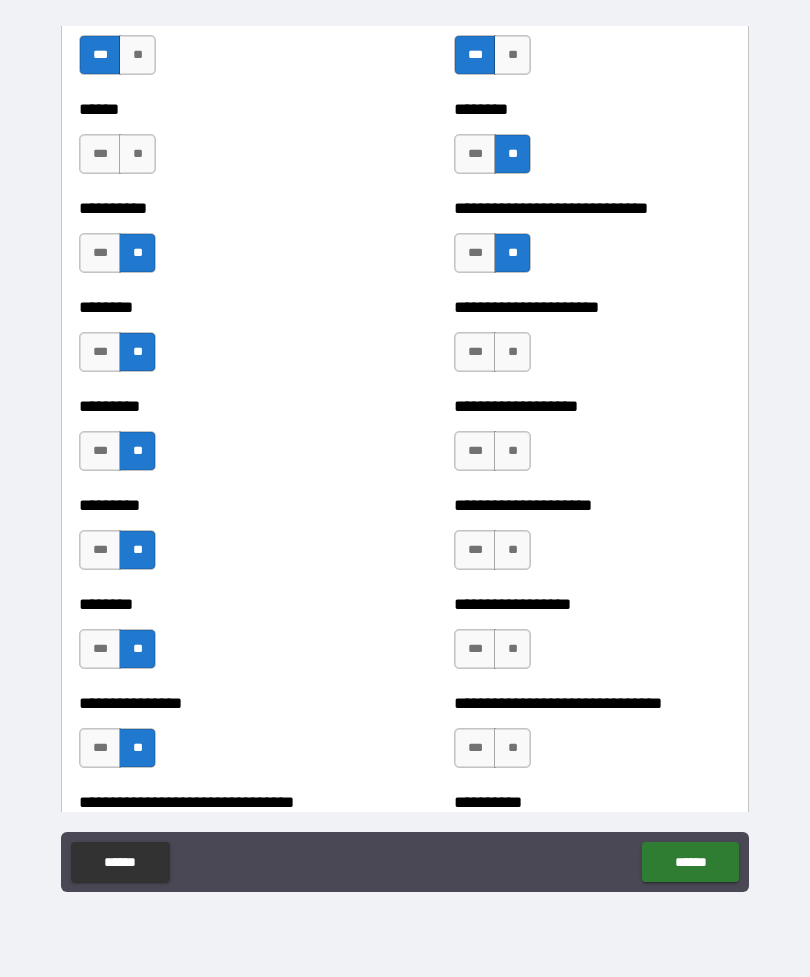 click on "***" at bounding box center [475, 352] 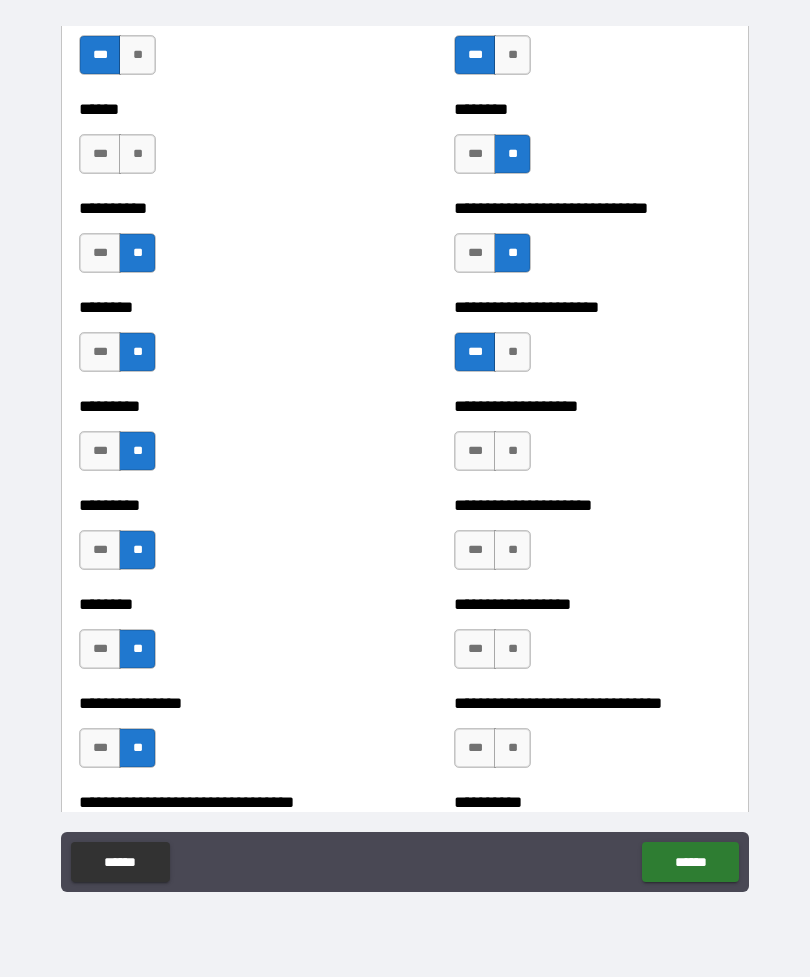 click on "**" at bounding box center (512, 451) 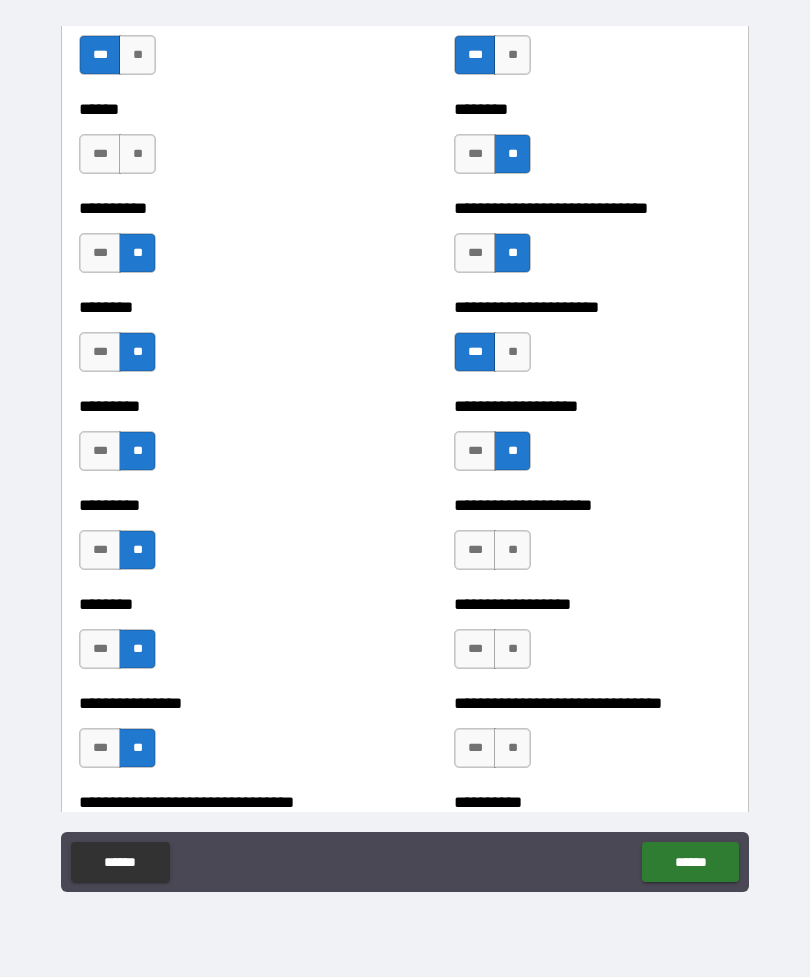 click on "**" at bounding box center [512, 550] 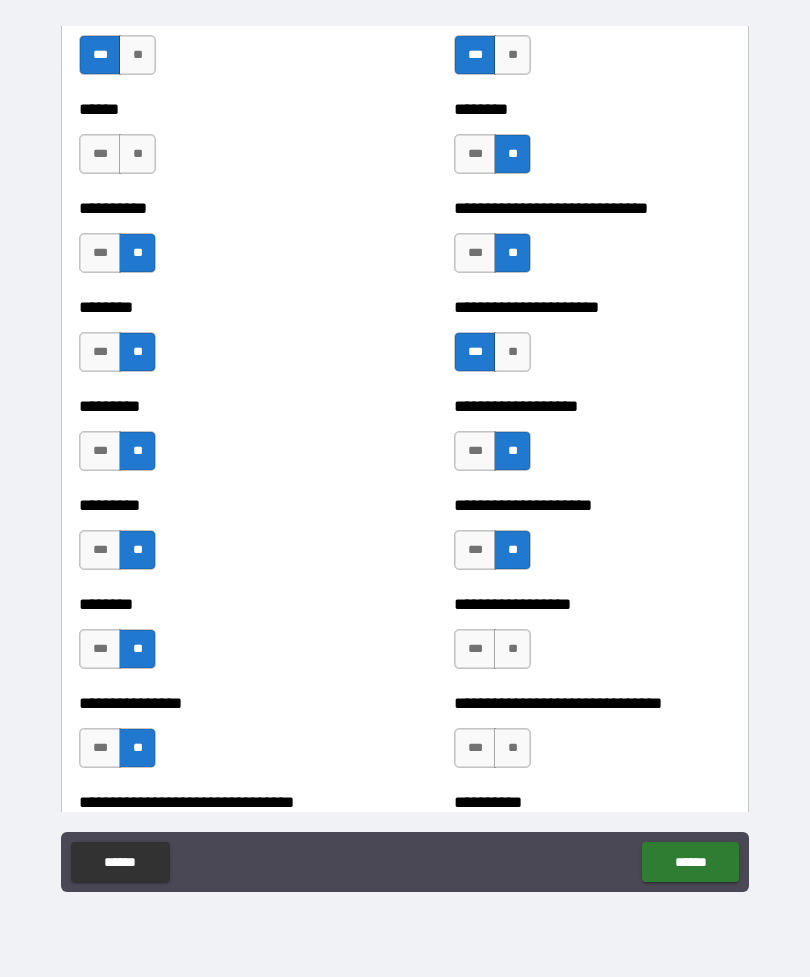 click on "**" at bounding box center [512, 649] 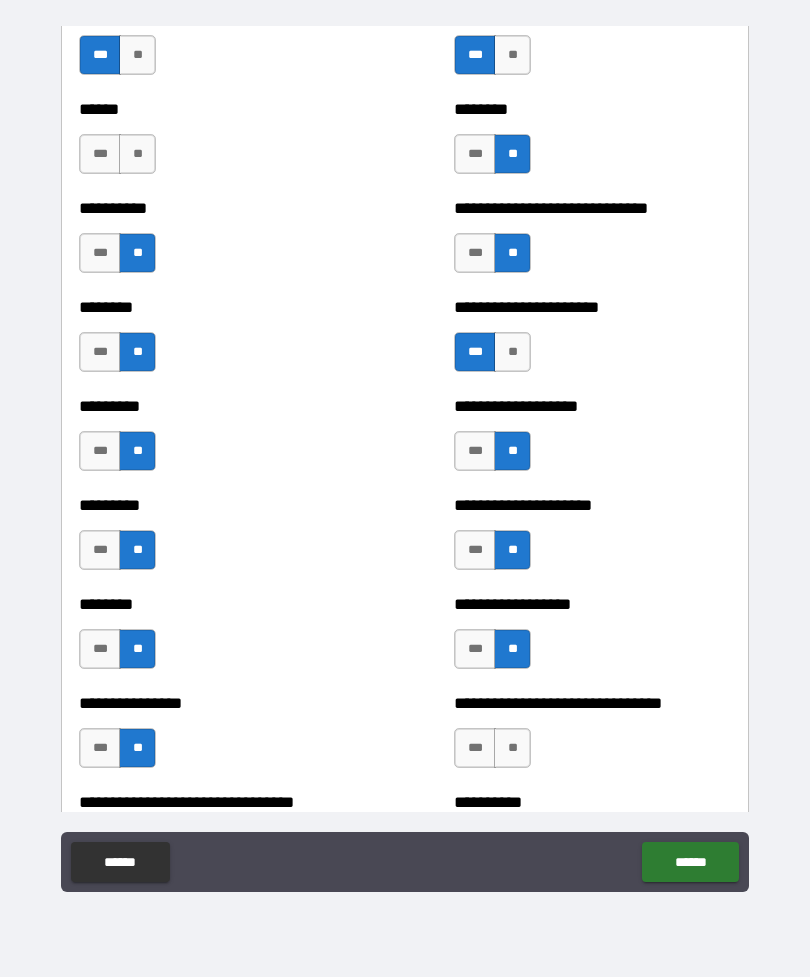 click on "**" at bounding box center (512, 649) 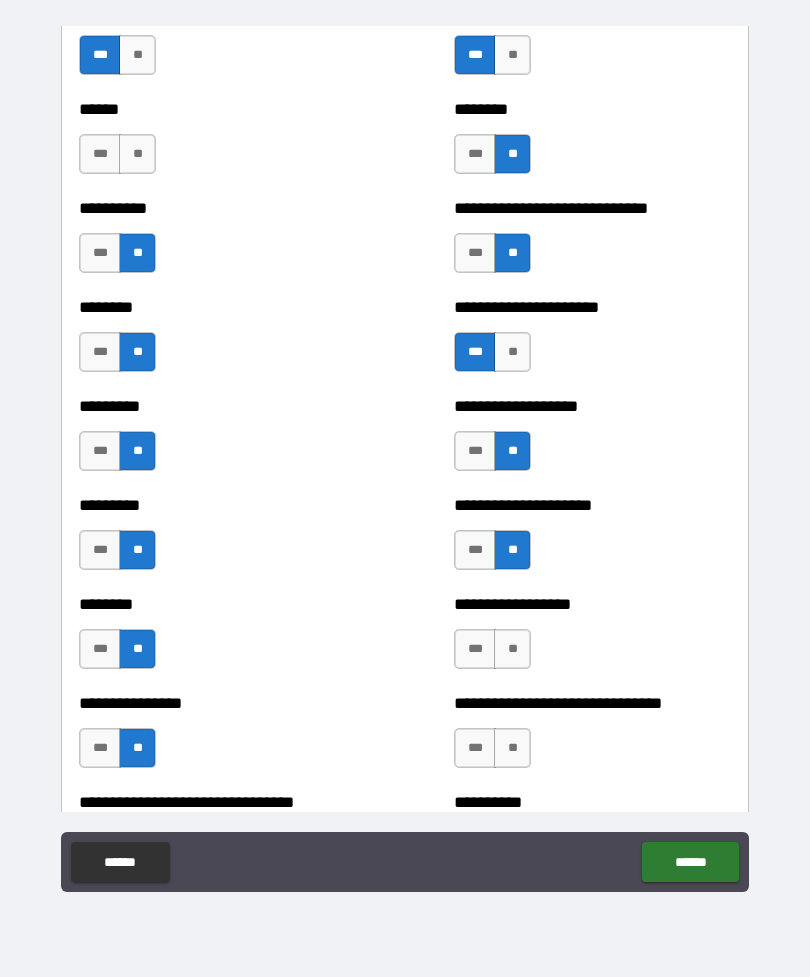 click on "**" at bounding box center (512, 649) 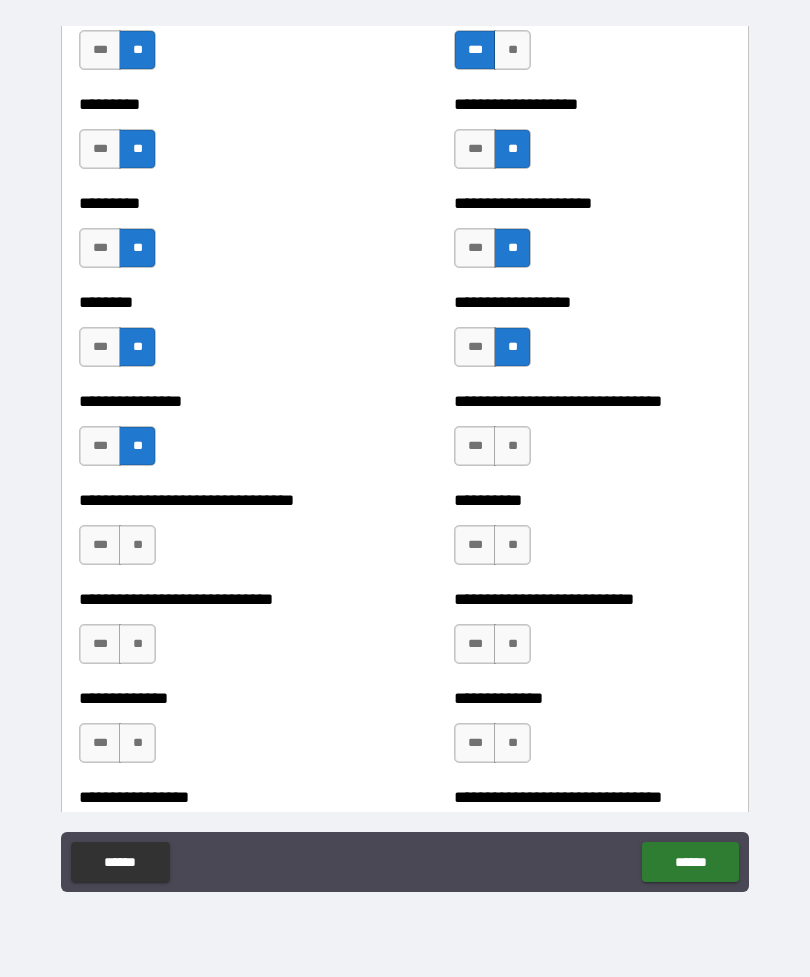 scroll, scrollTop: 7167, scrollLeft: 0, axis: vertical 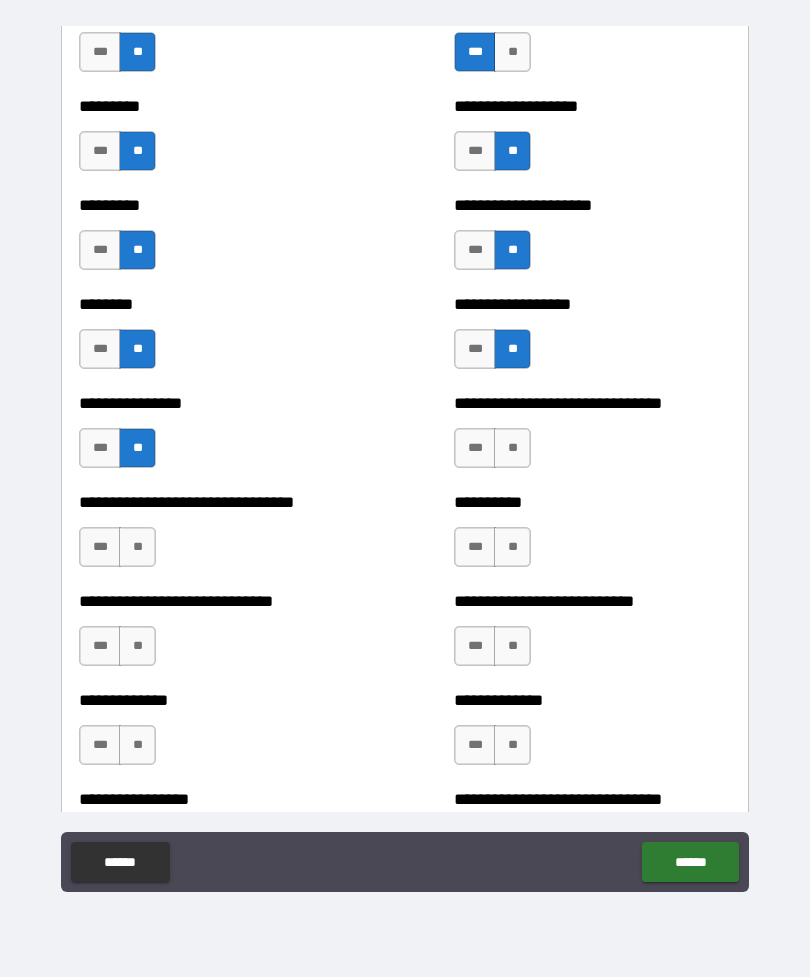 click on "**" at bounding box center (137, 547) 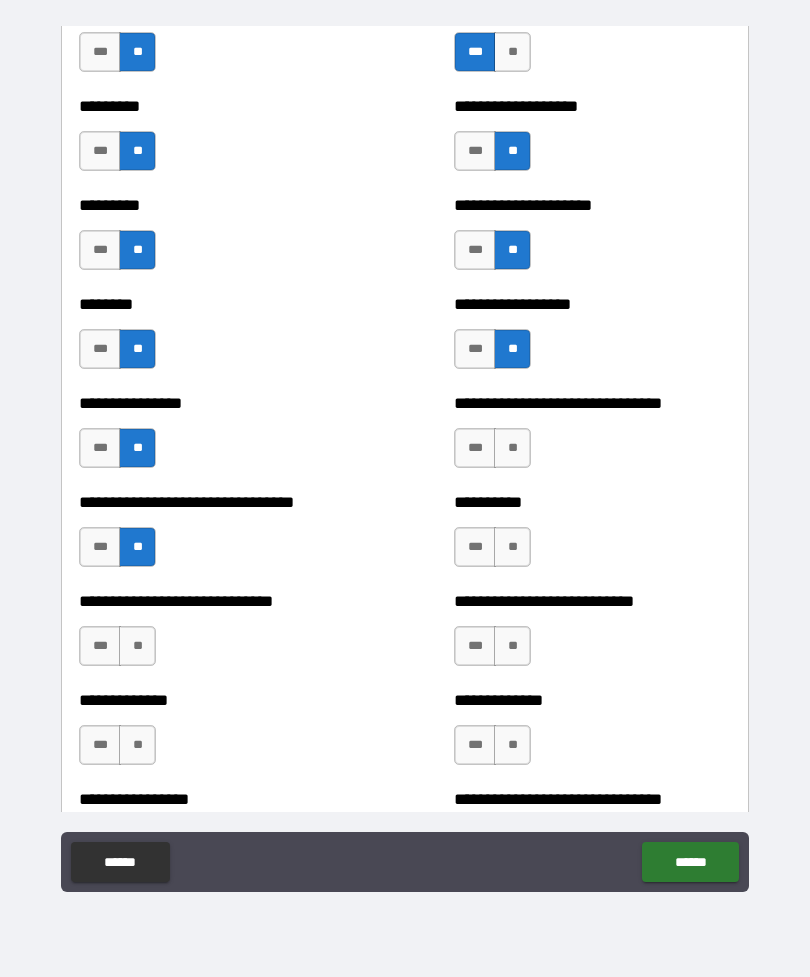 click on "**" at bounding box center [137, 646] 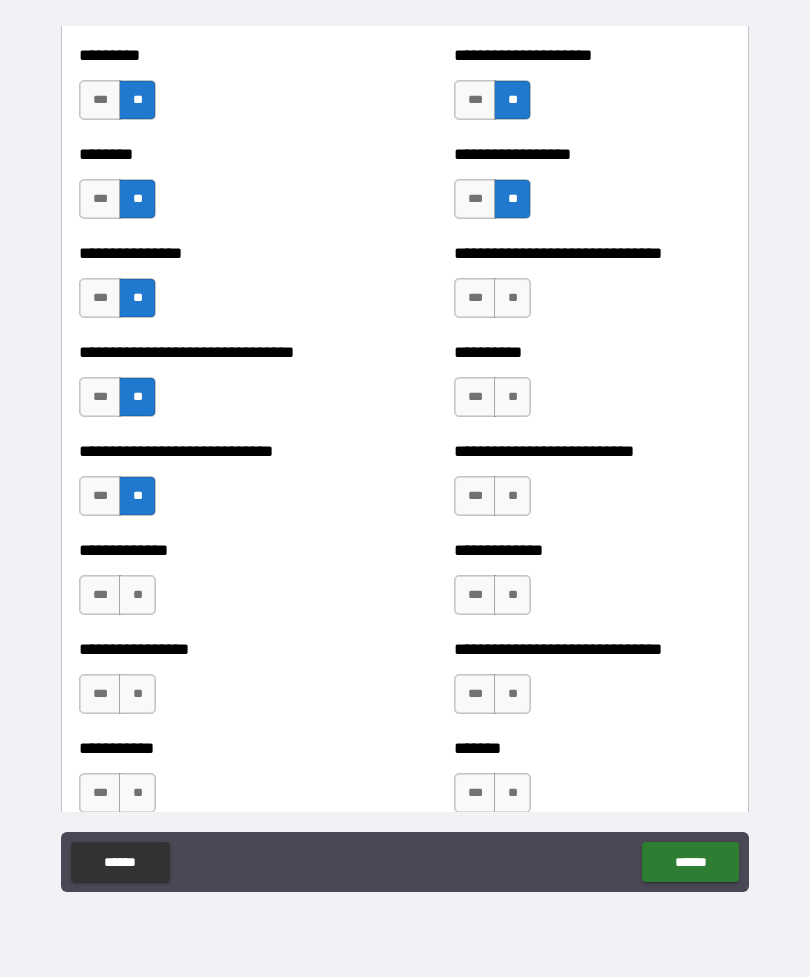 scroll, scrollTop: 7316, scrollLeft: 0, axis: vertical 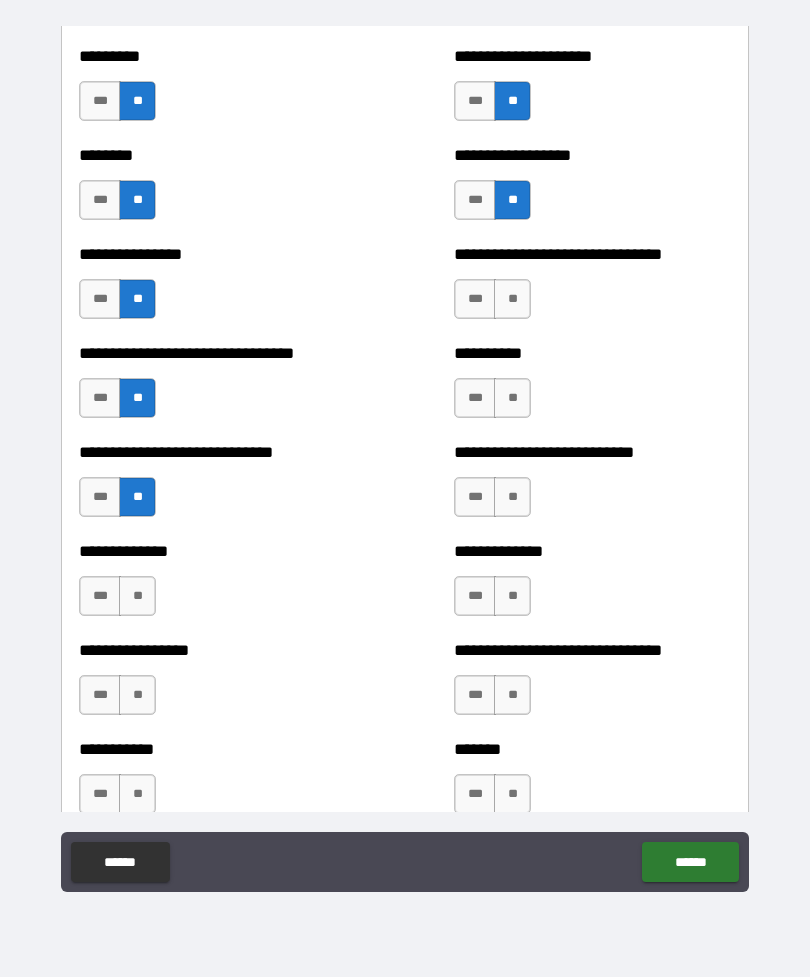 click on "**" at bounding box center (137, 596) 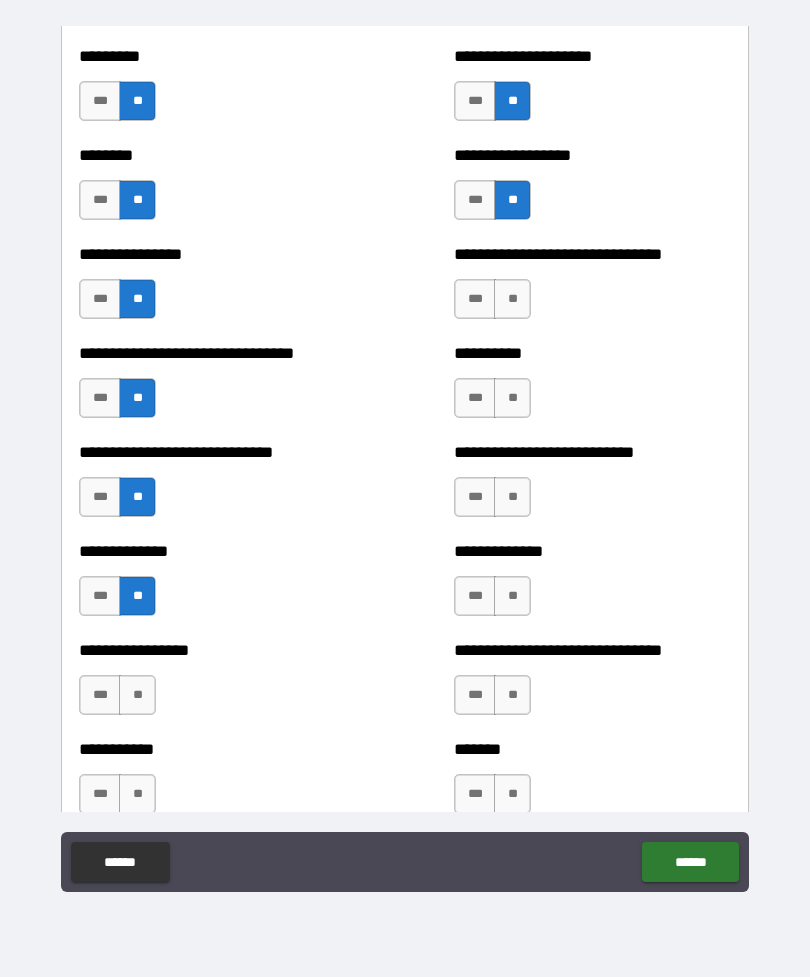 click on "**" at bounding box center [137, 695] 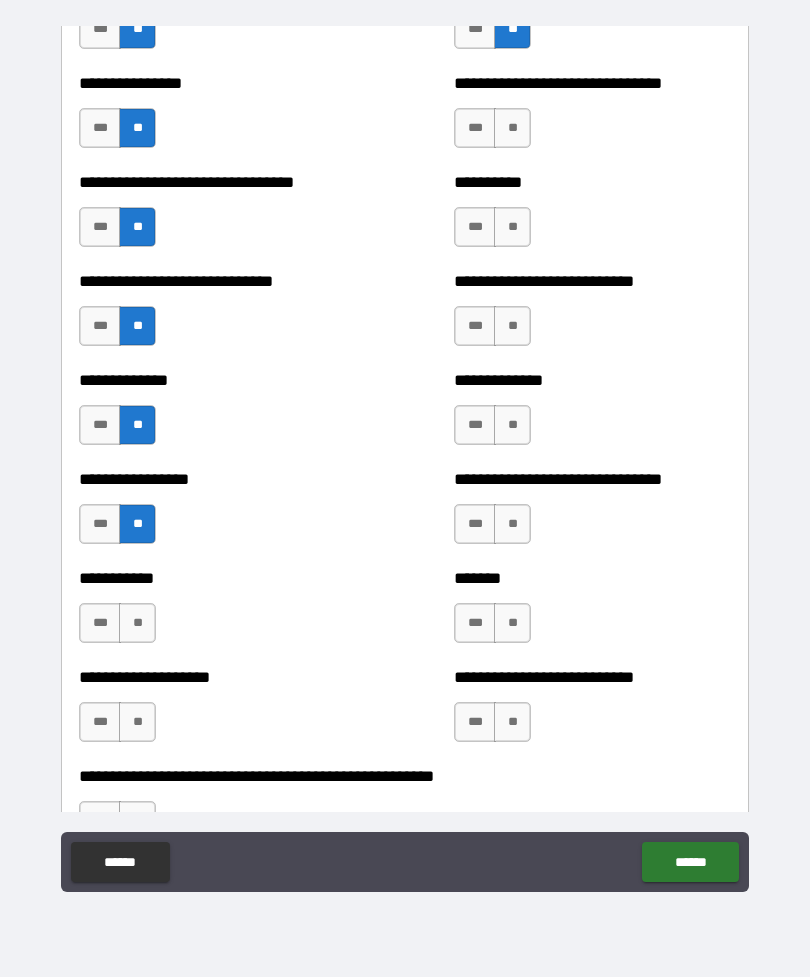 scroll, scrollTop: 7494, scrollLeft: 0, axis: vertical 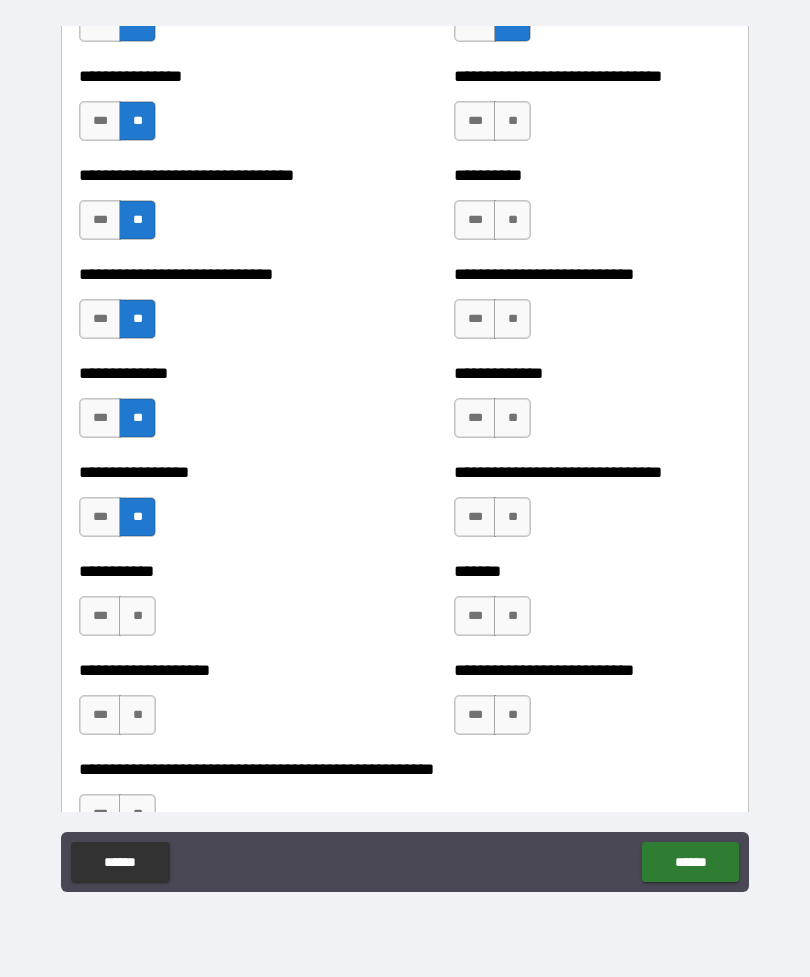click on "**" at bounding box center (137, 616) 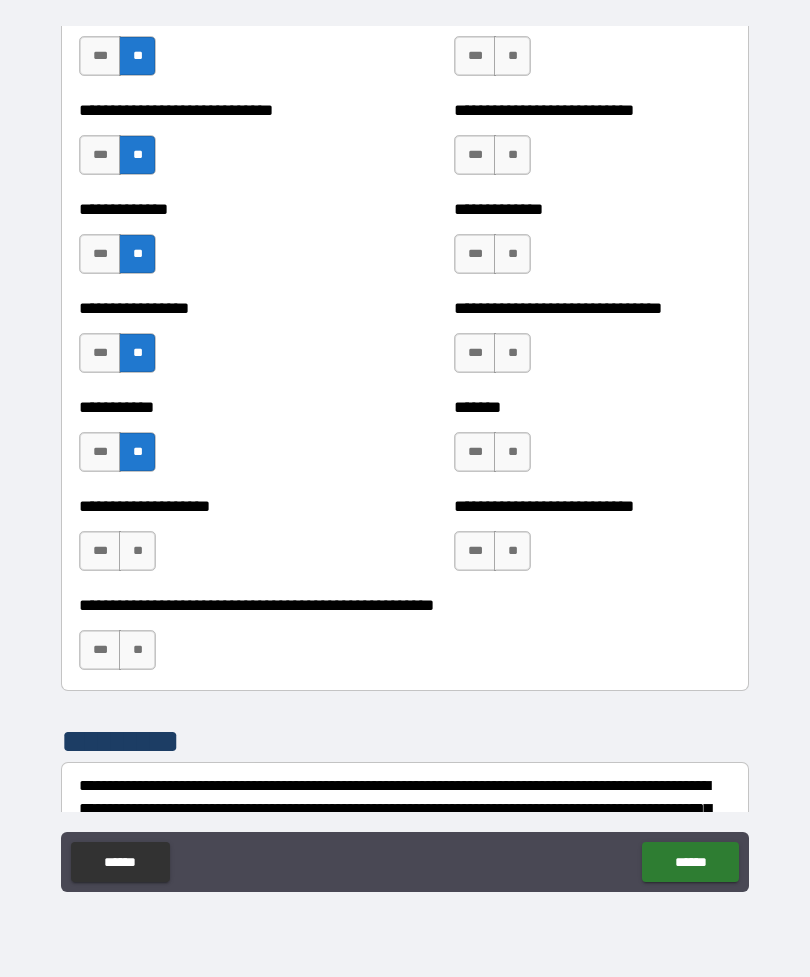 scroll, scrollTop: 7660, scrollLeft: 0, axis: vertical 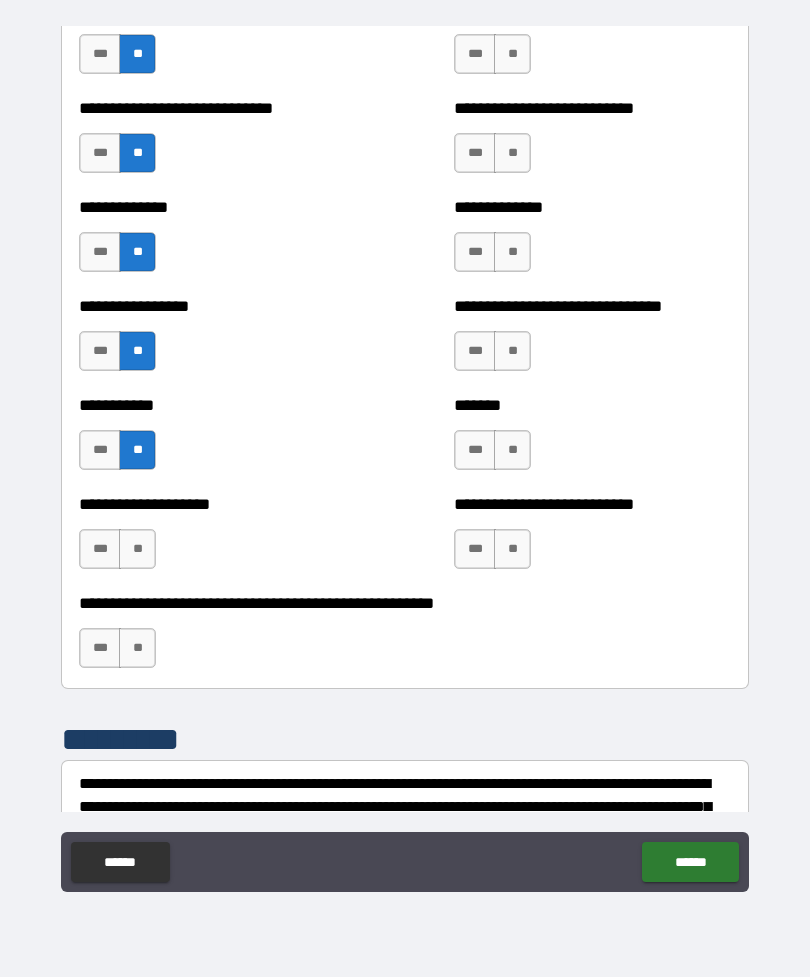 click on "**" at bounding box center (137, 549) 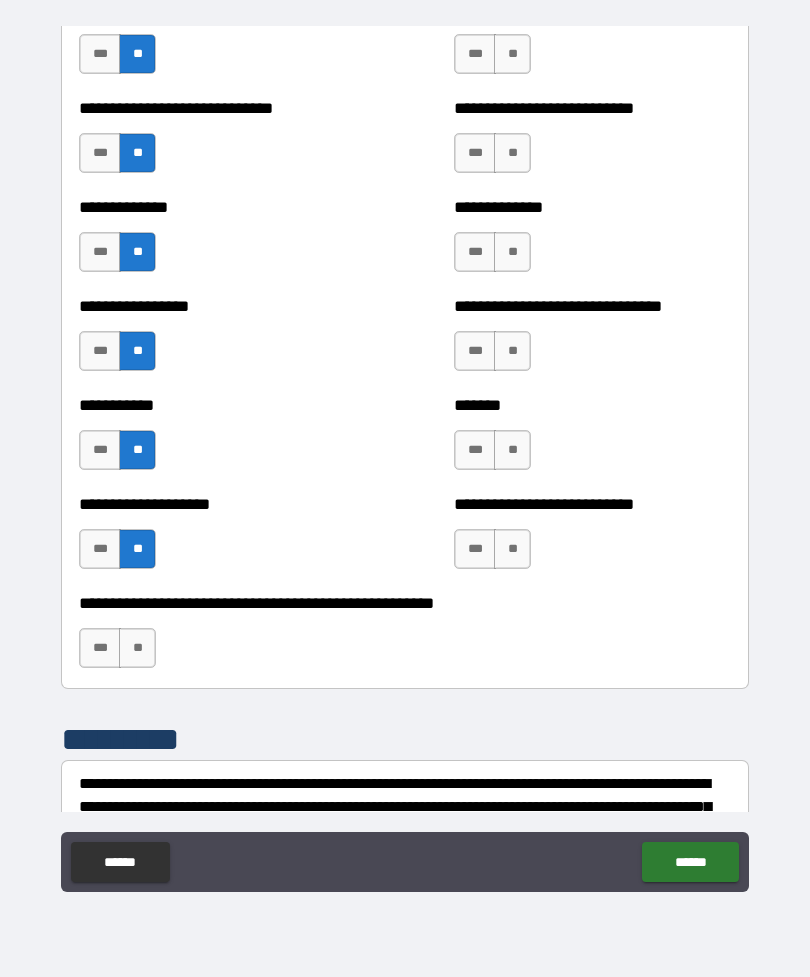 click on "**" at bounding box center (137, 648) 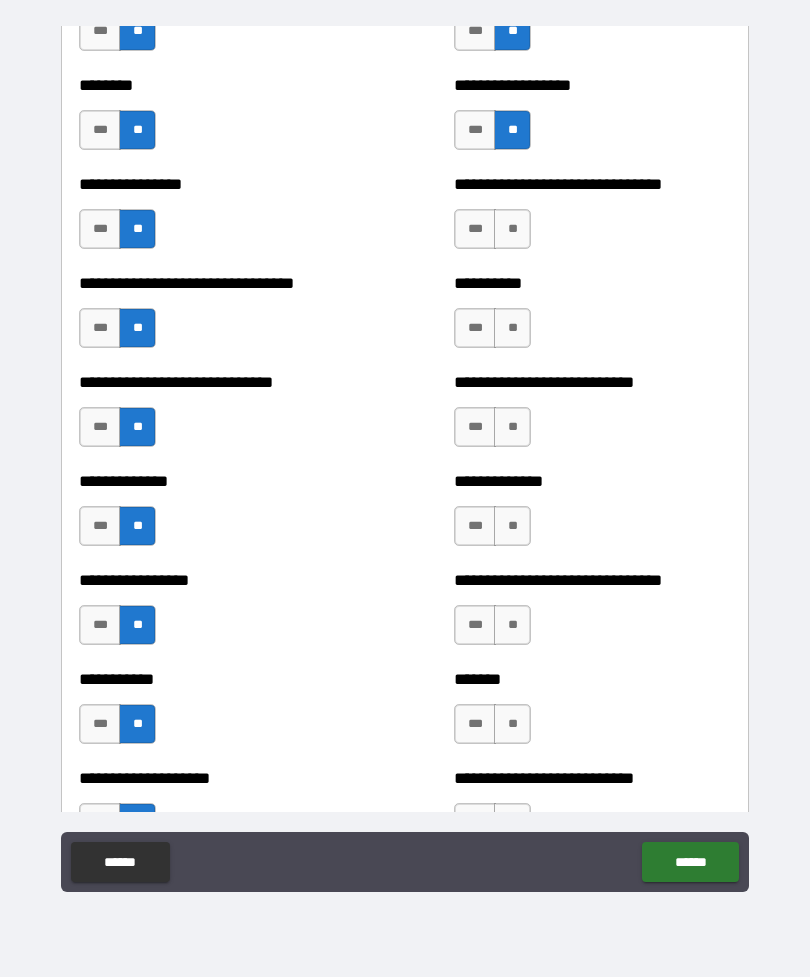 scroll, scrollTop: 7375, scrollLeft: 0, axis: vertical 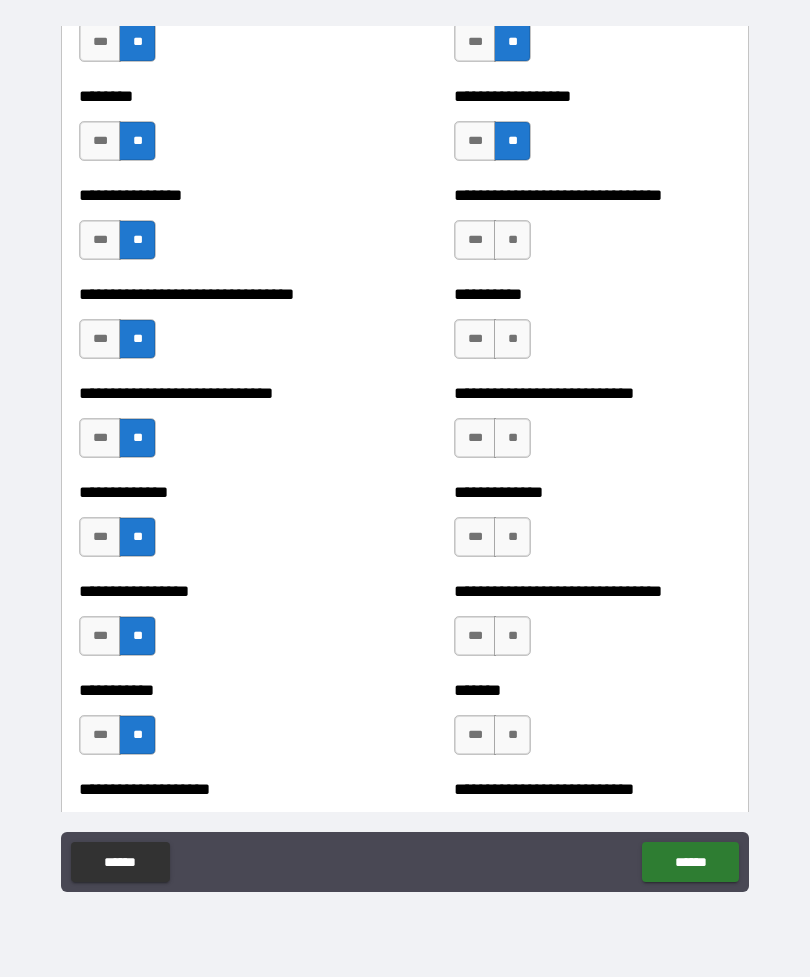 click on "**" at bounding box center [512, 240] 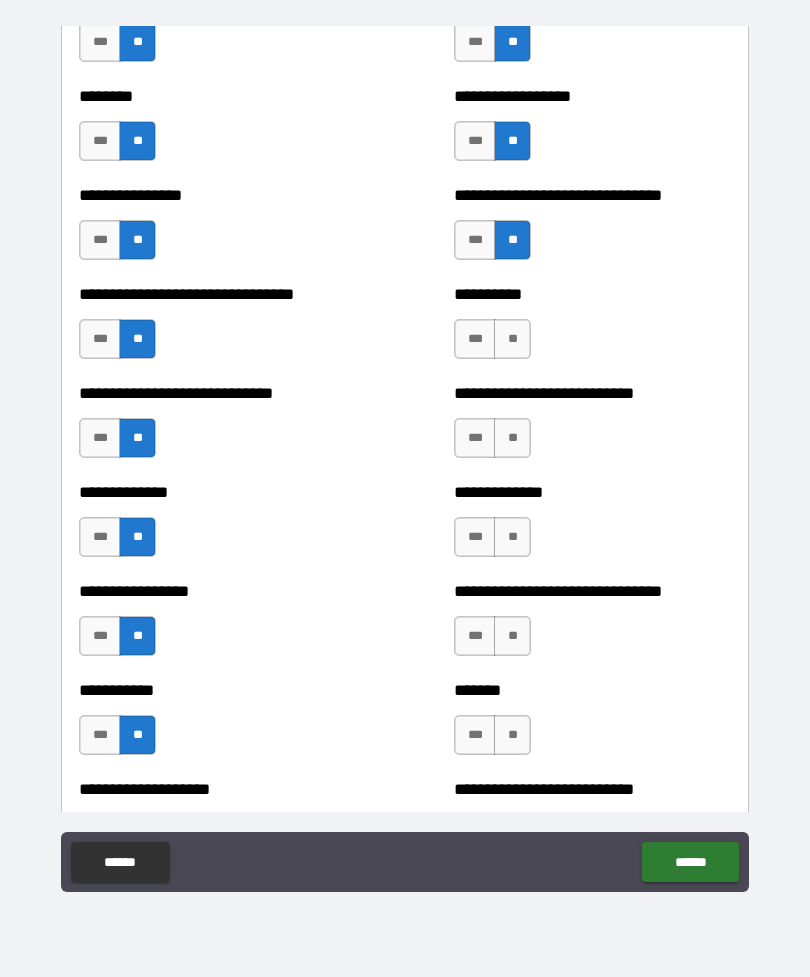 click on "**" at bounding box center [512, 339] 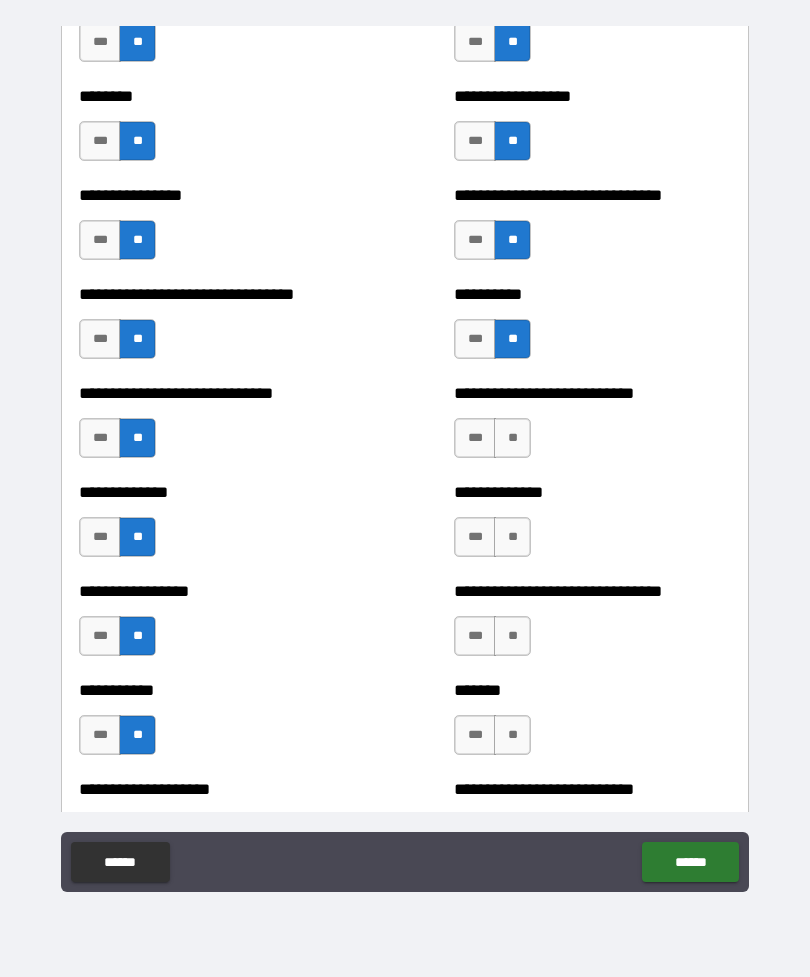 click on "**" at bounding box center [512, 438] 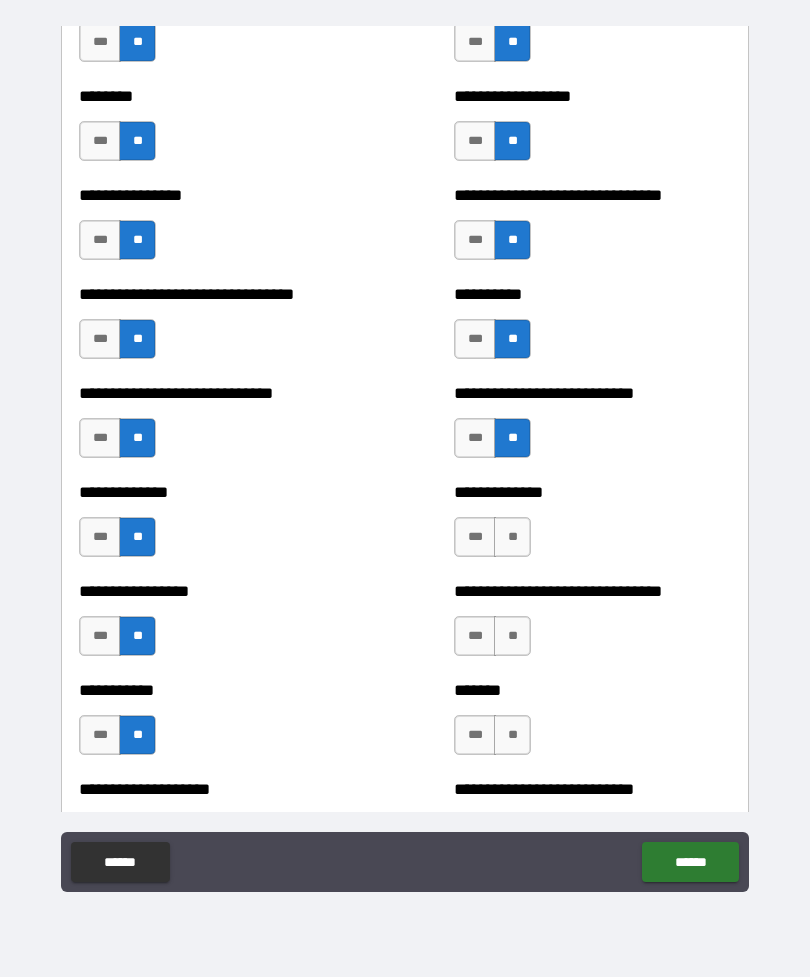 click on "**" at bounding box center (512, 537) 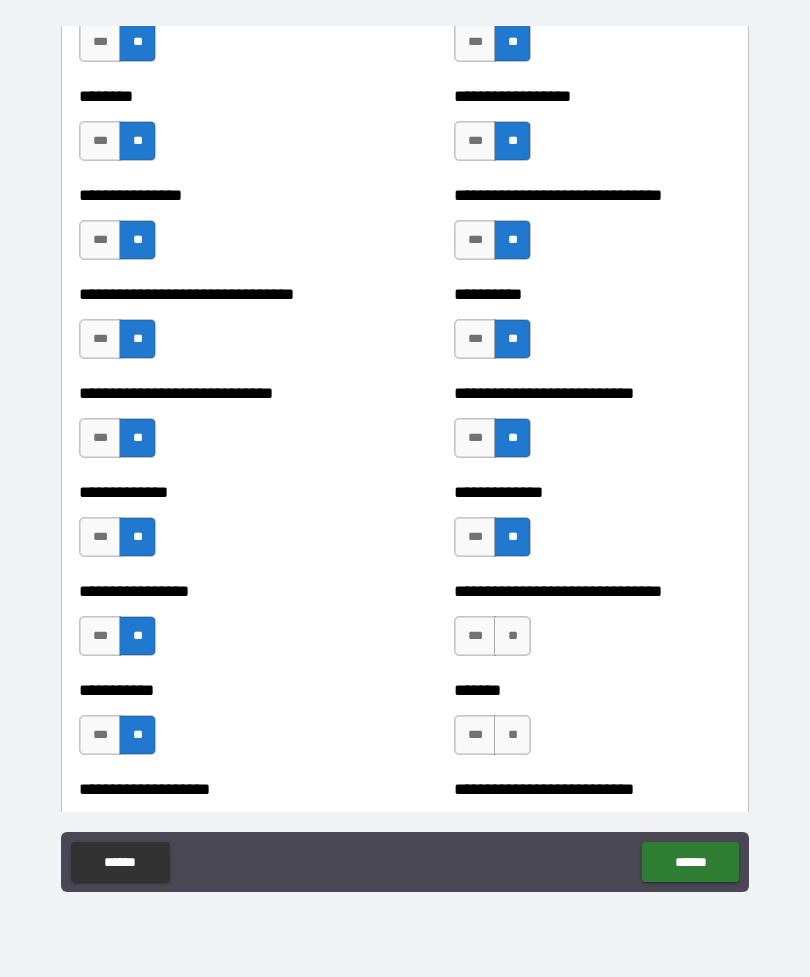 click on "**" at bounding box center [512, 636] 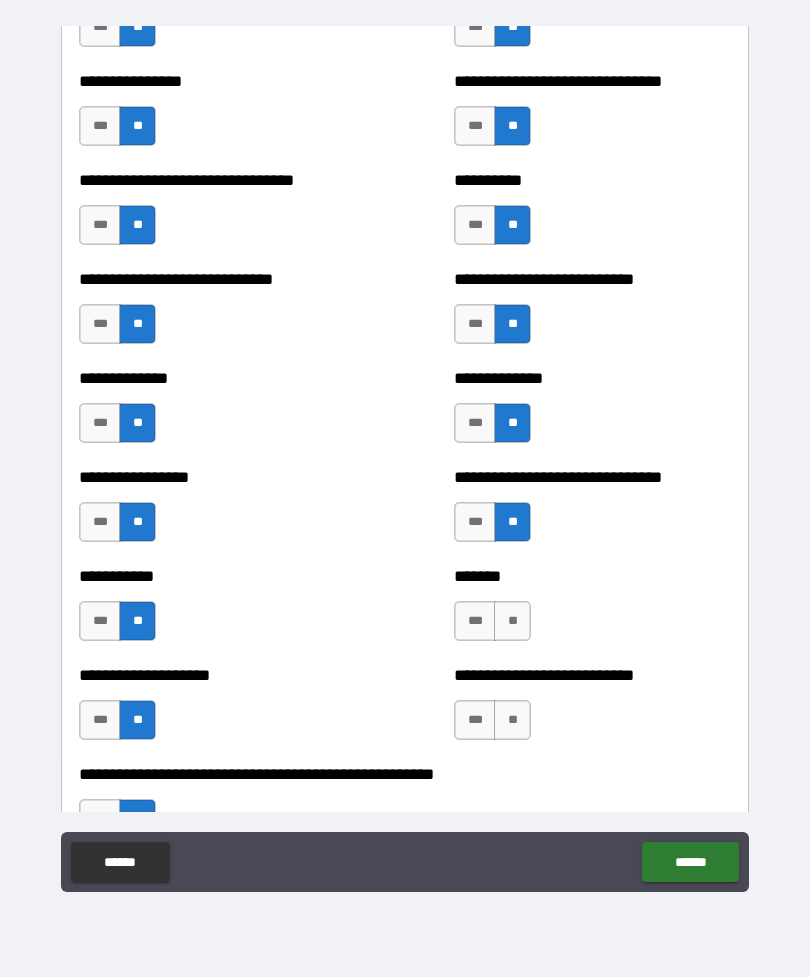 scroll, scrollTop: 7519, scrollLeft: 0, axis: vertical 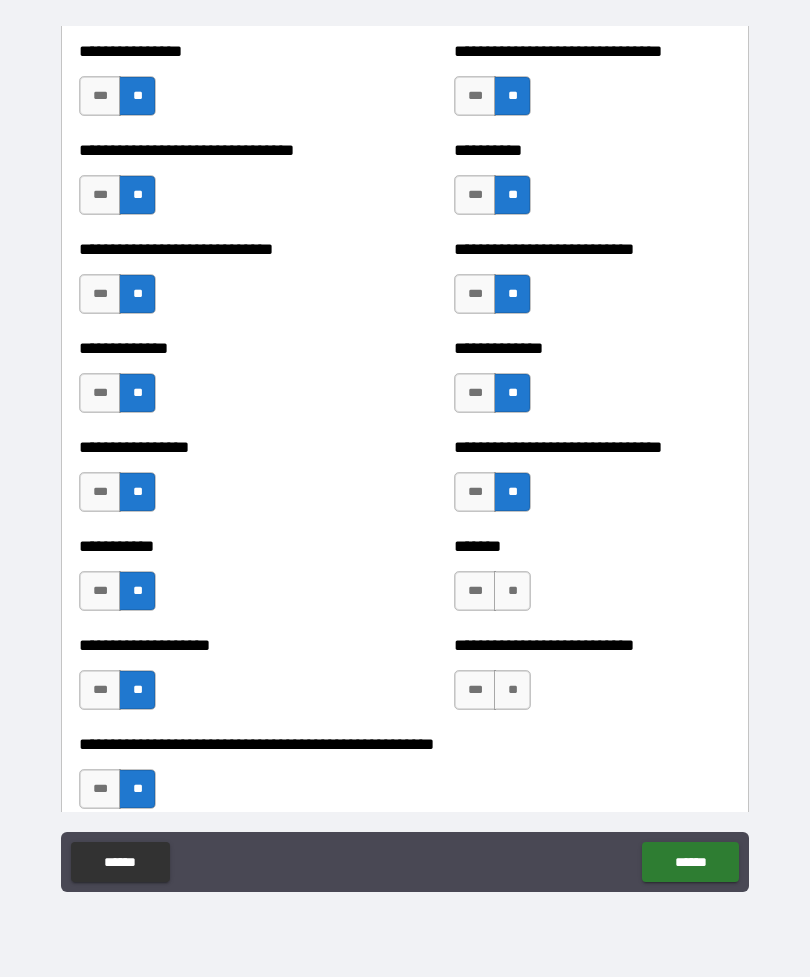 click on "**" at bounding box center (512, 690) 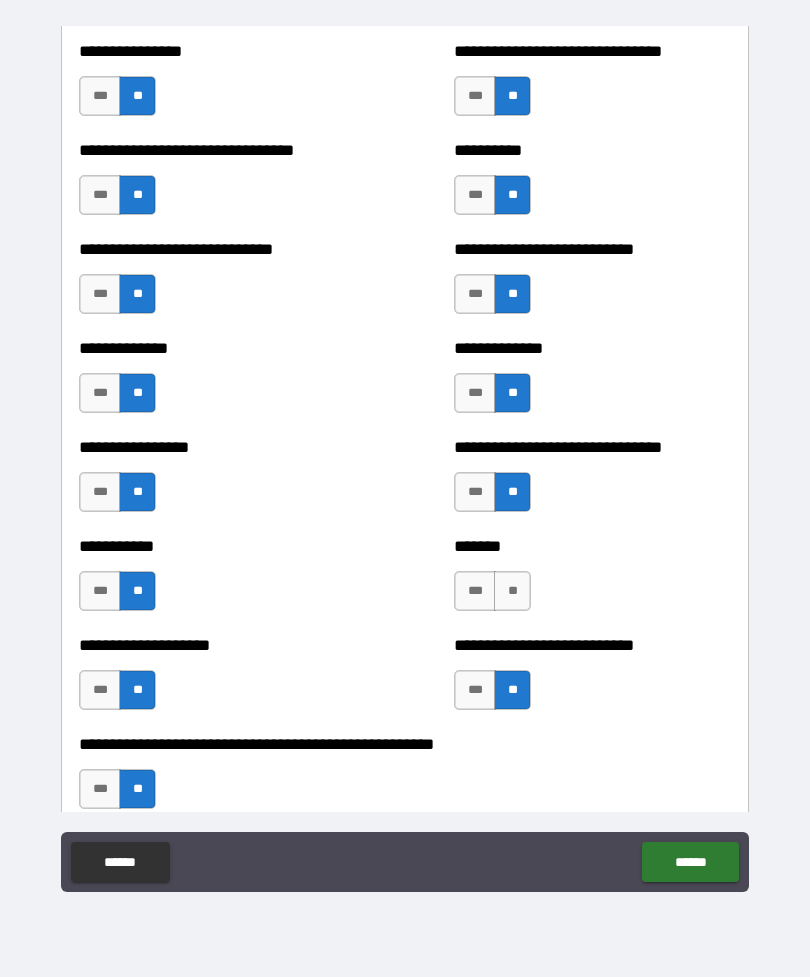 click on "**" at bounding box center (512, 690) 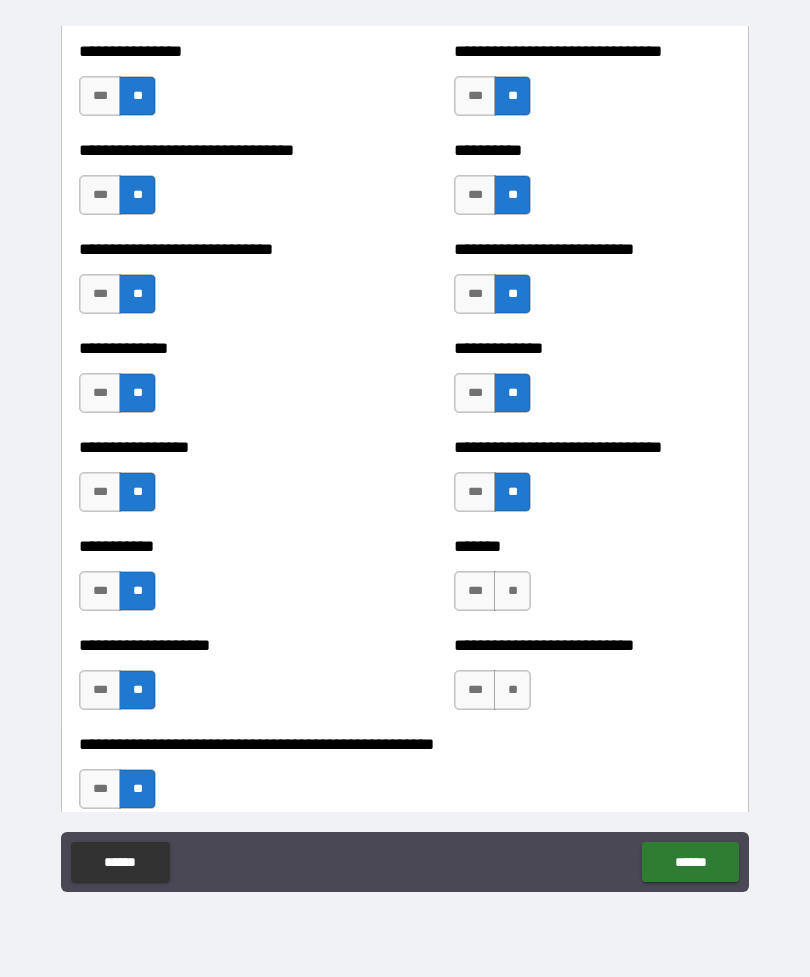 click on "***" at bounding box center (475, 591) 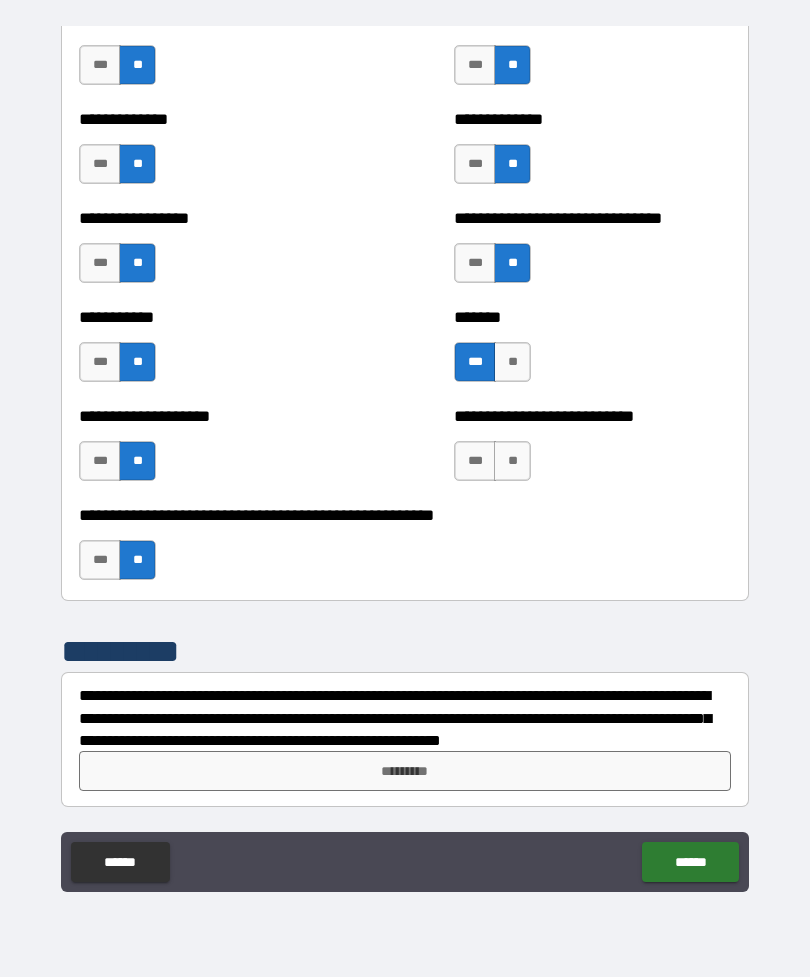scroll, scrollTop: 7748, scrollLeft: 0, axis: vertical 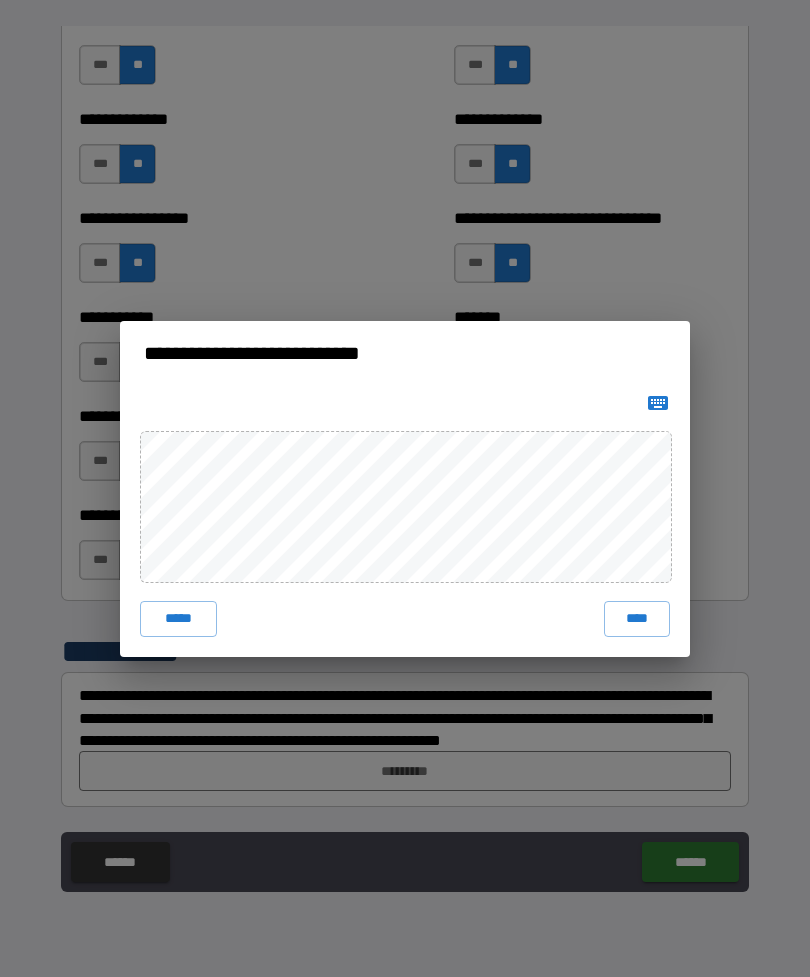 click on "****" at bounding box center (637, 619) 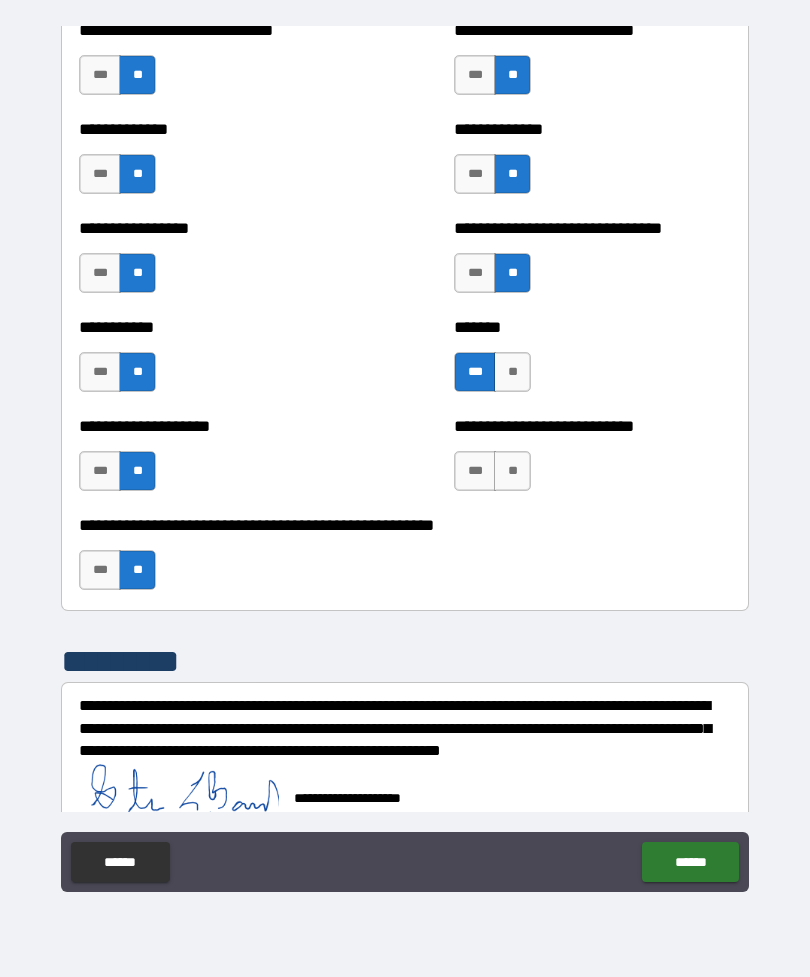 click on "******" at bounding box center (690, 862) 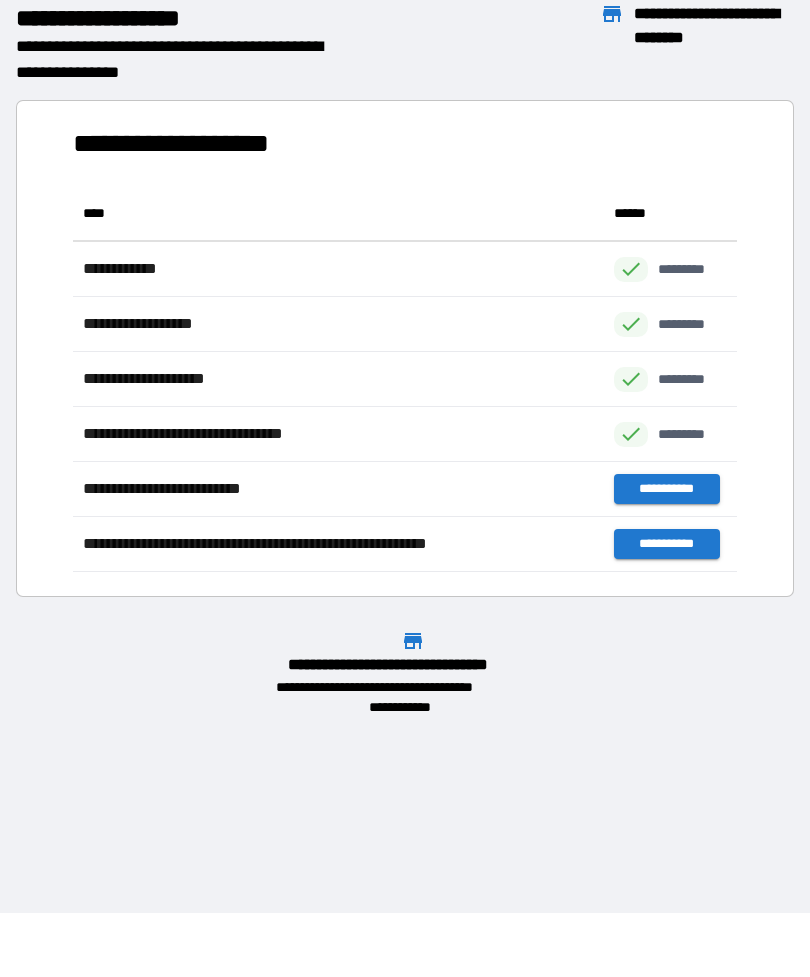 scroll, scrollTop: 1, scrollLeft: 1, axis: both 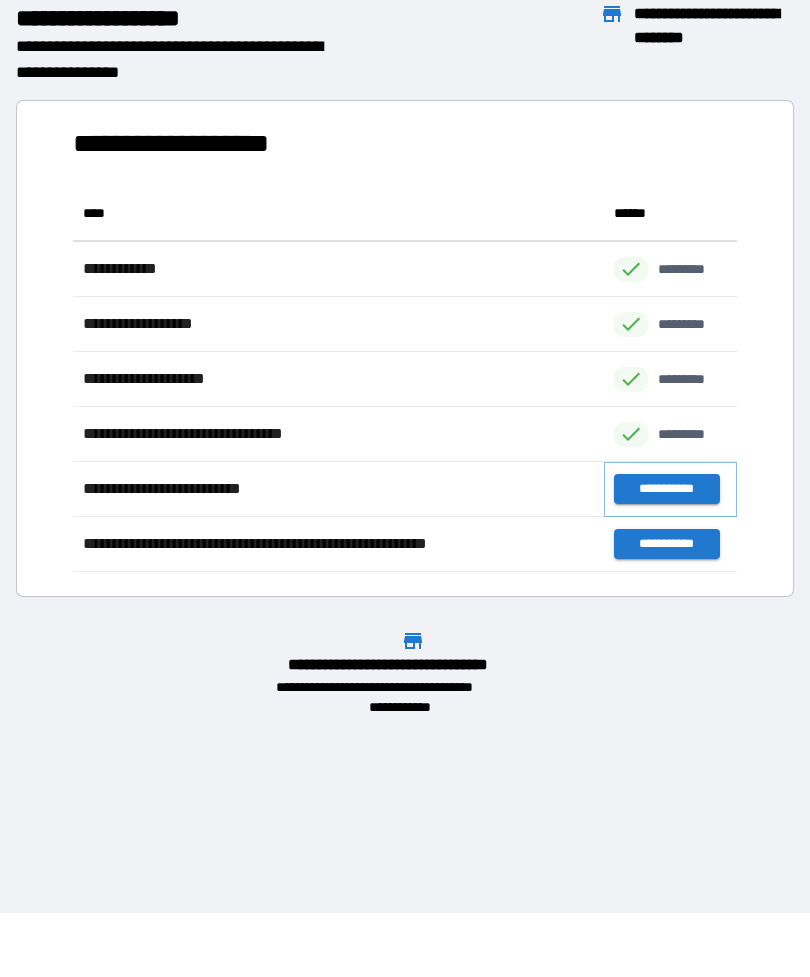 click on "**********" at bounding box center [666, 489] 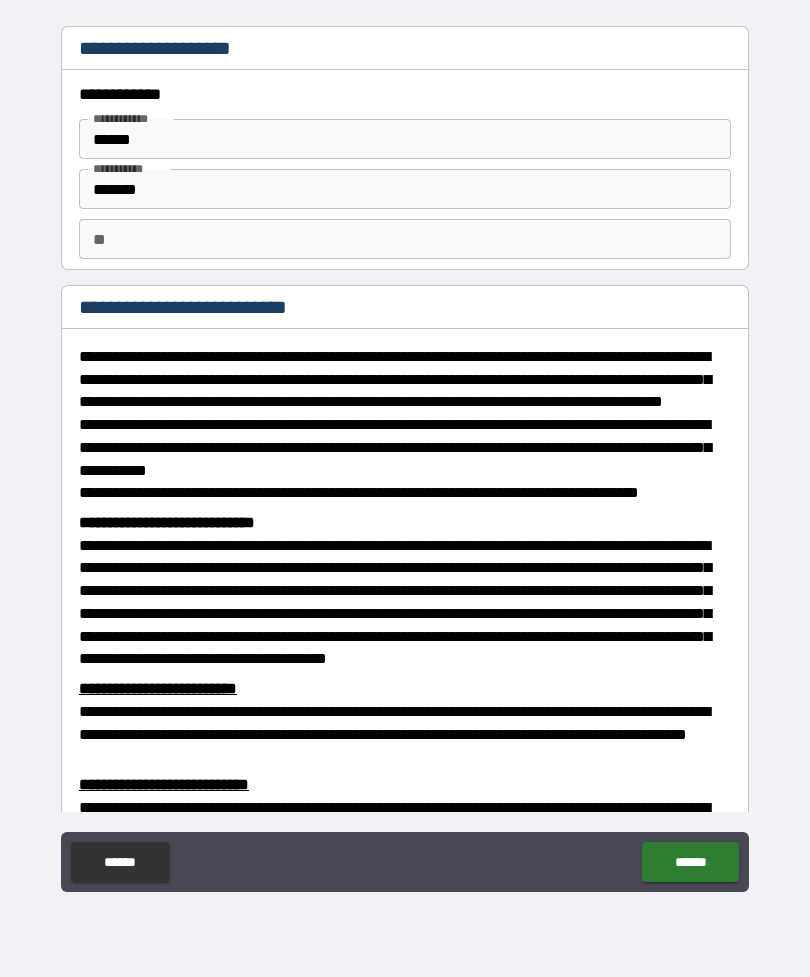 click on "**" at bounding box center (405, 239) 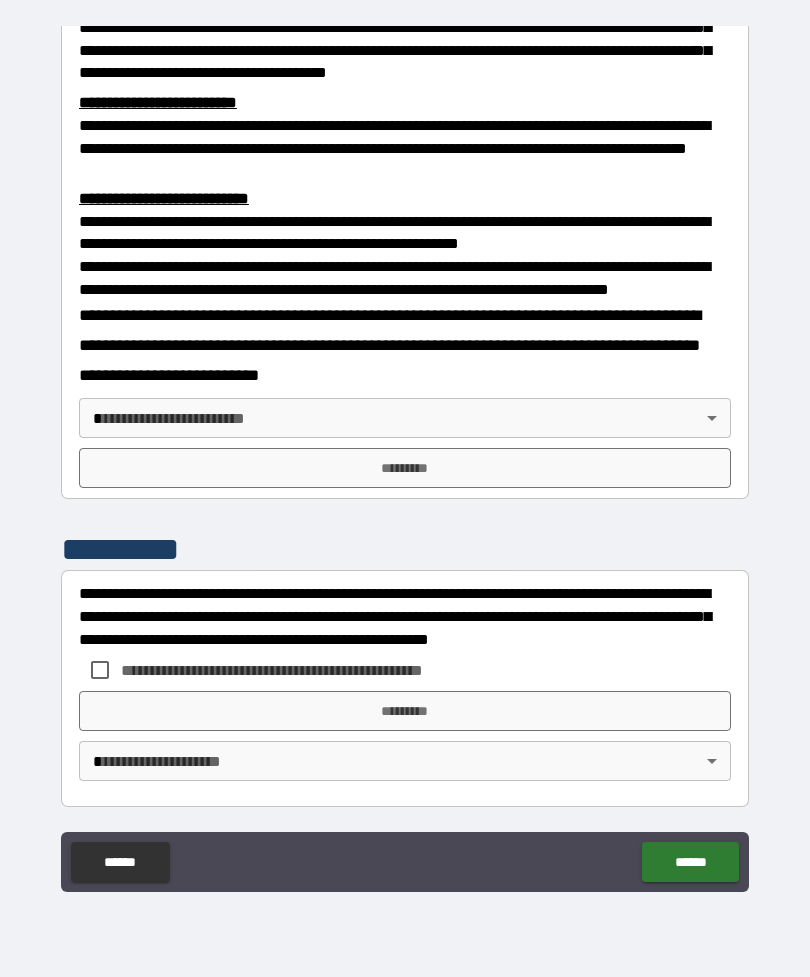 scroll, scrollTop: 660, scrollLeft: 0, axis: vertical 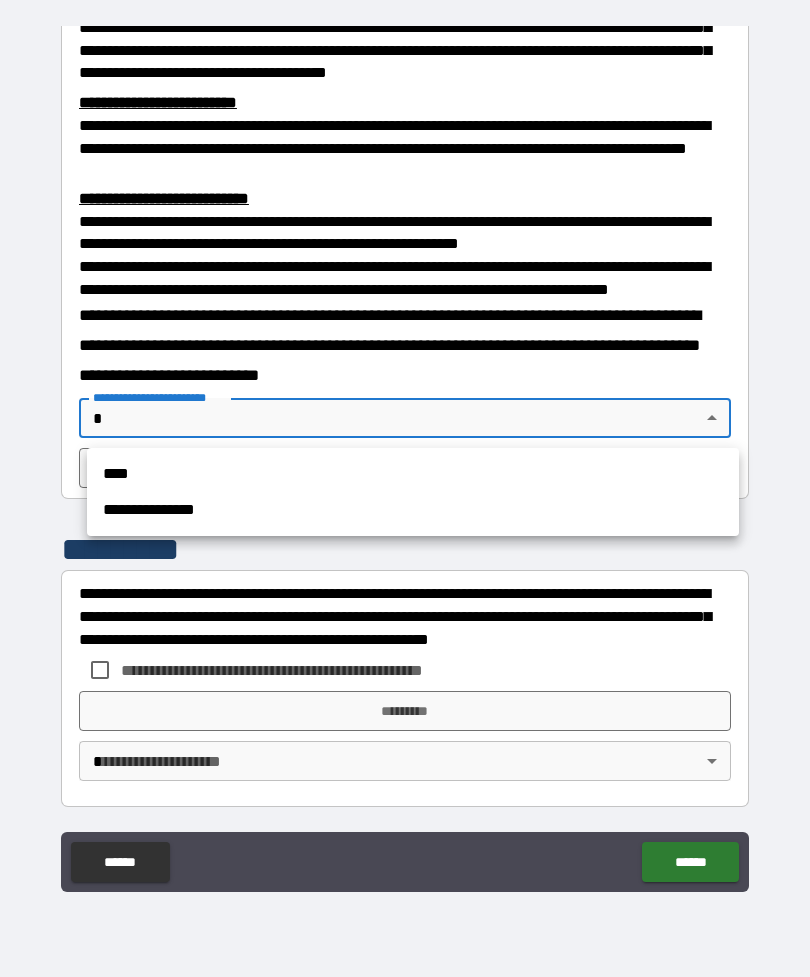 click on "****" at bounding box center (413, 474) 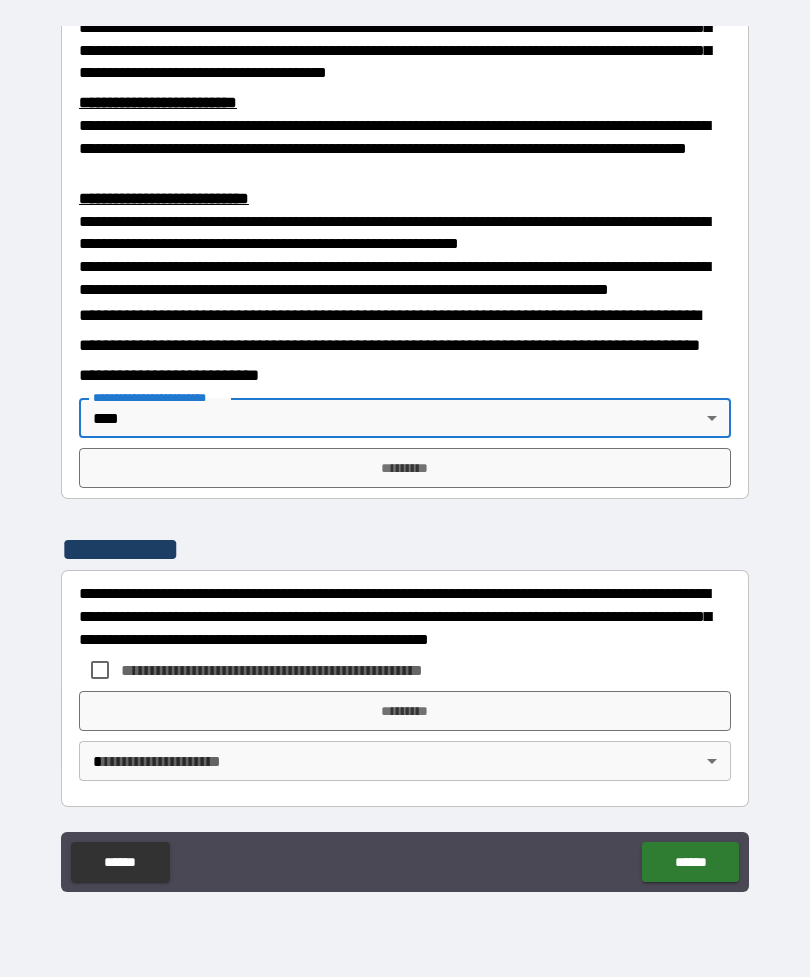click on "*********" at bounding box center [405, 468] 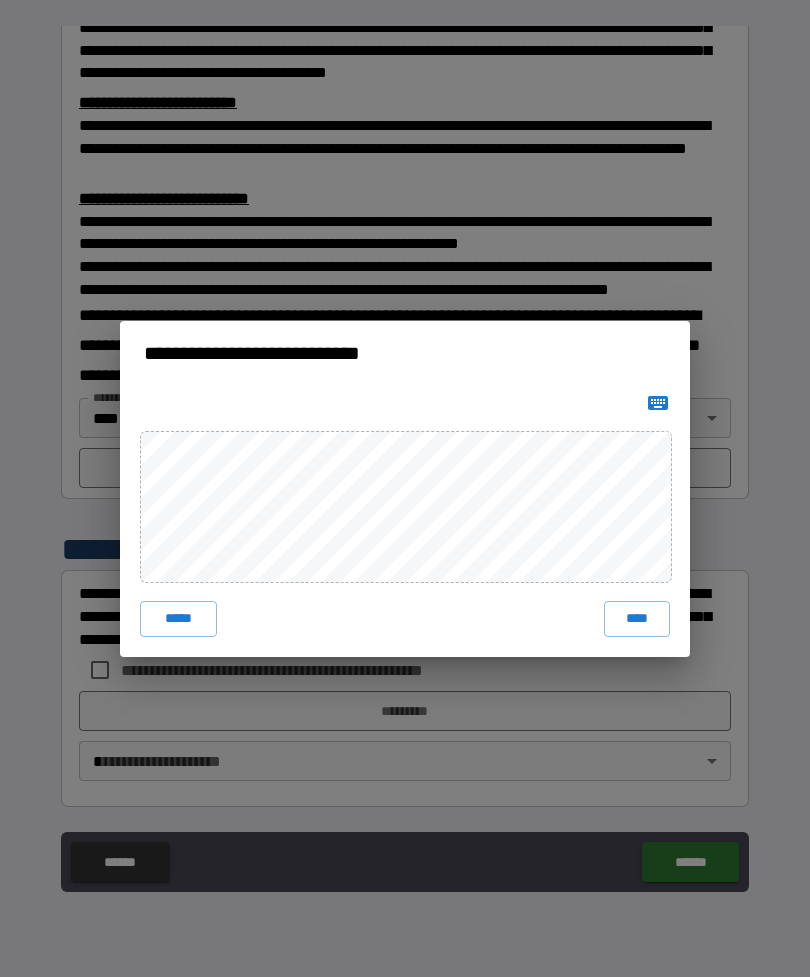click on "****" at bounding box center [637, 619] 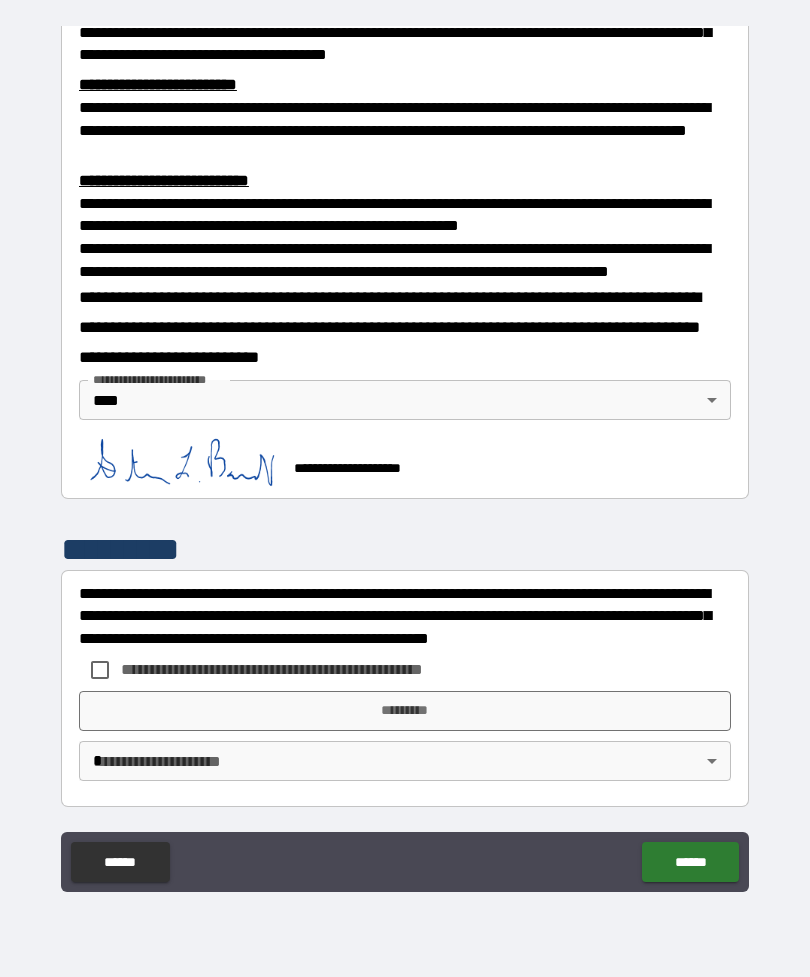 scroll, scrollTop: 677, scrollLeft: 0, axis: vertical 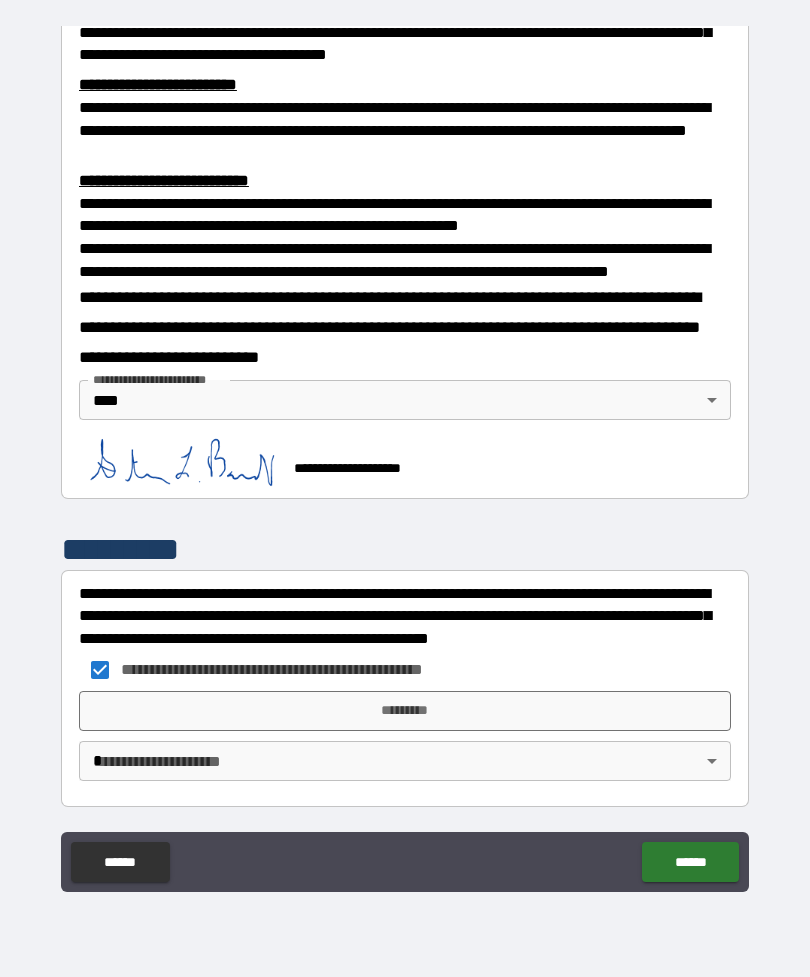 click on "*********" at bounding box center (405, 711) 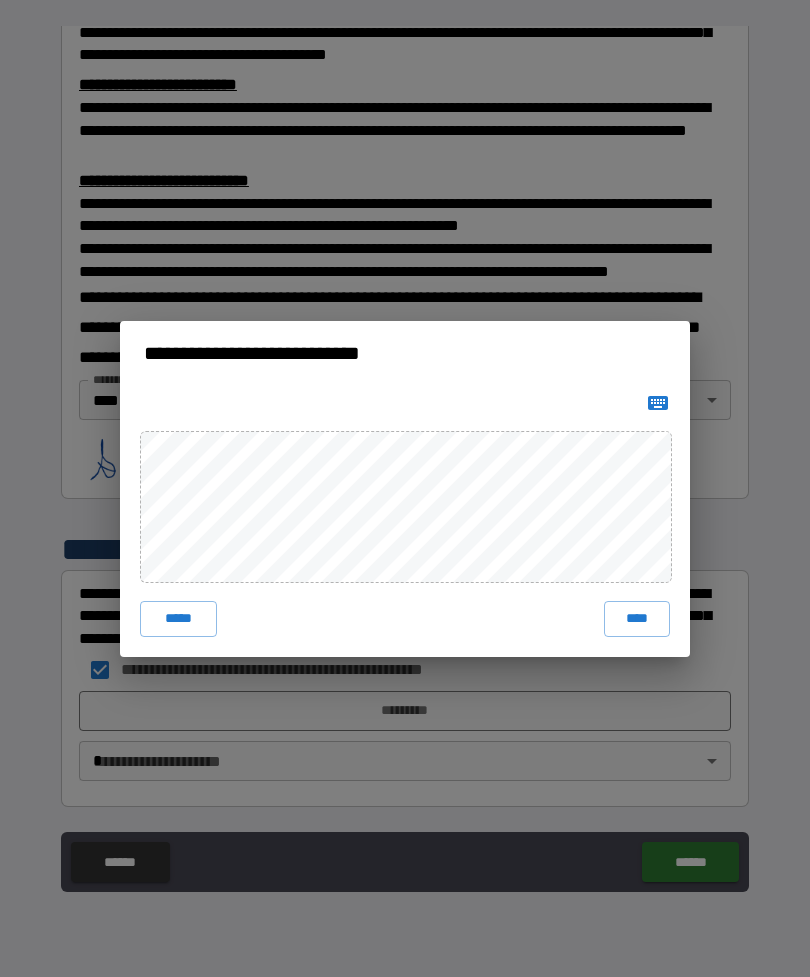 click on "****" at bounding box center (637, 619) 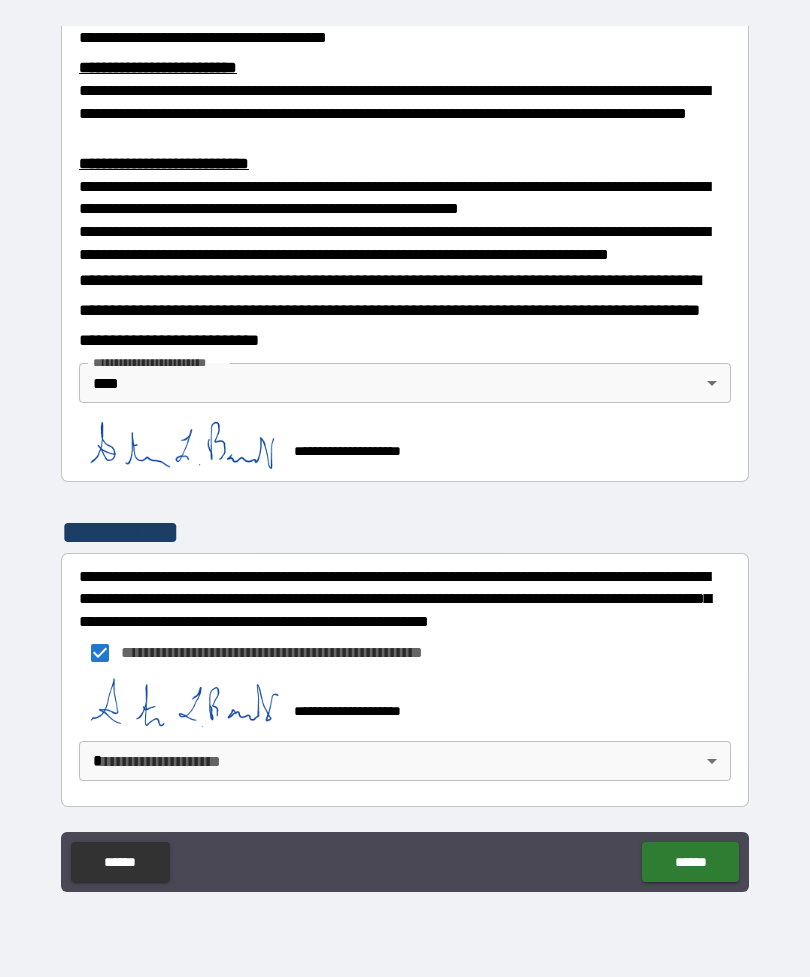 click on "******" at bounding box center (690, 862) 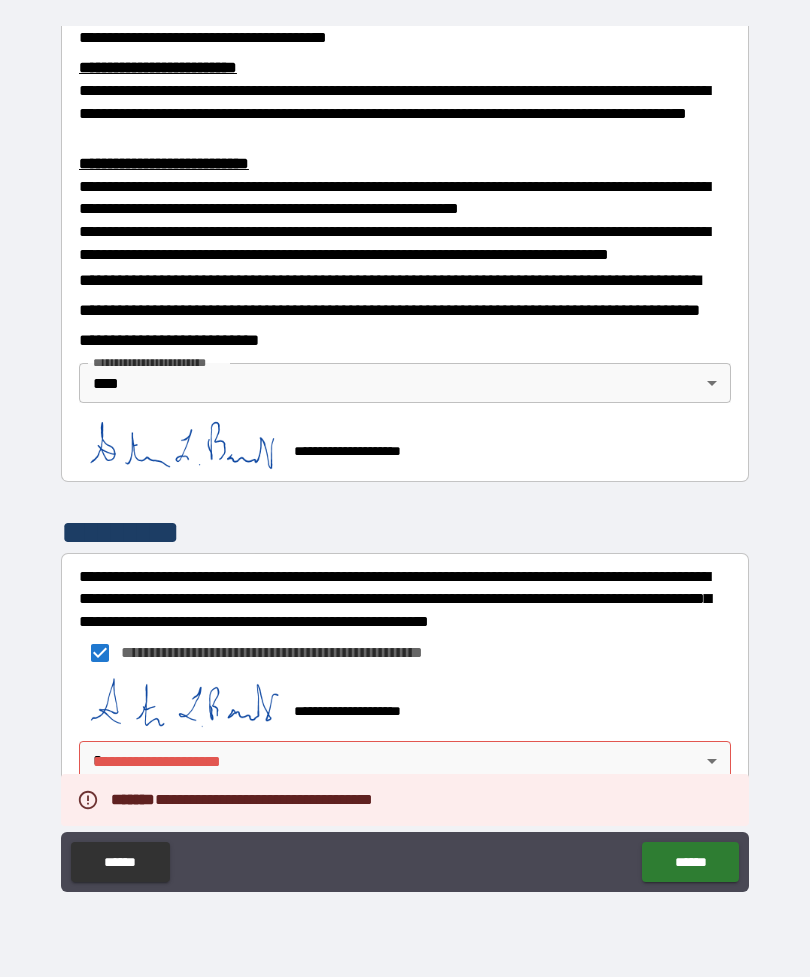 click on "**********" at bounding box center [405, 702] 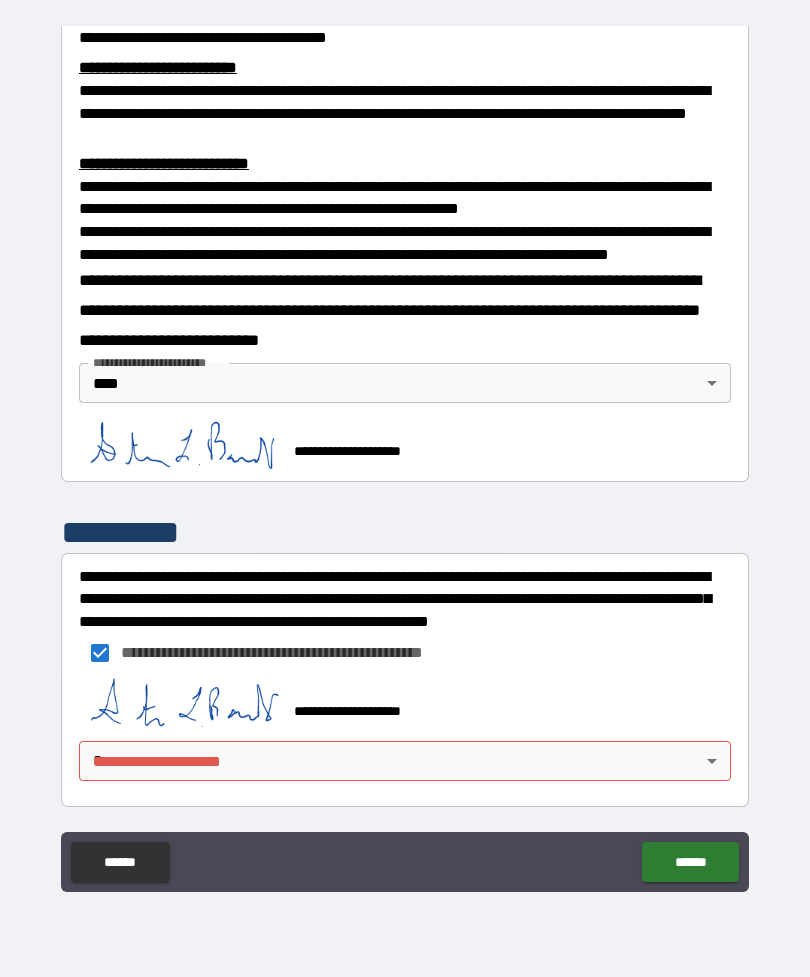 scroll, scrollTop: 694, scrollLeft: 0, axis: vertical 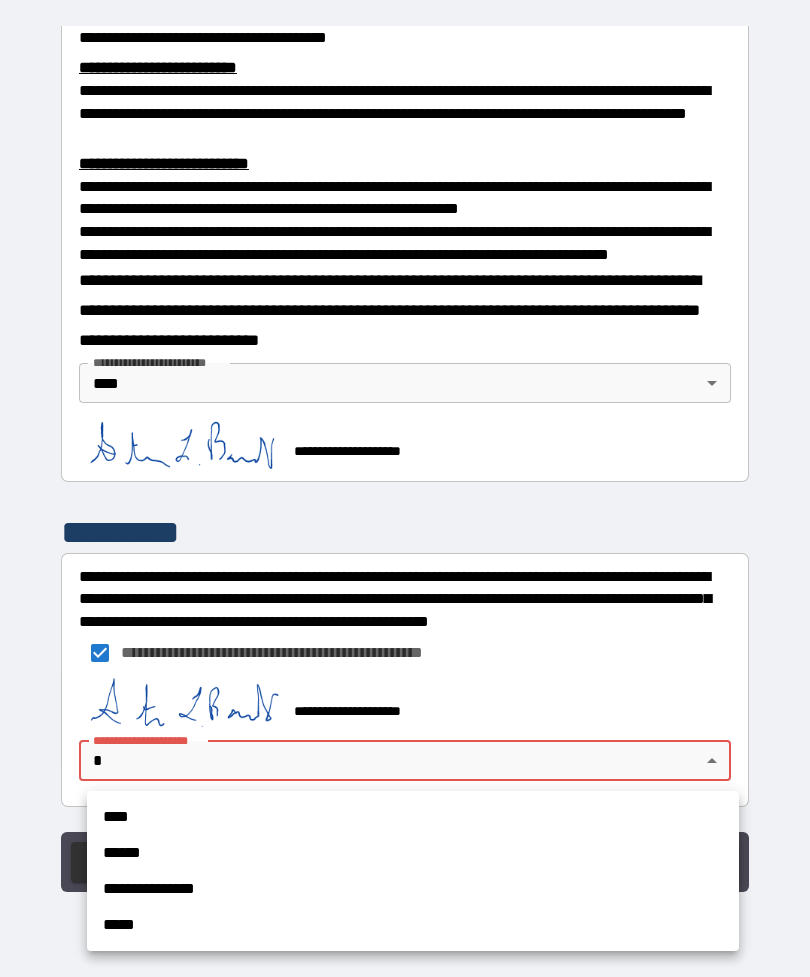 click on "****" at bounding box center [413, 817] 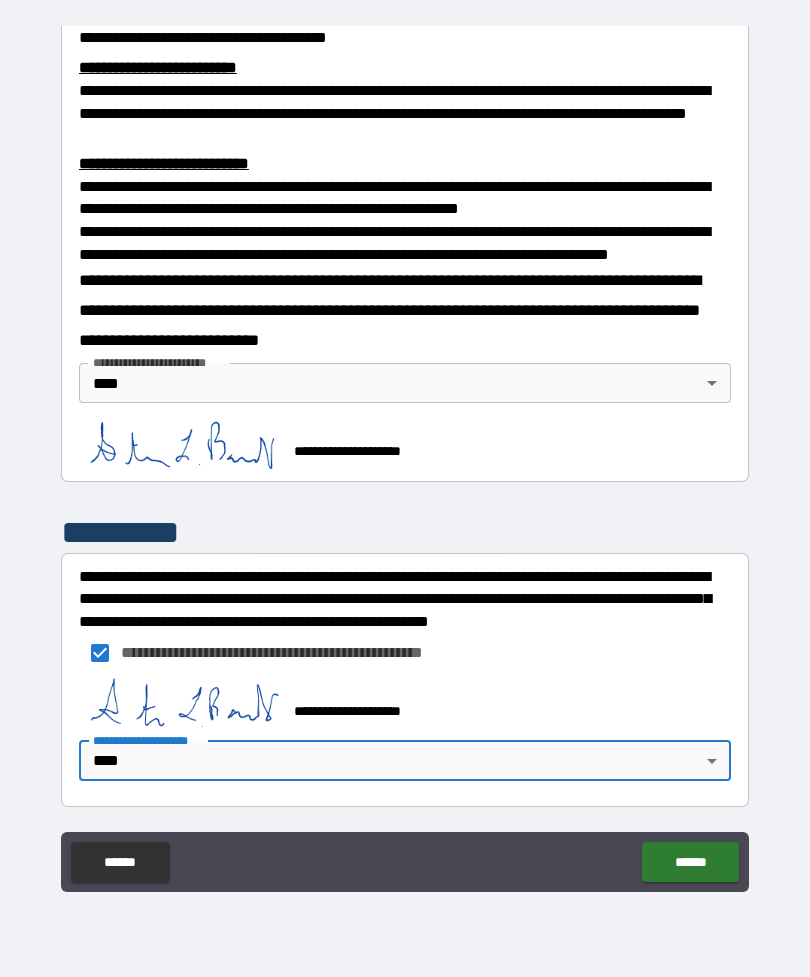 click on "******" at bounding box center (690, 862) 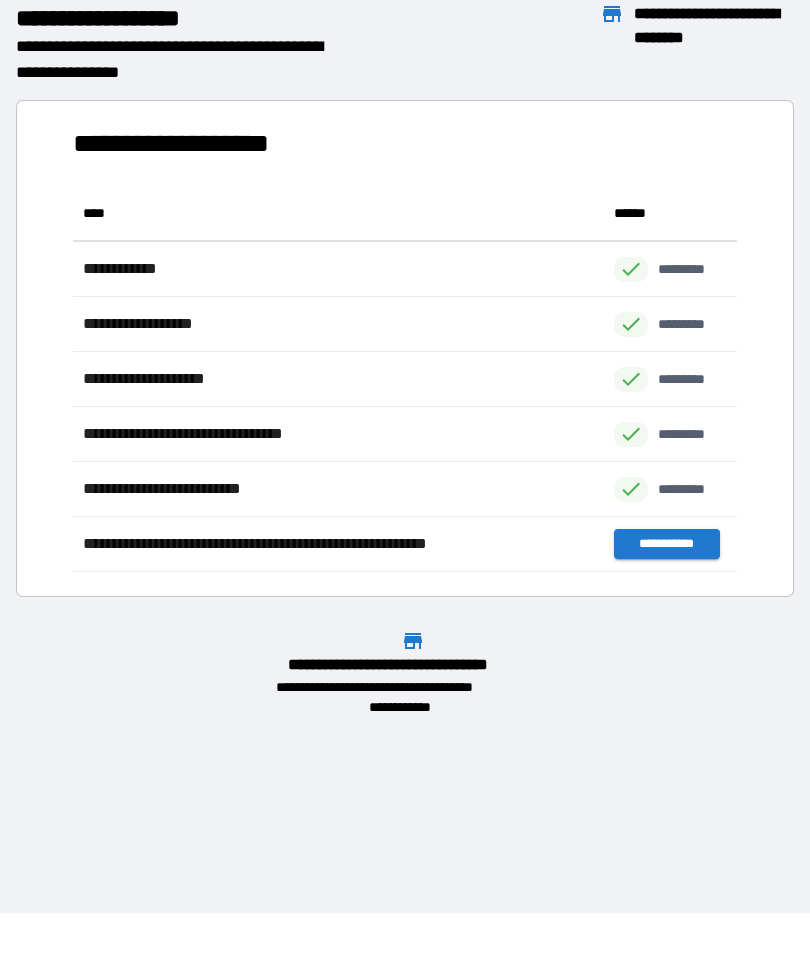 scroll, scrollTop: 386, scrollLeft: 664, axis: both 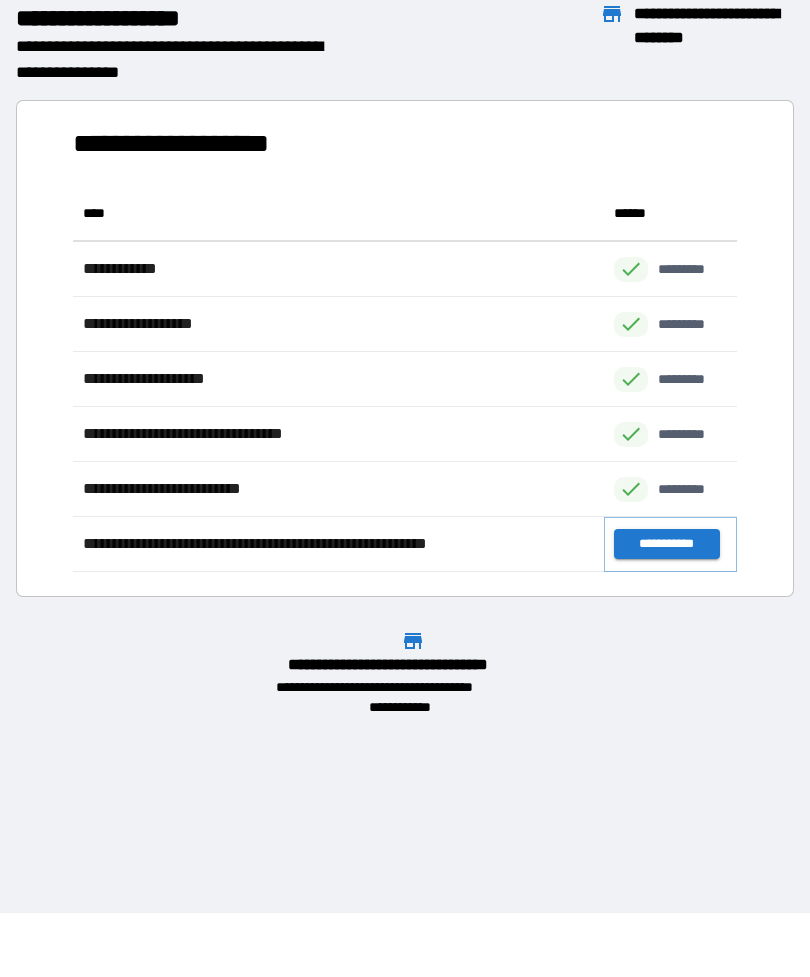 click on "**********" at bounding box center [666, 544] 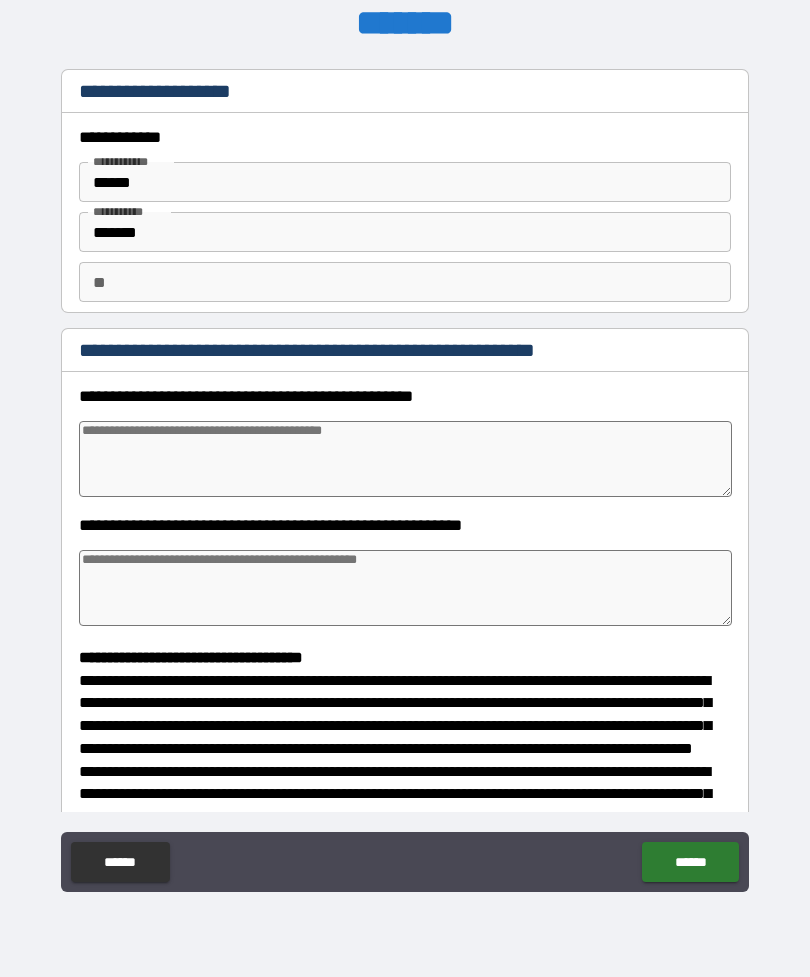 click on "**" at bounding box center (405, 282) 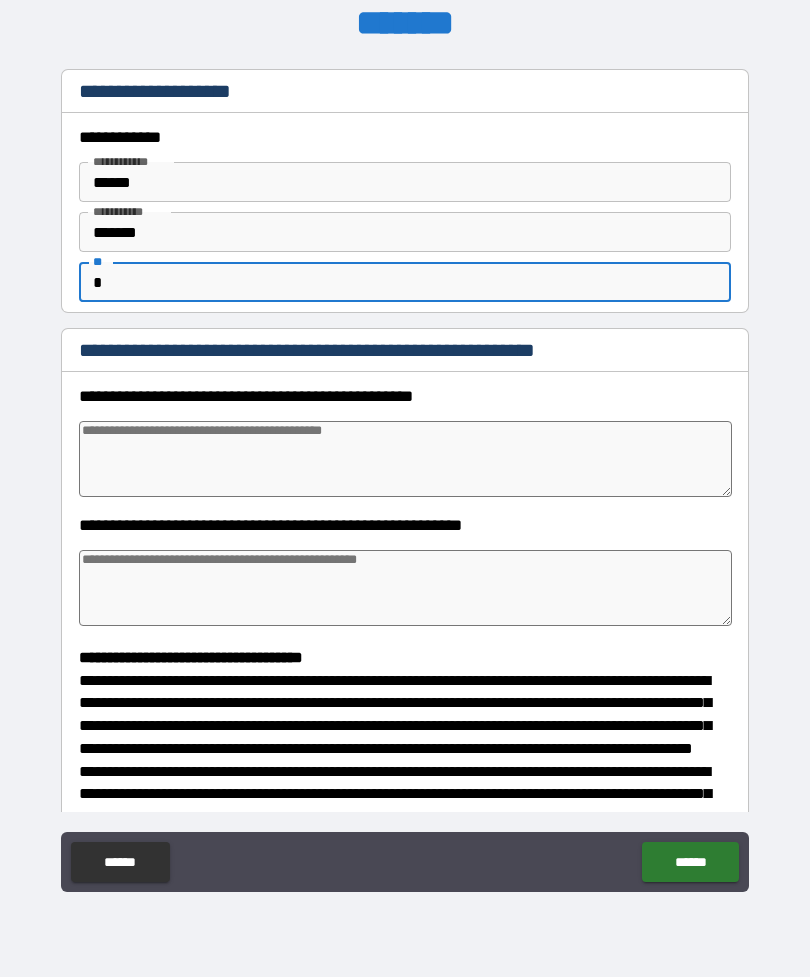 click at bounding box center [405, 459] 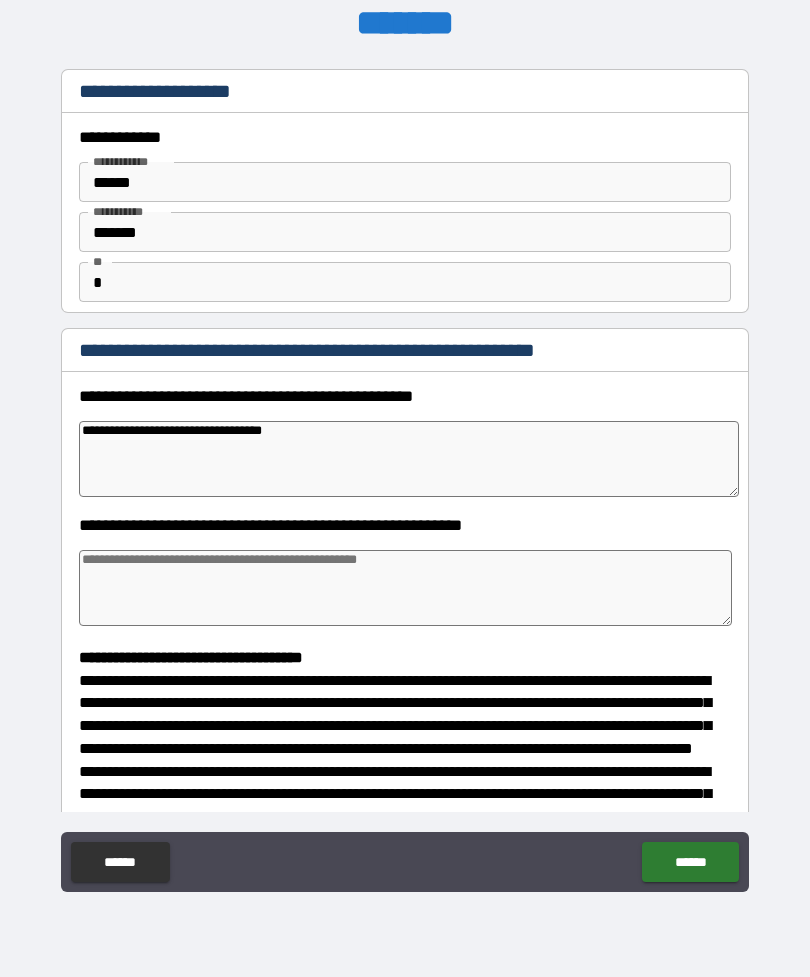 click at bounding box center (405, 588) 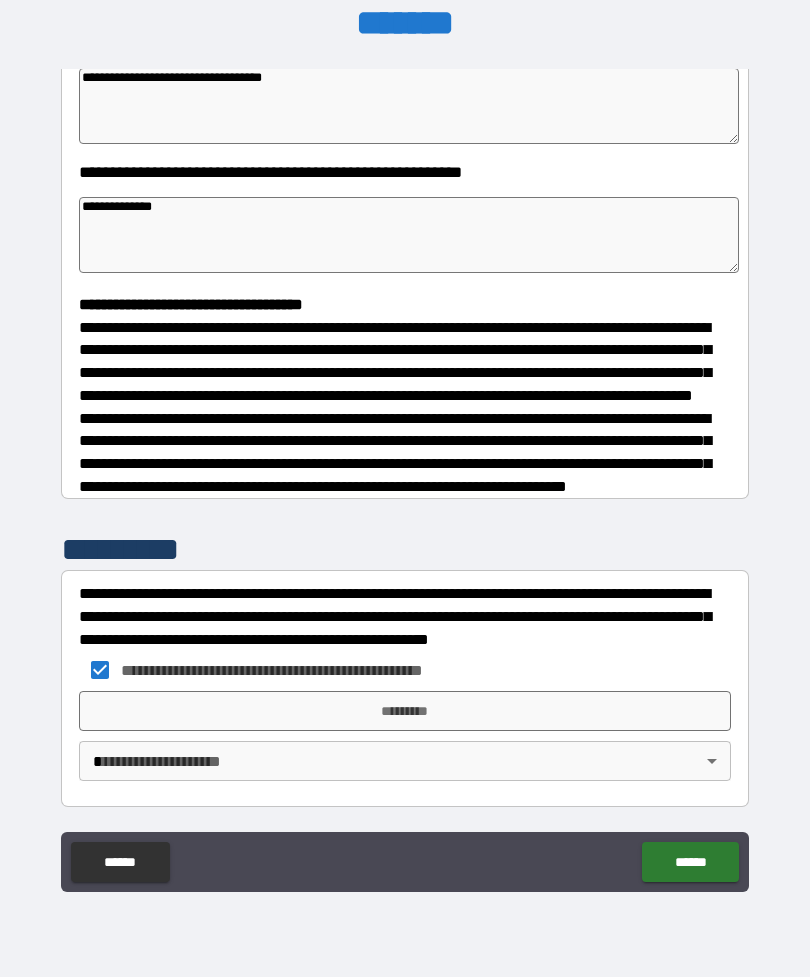 scroll, scrollTop: 391, scrollLeft: 0, axis: vertical 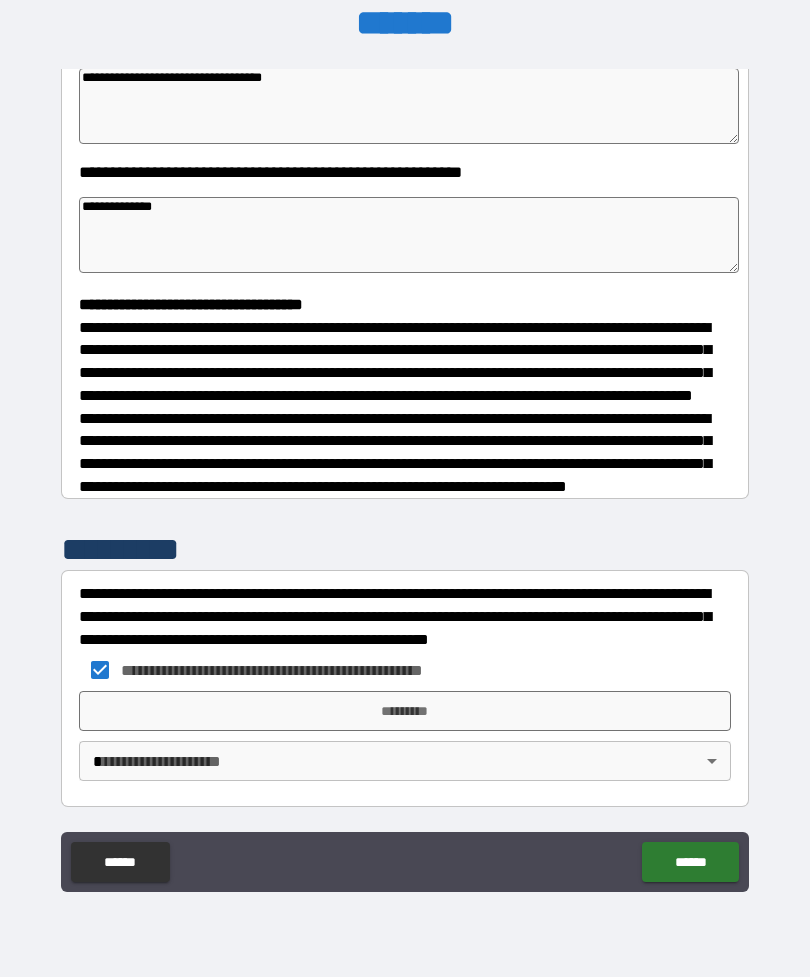 click on "*********" at bounding box center (405, 711) 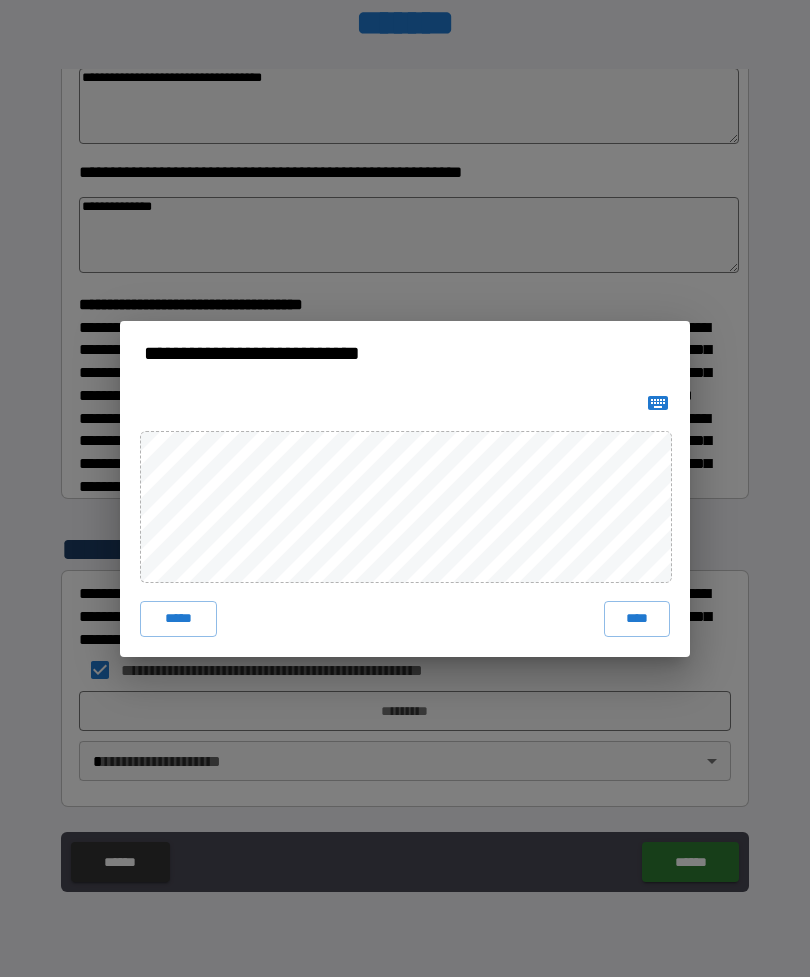 click on "****" at bounding box center [637, 619] 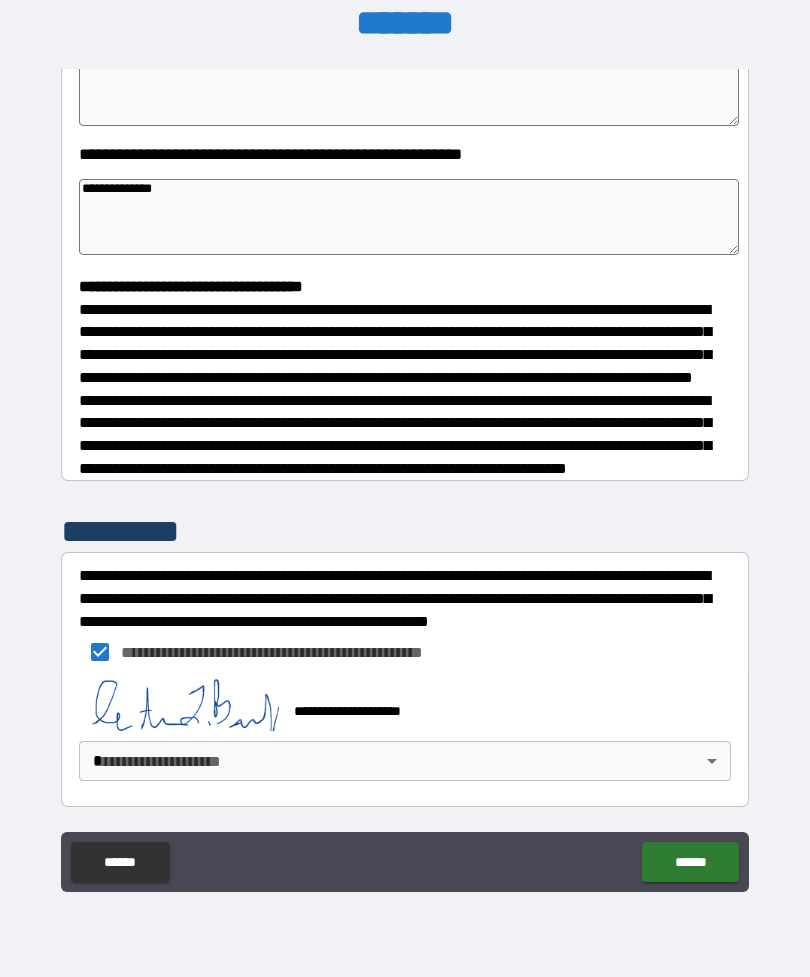 click on "**********" at bounding box center (405, 456) 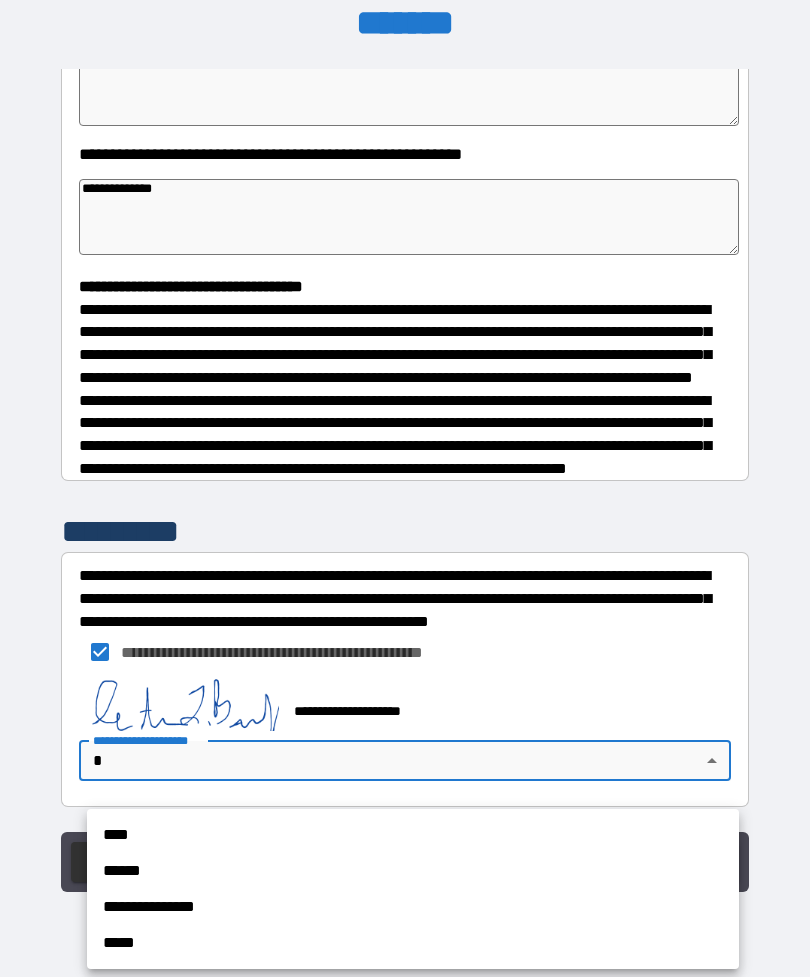 click on "****" at bounding box center [413, 835] 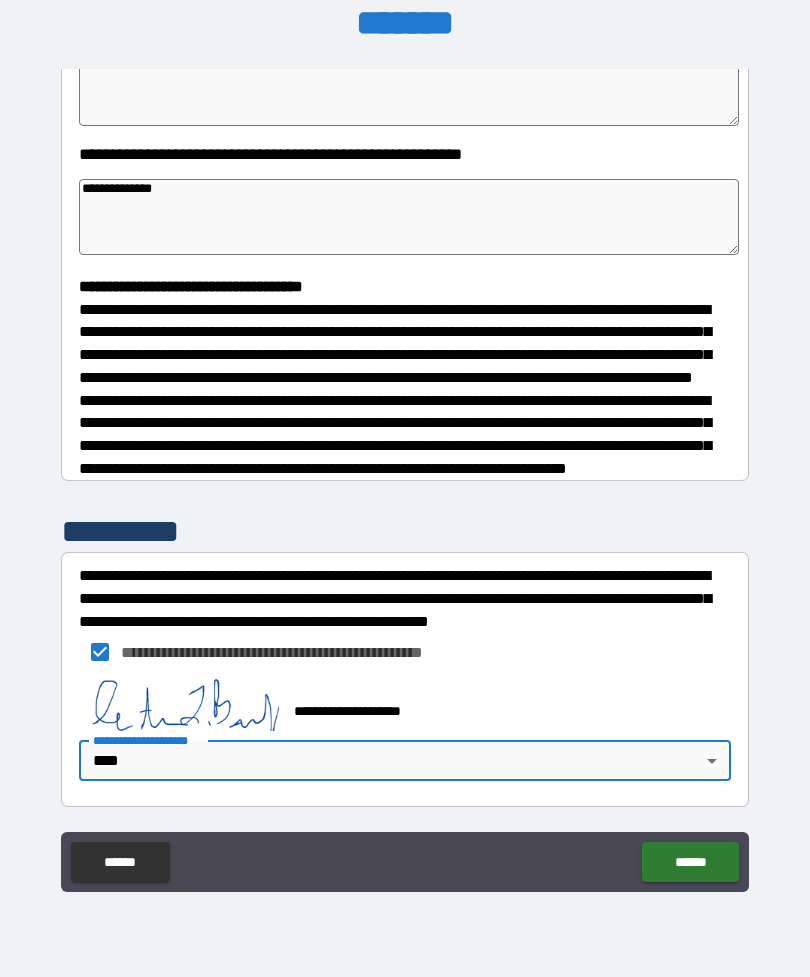 click on "******" at bounding box center (690, 862) 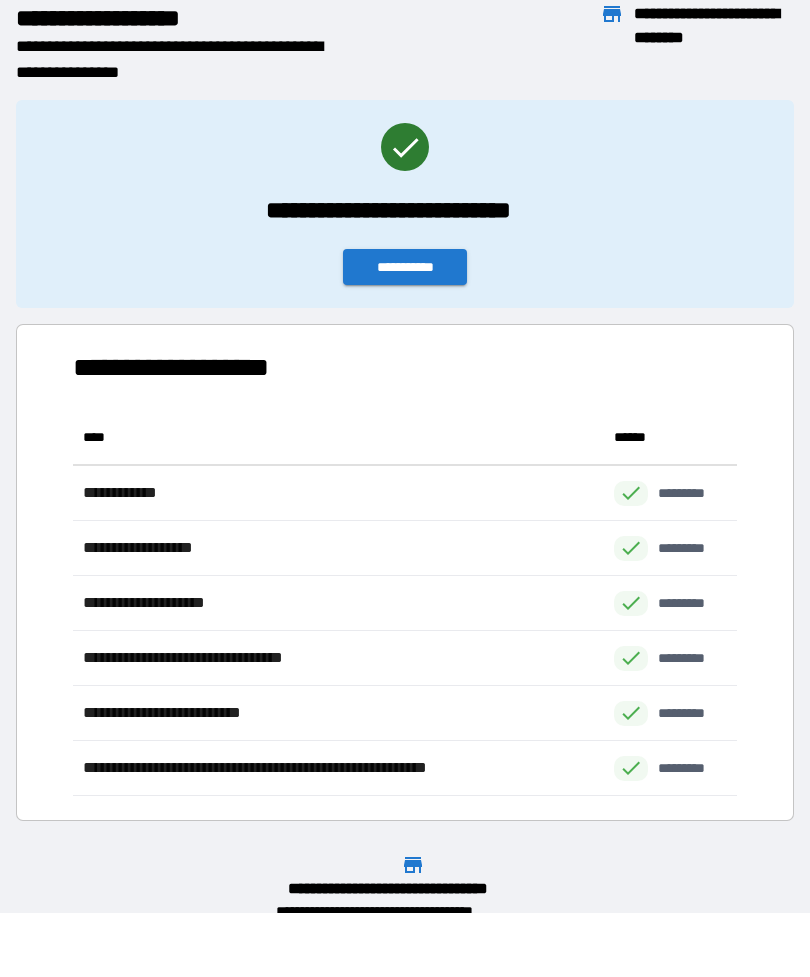scroll, scrollTop: 1, scrollLeft: 1, axis: both 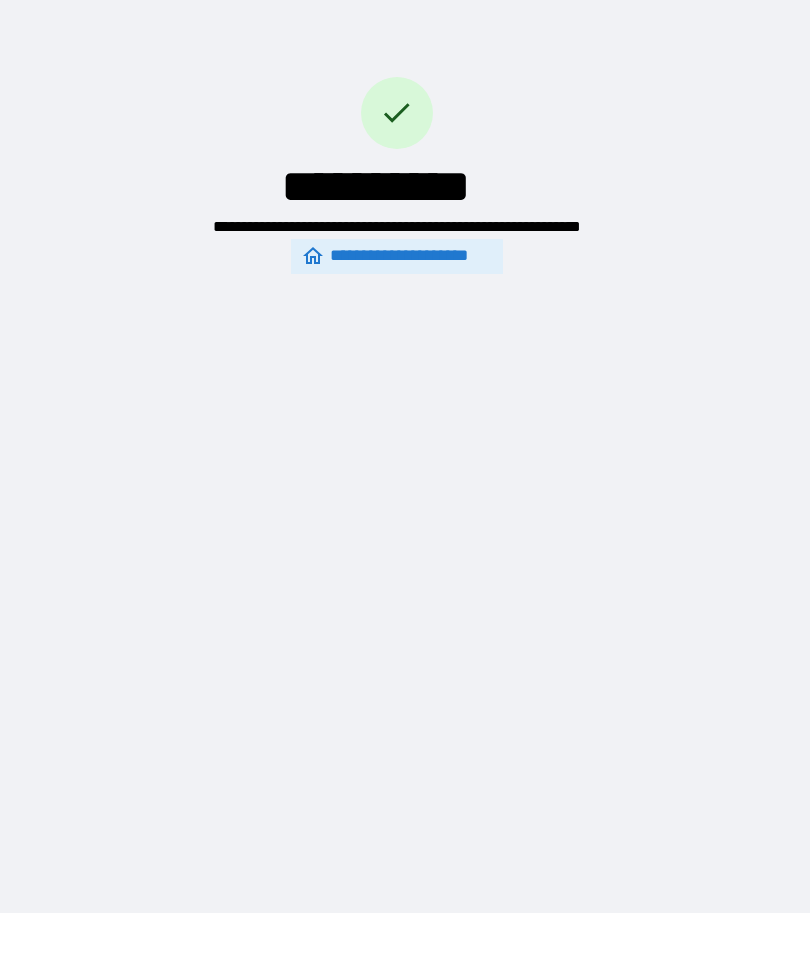 click on "**********" at bounding box center (397, 256) 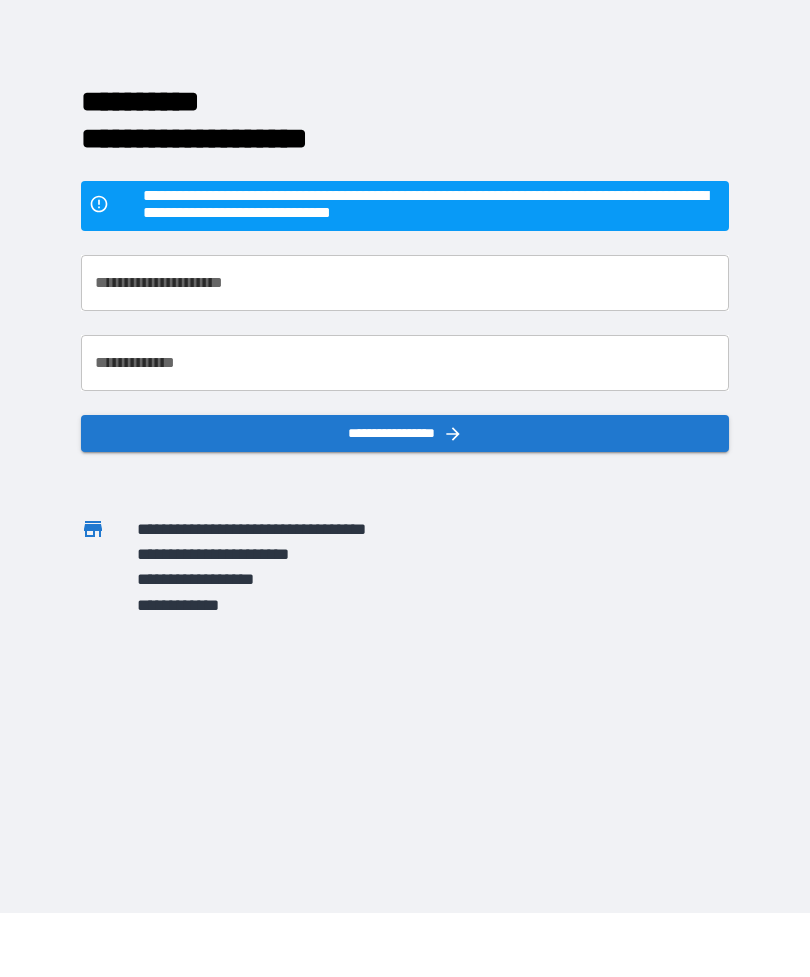 click on "**********" at bounding box center [405, 283] 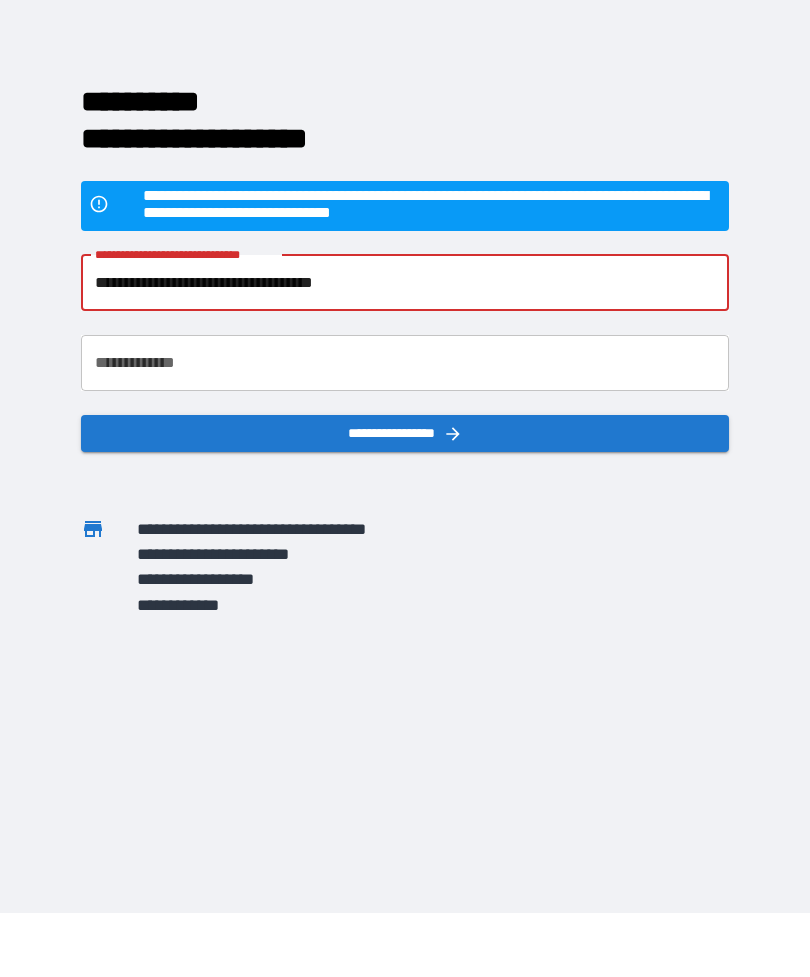 click on "**********" at bounding box center [405, 363] 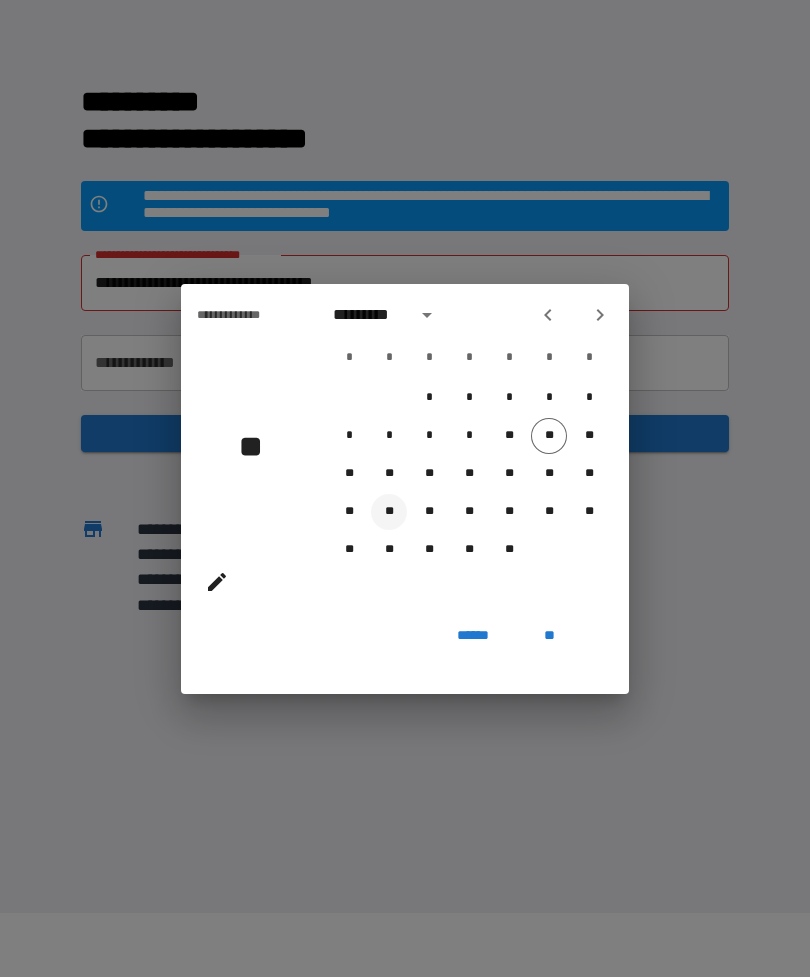 click on "**" at bounding box center (389, 512) 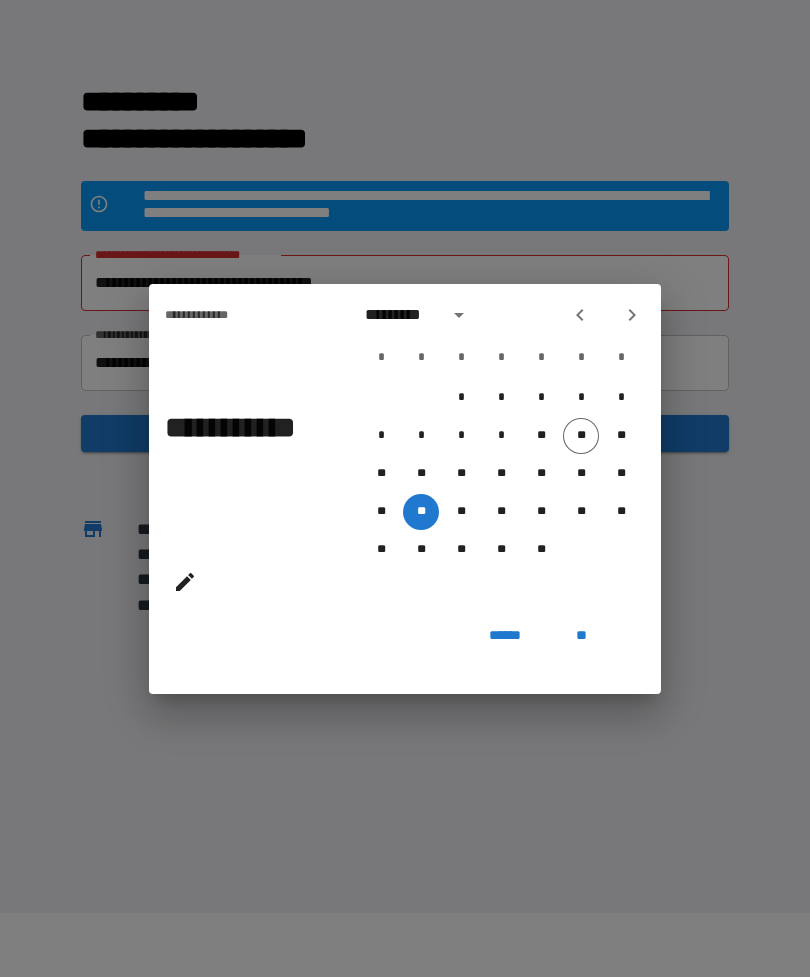 click on "**" at bounding box center (581, 636) 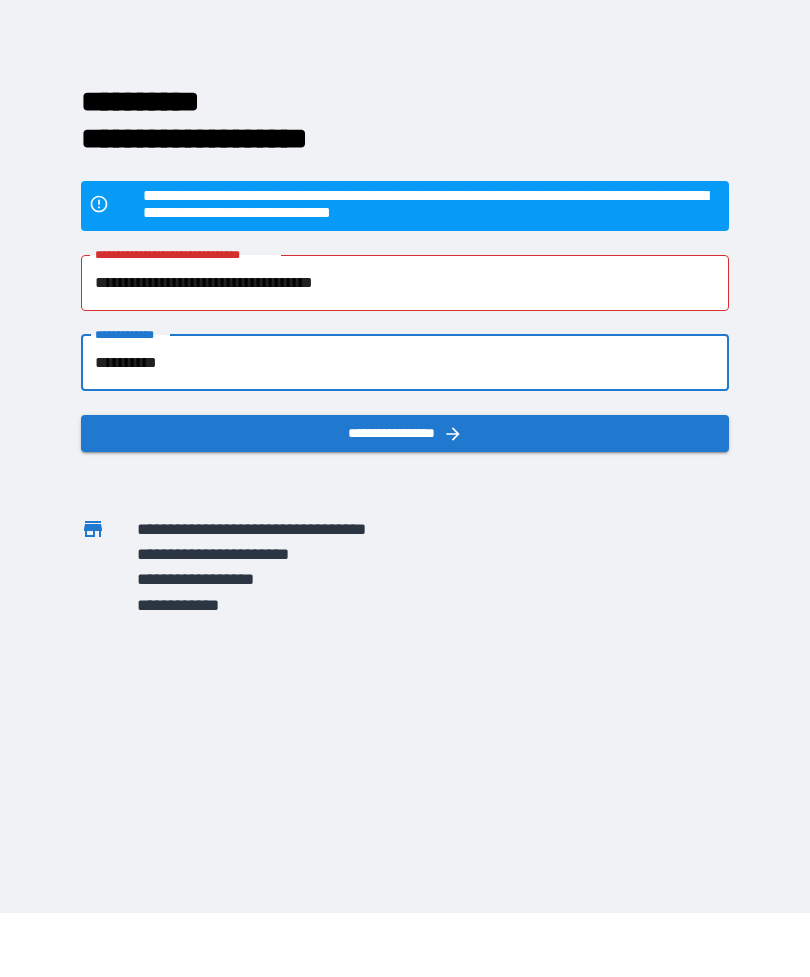 click on "**********" at bounding box center (405, 363) 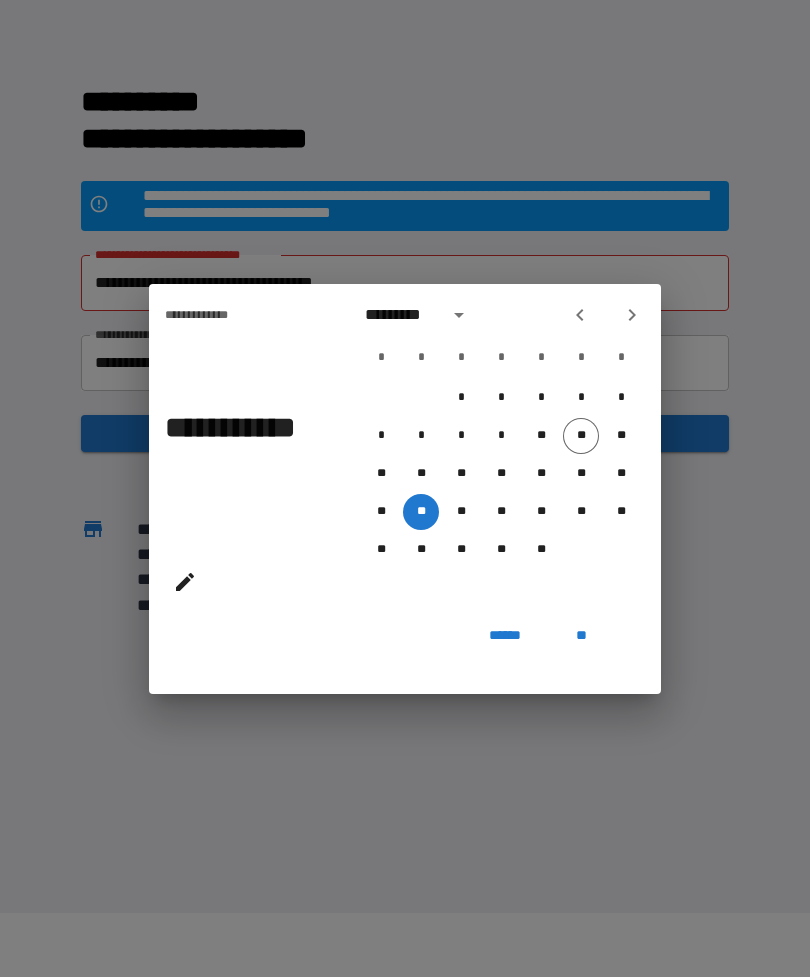 click 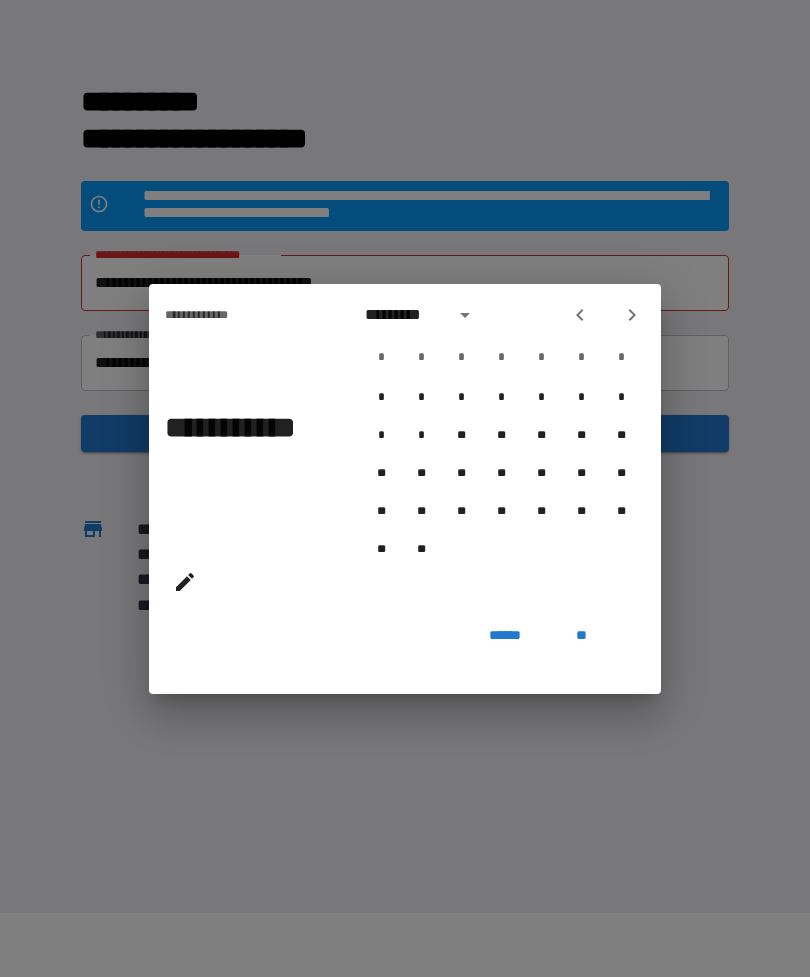 click 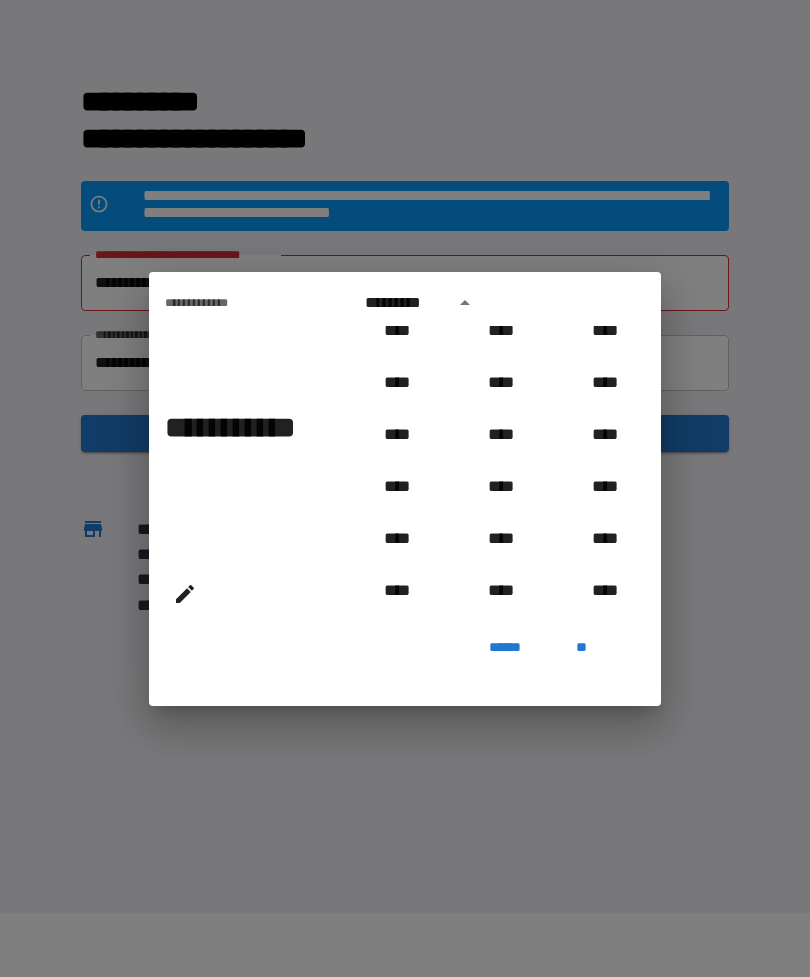 scroll, scrollTop: 1014, scrollLeft: 0, axis: vertical 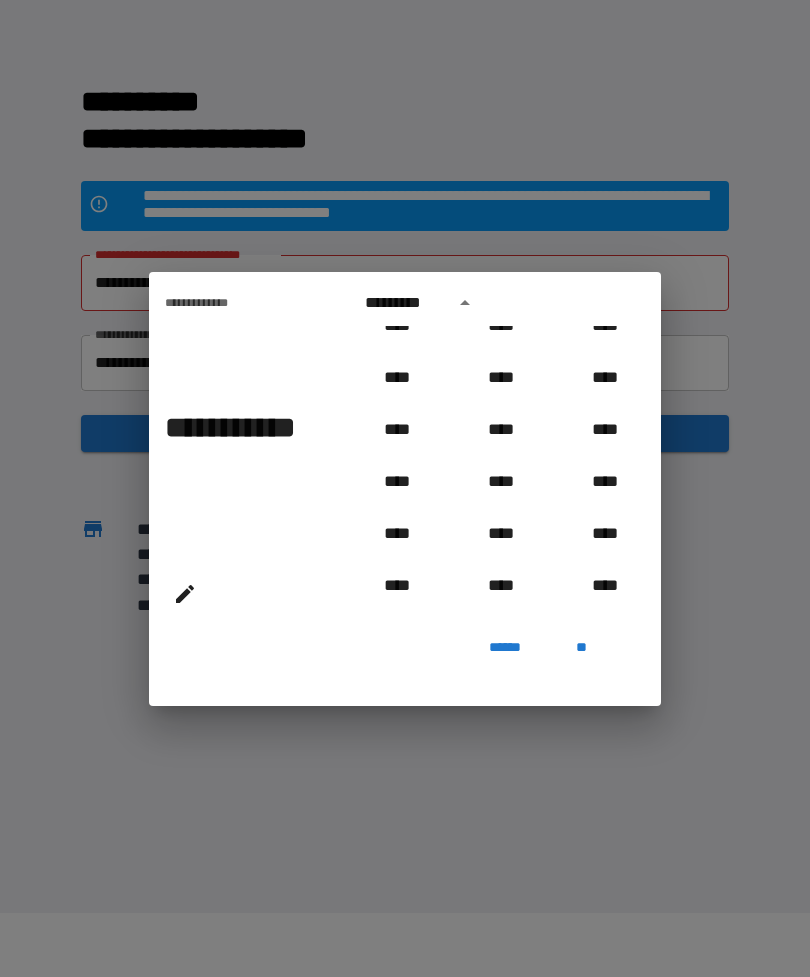 click on "****" at bounding box center [397, 378] 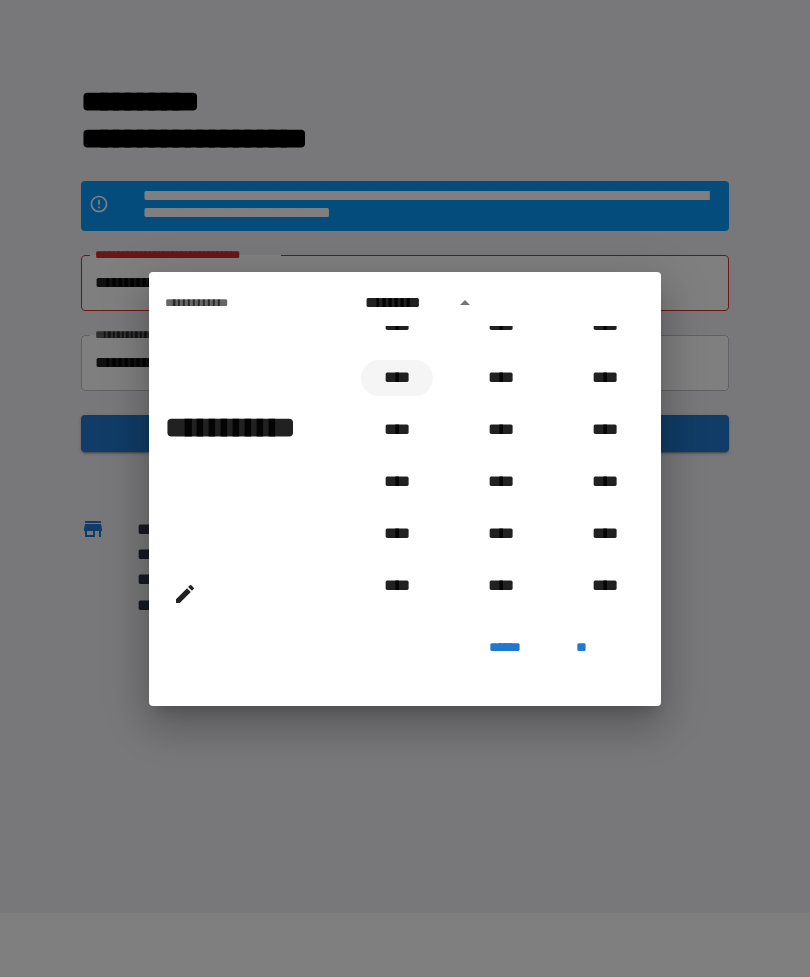 click on "****" at bounding box center [397, 378] 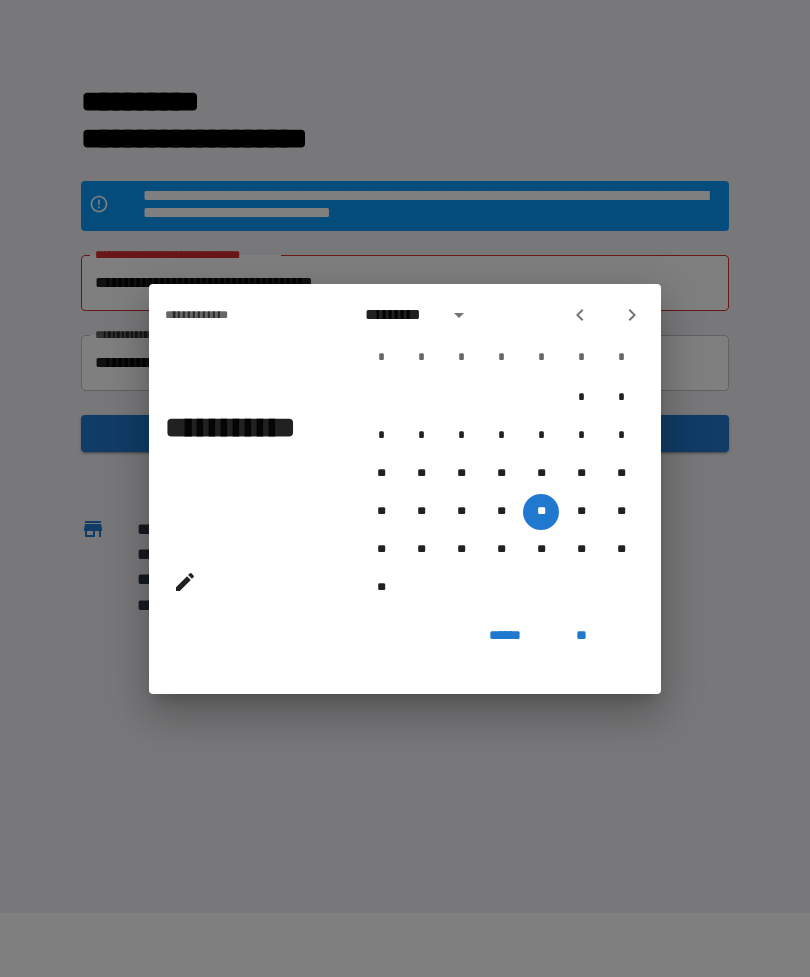 click on "**" at bounding box center [581, 636] 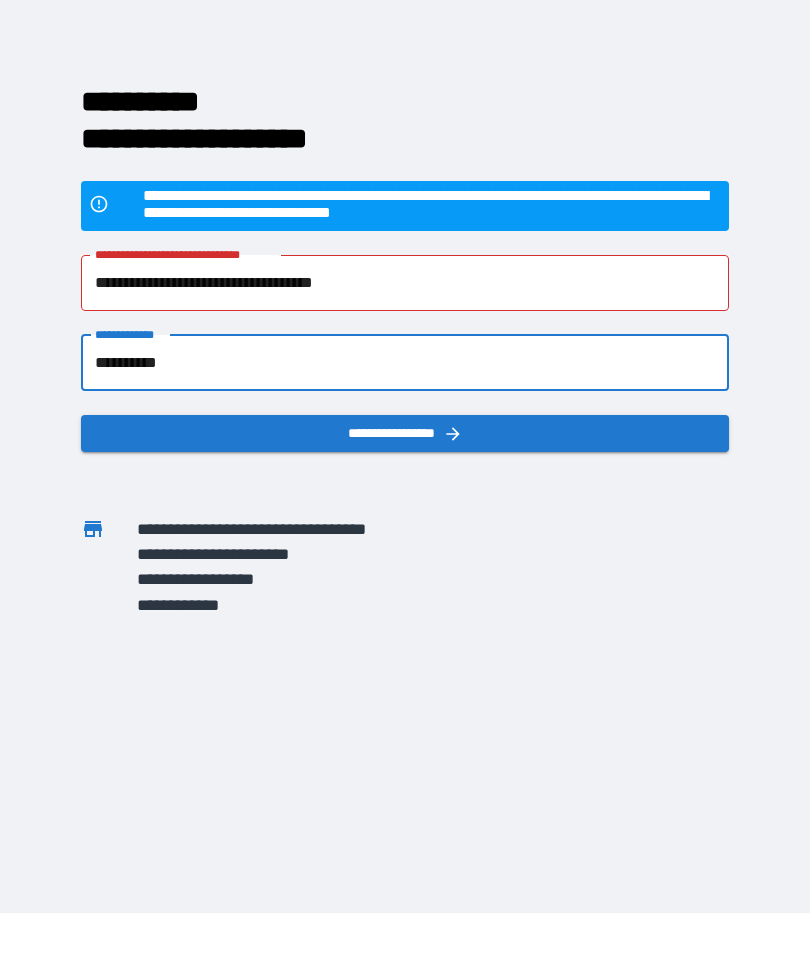 click on "**********" at bounding box center [405, 433] 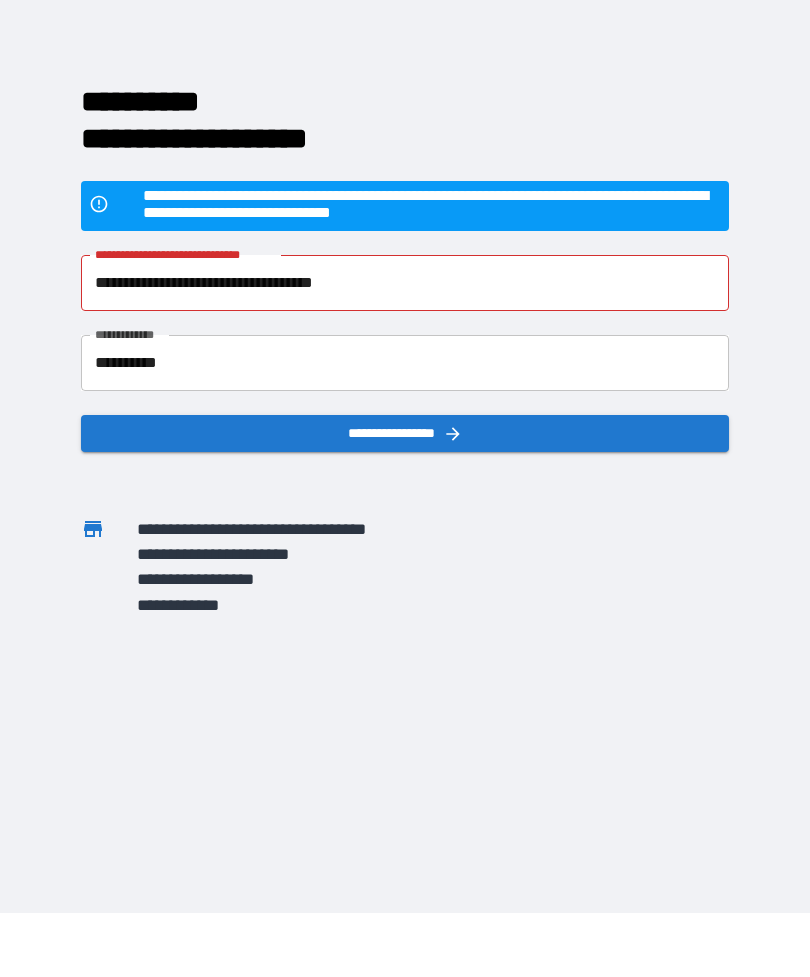 click on "**********" at bounding box center [405, 433] 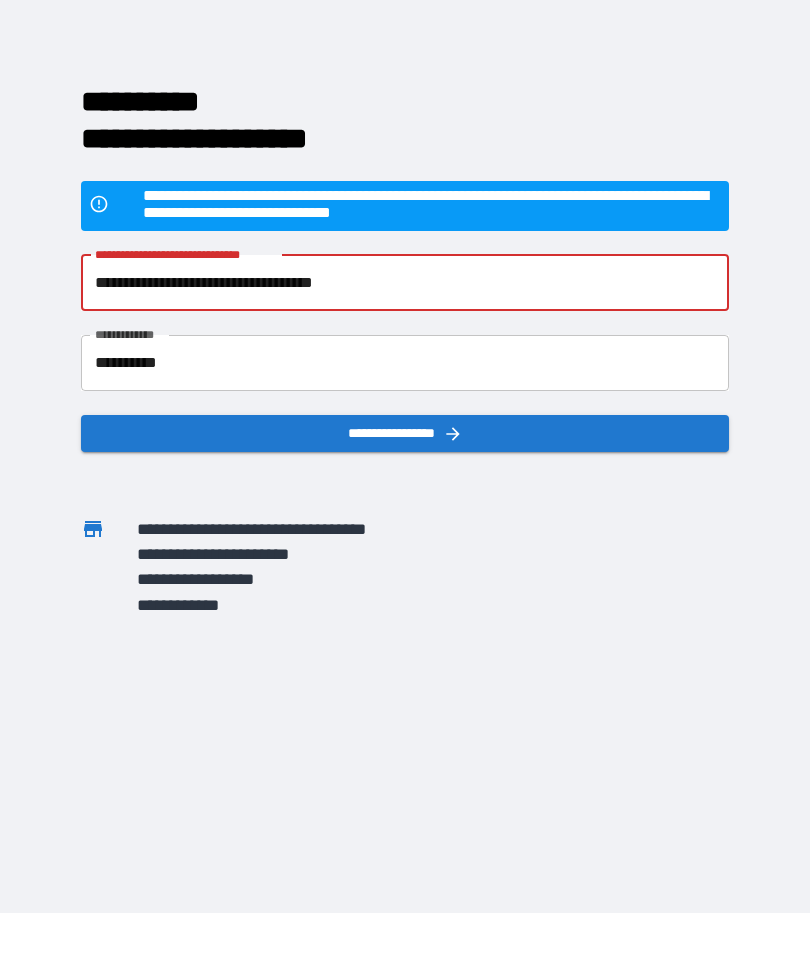 click on "**********" at bounding box center (405, 283) 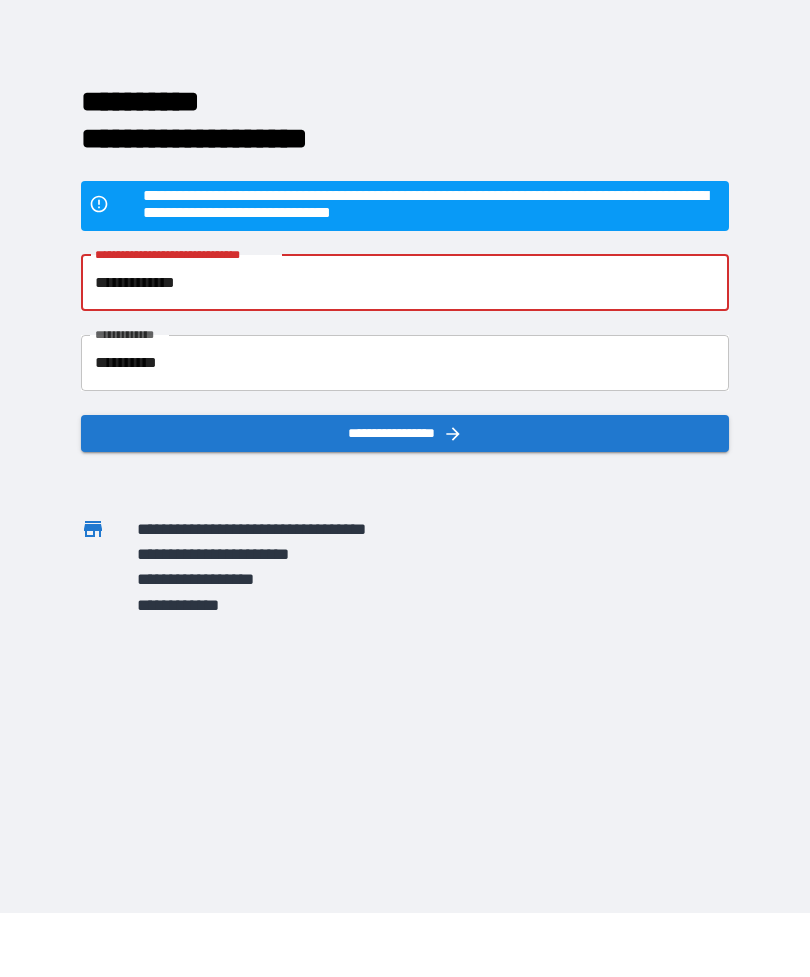 click on "**********" at bounding box center [405, 433] 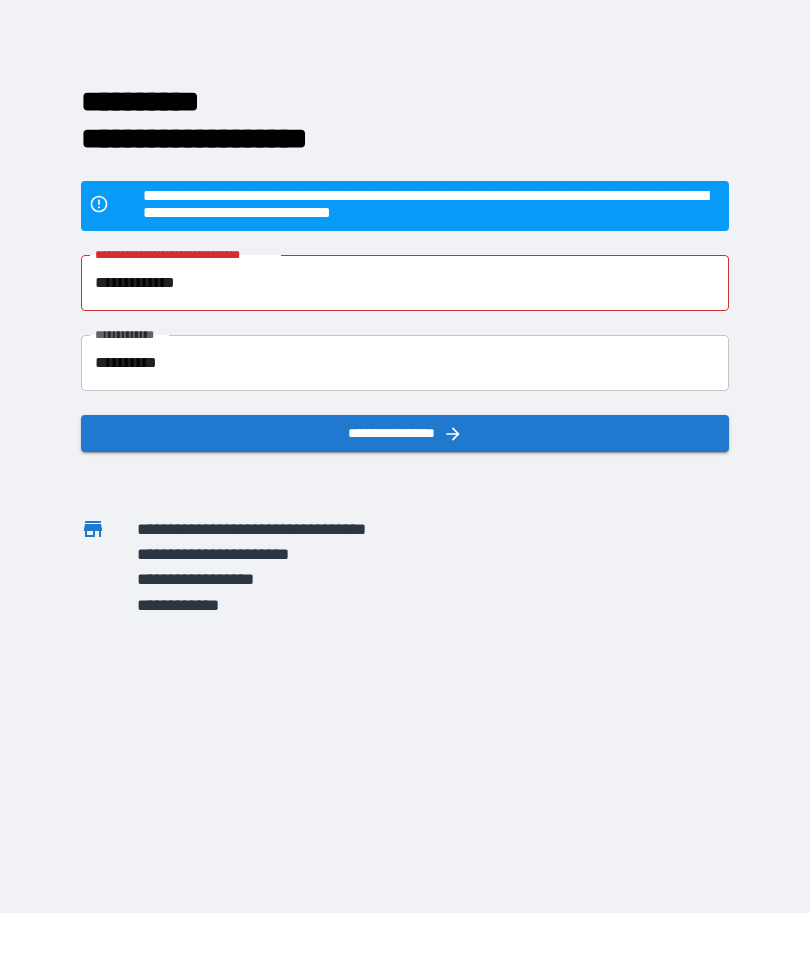 click on "**********" at bounding box center [405, 433] 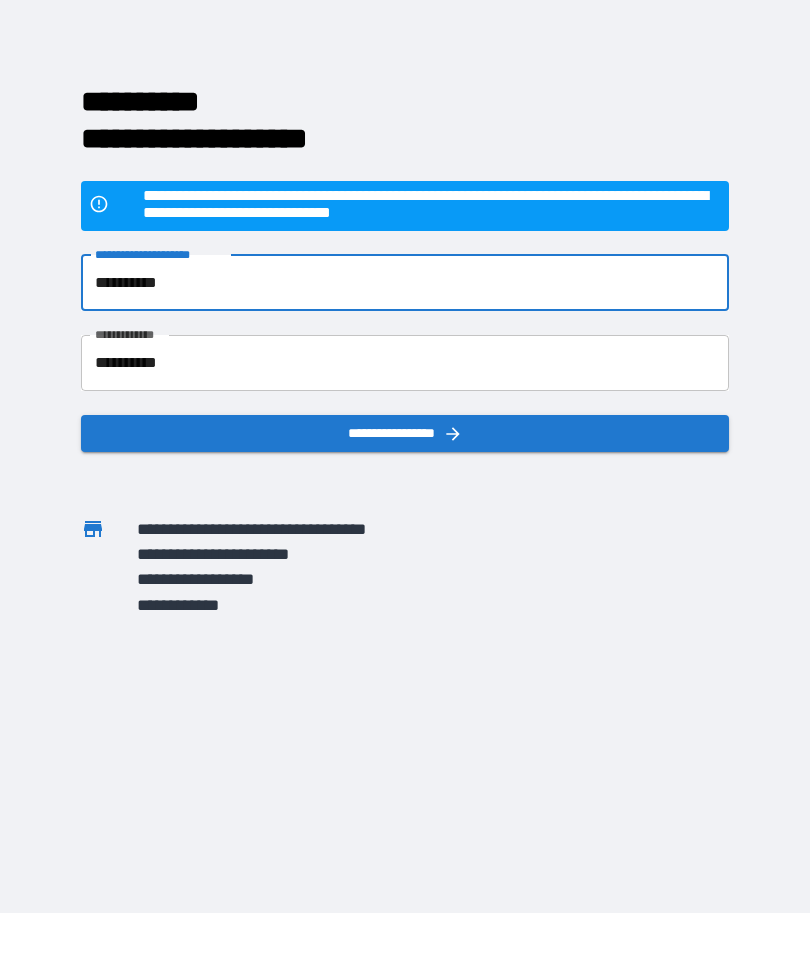 click on "**********" at bounding box center [405, 433] 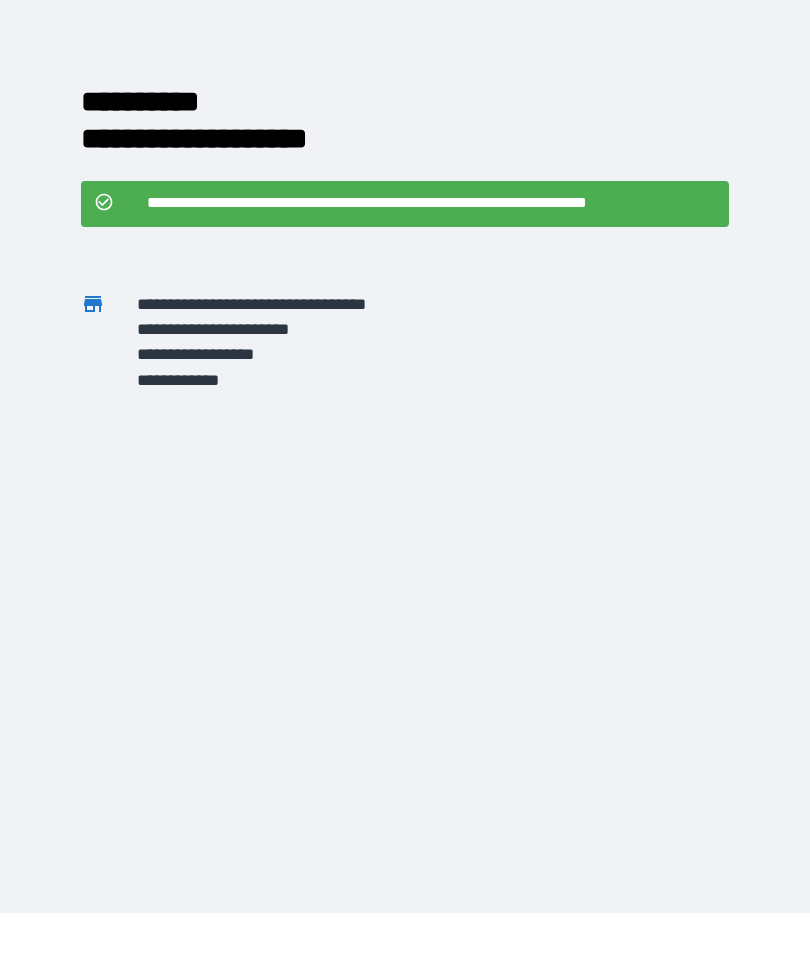 click on "**********" at bounding box center (431, 203) 